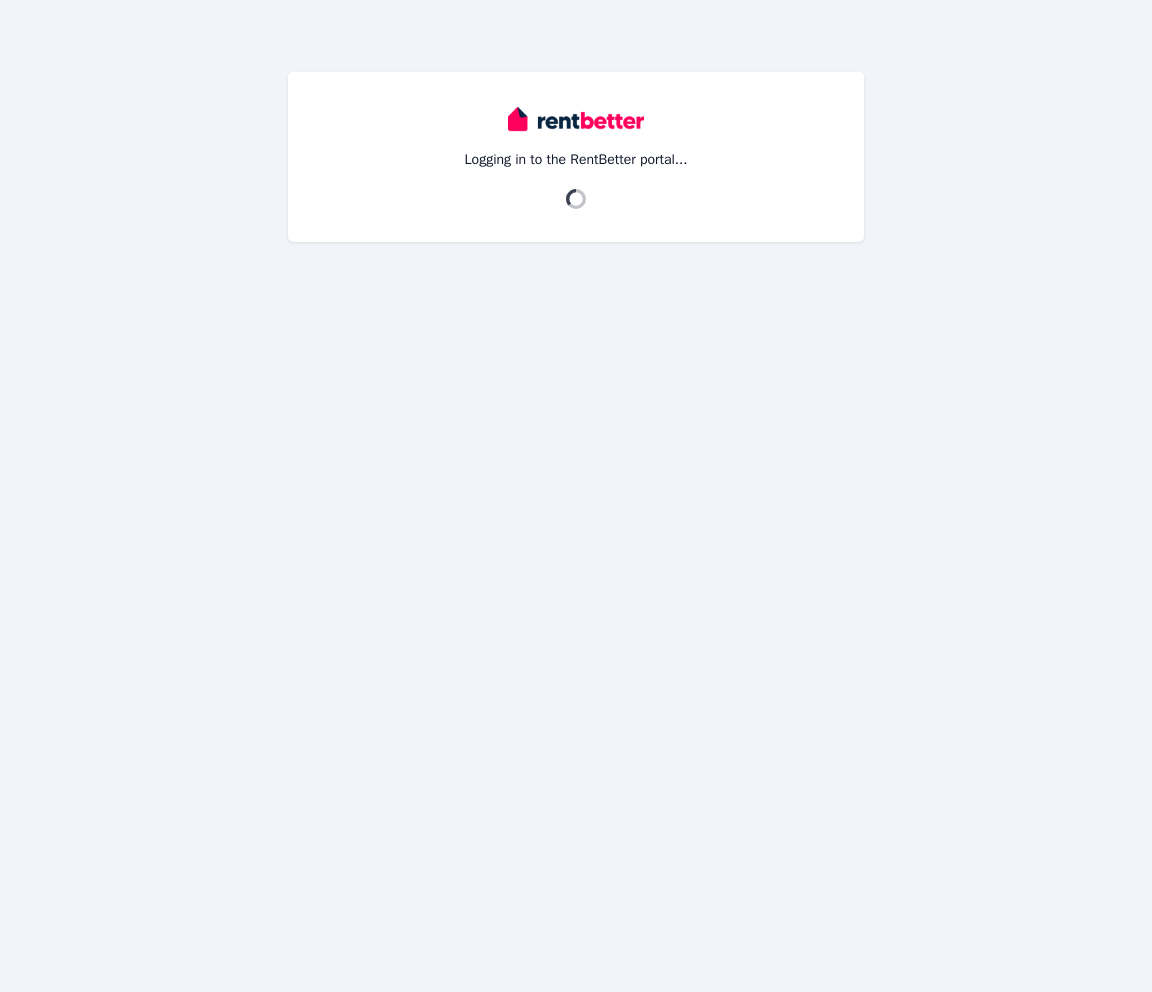 scroll, scrollTop: 0, scrollLeft: 0, axis: both 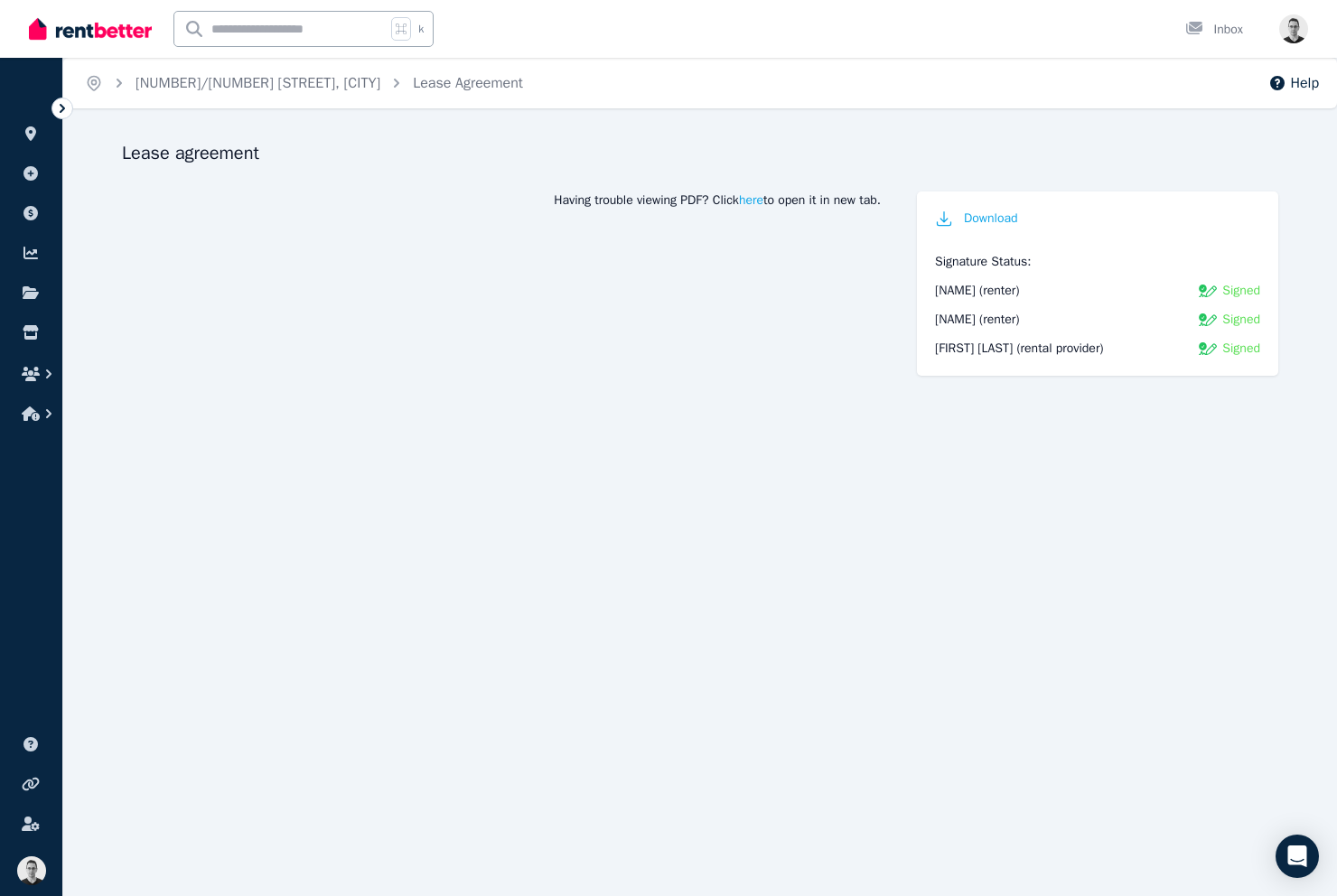 click 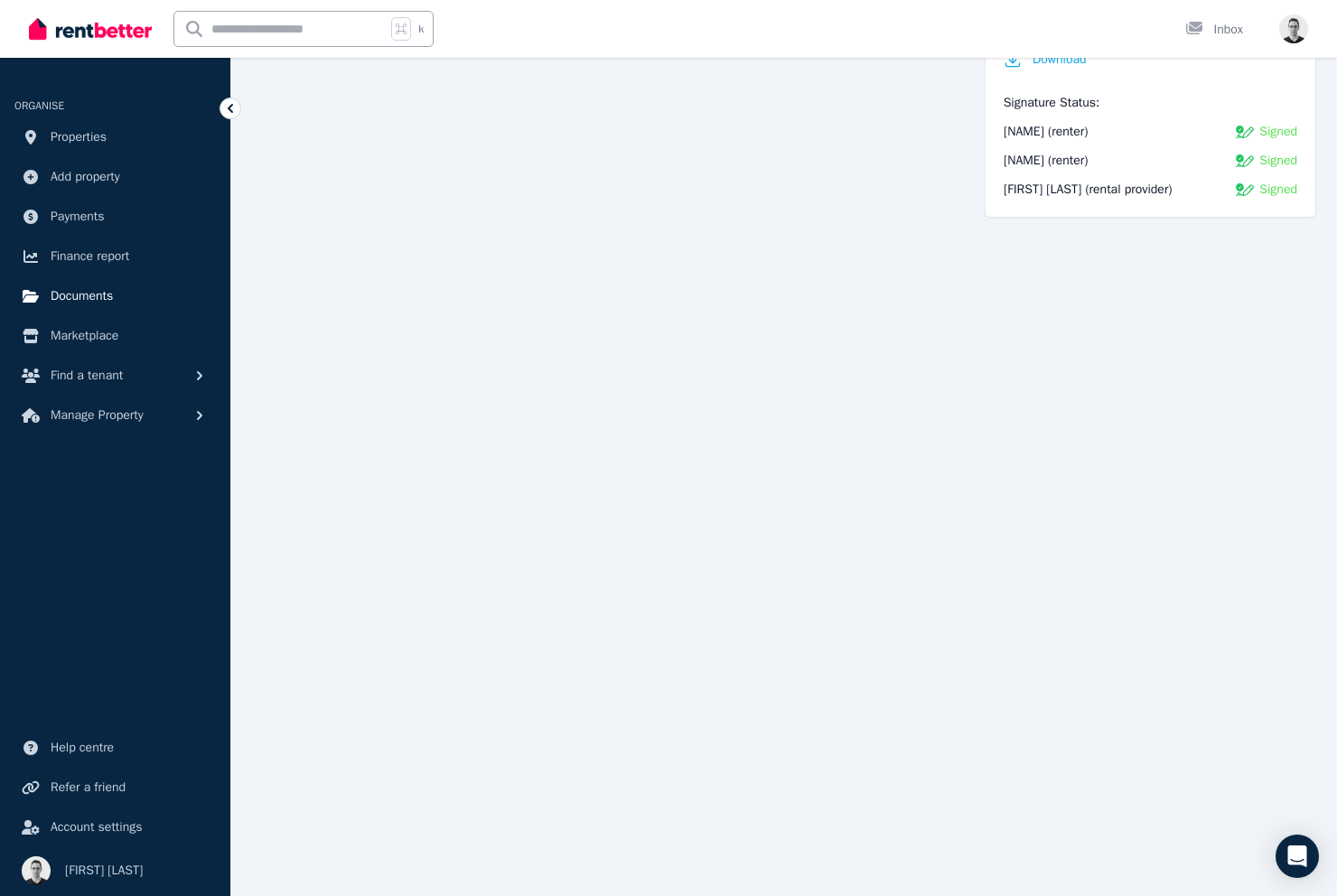 scroll, scrollTop: 220, scrollLeft: 0, axis: vertical 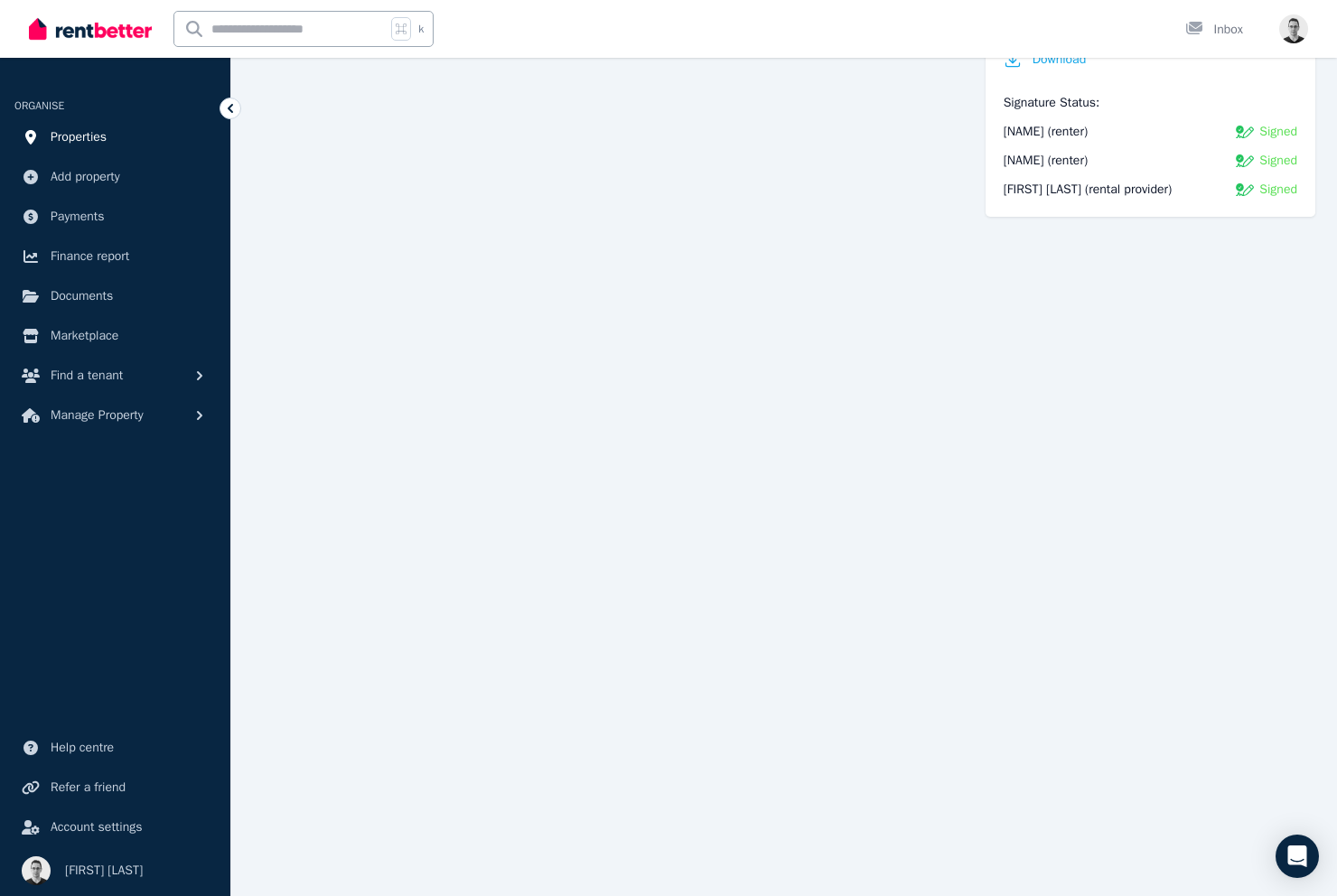 click on "Properties" at bounding box center [79, 137] 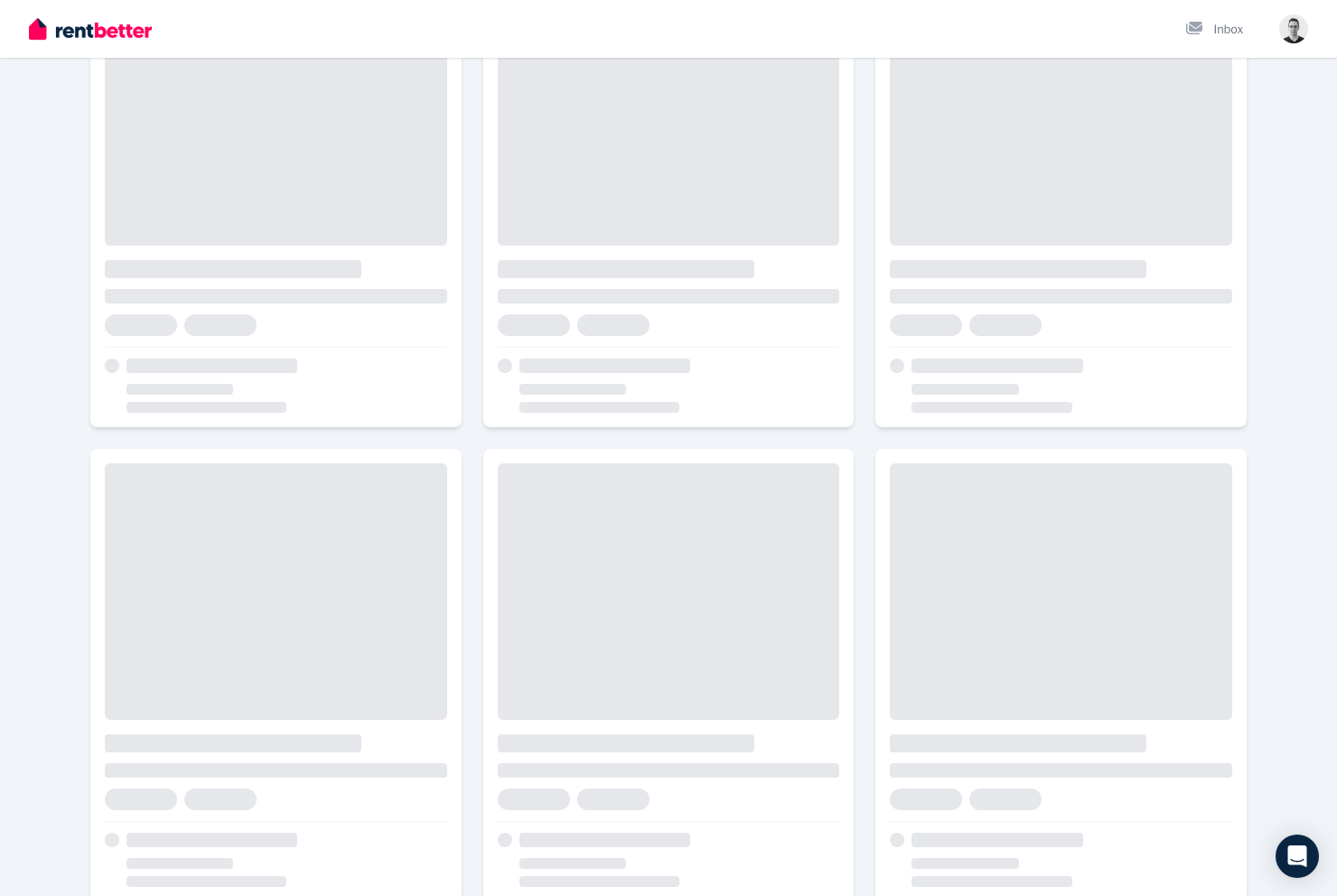 scroll, scrollTop: 0, scrollLeft: 0, axis: both 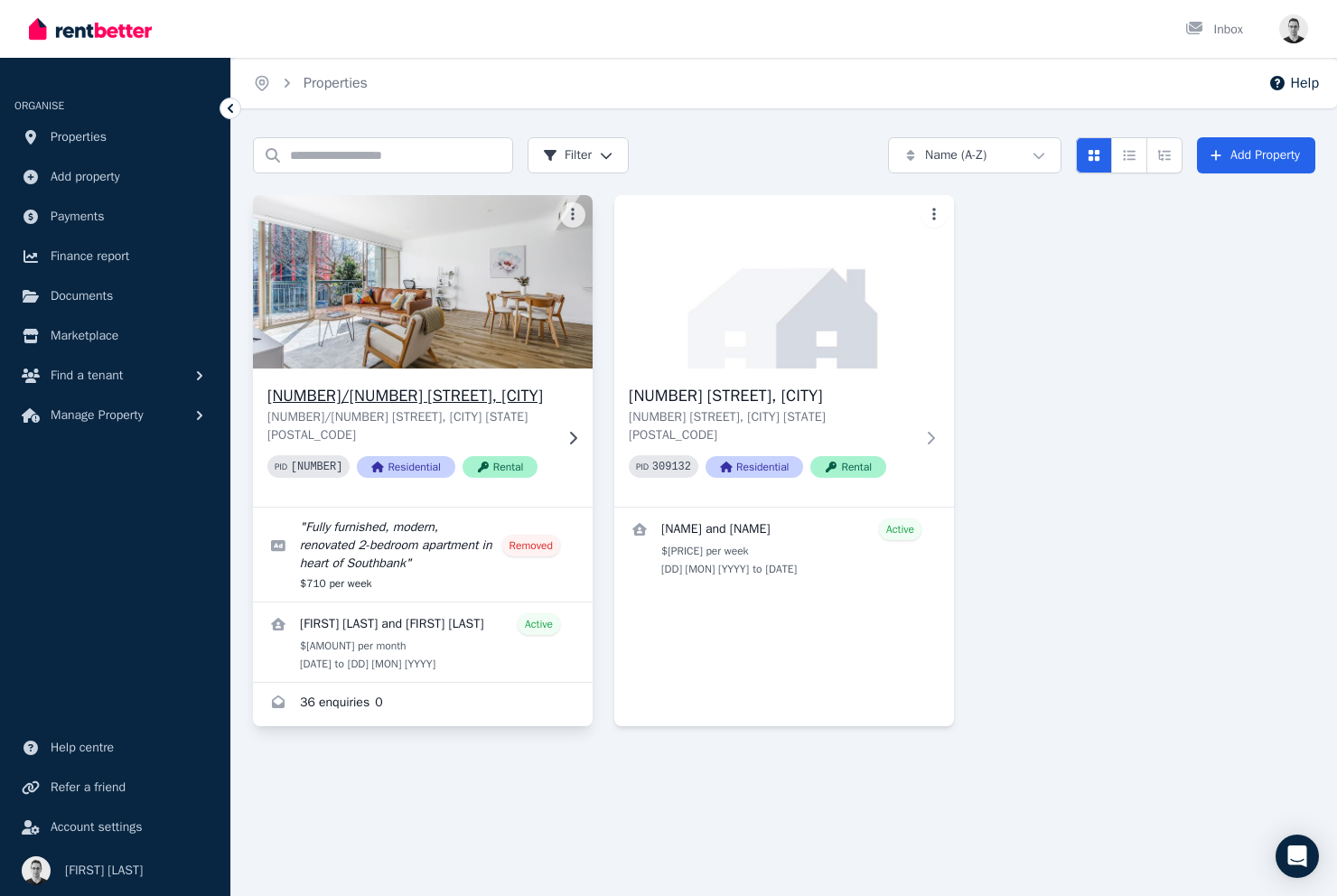 click on "[NUMBER]/[NUMBER] [STREET], [CITY]" at bounding box center [410, 396] 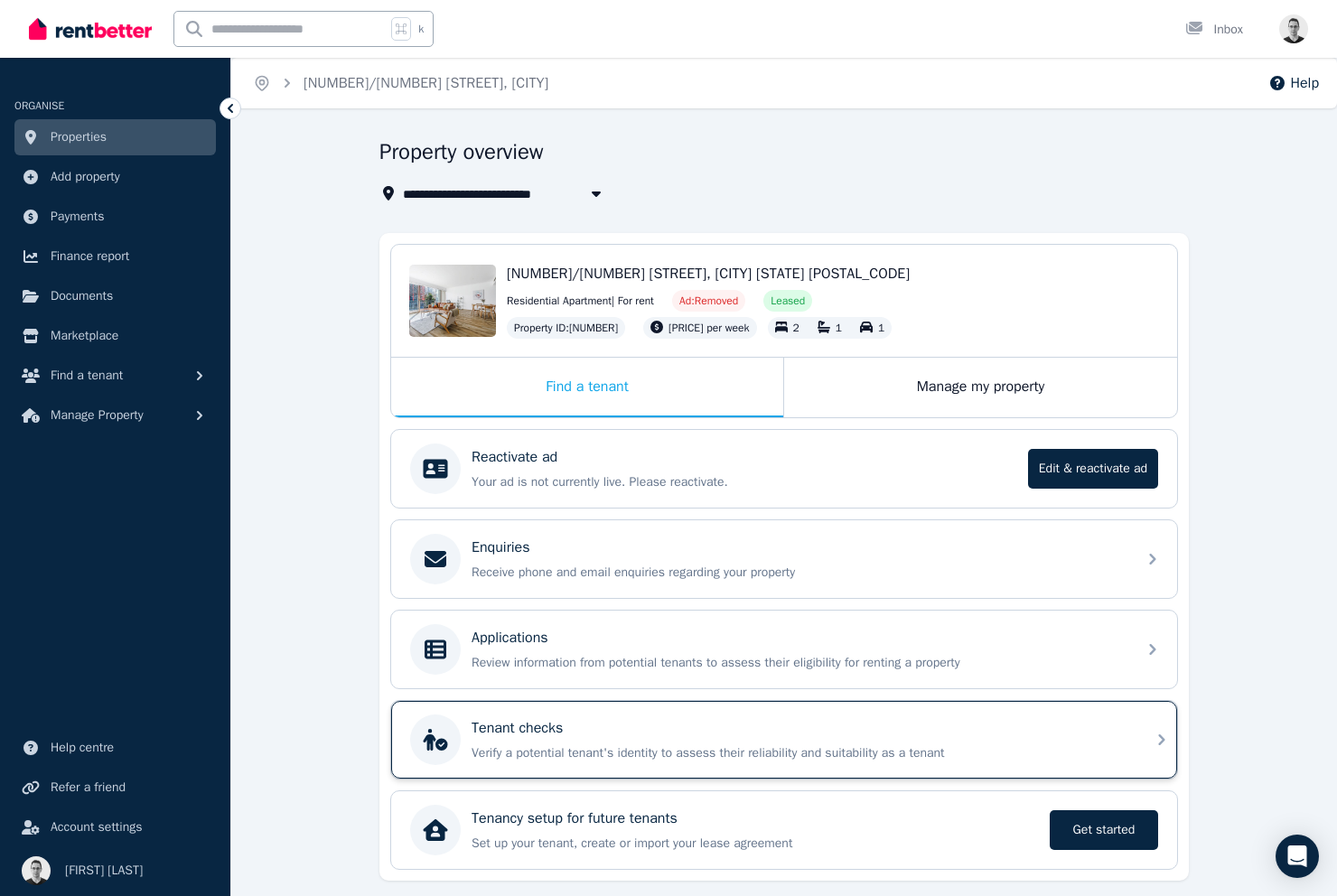 scroll, scrollTop: 53, scrollLeft: 0, axis: vertical 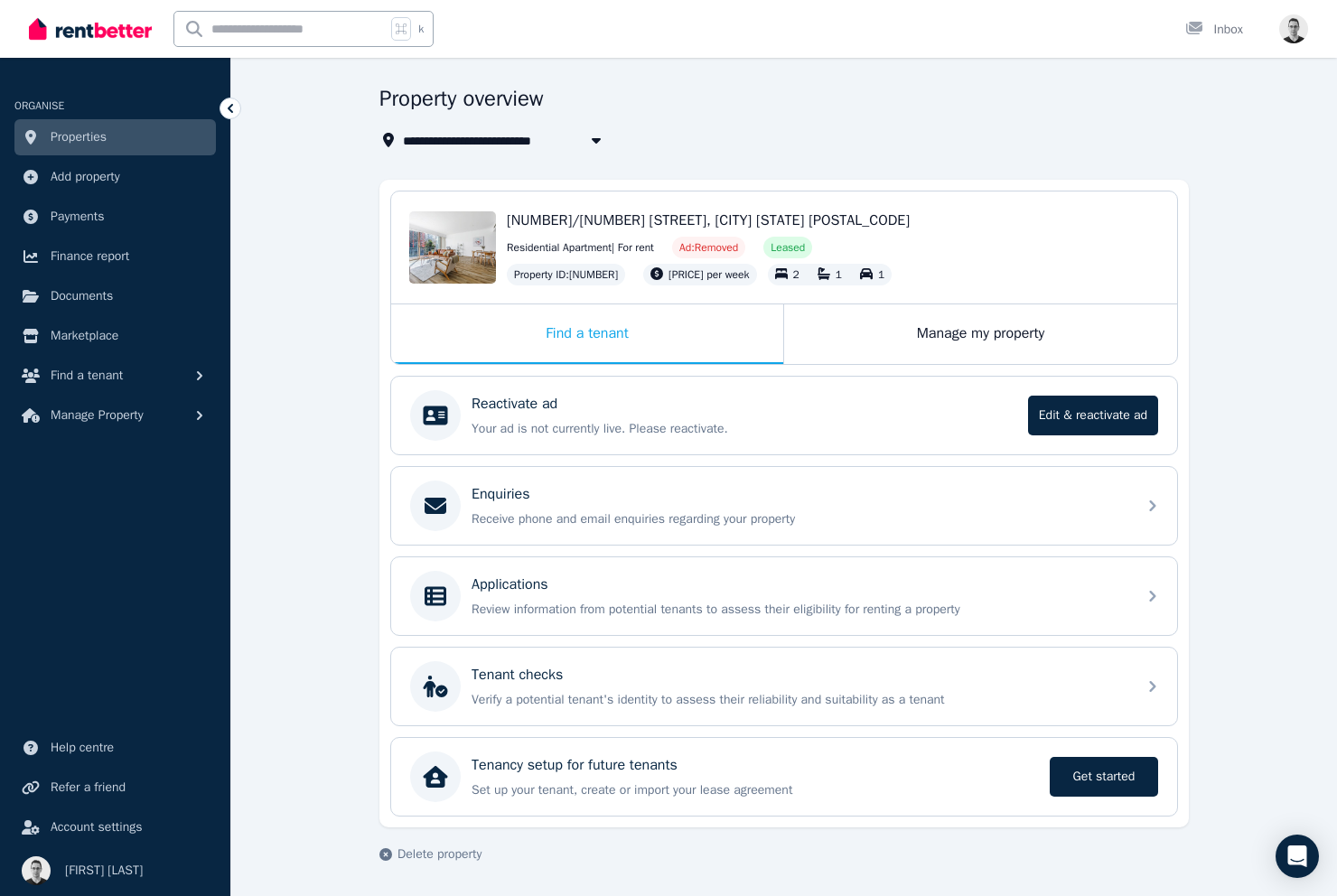 click on "[PRICE] per week" at bounding box center (708, 275) 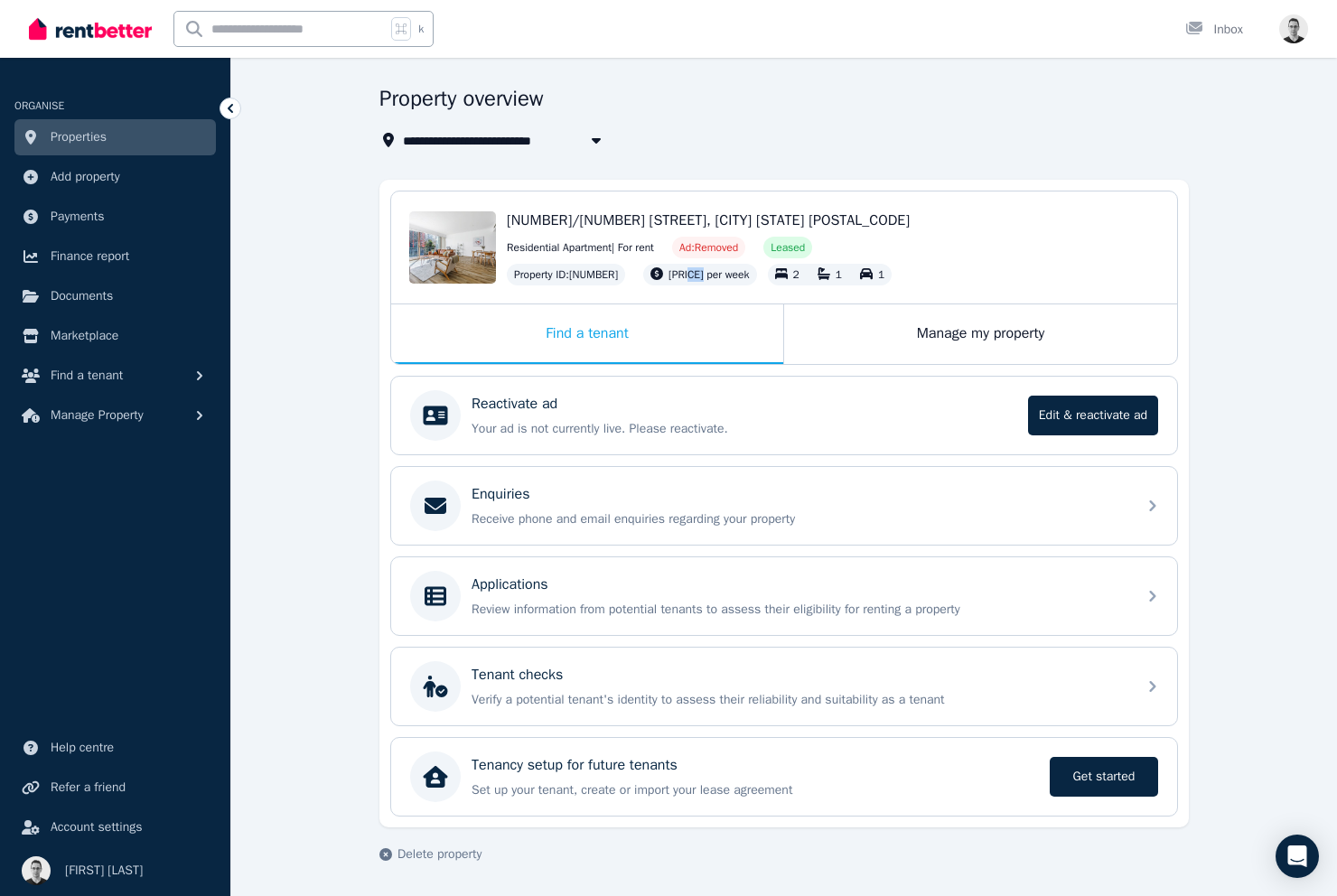click on "[PRICE] per week" at bounding box center [708, 275] 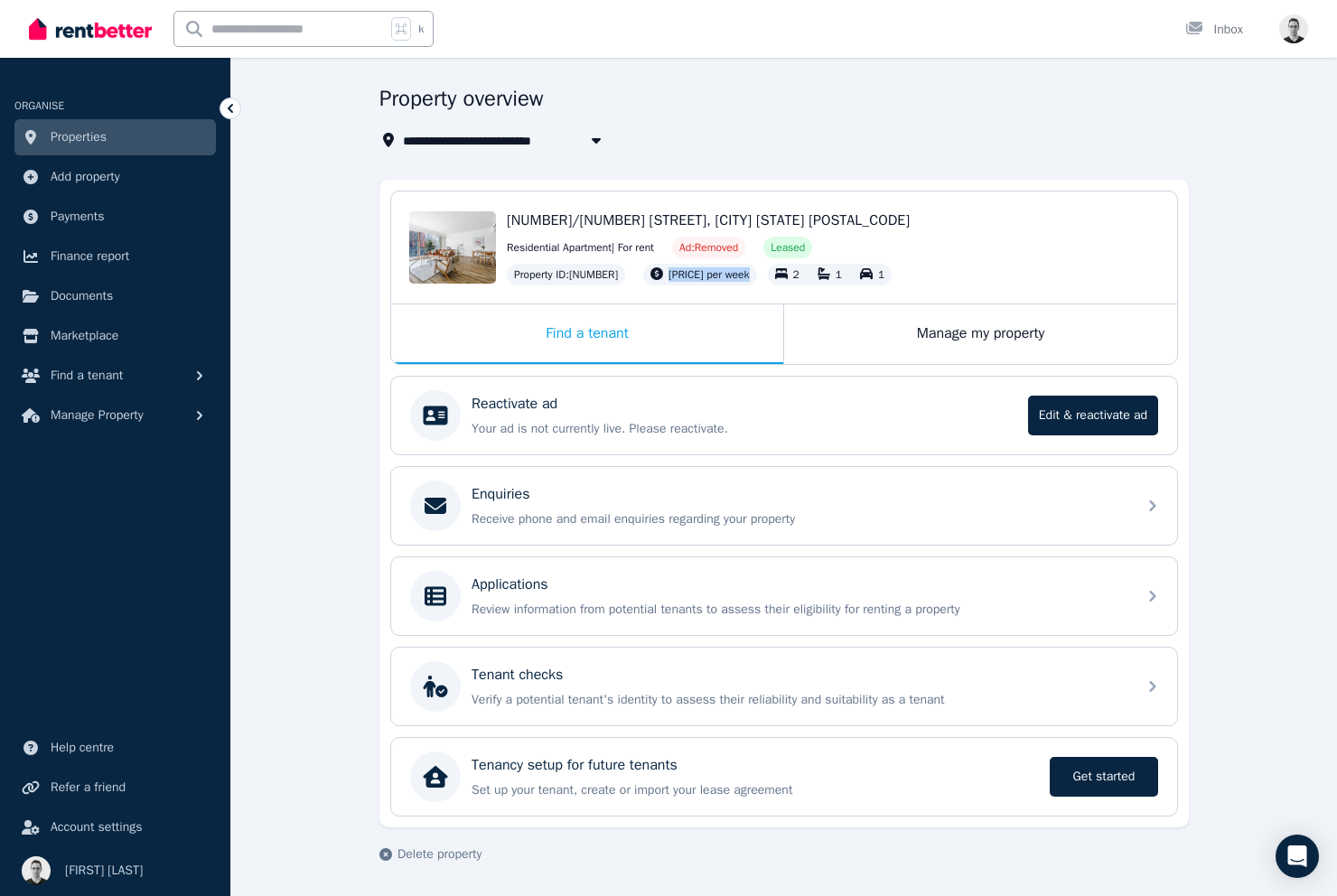 click on "[PRICE] per week" at bounding box center [708, 275] 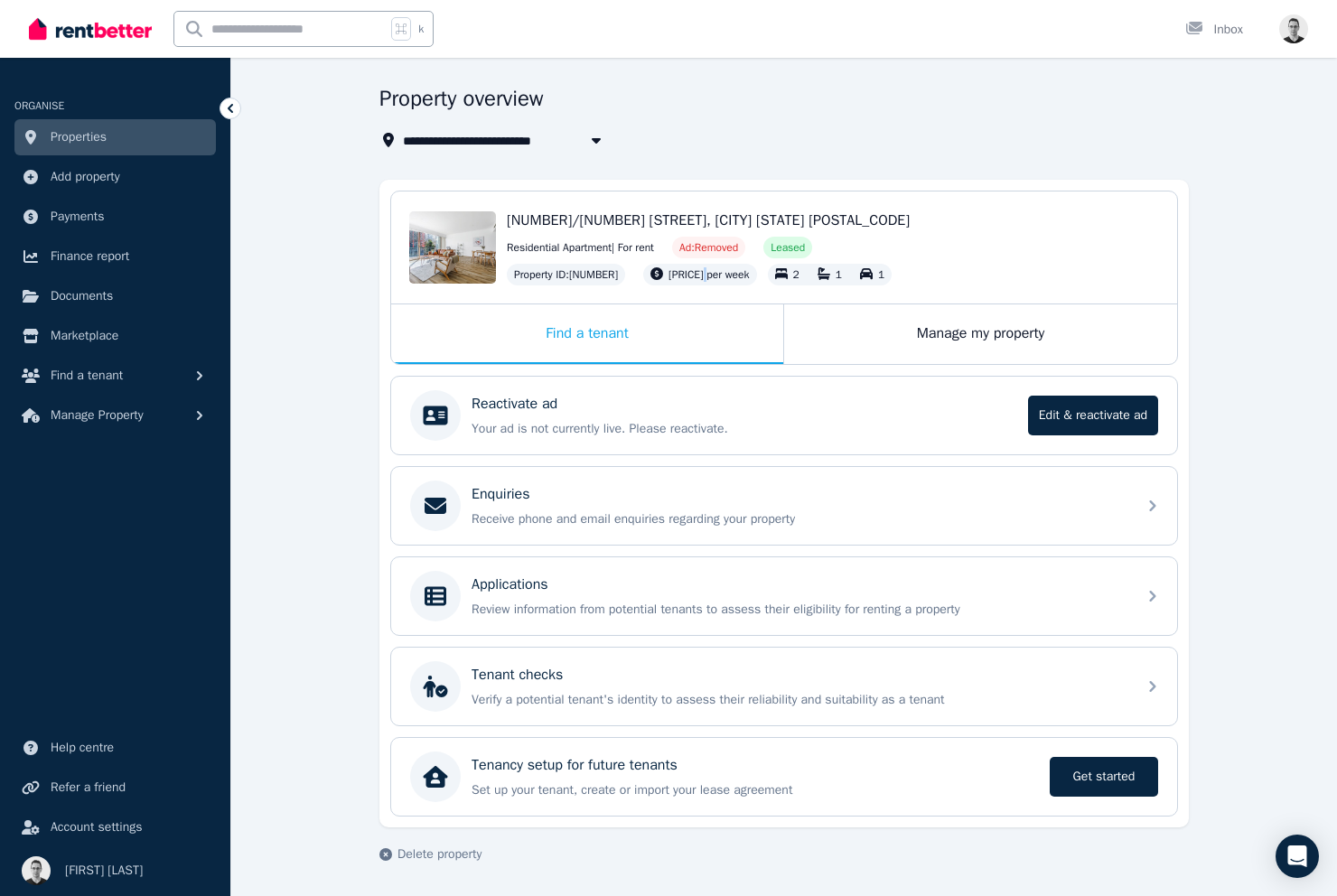 click on "[PRICE] per week" at bounding box center (708, 275) 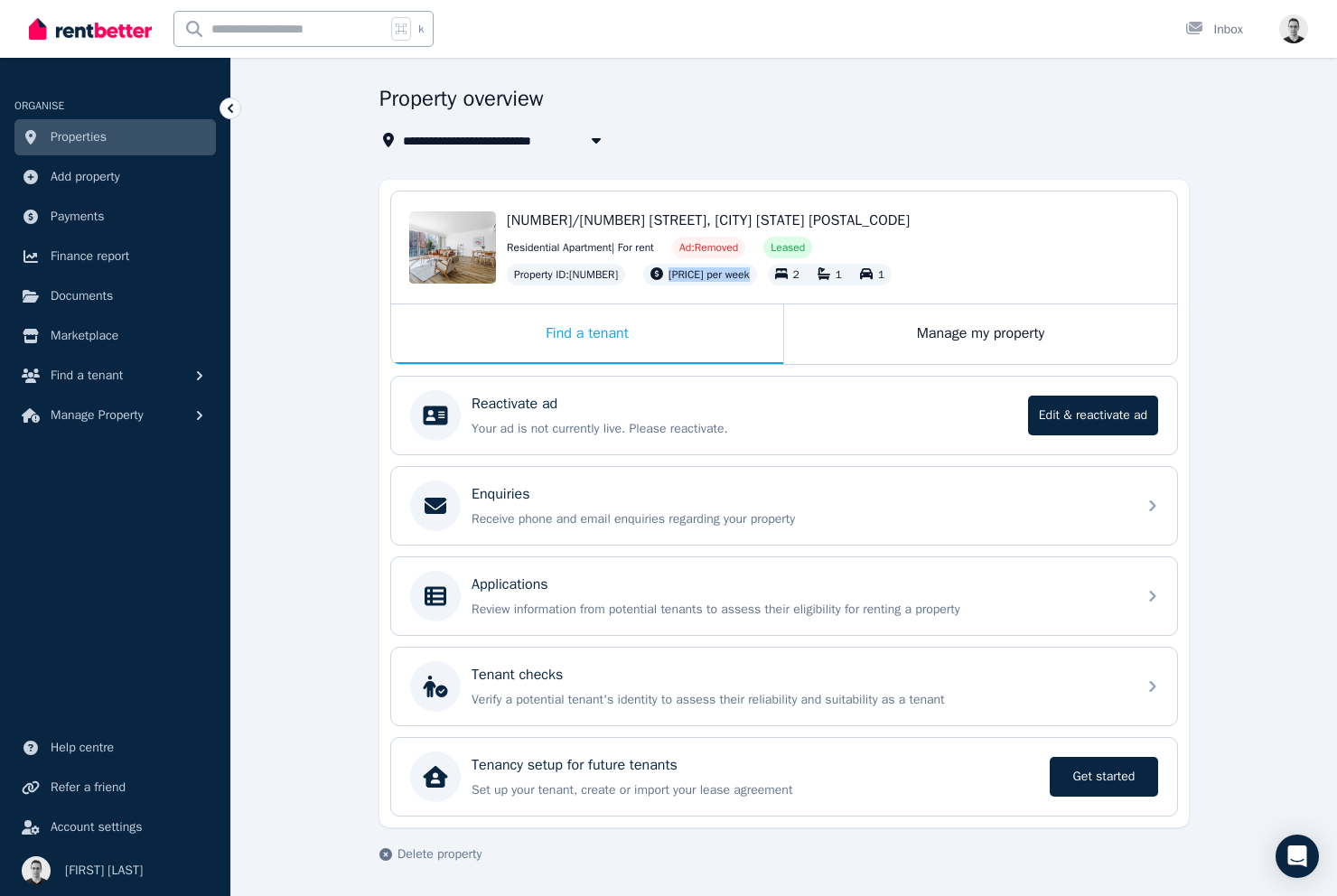 click on "[PRICE] per week" at bounding box center [708, 275] 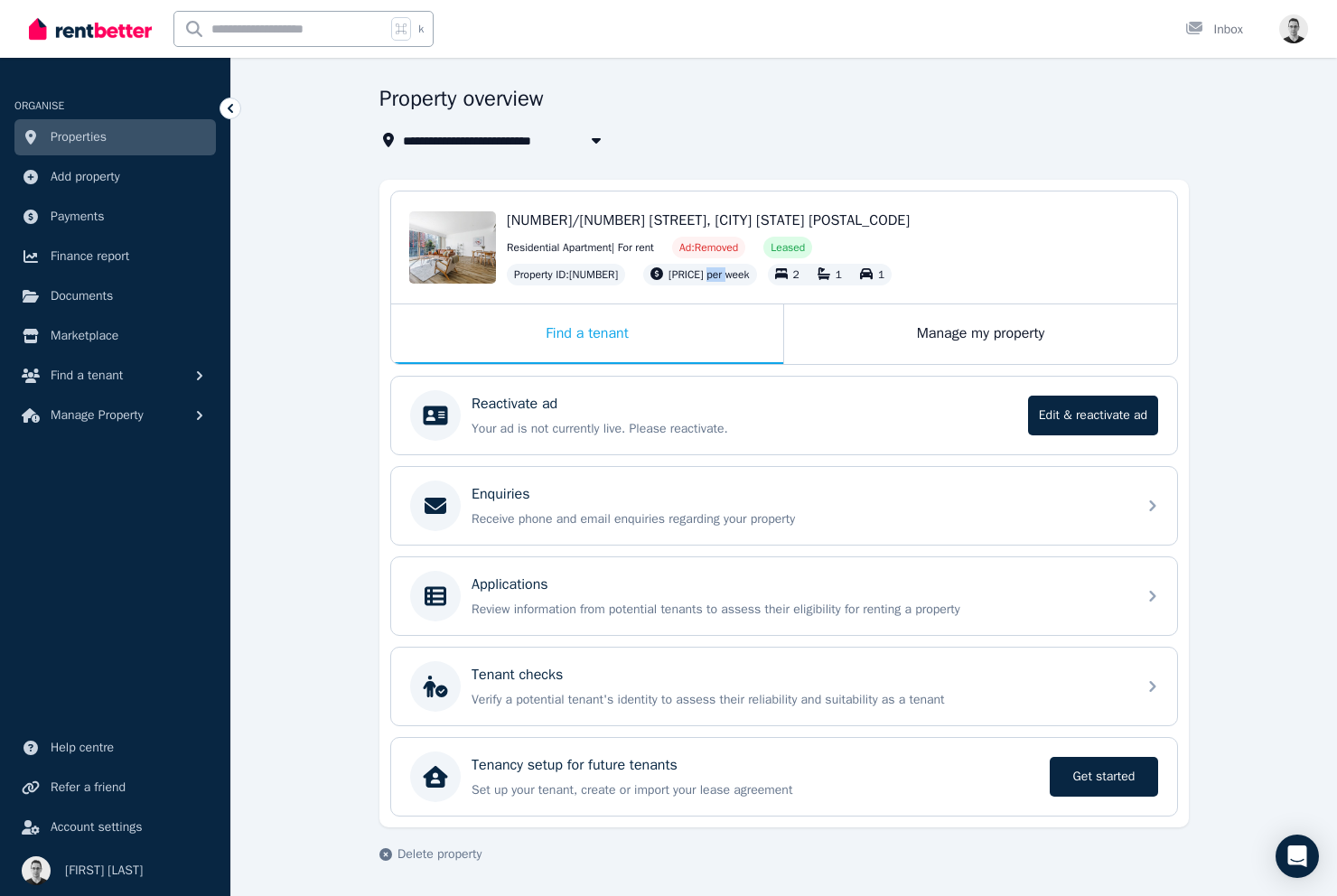 click on "[PRICE] per week" at bounding box center [708, 275] 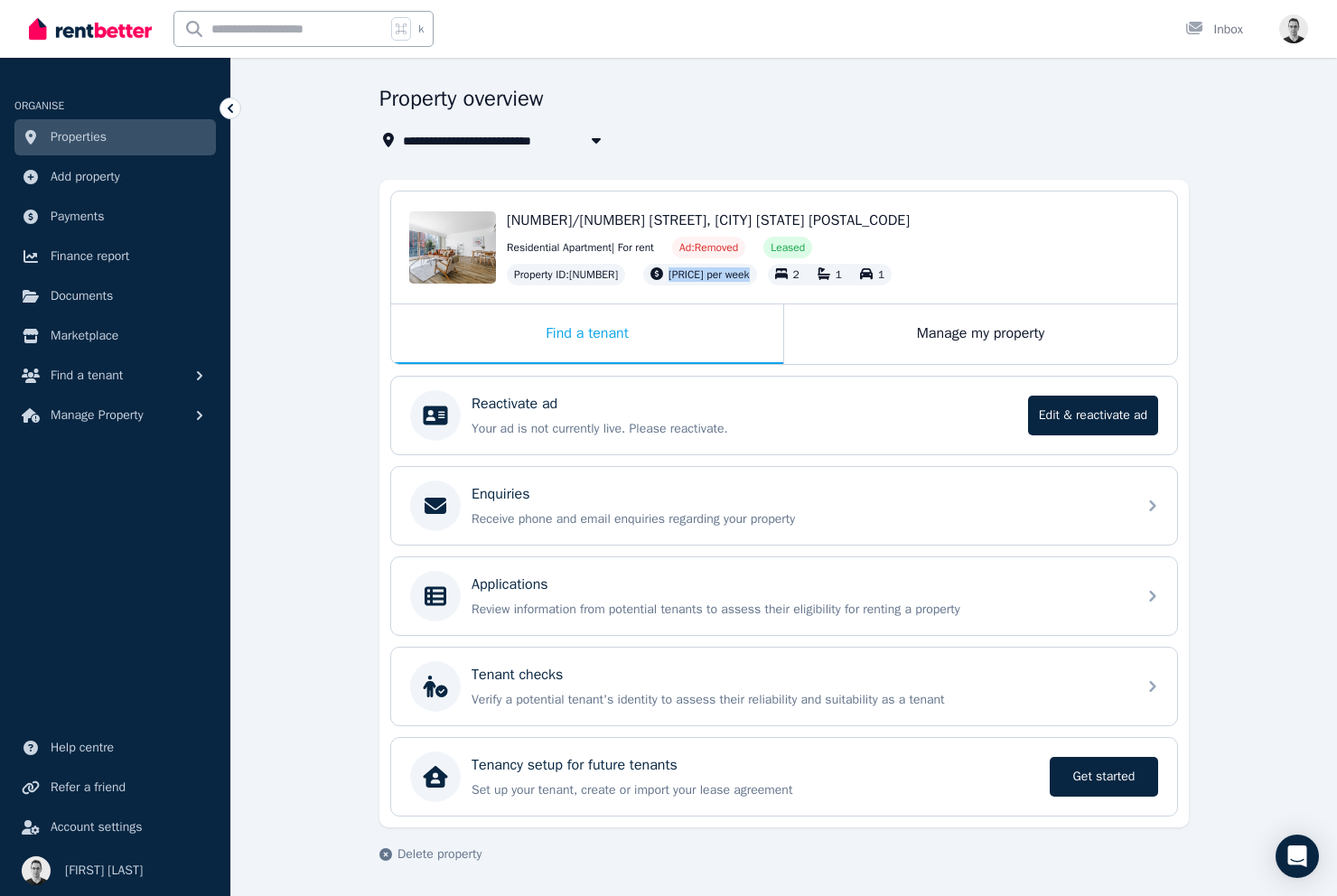 click on "[PRICE] per week" at bounding box center (708, 275) 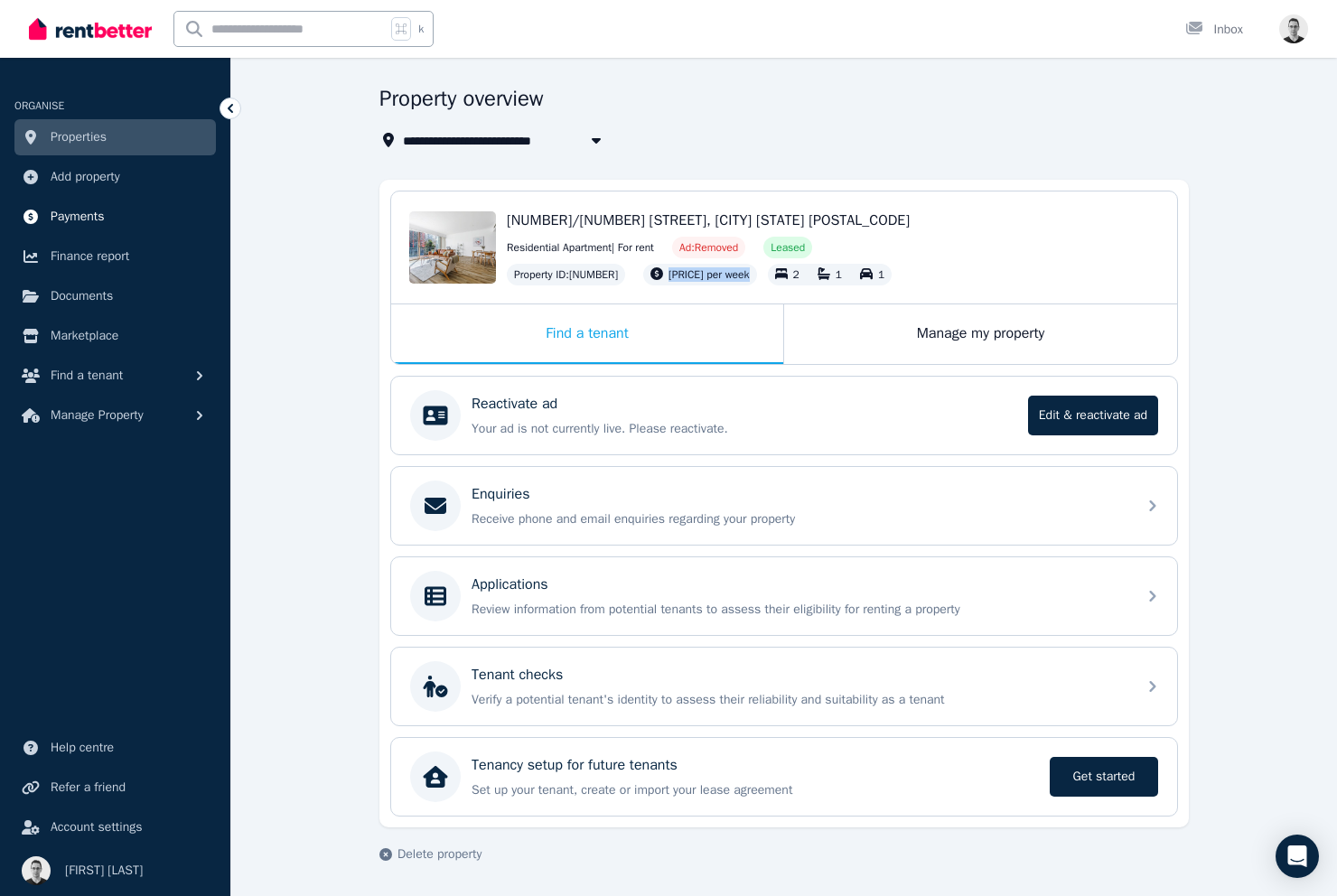 click on "Payments" at bounding box center [78, 217] 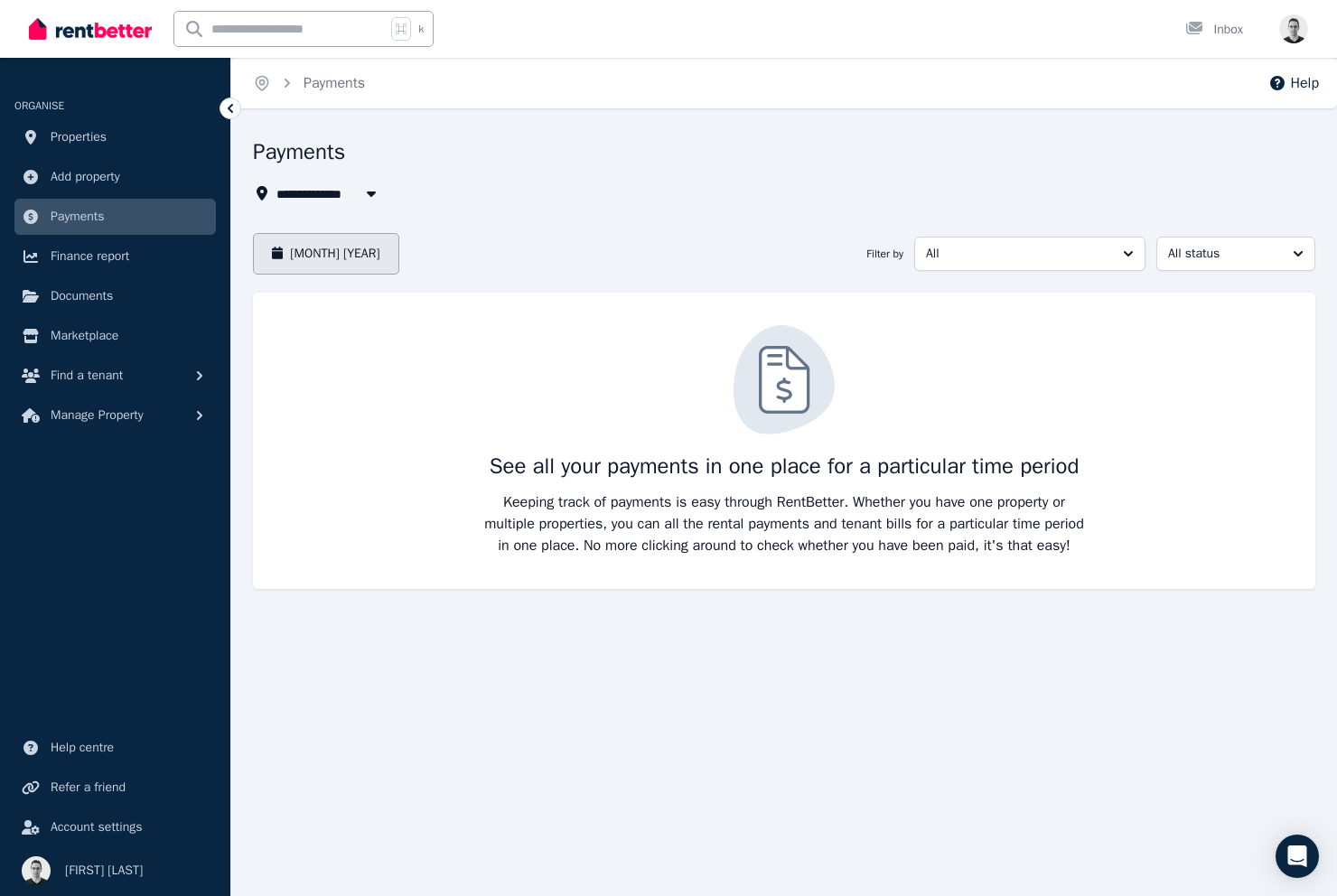 click on "[MONTH] [YEAR]" at bounding box center (326, 254) 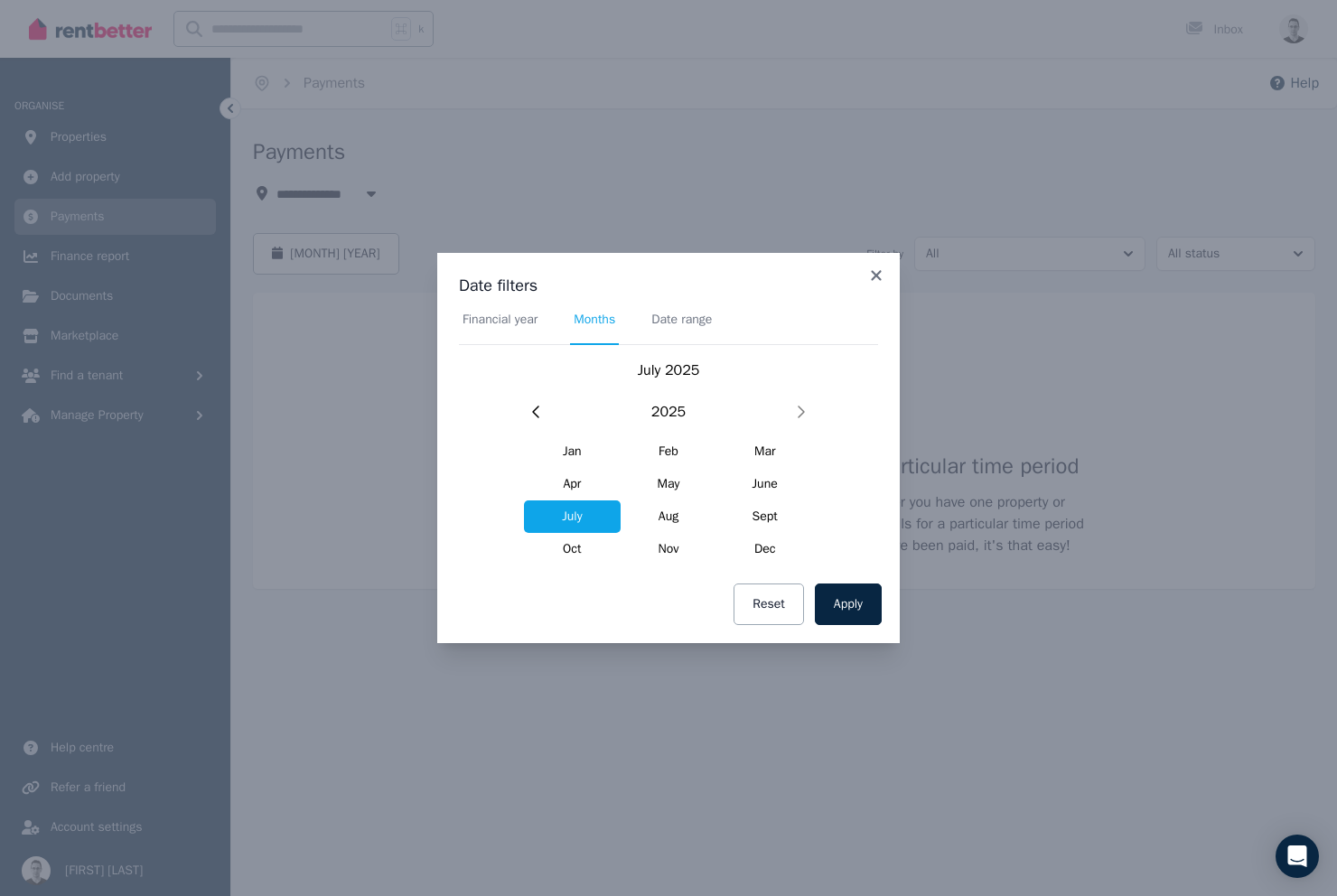 click on "Date filters Financial year Months Date range July   2025 2025 Jan Feb Mar Apr May June July Aug Sept Oct Nov Dec Apply Reset" at bounding box center [668, 448] 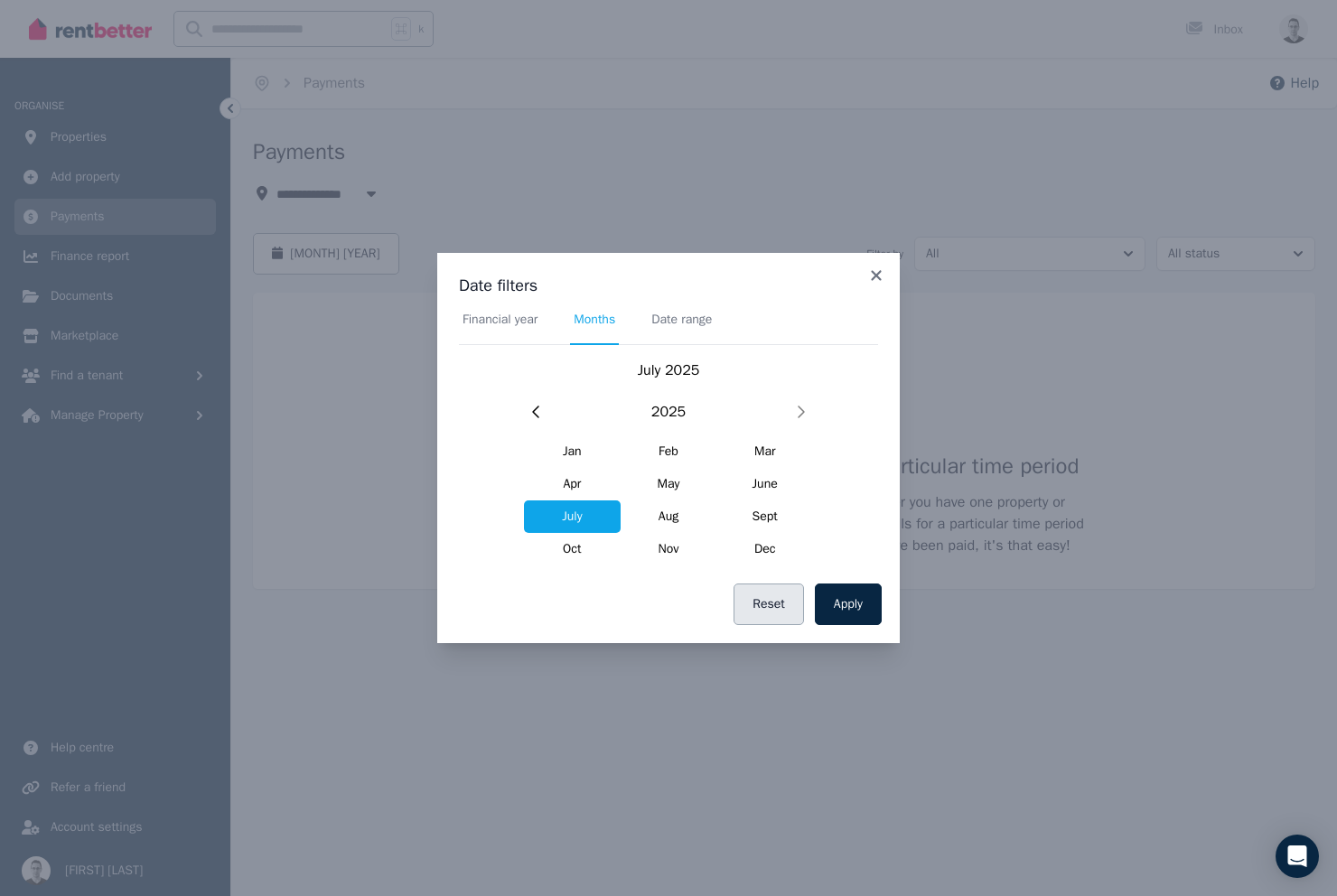 click on "Reset" at bounding box center [769, 604] 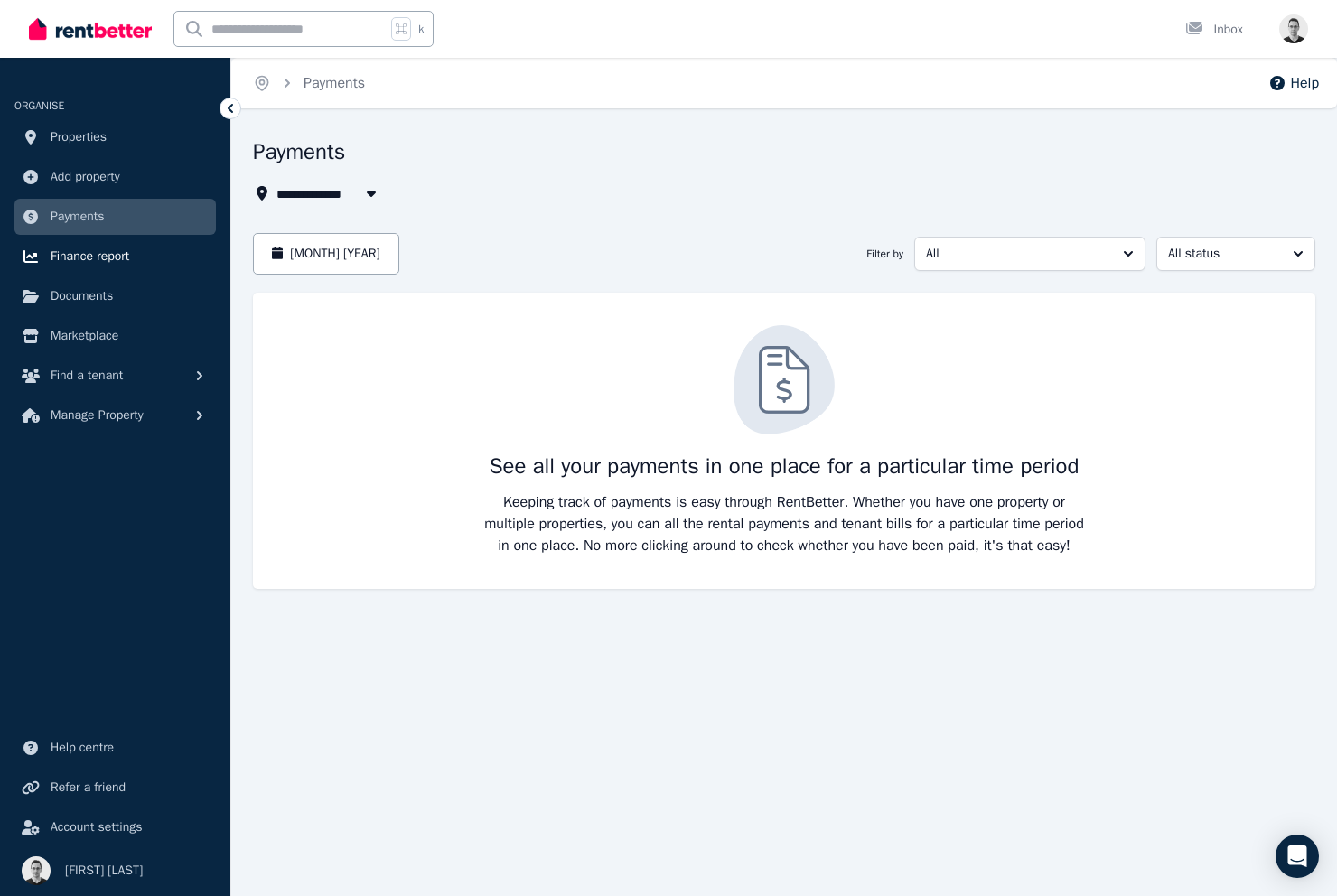 click on "Finance report" at bounding box center (115, 257) 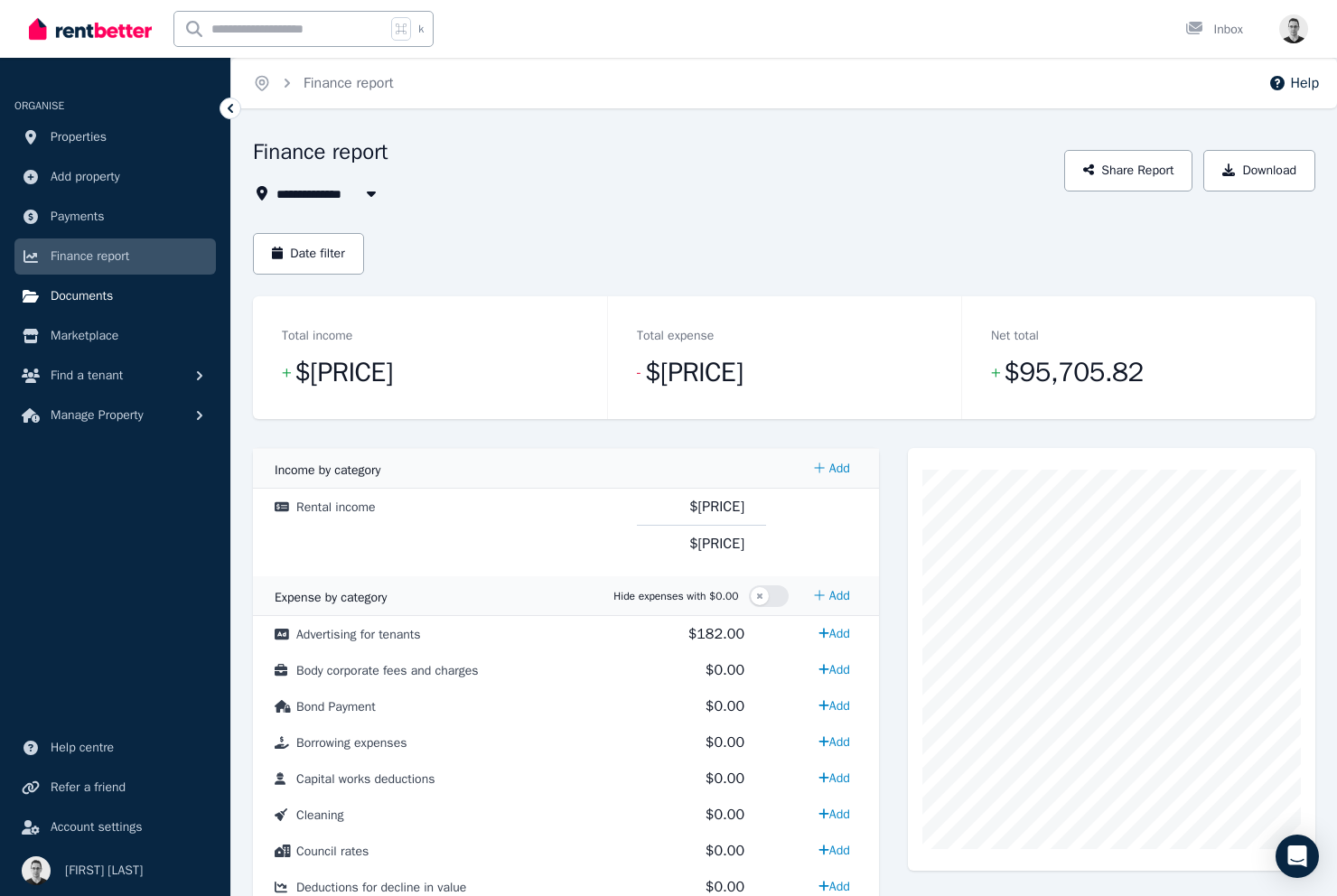 click on "Documents" at bounding box center [115, 296] 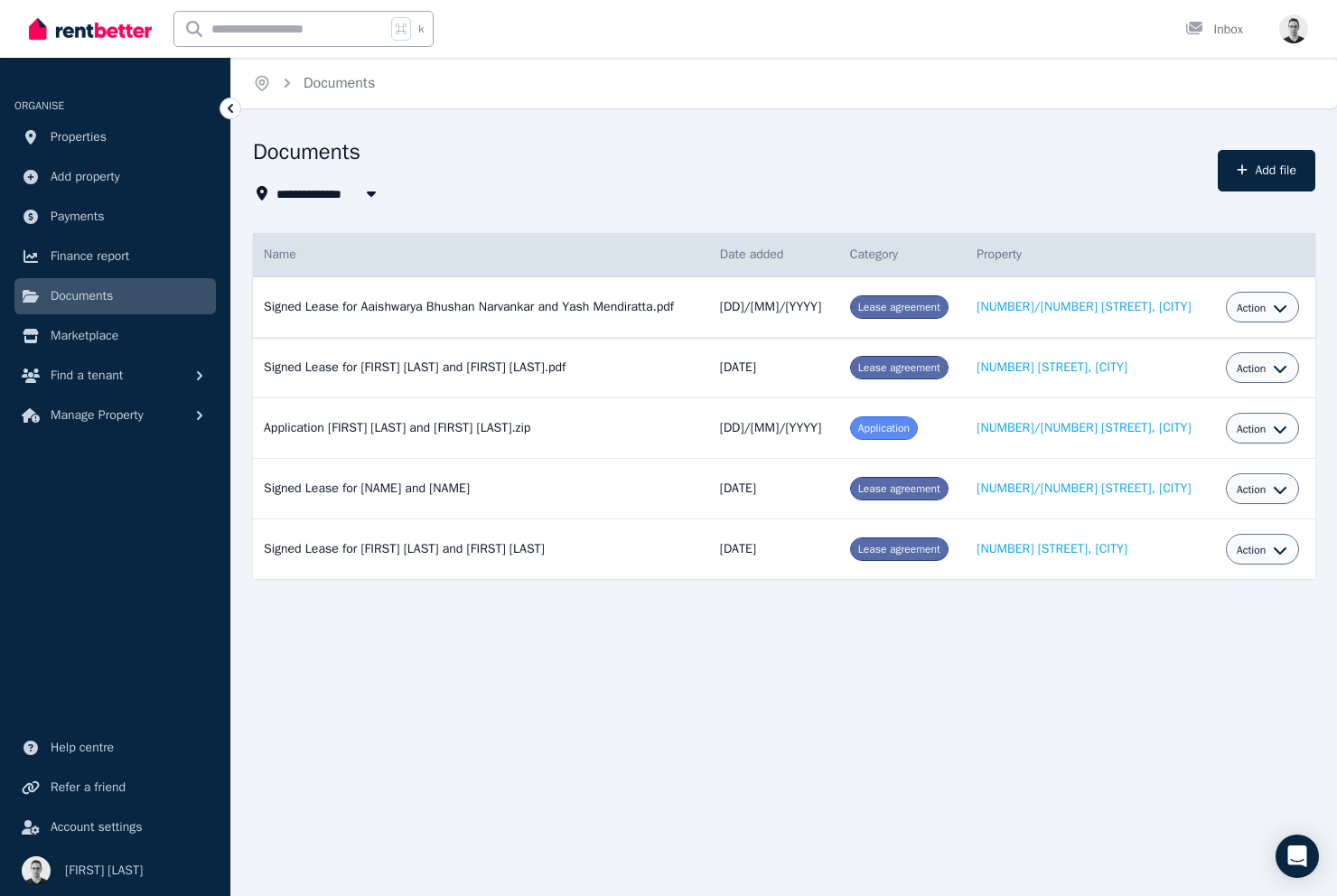 click on "[DD]/[MM]/[YYYY]" at bounding box center [774, 307] 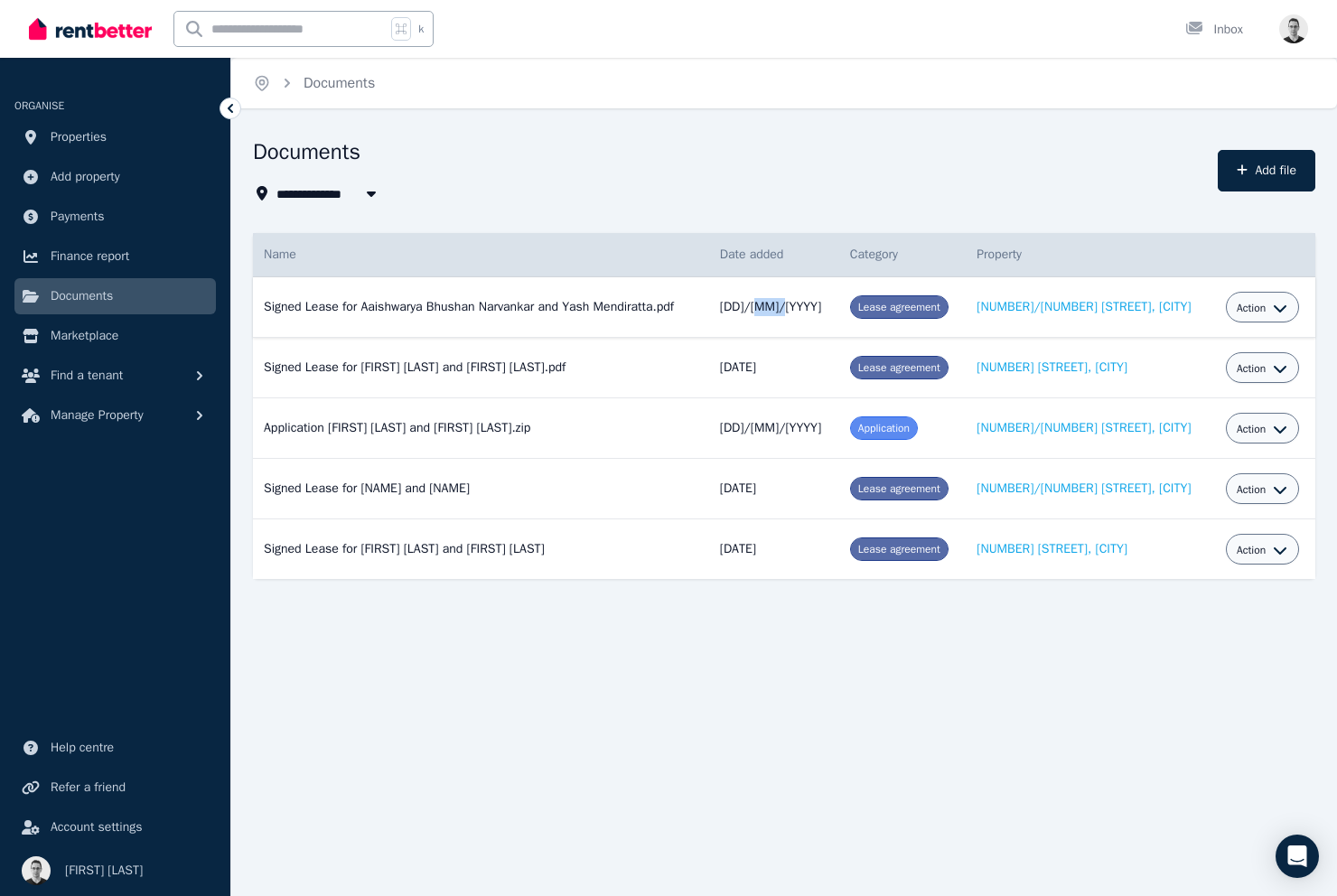 click on "[DD]/[MM]/[YYYY]" at bounding box center (774, 307) 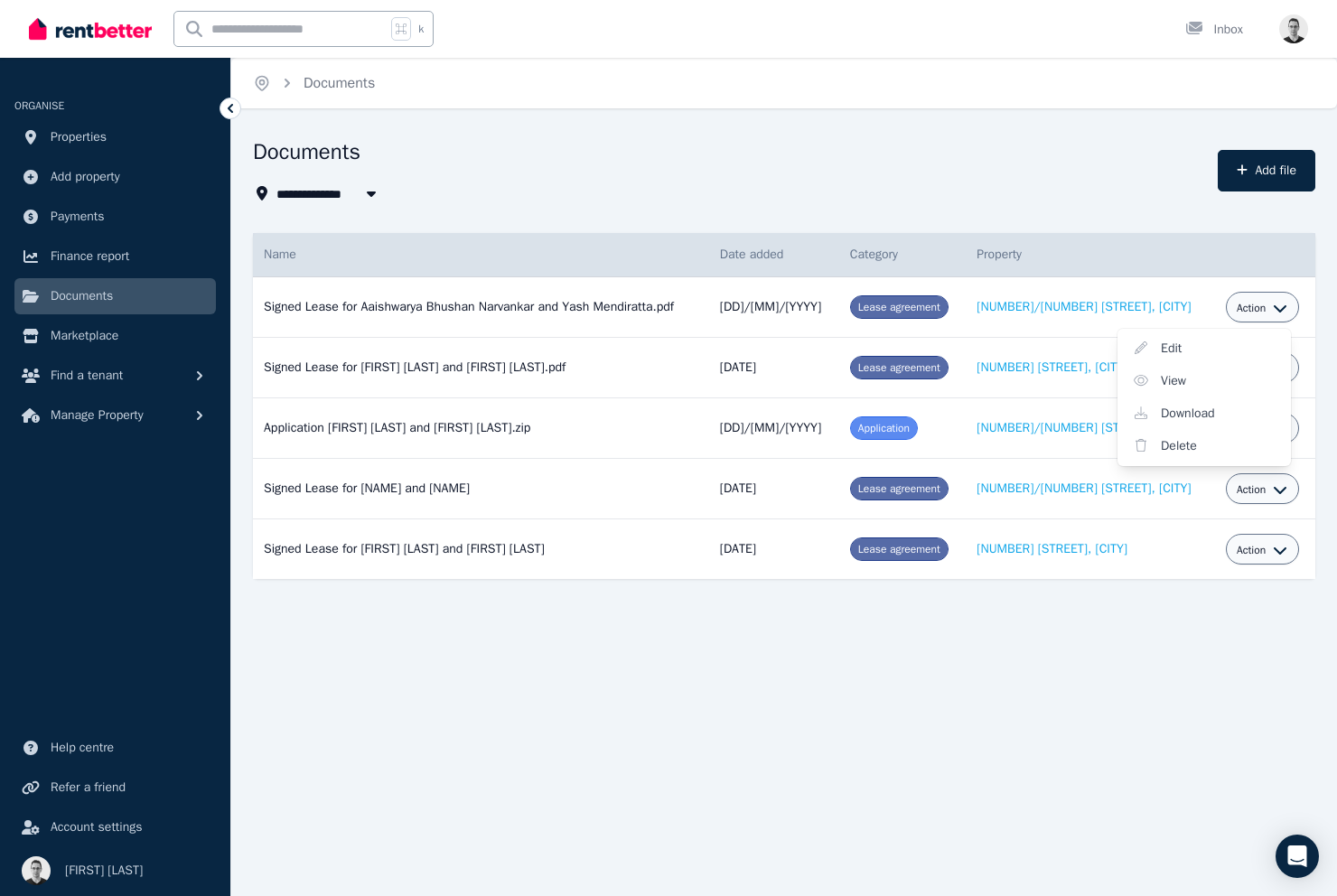 click on "**********" at bounding box center (730, 193) 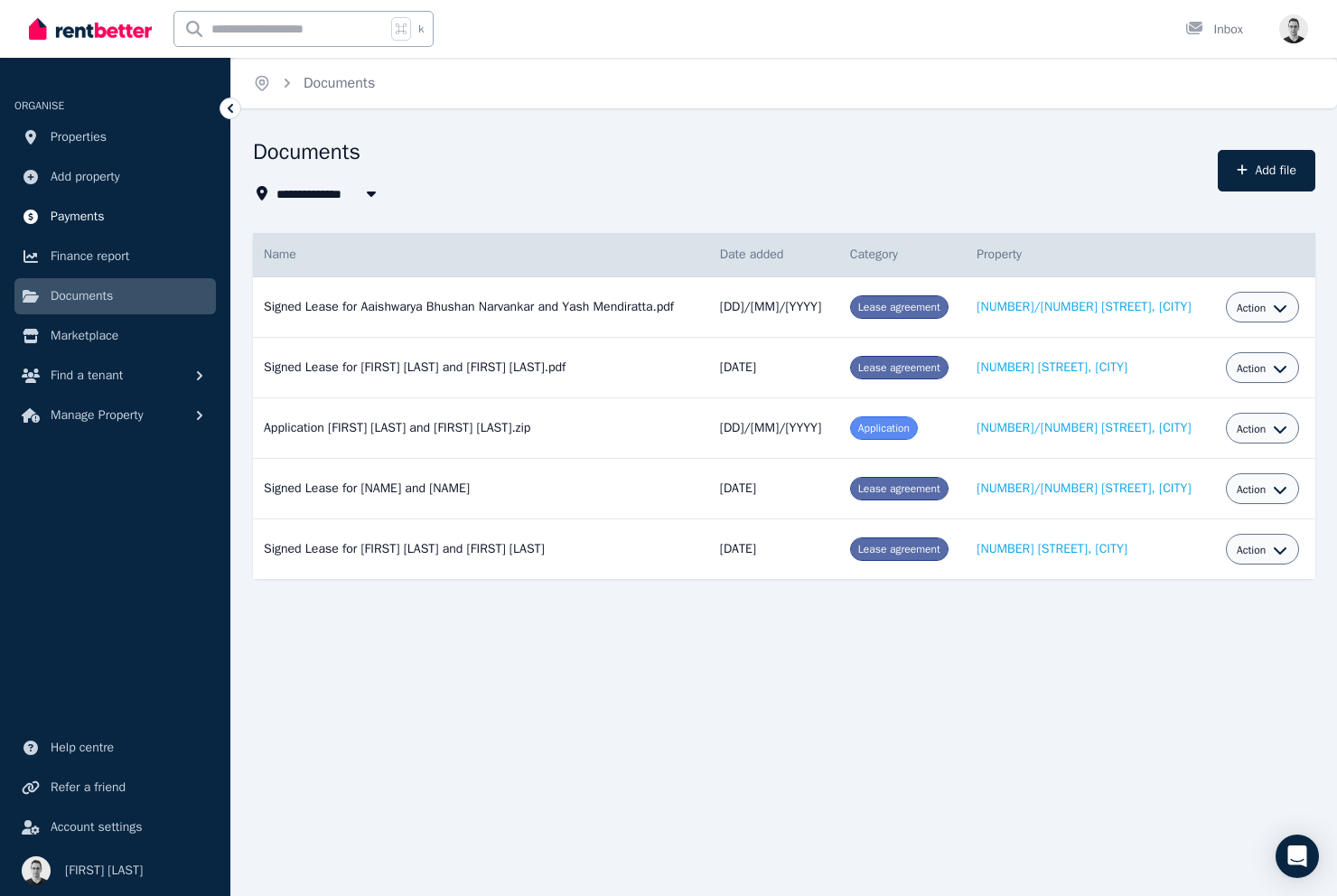 click on "Payments" at bounding box center (78, 217) 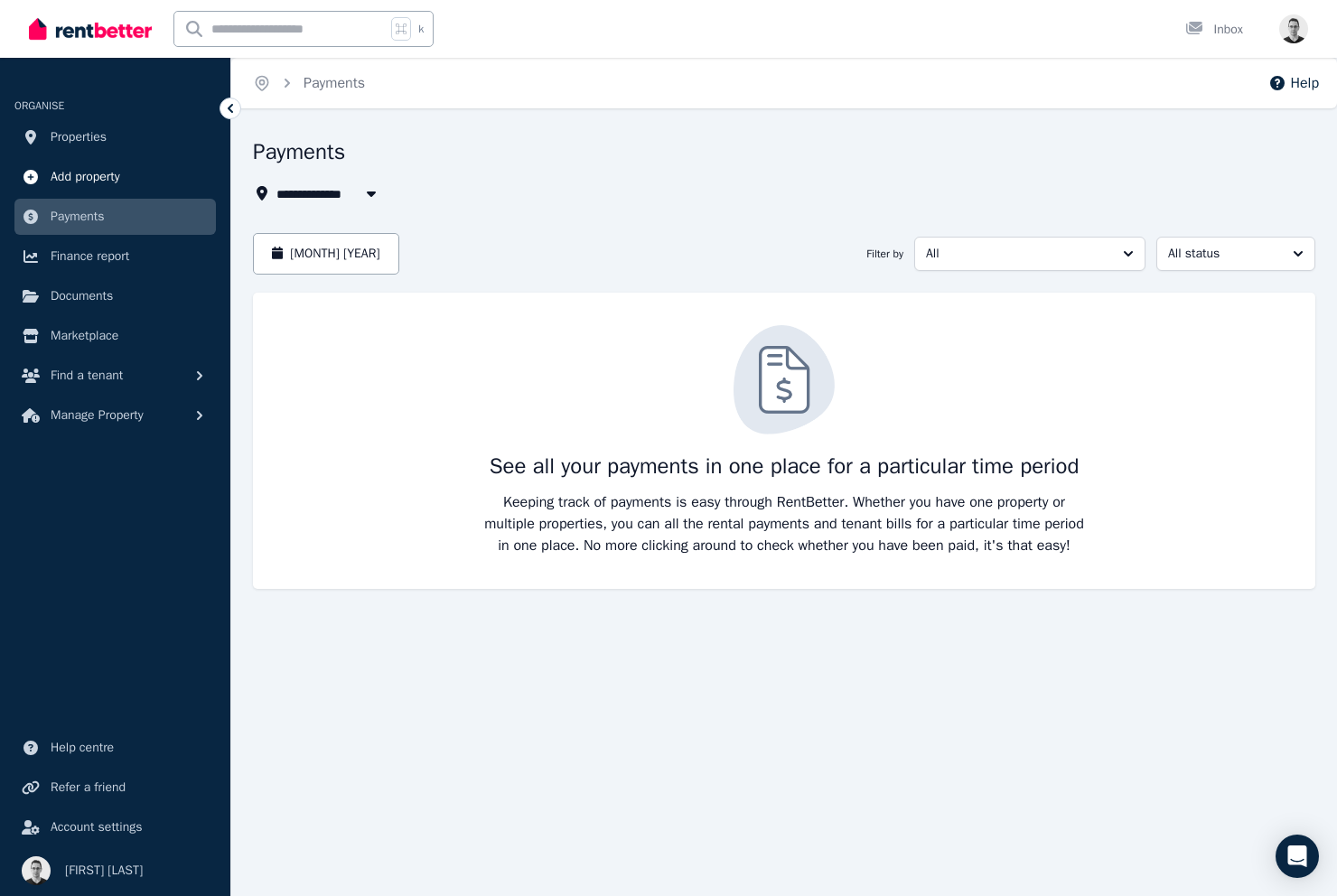 click on "Add property" at bounding box center [115, 177] 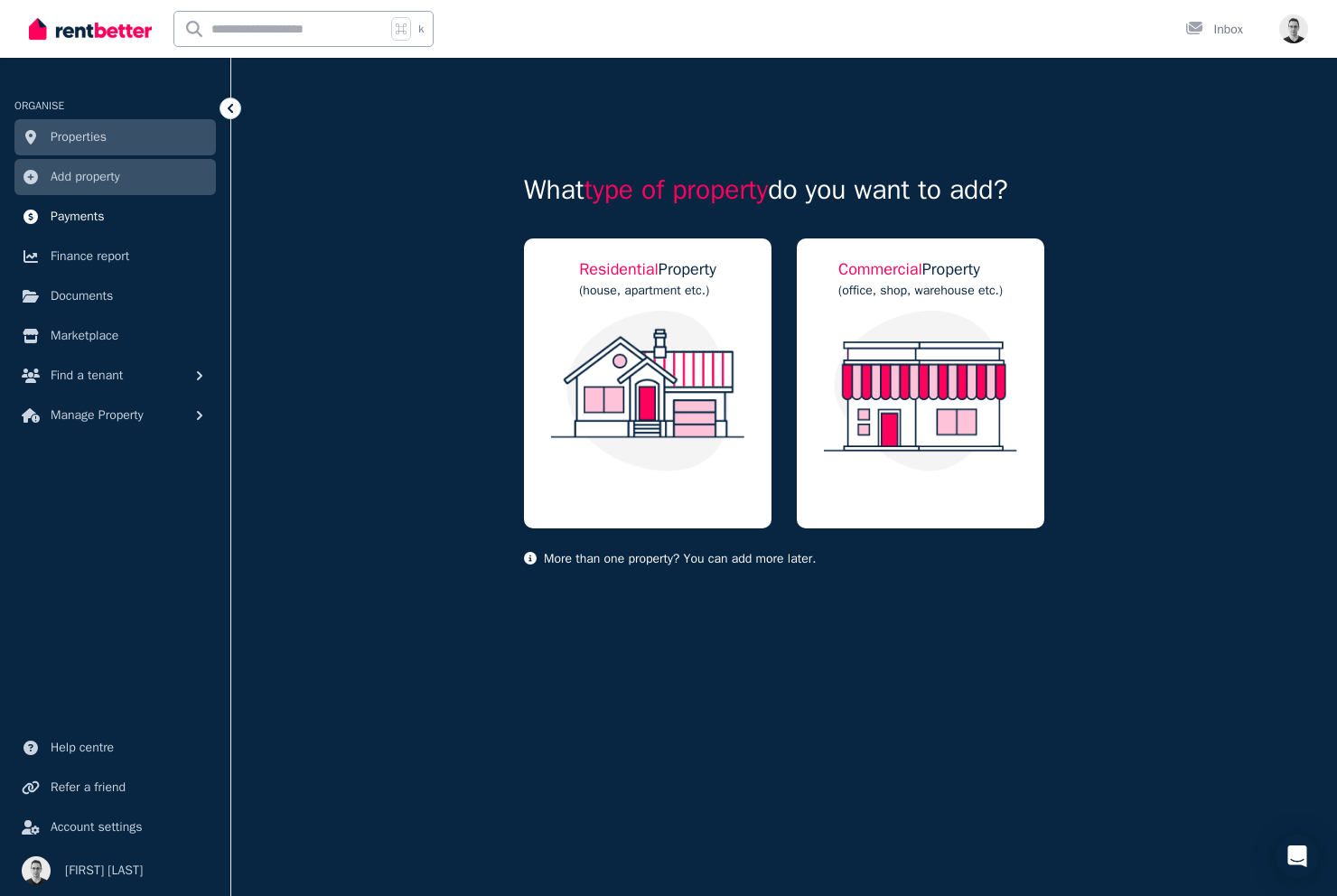 click on "Payments" at bounding box center [78, 217] 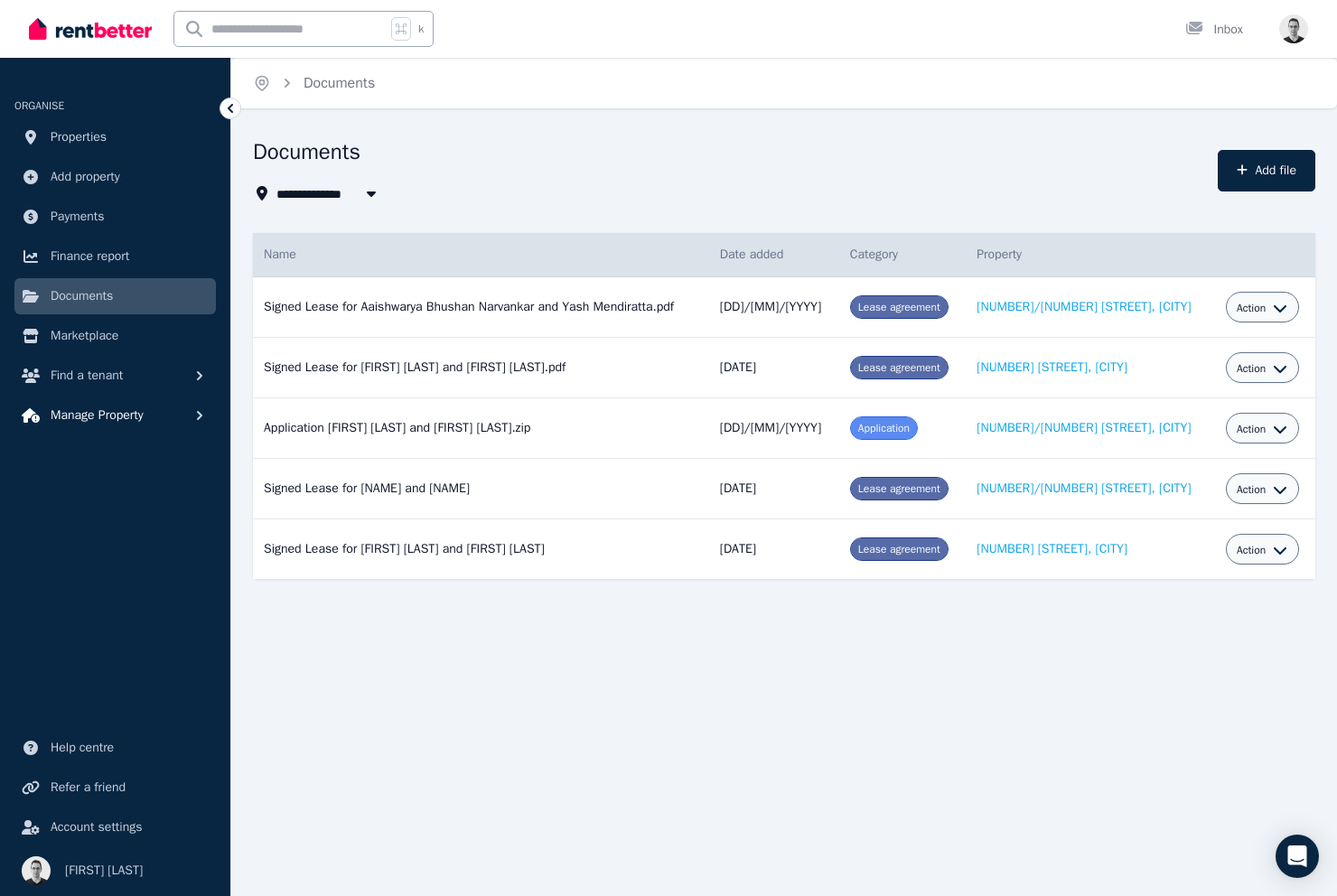 click on "Manage Property" at bounding box center [97, 415] 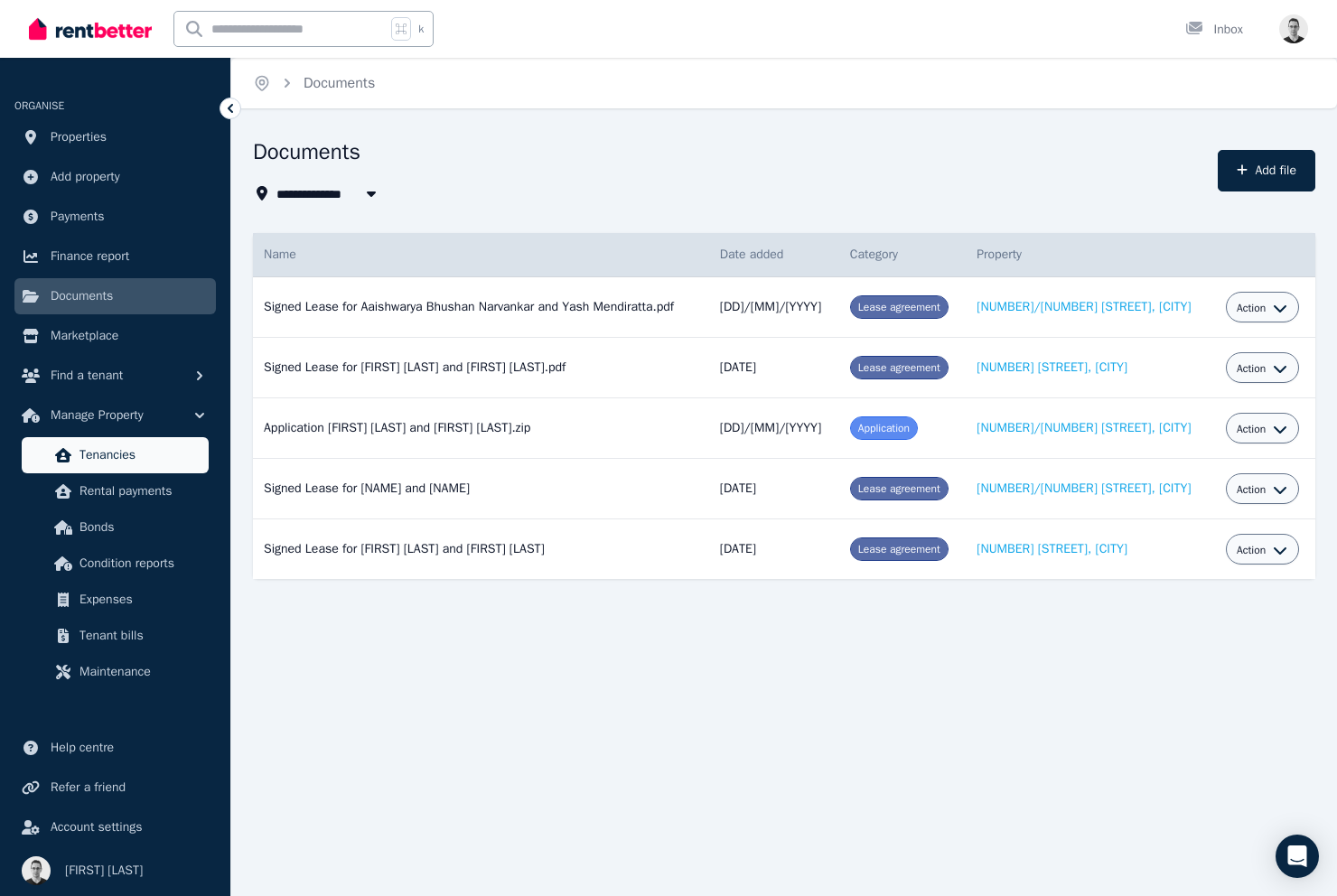 click on "Tenancies" at bounding box center (140, 455) 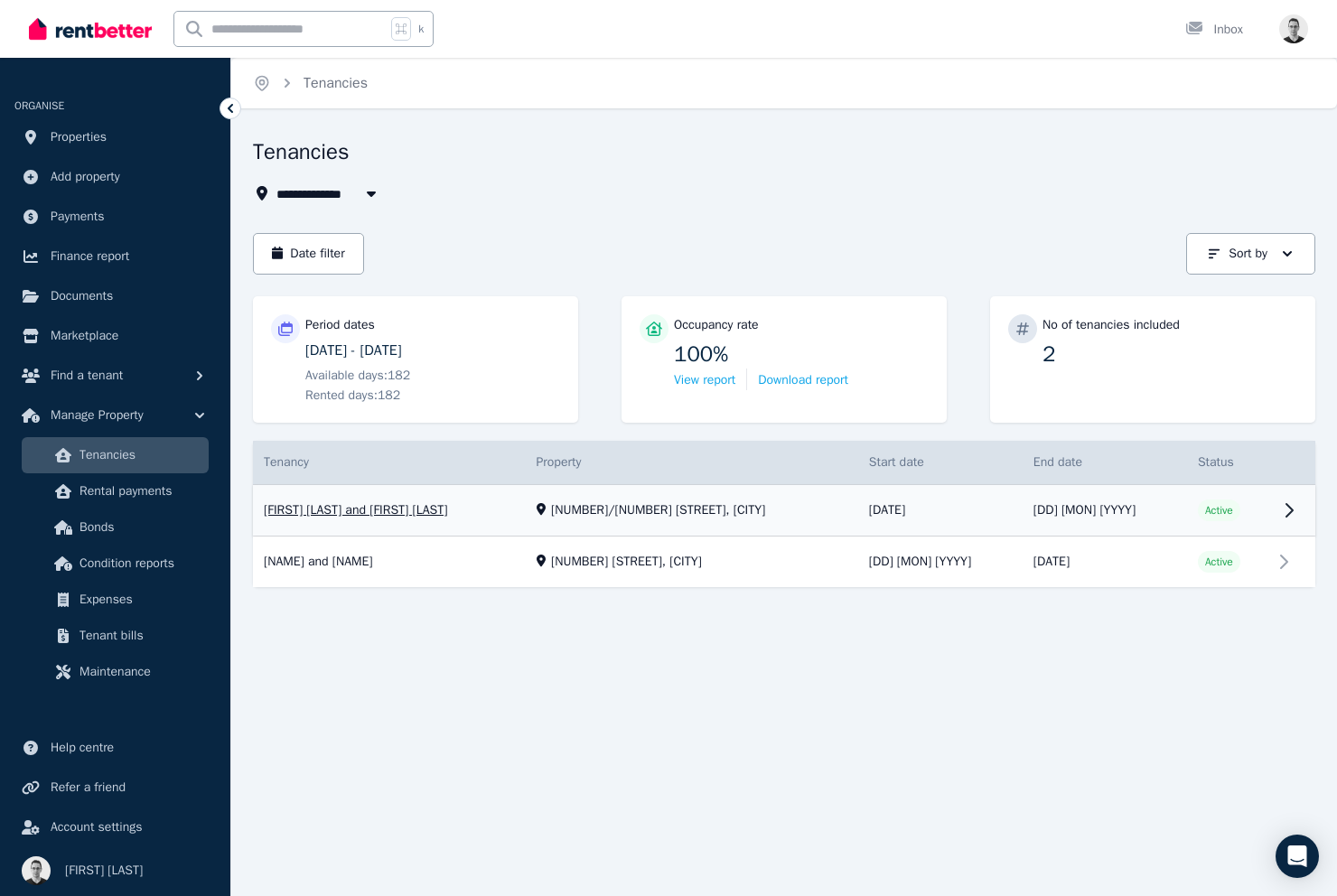 click on "View property details" at bounding box center [784, 510] 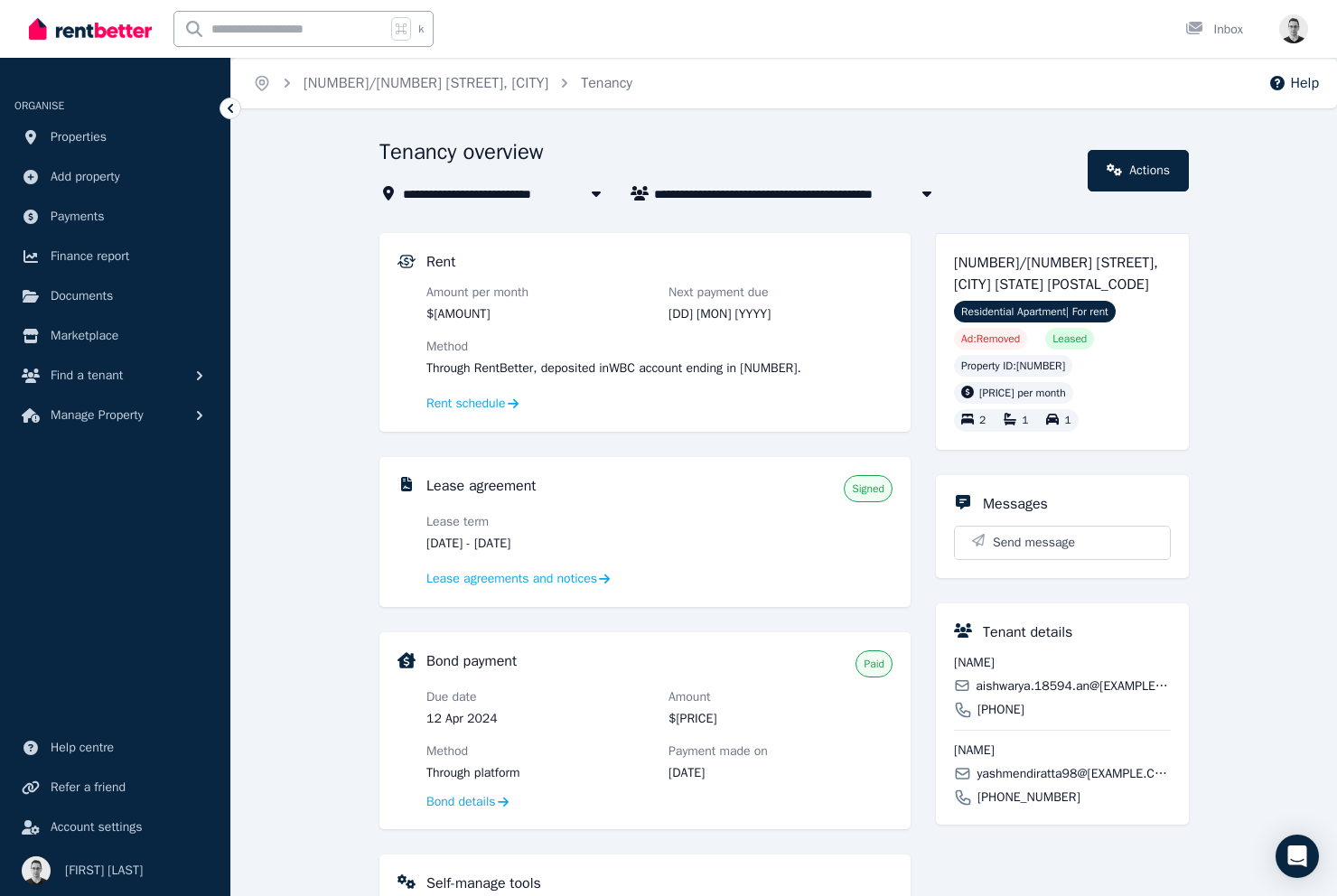 click on "[DATE] - [DATE]" at bounding box center (538, 544) 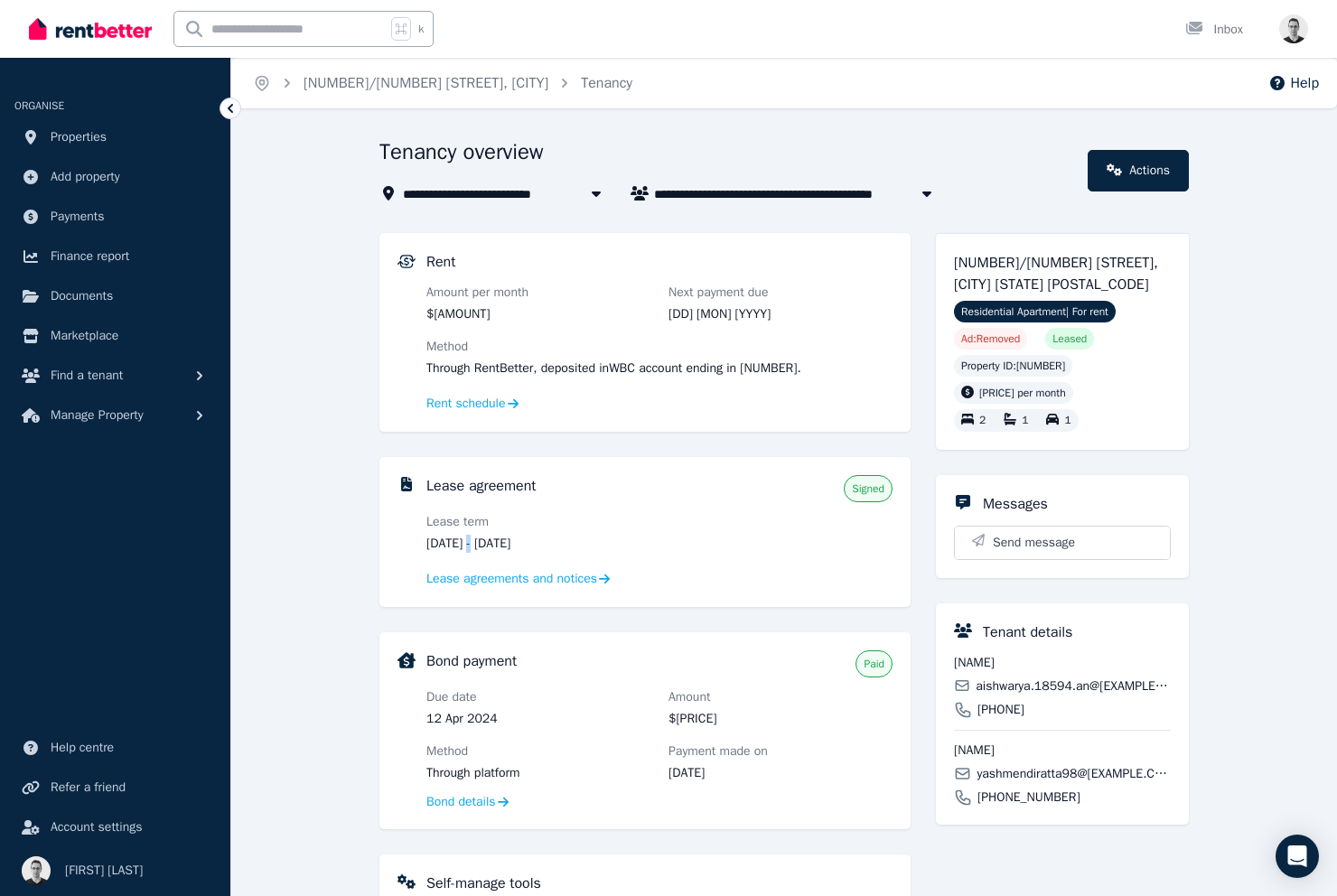 click on "[DATE] - [DATE]" at bounding box center [538, 544] 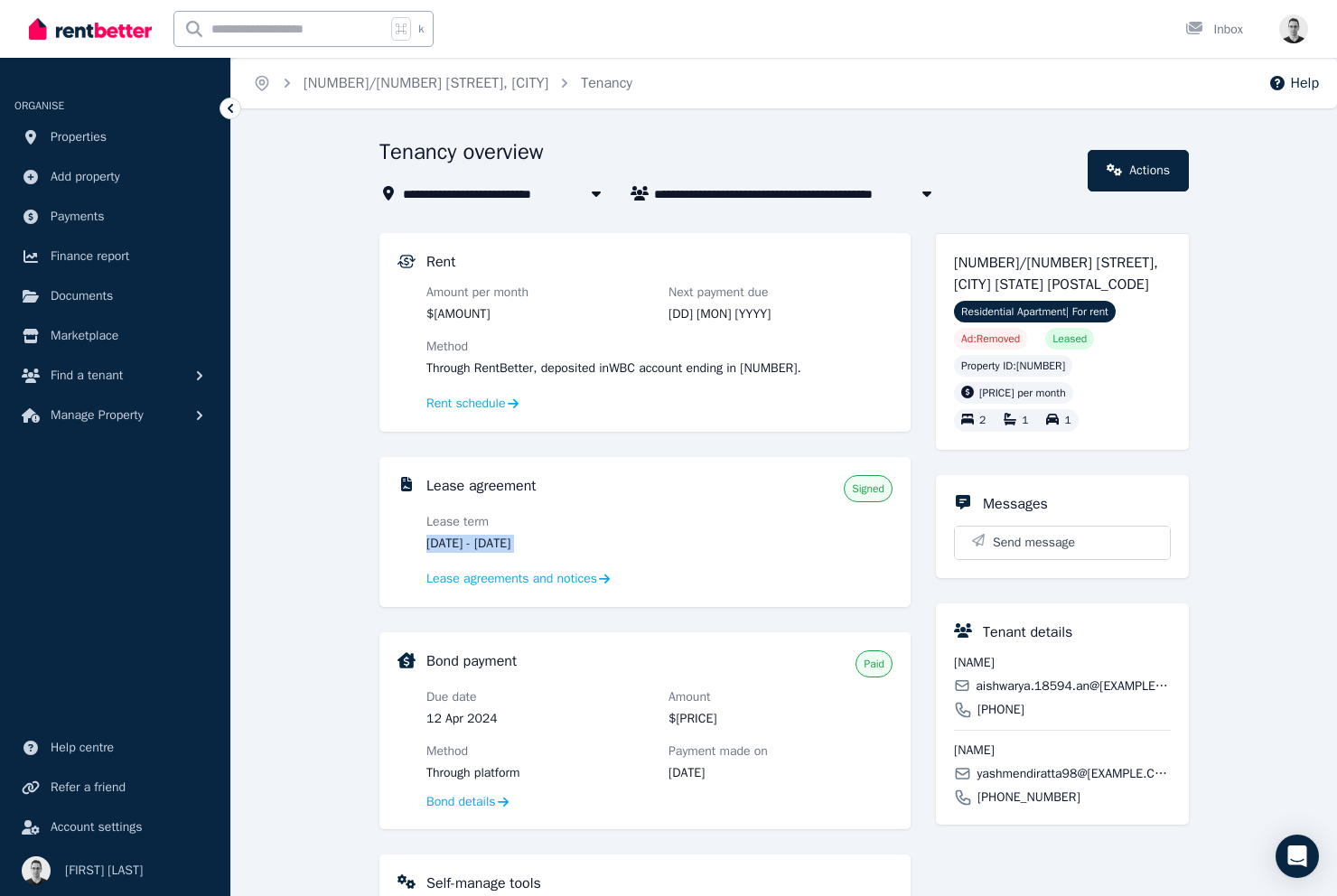 click on "[DATE] - [DATE]" at bounding box center [538, 544] 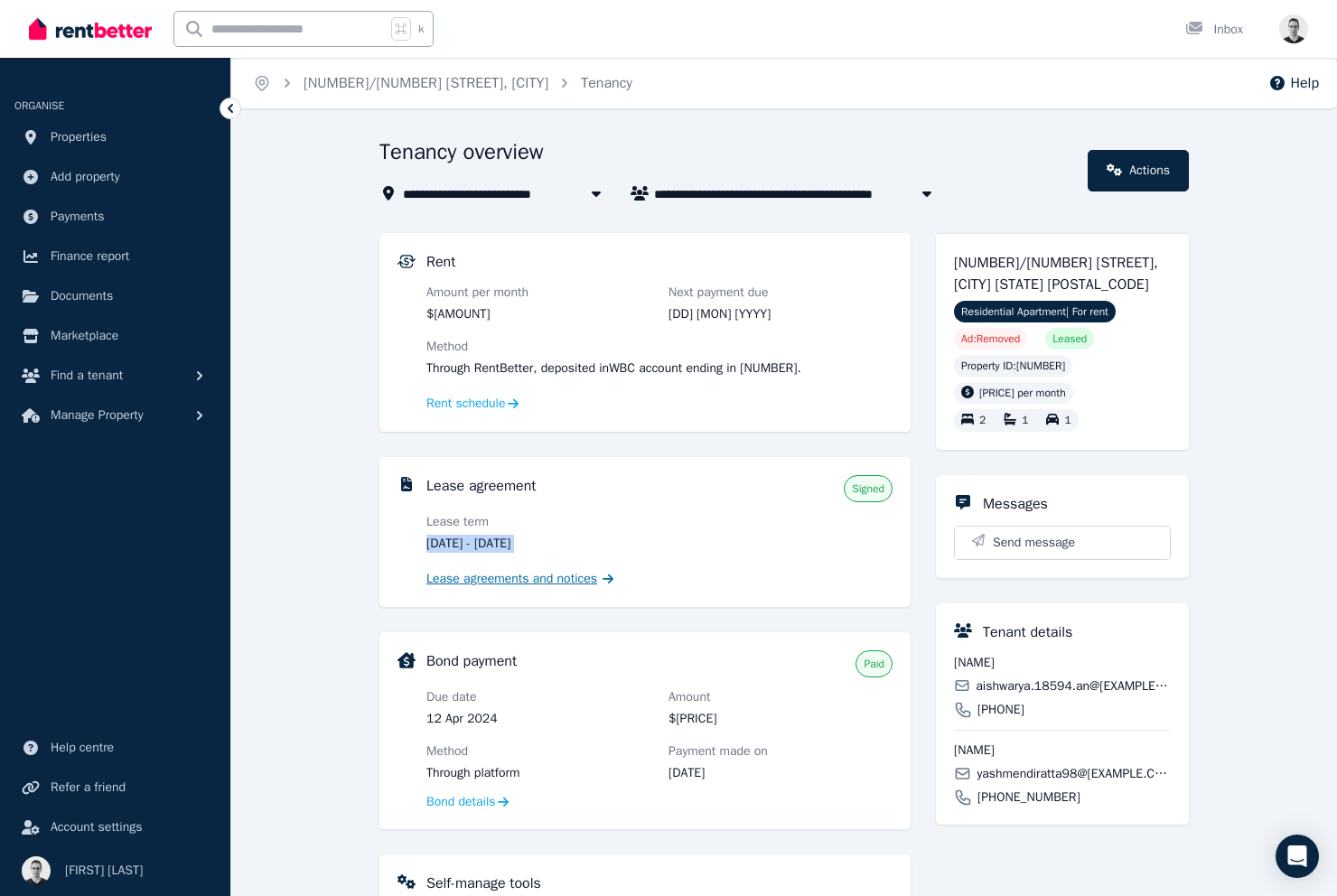 click on "Lease agreements and notices" at bounding box center [511, 579] 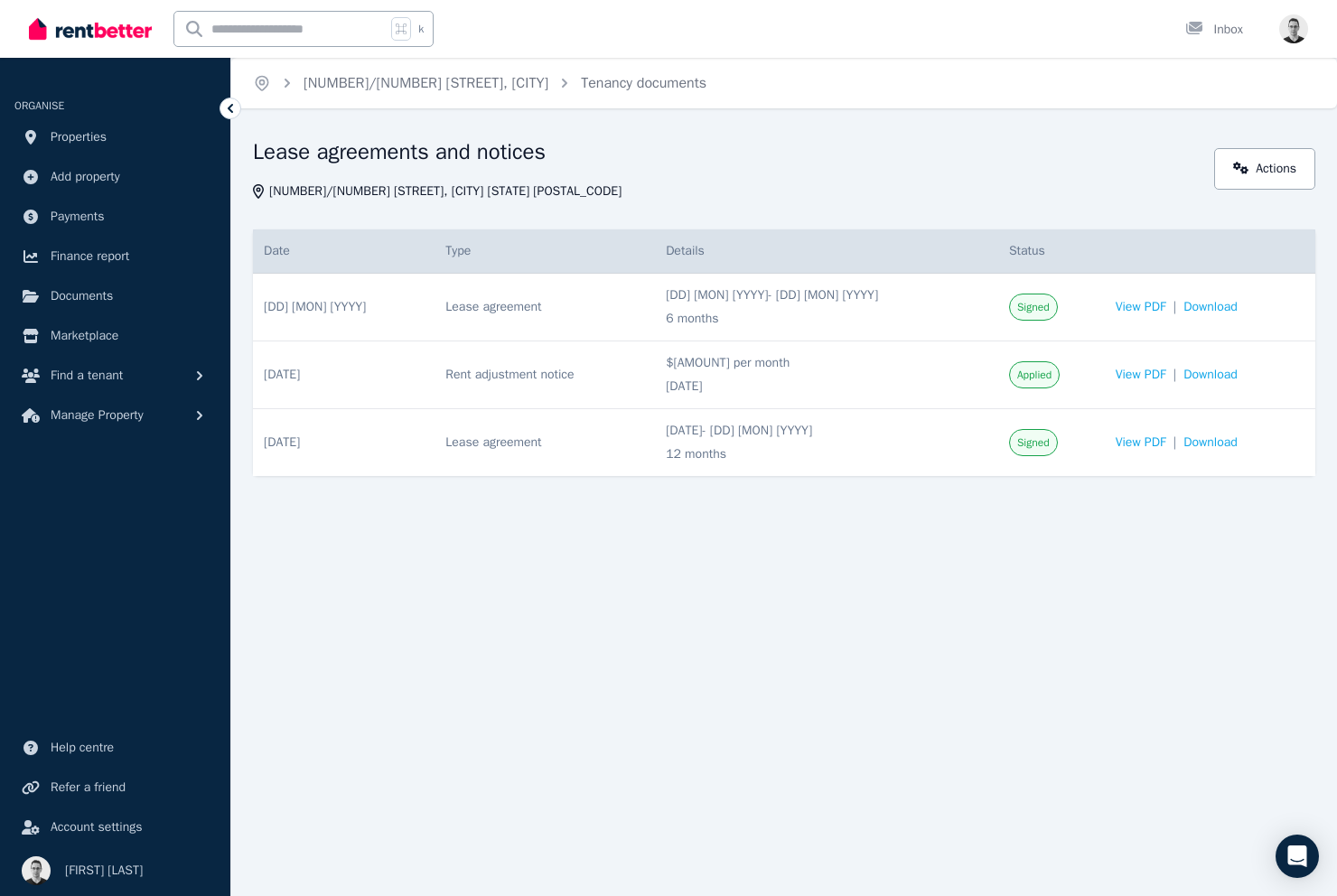click on "[DD] [MON] [YYYY]  -   [DD] [MON] [YYYY]" at bounding box center [827, 295] 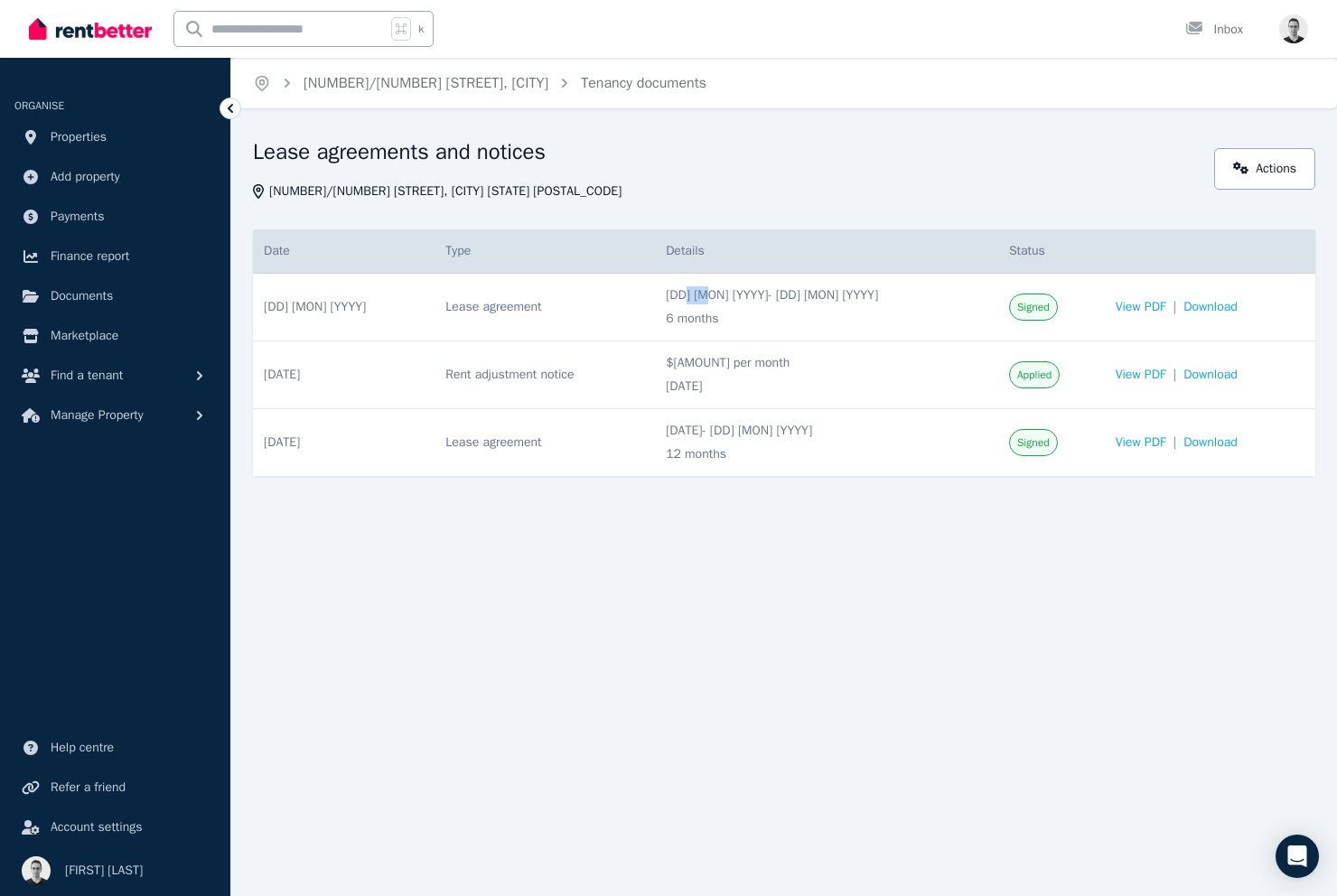 click on "[DD] [MON] [YYYY]  -   [DD] [MON] [YYYY]" at bounding box center [827, 295] 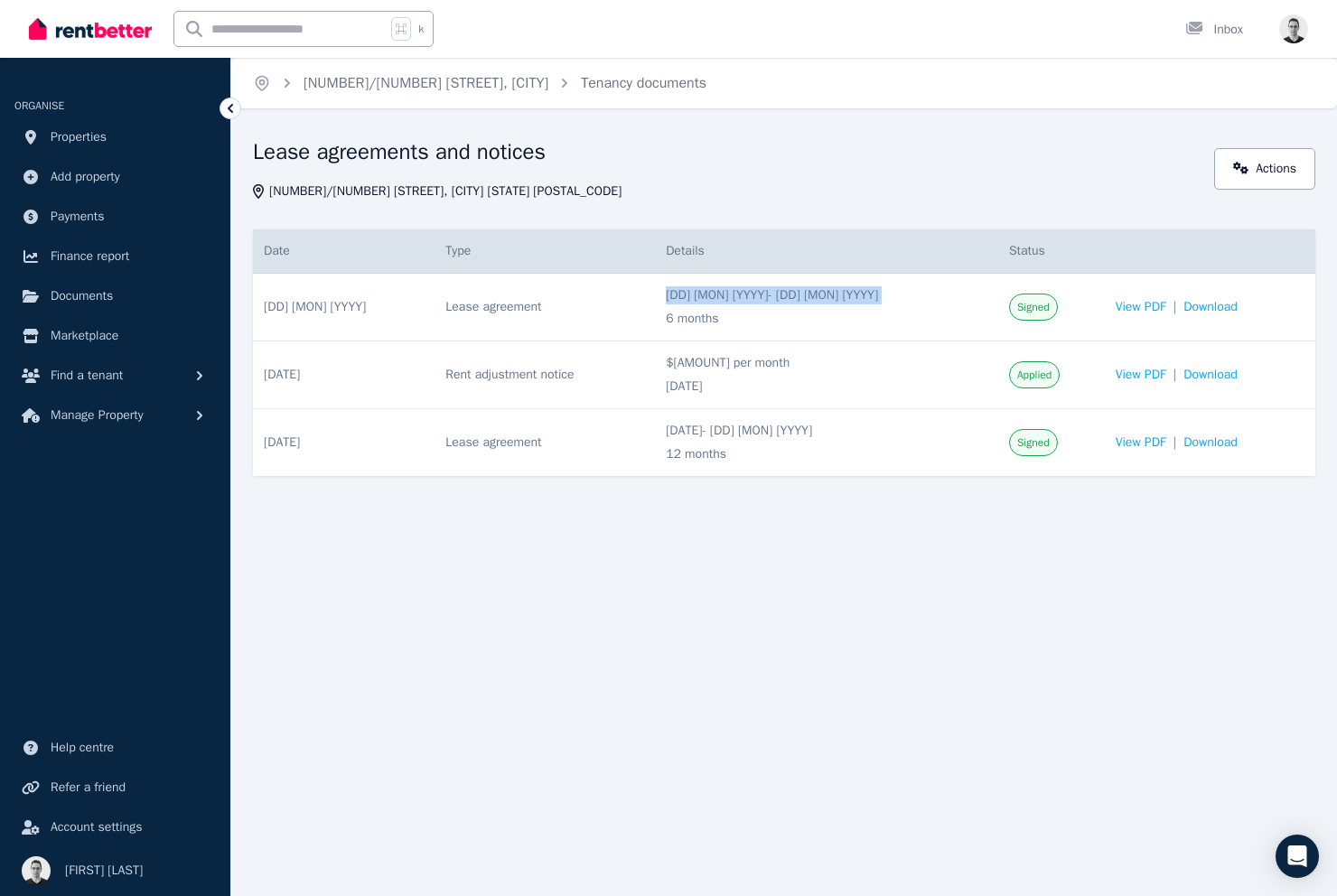 click on "[DD] [MON] [YYYY]  -   [DD] [MON] [YYYY]" at bounding box center (827, 295) 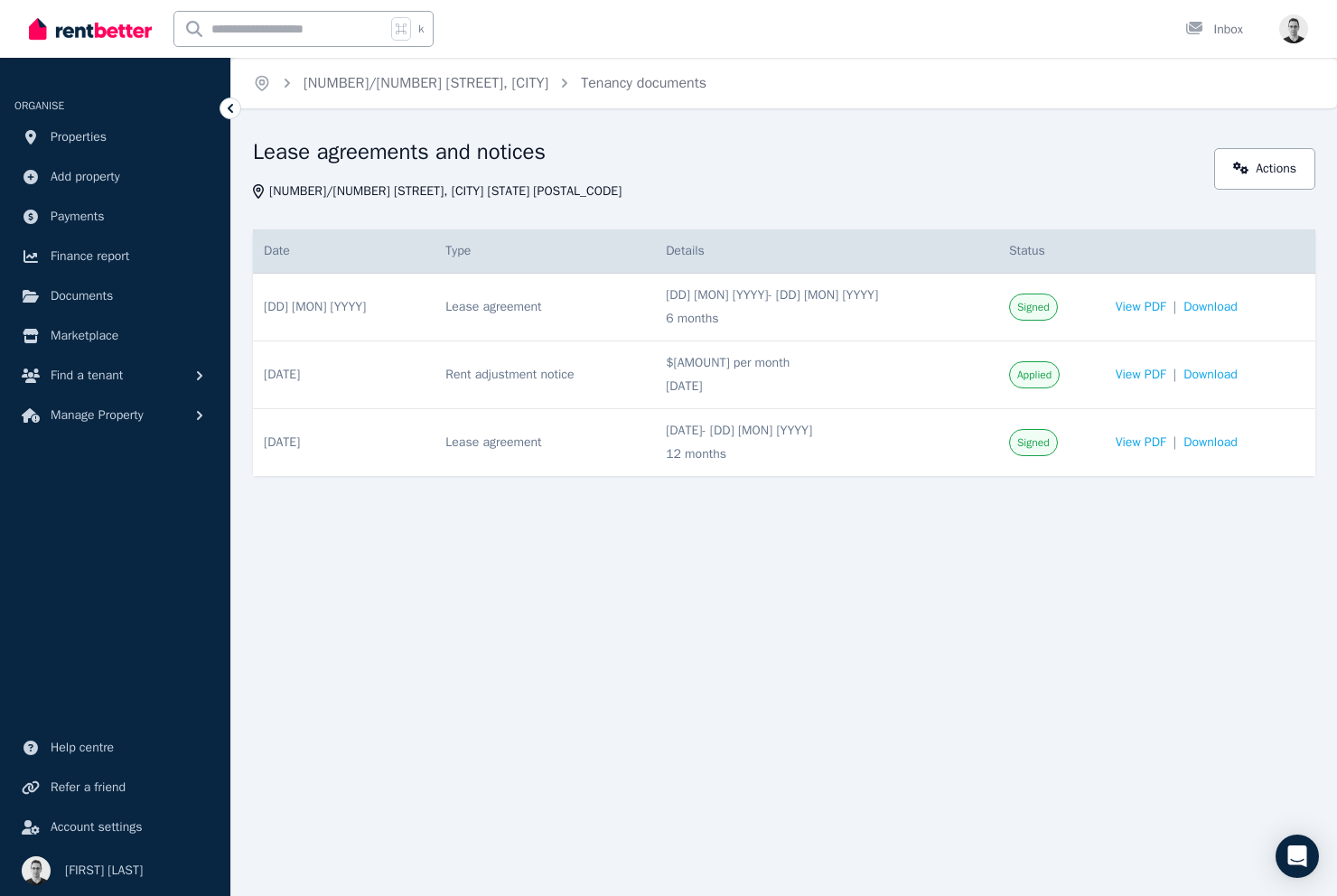 click on "Lease agreement" at bounding box center (545, 307) 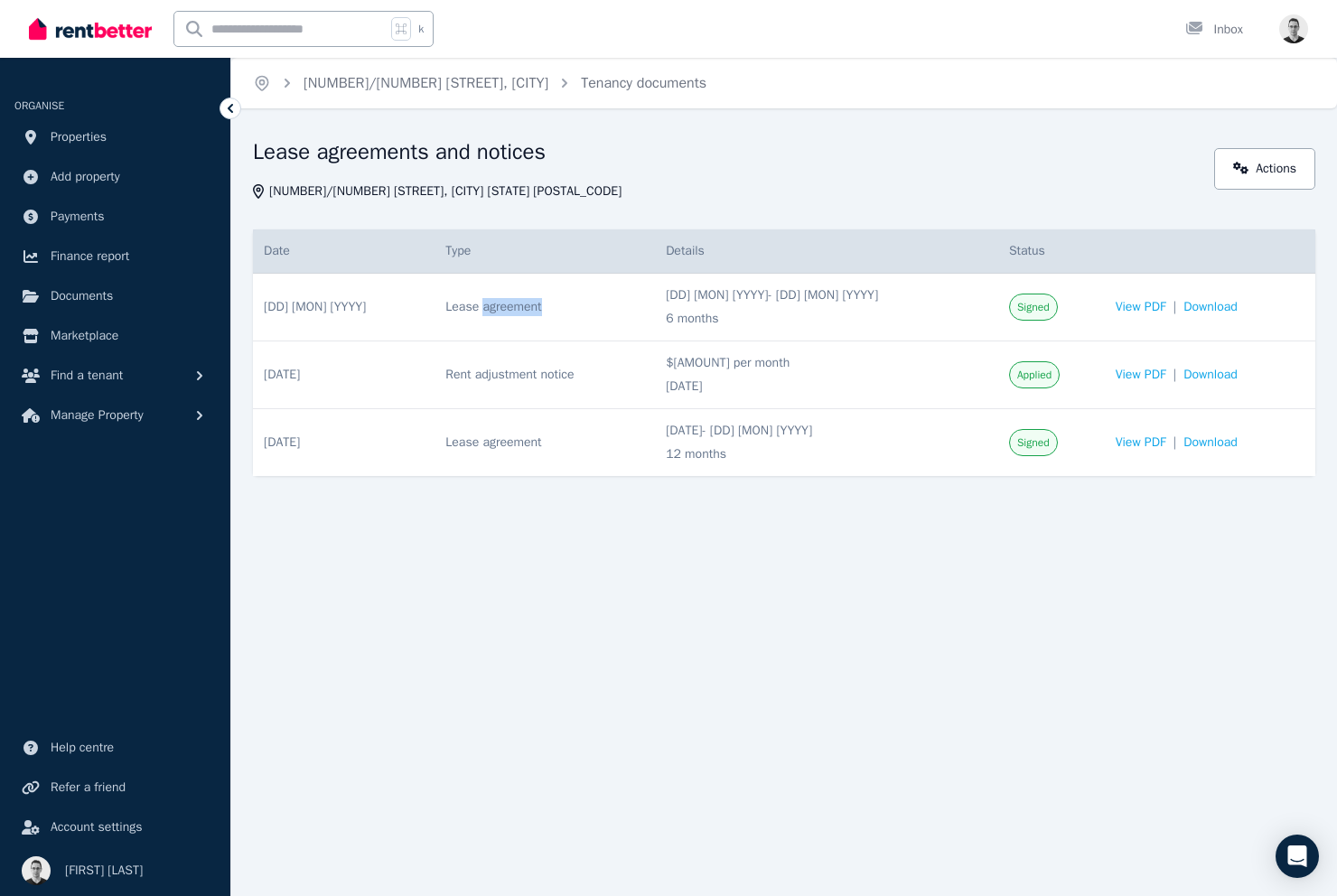 click on "Lease agreement" at bounding box center (545, 307) 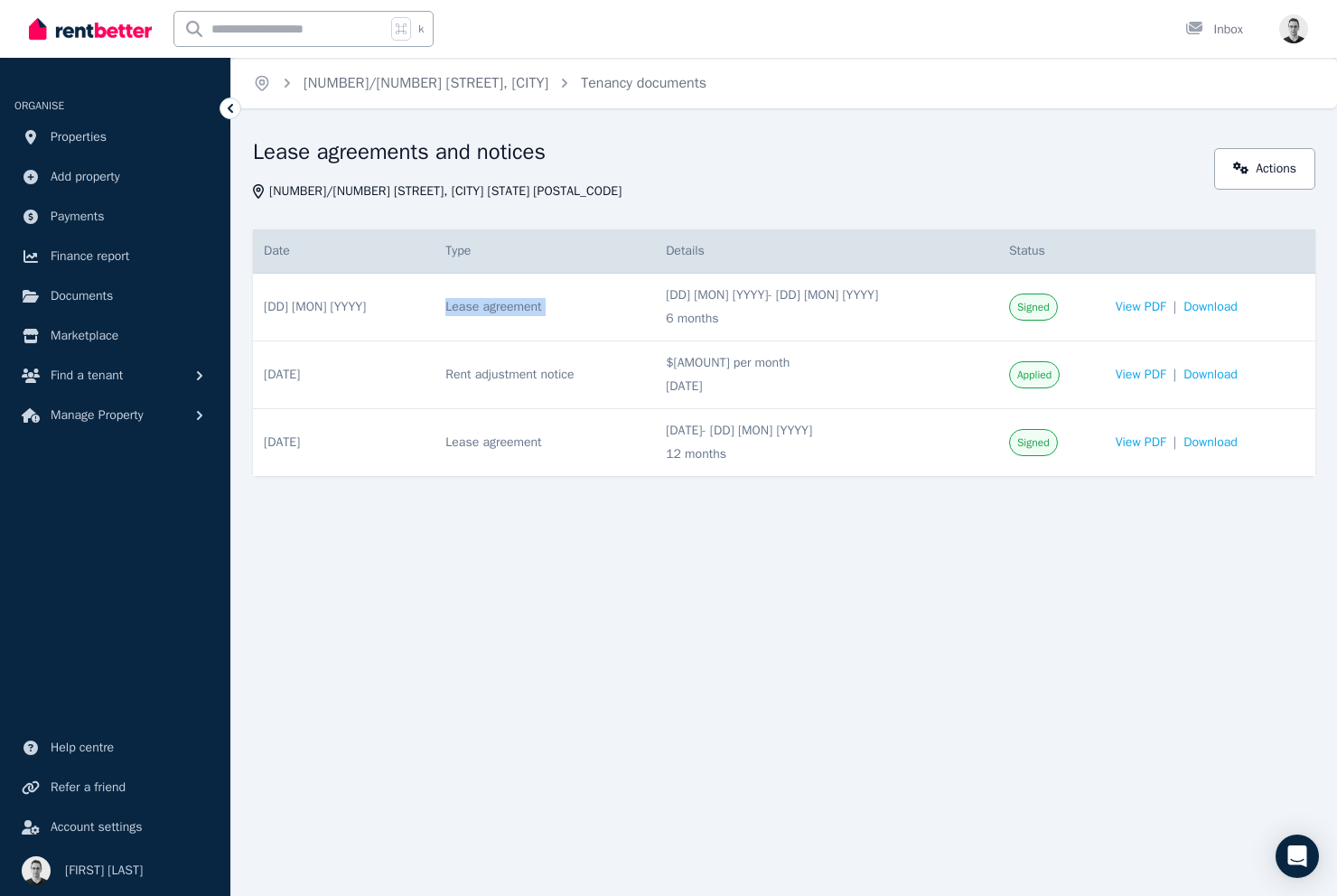 click on "Lease agreement" at bounding box center (545, 307) 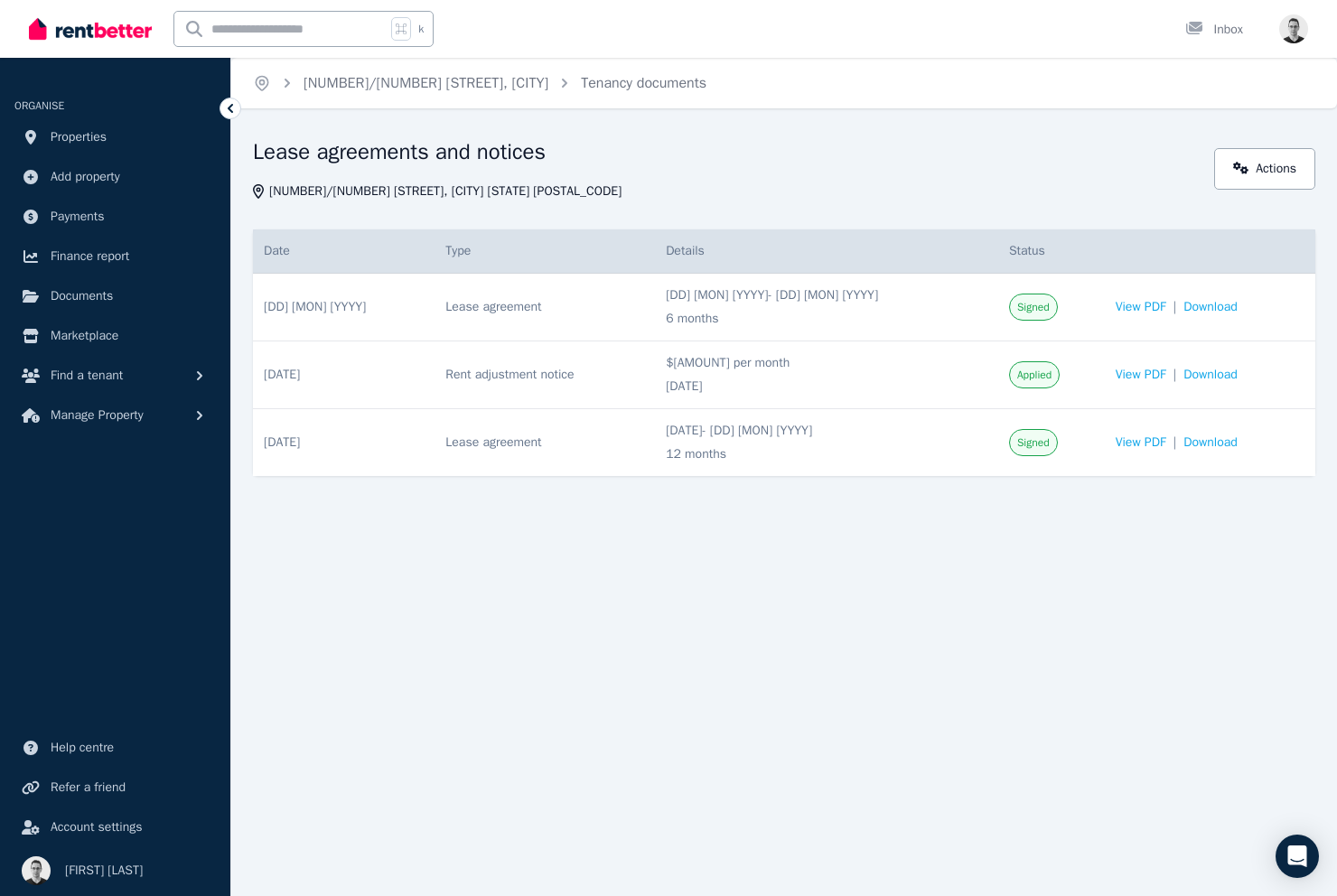 click on "[DD] [MON] [YYYY]  -   [DD] [MON] [YYYY]" at bounding box center (827, 295) 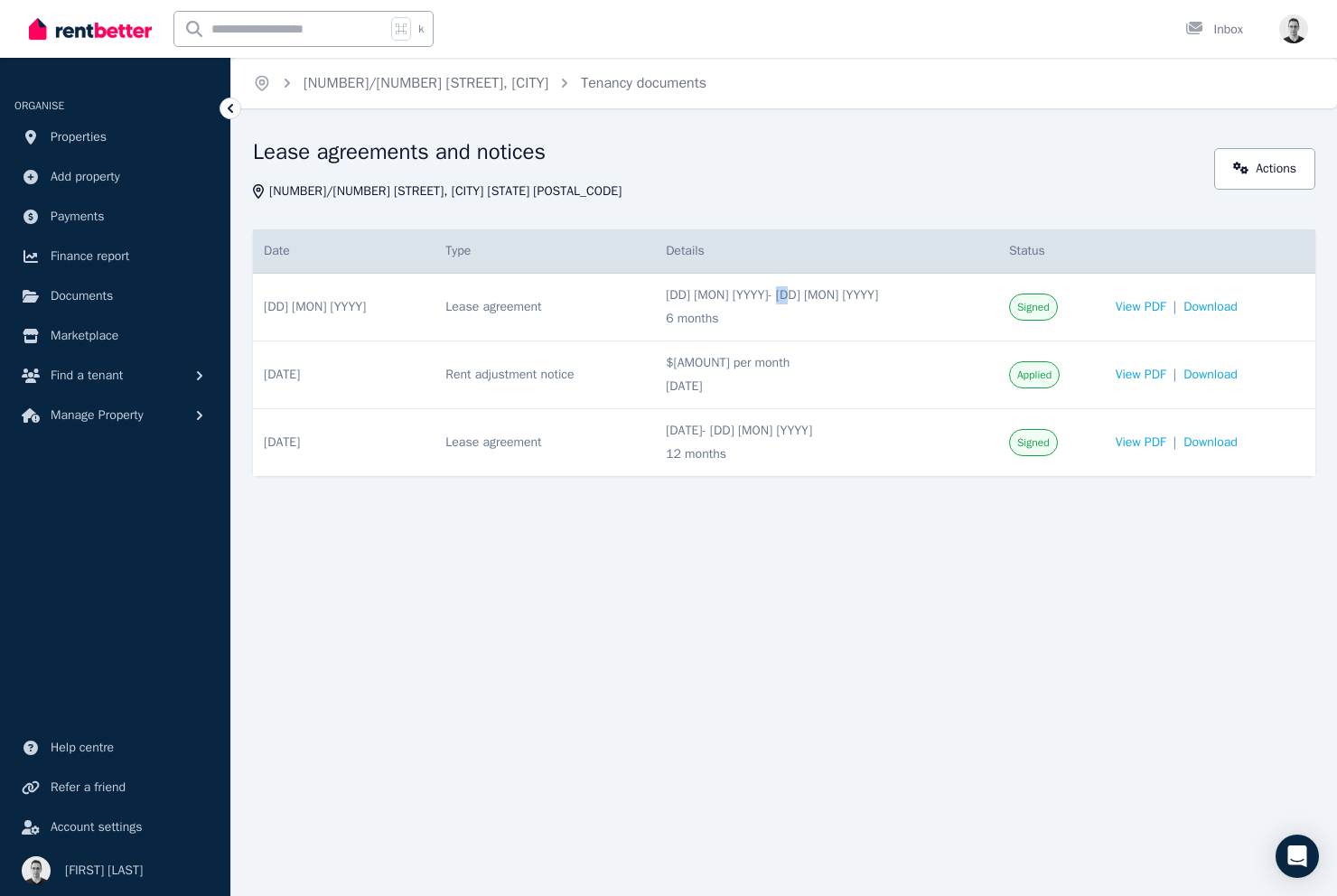 click on "[DD] [MON] [YYYY]  -   [DD] [MON] [YYYY]" at bounding box center [827, 295] 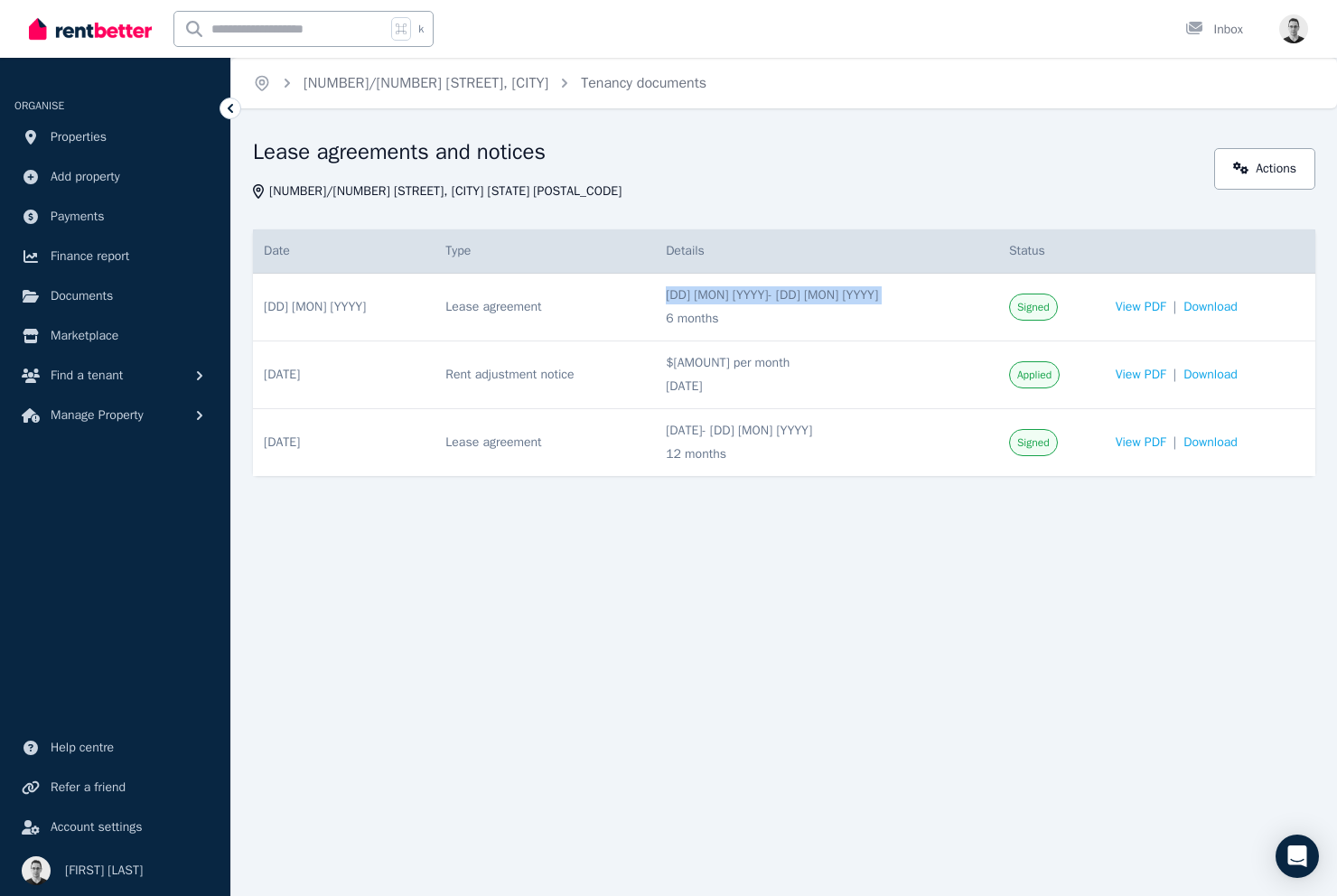 click on "[DD] [MON] [YYYY]  -   [DD] [MON] [YYYY]" at bounding box center [827, 295] 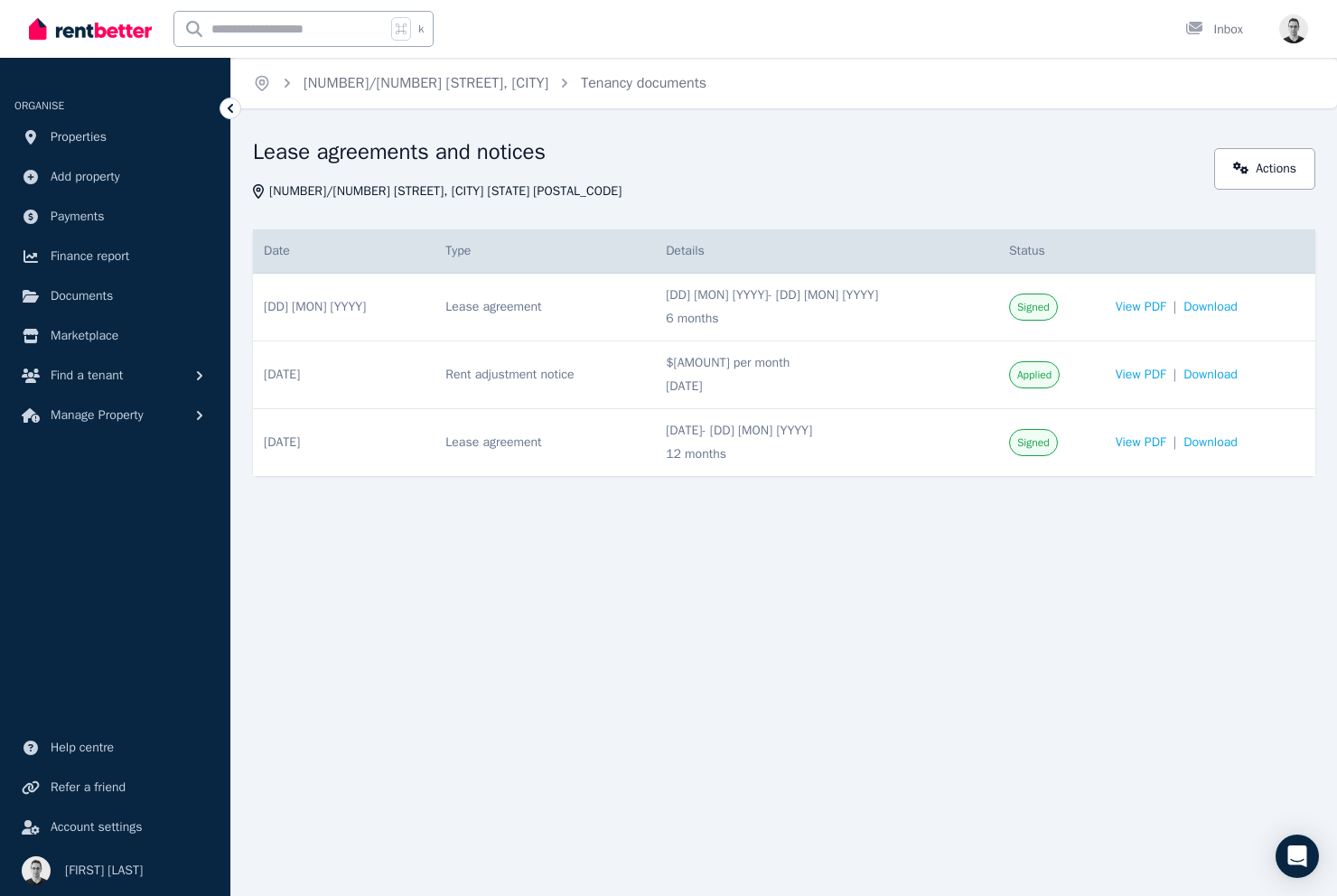click on "$[AMOUNT] per month" at bounding box center (827, 363) 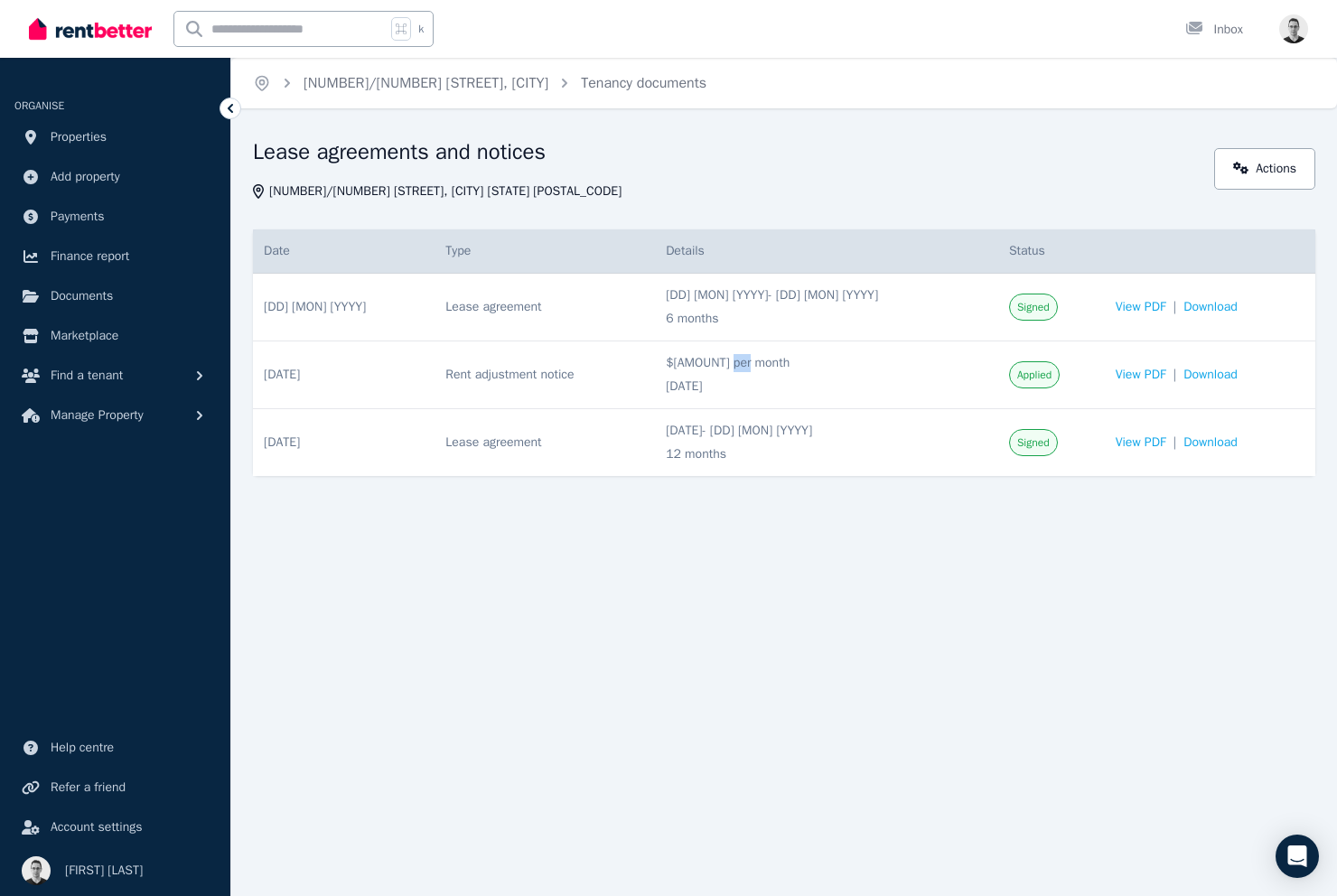 click on "$[AMOUNT] per month" at bounding box center (827, 363) 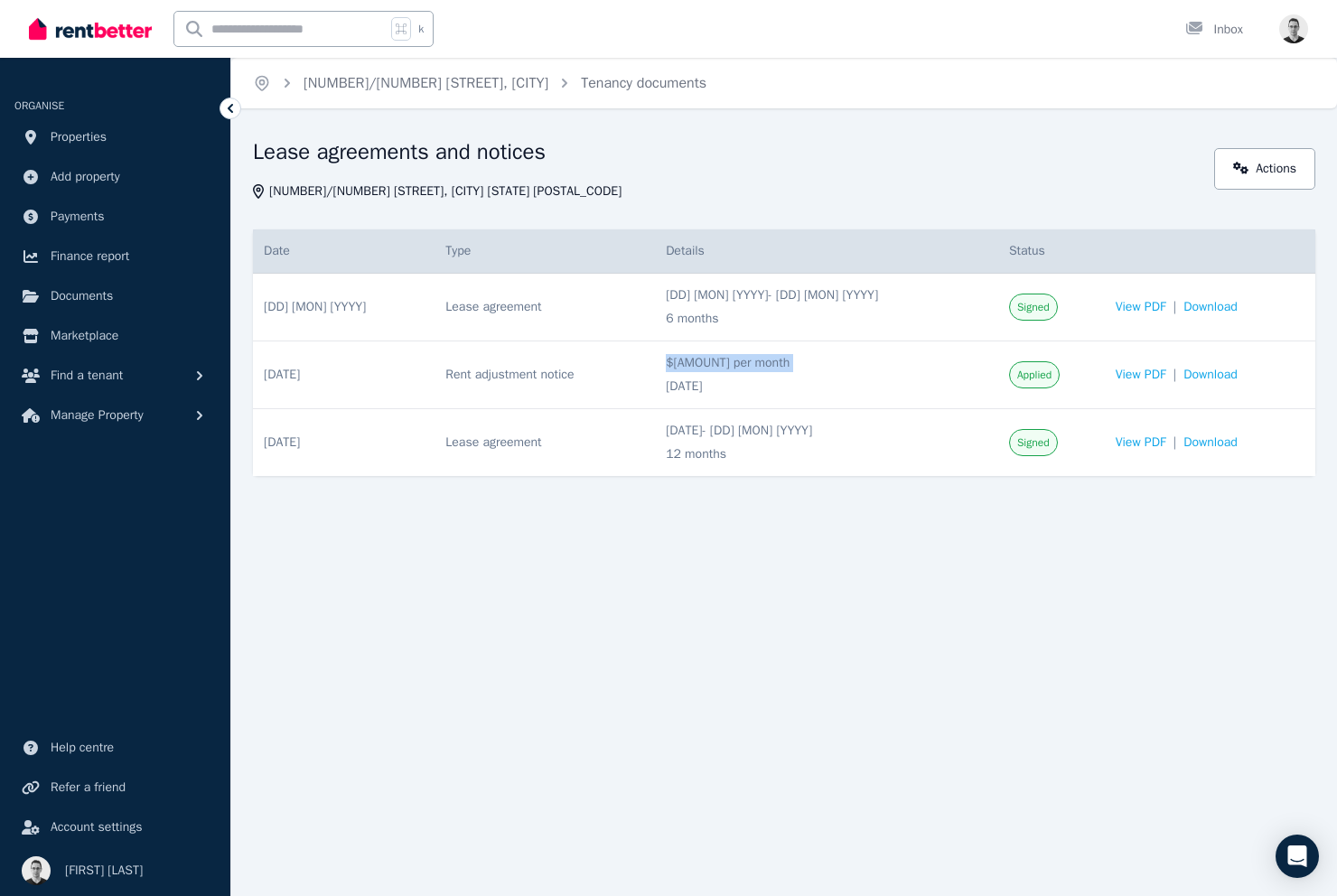 click on "$[AMOUNT] per month" at bounding box center (827, 363) 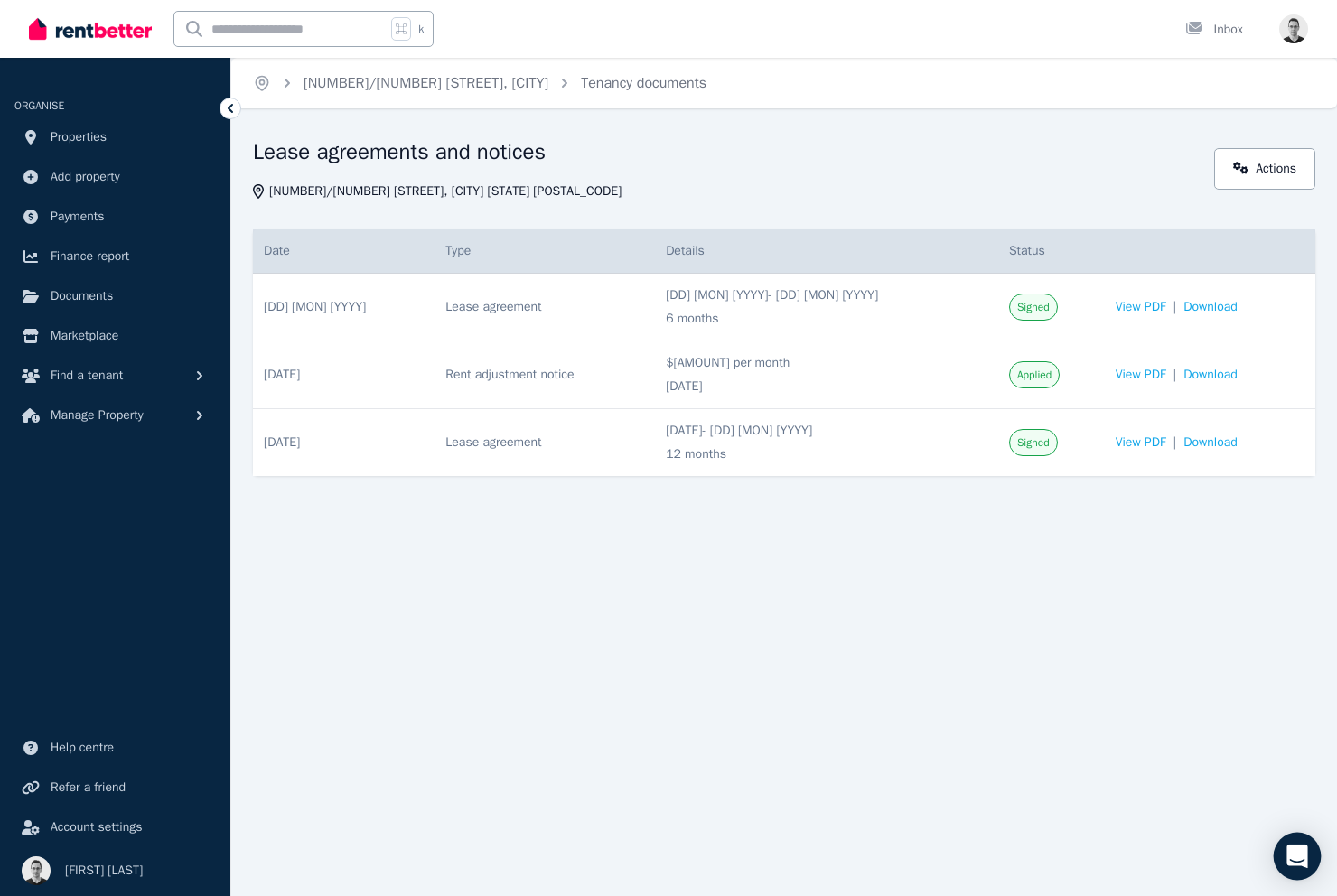 click 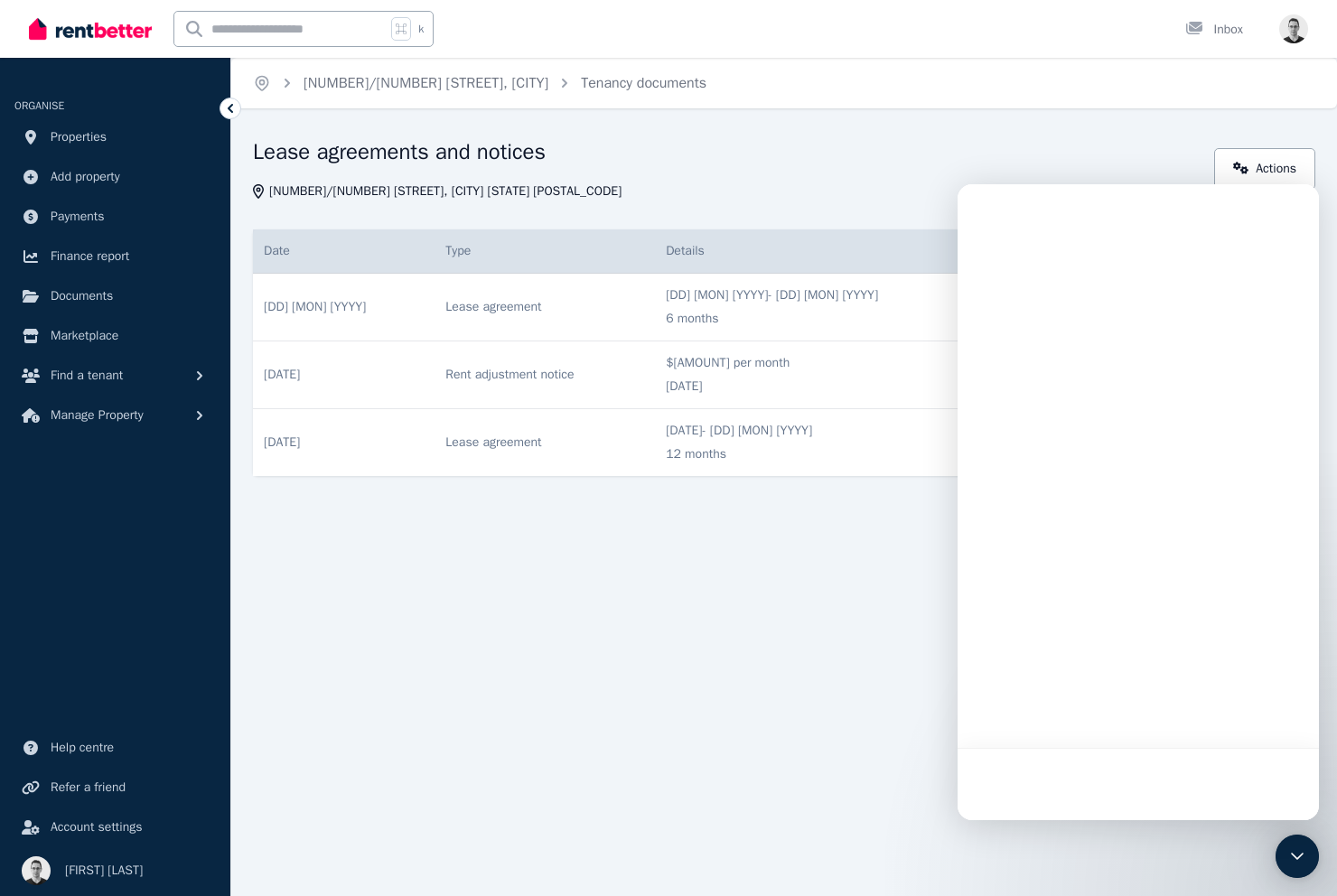 scroll, scrollTop: 0, scrollLeft: 0, axis: both 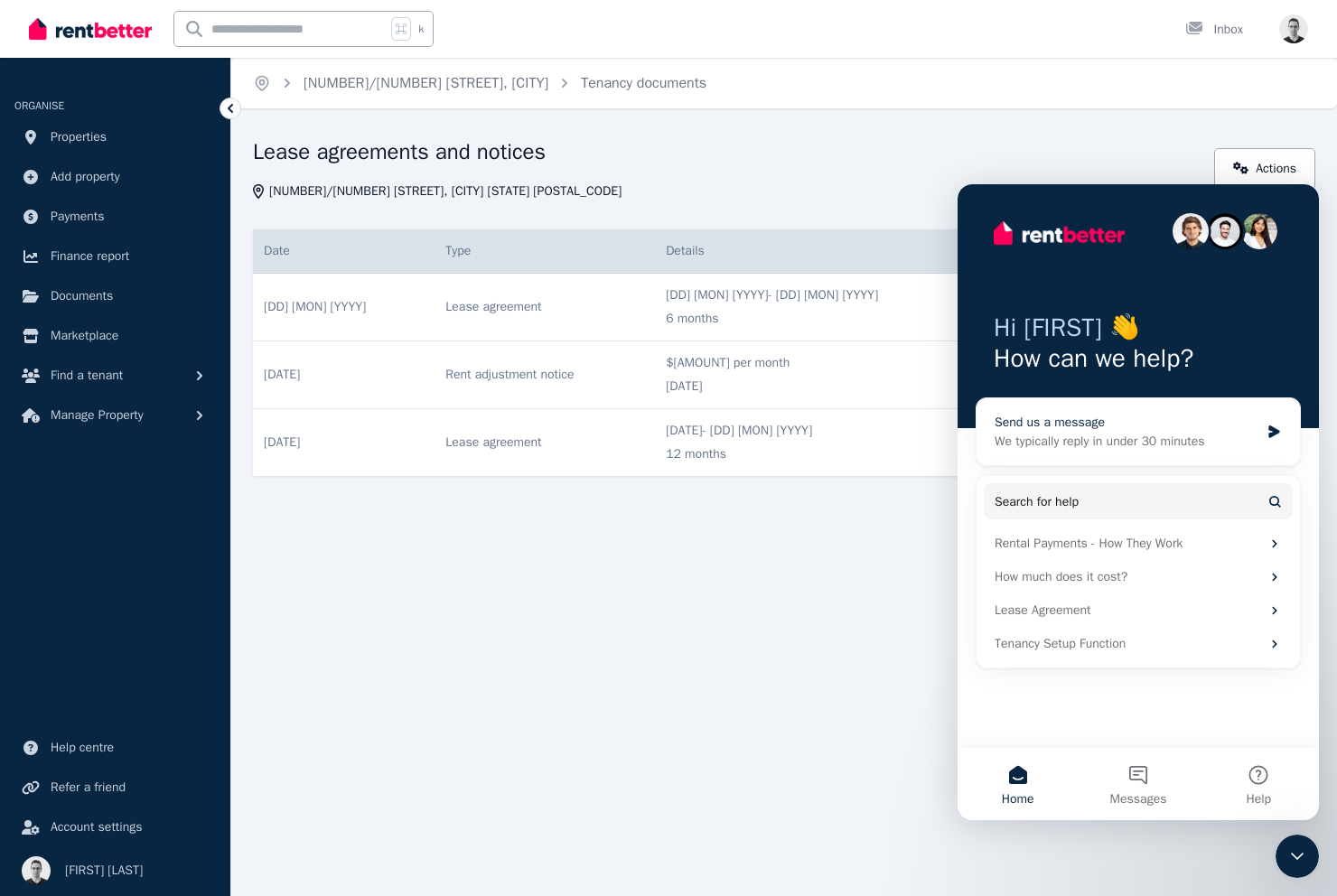 click on "Send us a message" at bounding box center [1127, 422] 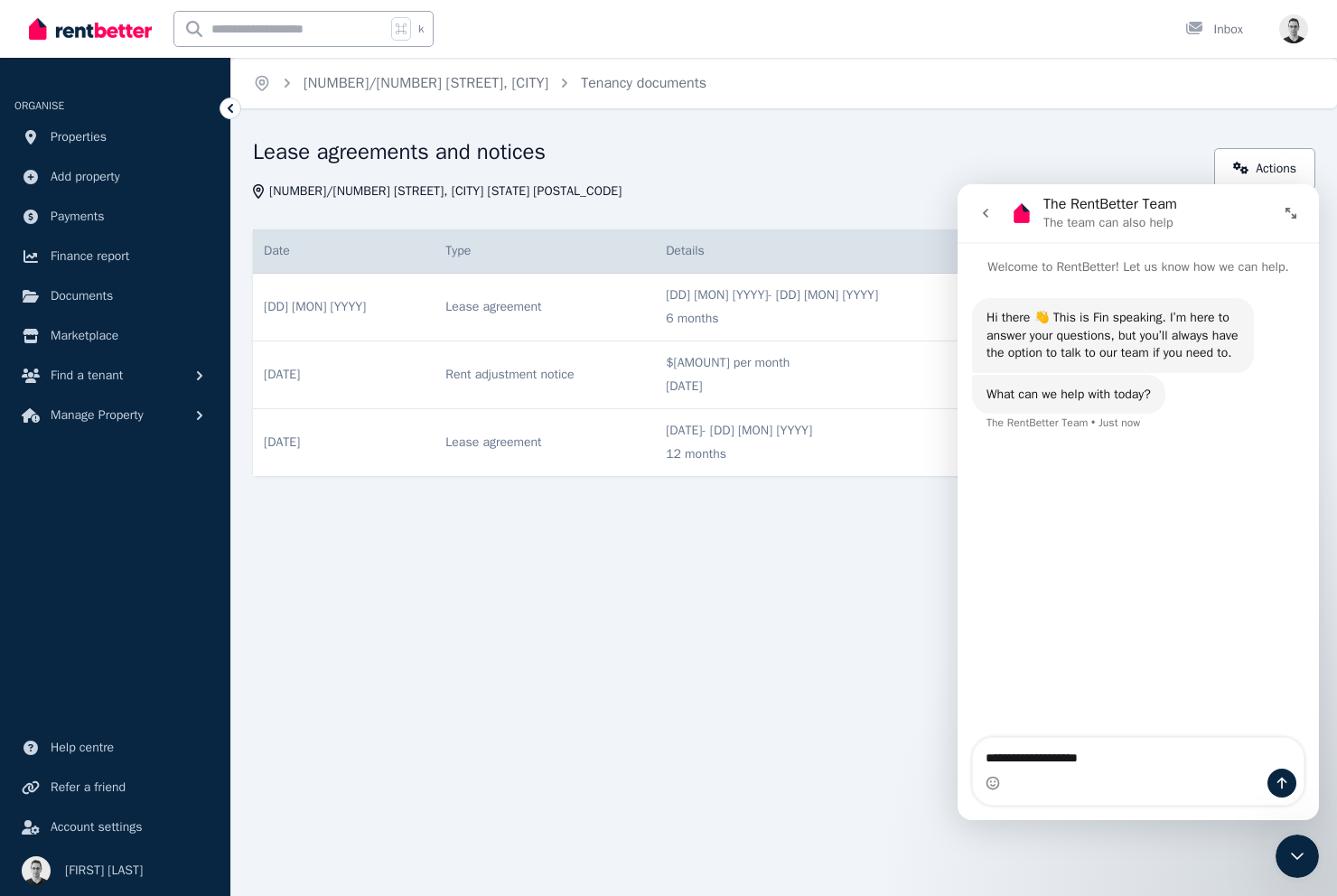 click on "**********" at bounding box center (1138, 753) 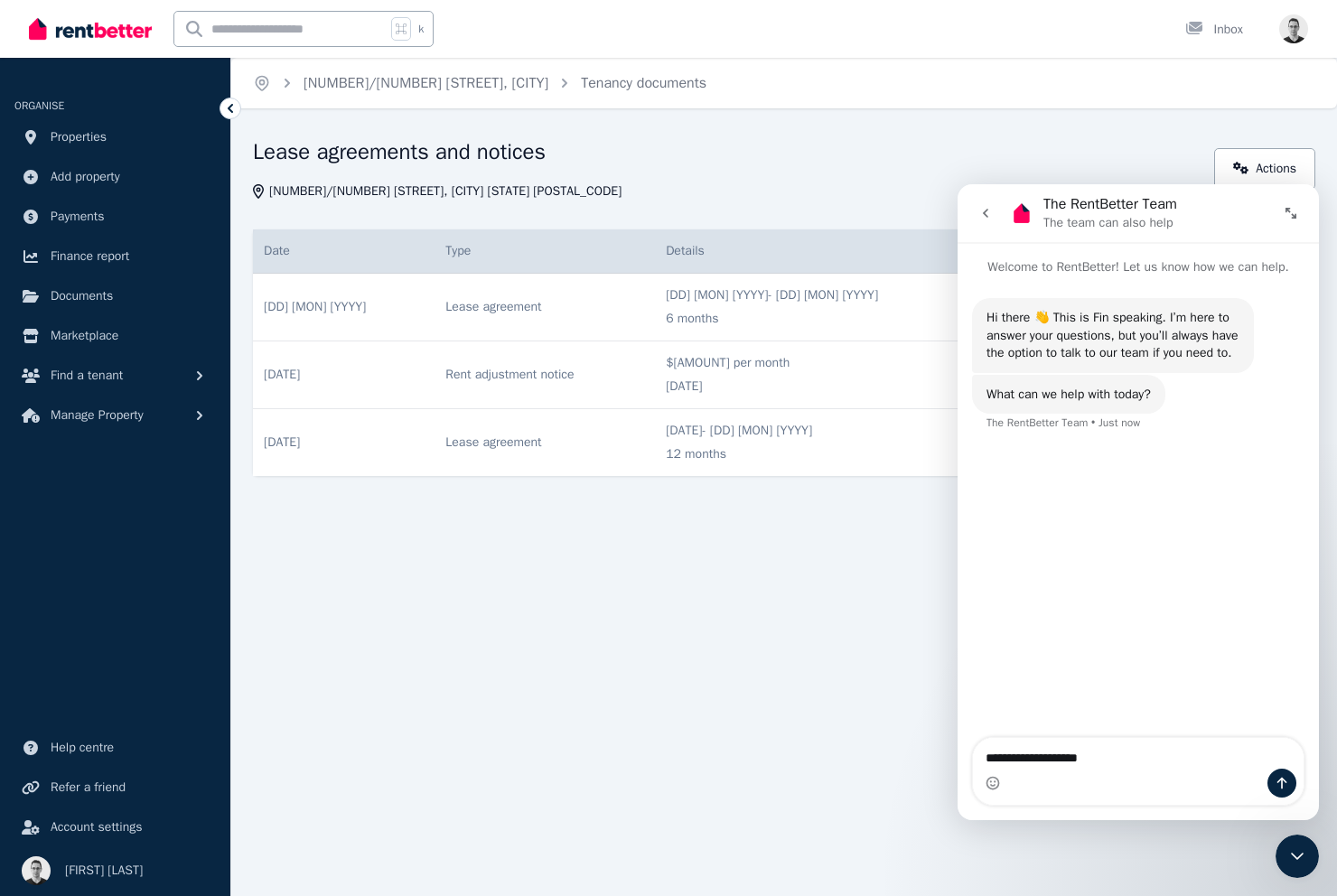 click on "**********" at bounding box center [1138, 753] 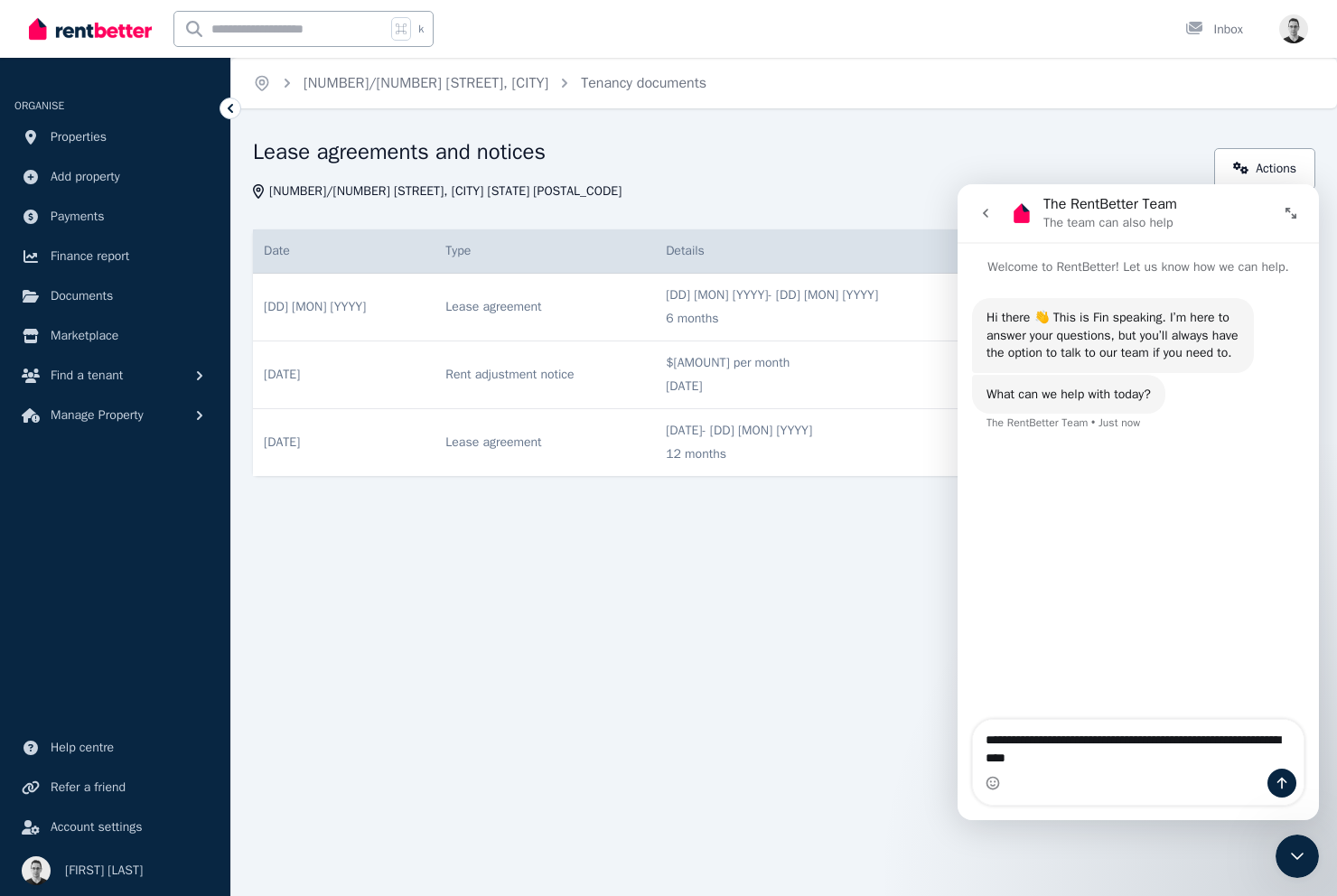 click on "**********" at bounding box center [1138, 744] 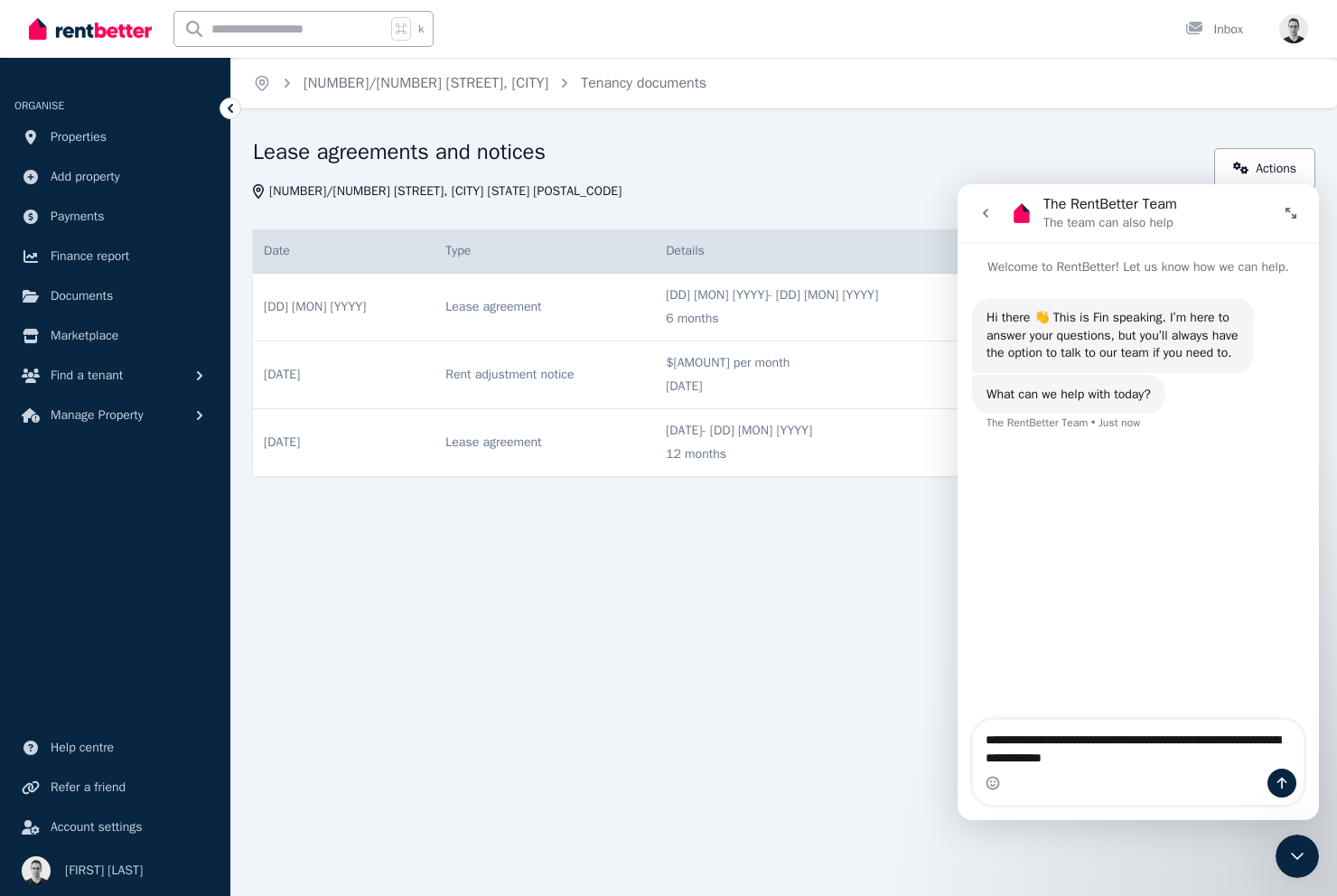 type on "**********" 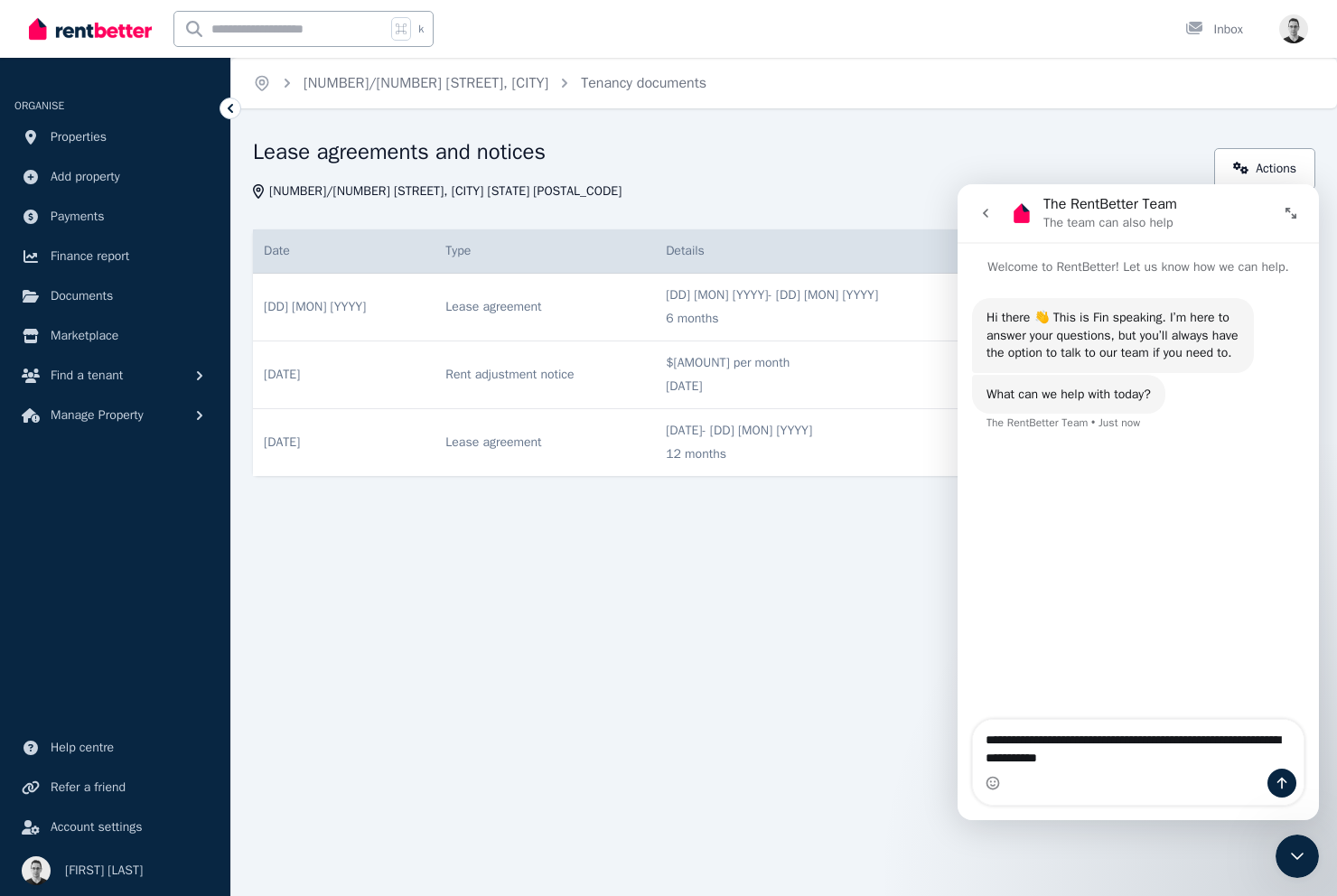 type 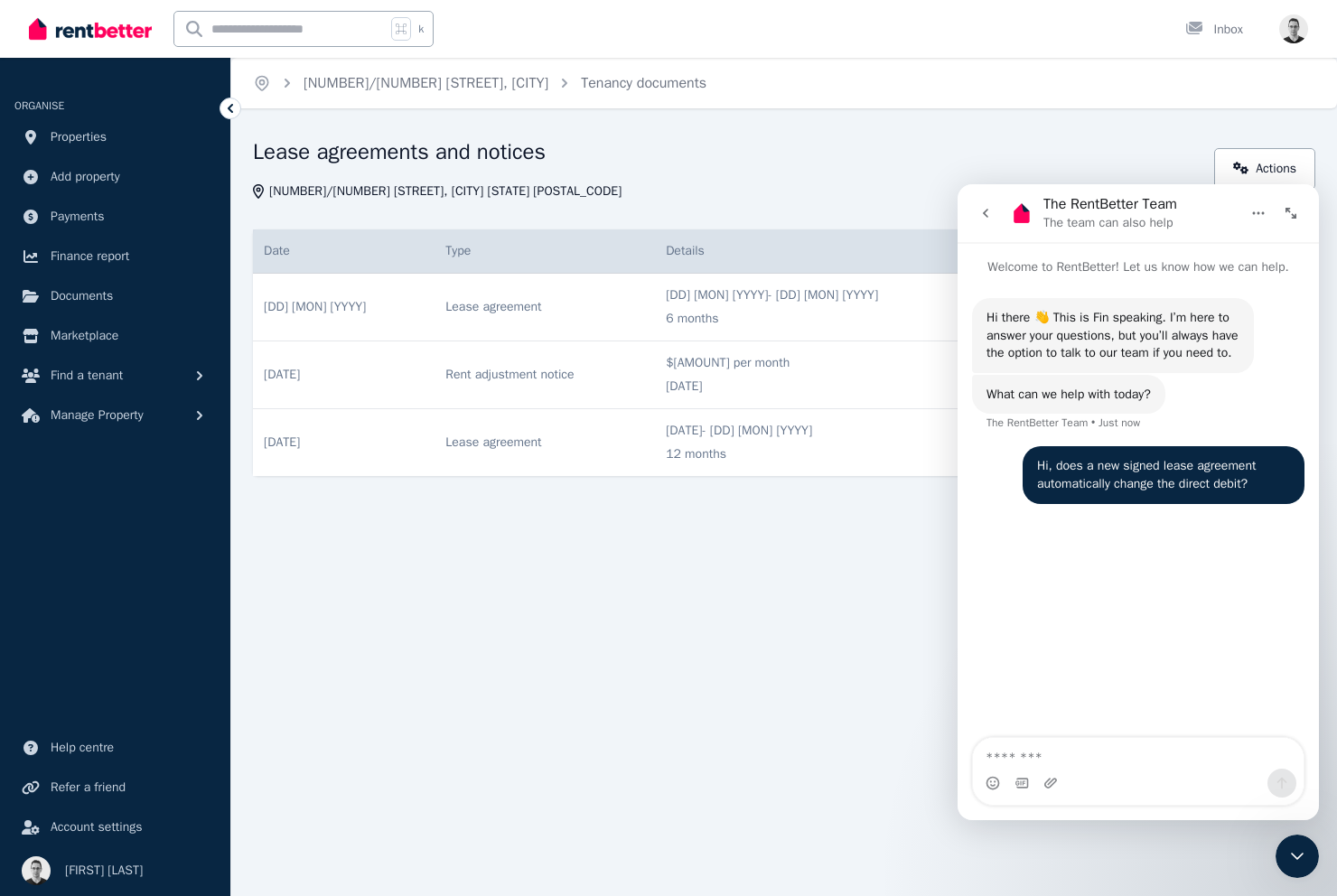 click on "Home [NUMBER]/[NUMBER] [STREET], [CITY] [STATE] Actions Date Type Details Status [DATE] # 1 Lease agreement Signed Date [DATE] Details [DATE] - [DATE] [DURATION] View PDF | Download Lease agreement [DATE] - [DATE] [DURATION] Signed View PDF | Download [DATE] # 2 Rent adjustment notice Applied Date [DATE] Details $[PRICE] per month [DATE] View PDF | Download Rent adjustment notice $[PRICE] per month [DATE] Applied View PDF | Download [DATE] # 3 Lease agreement Signed Date [DATE] Details [DATE] - [DATE] [DURATION] View PDF | Download Lease agreement [DATE] - [DATE] [DURATION] Signed View PDF | Download" at bounding box center [668, 448] 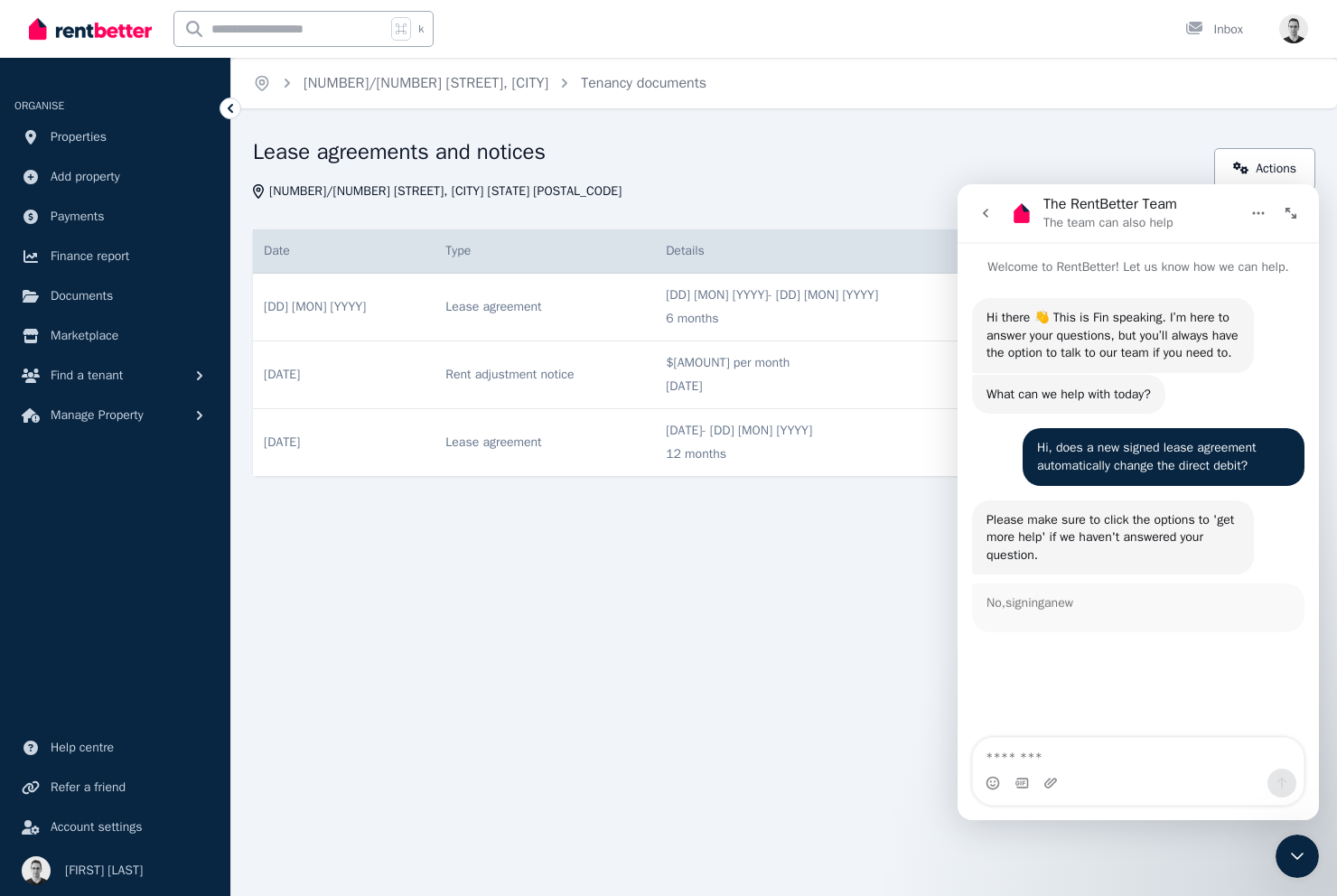 scroll, scrollTop: 3, scrollLeft: 0, axis: vertical 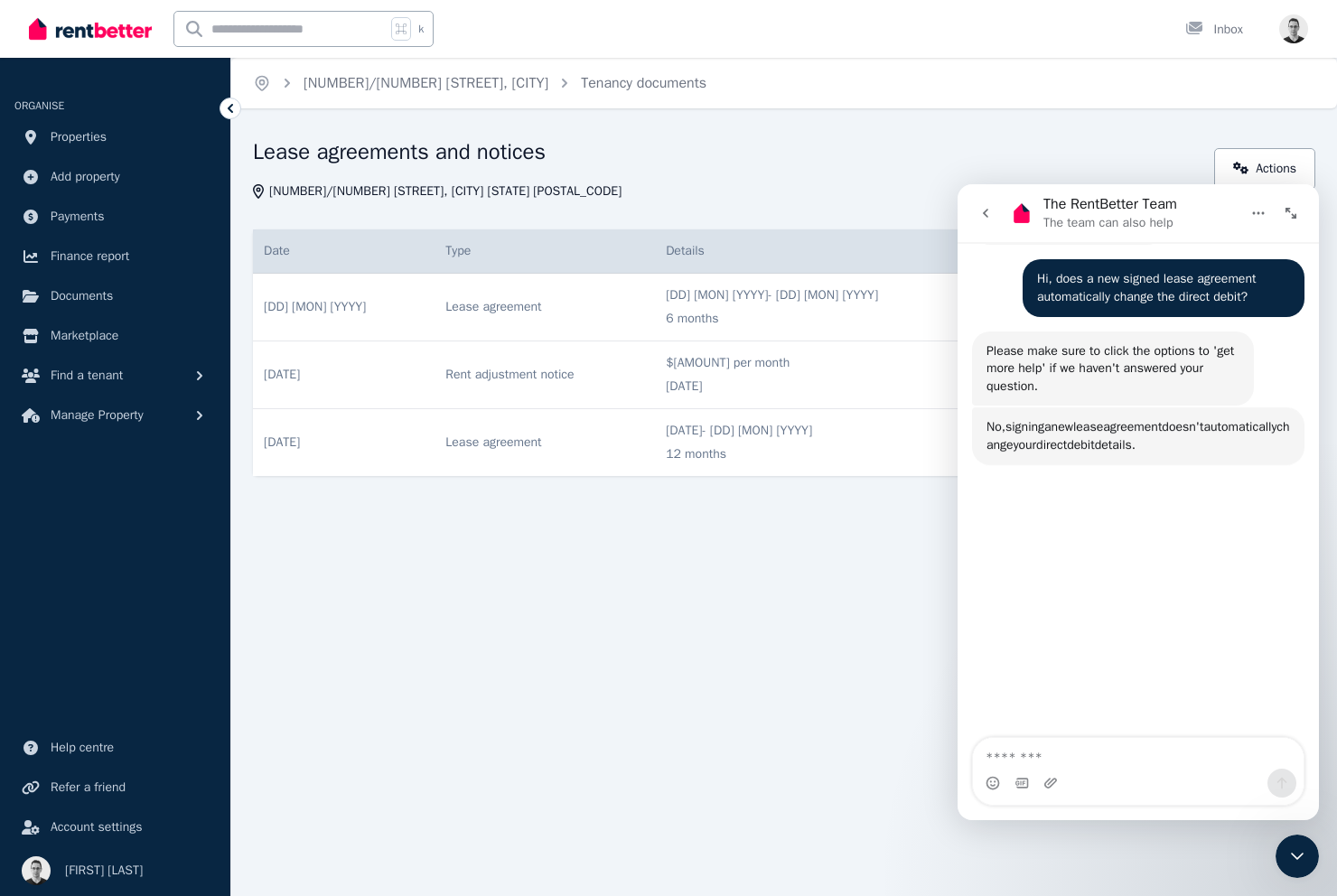 click on "Lease agreements and notices" at bounding box center (728, 154) 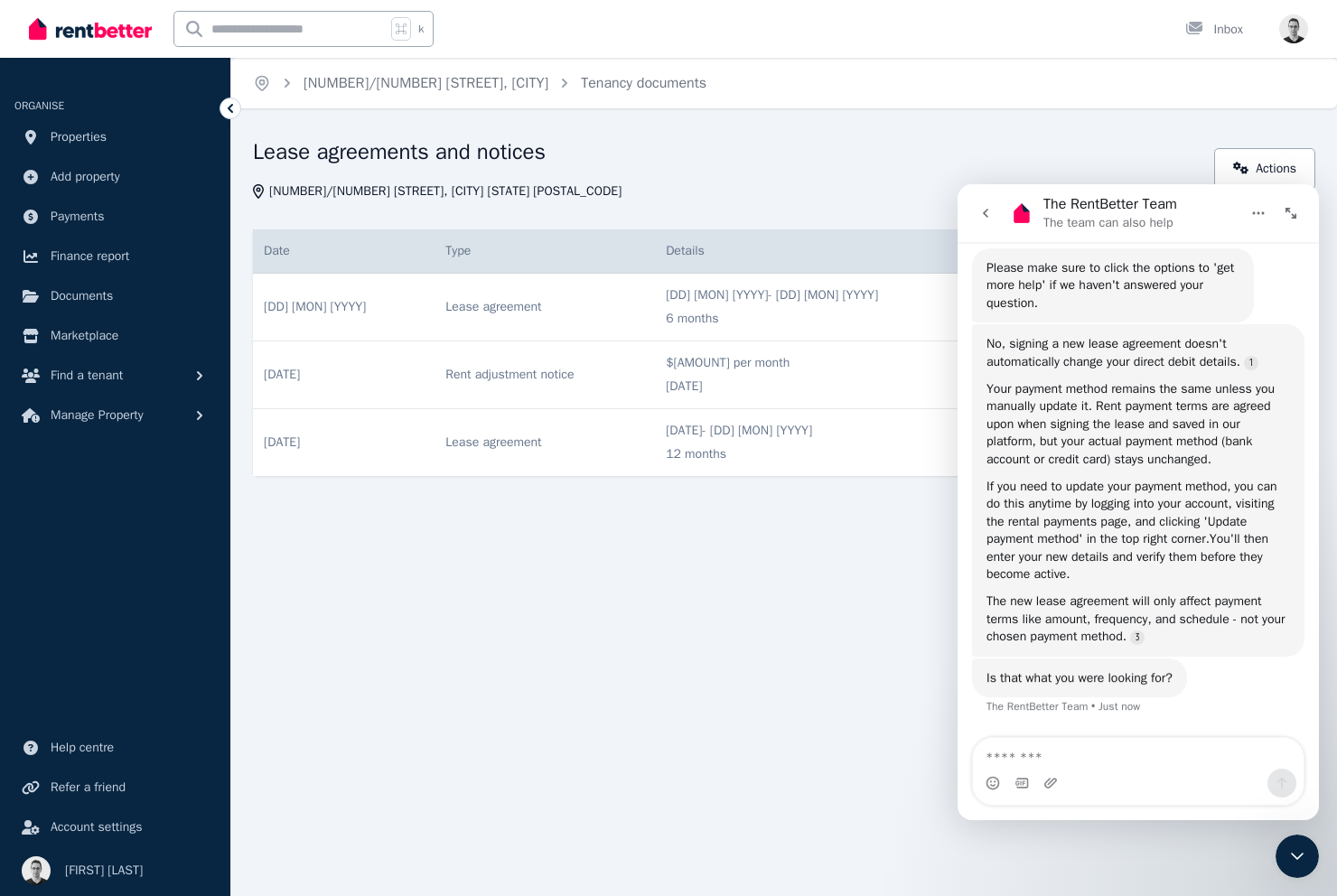 scroll, scrollTop: 267, scrollLeft: 0, axis: vertical 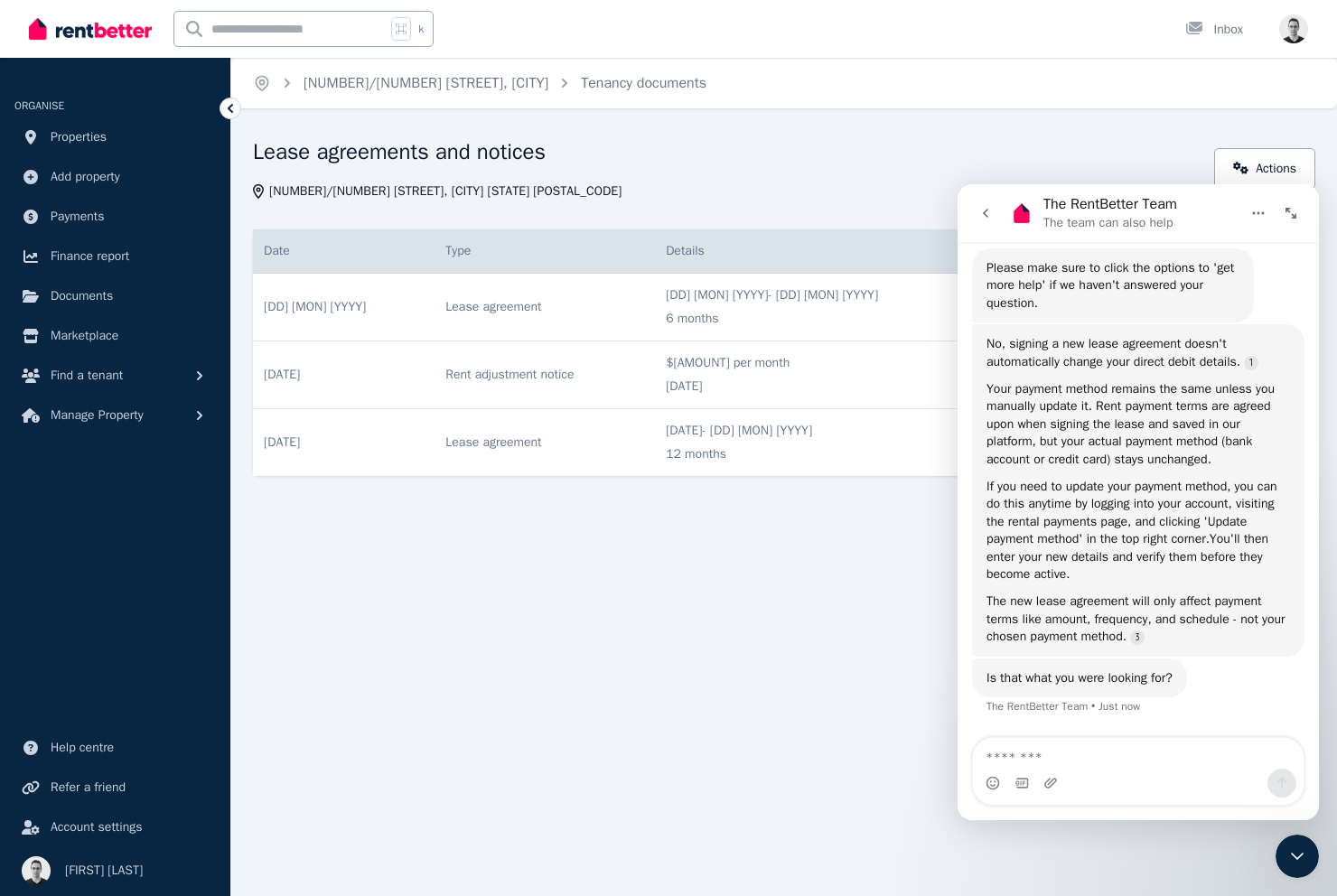 click on "The new lease agreement will only affect payment terms like amount, frequency, and schedule - not your chosen payment method." at bounding box center [1138, 619] 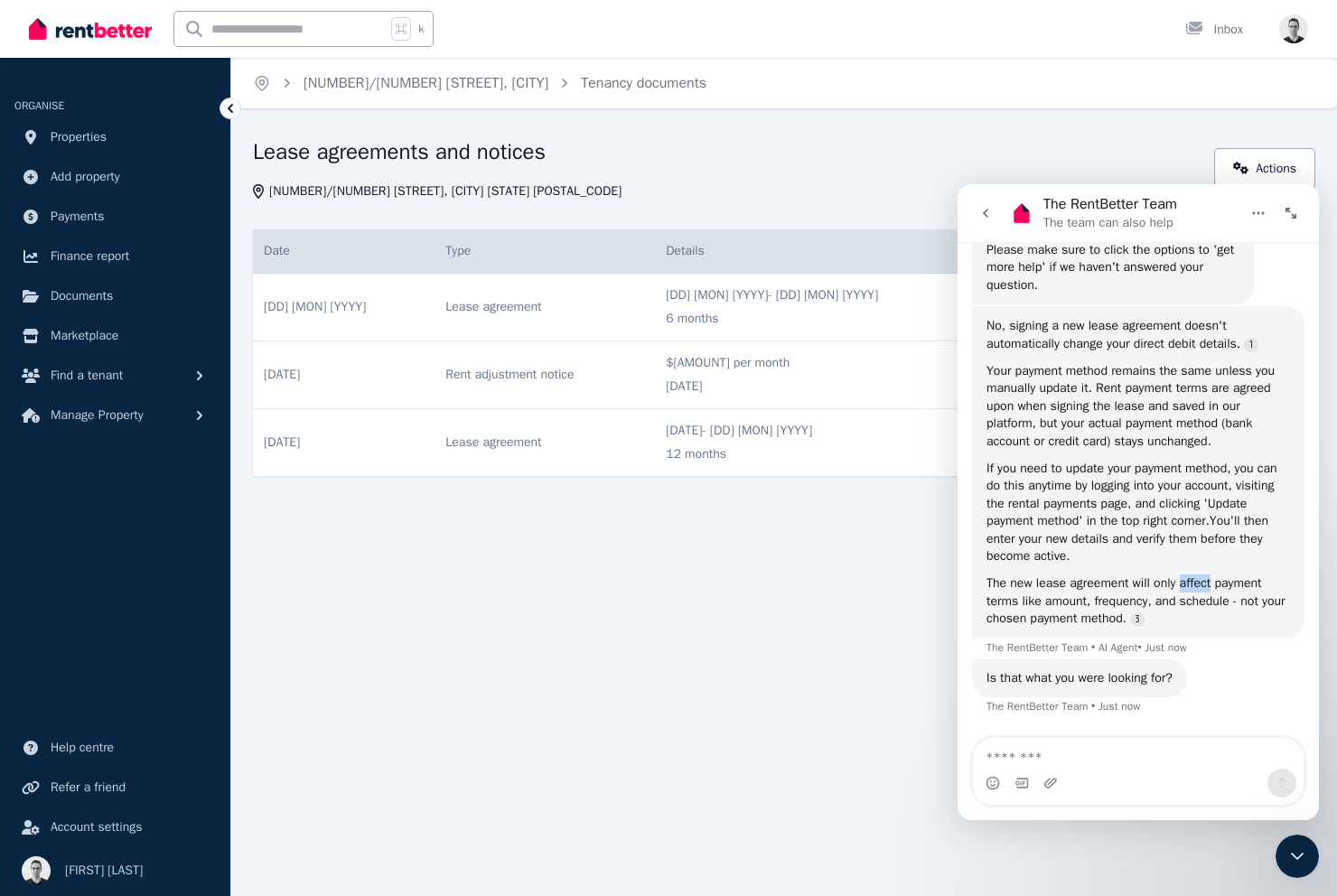 scroll, scrollTop: 285, scrollLeft: 0, axis: vertical 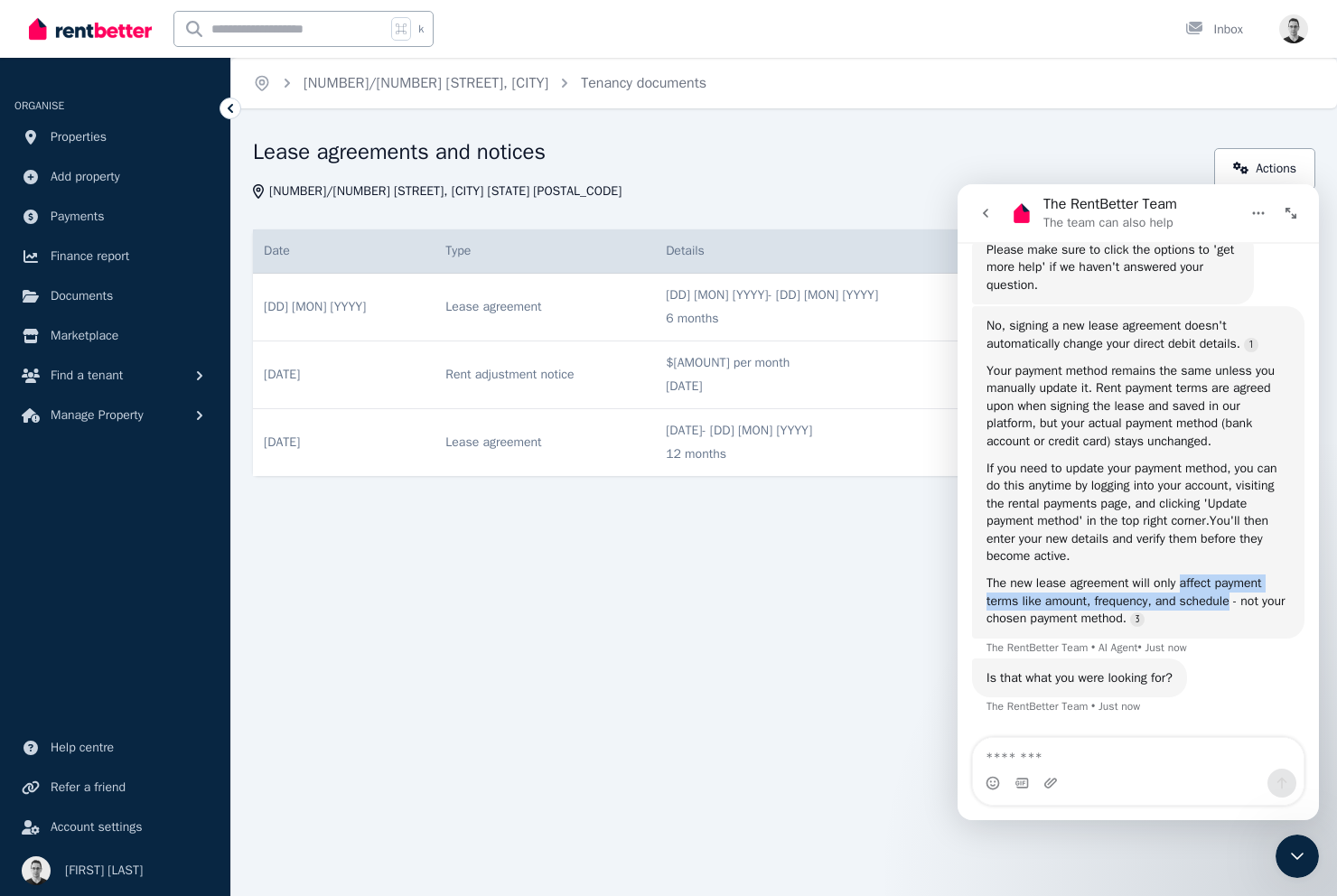 click on "The new lease agreement will only affect payment terms like amount, frequency, and schedule - not your chosen payment method." at bounding box center (1138, 601) 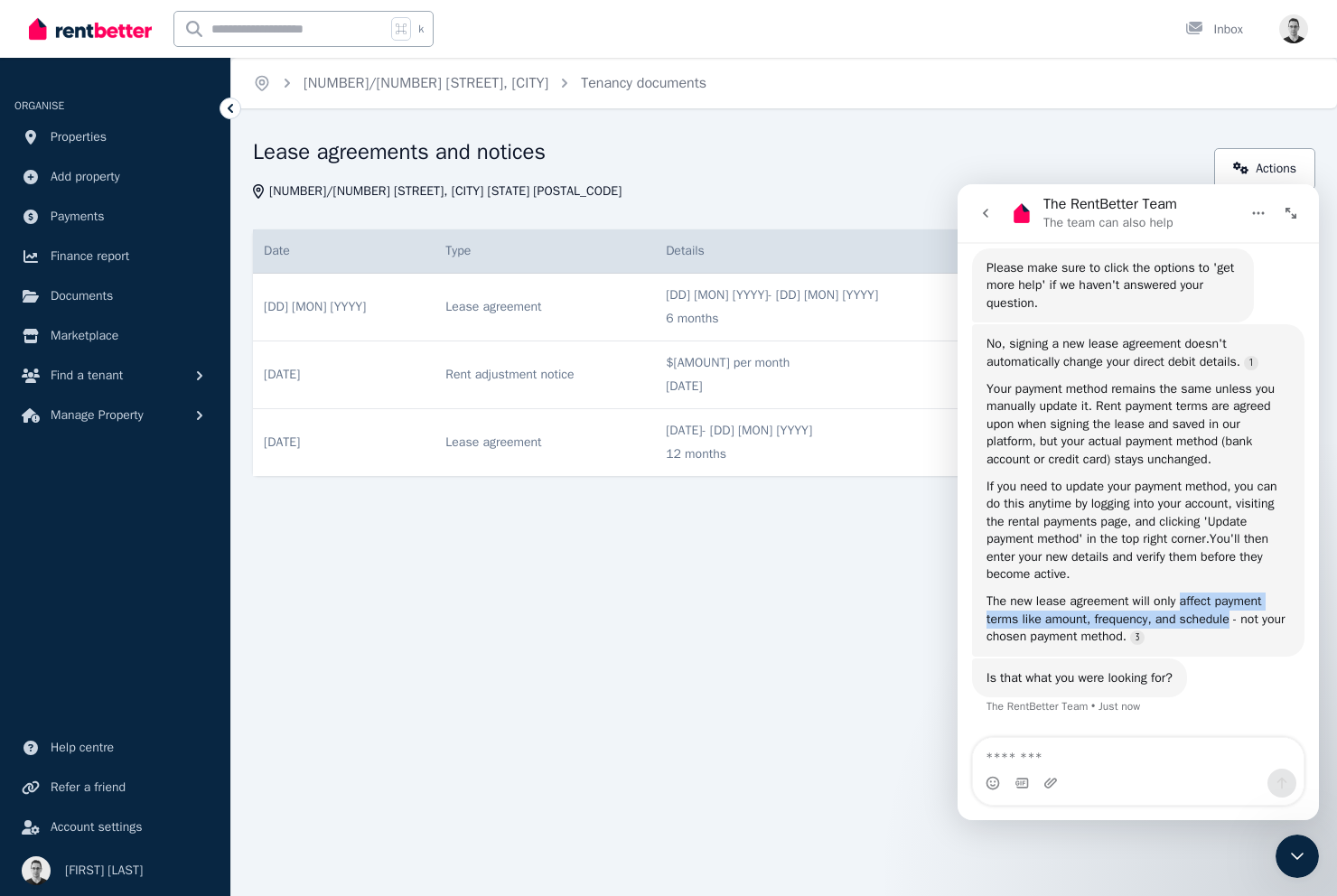 scroll, scrollTop: 267, scrollLeft: 0, axis: vertical 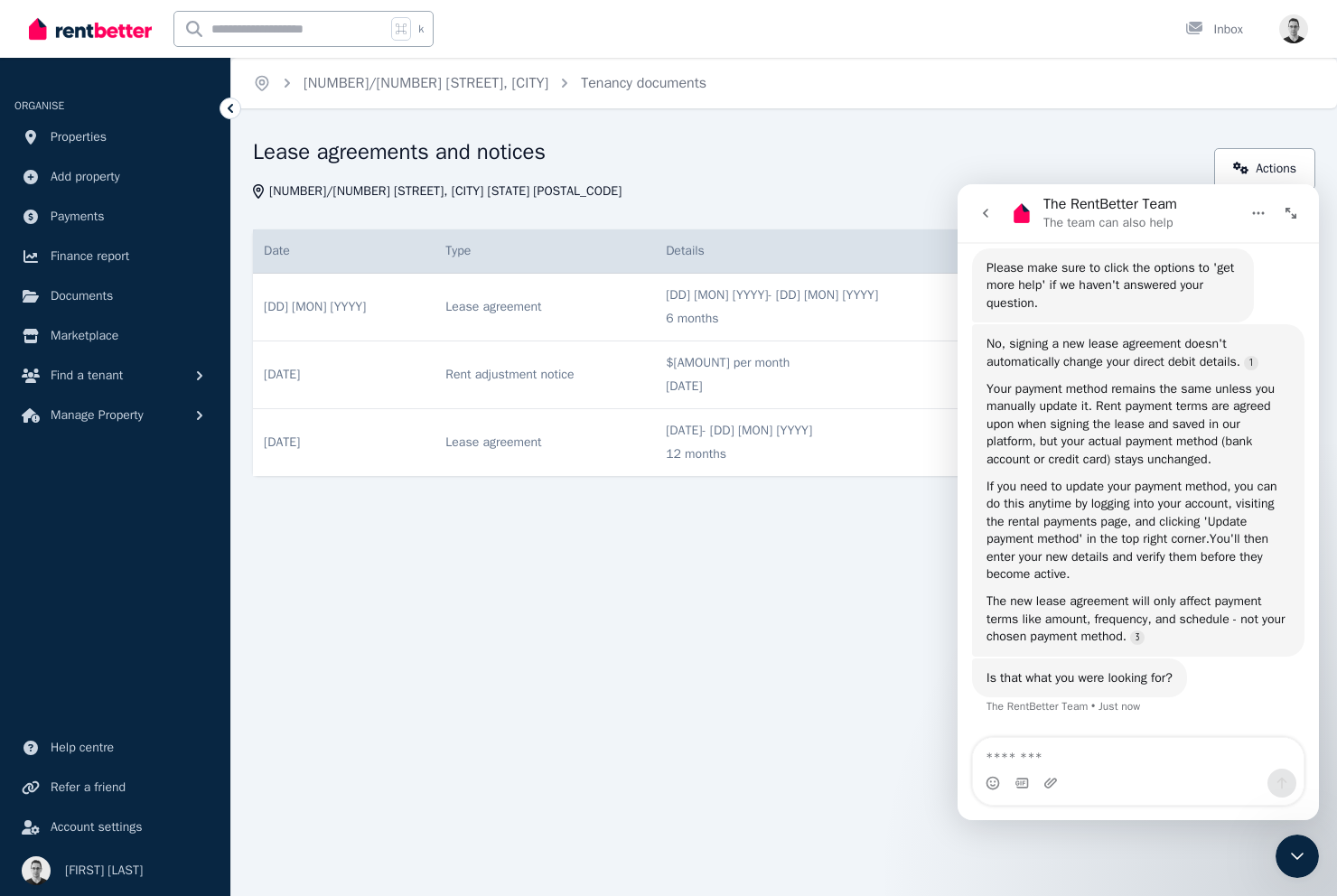 click on "The new lease agreement will only affect payment terms like amount, frequency, and schedule - not your chosen payment method." at bounding box center [1138, 619] 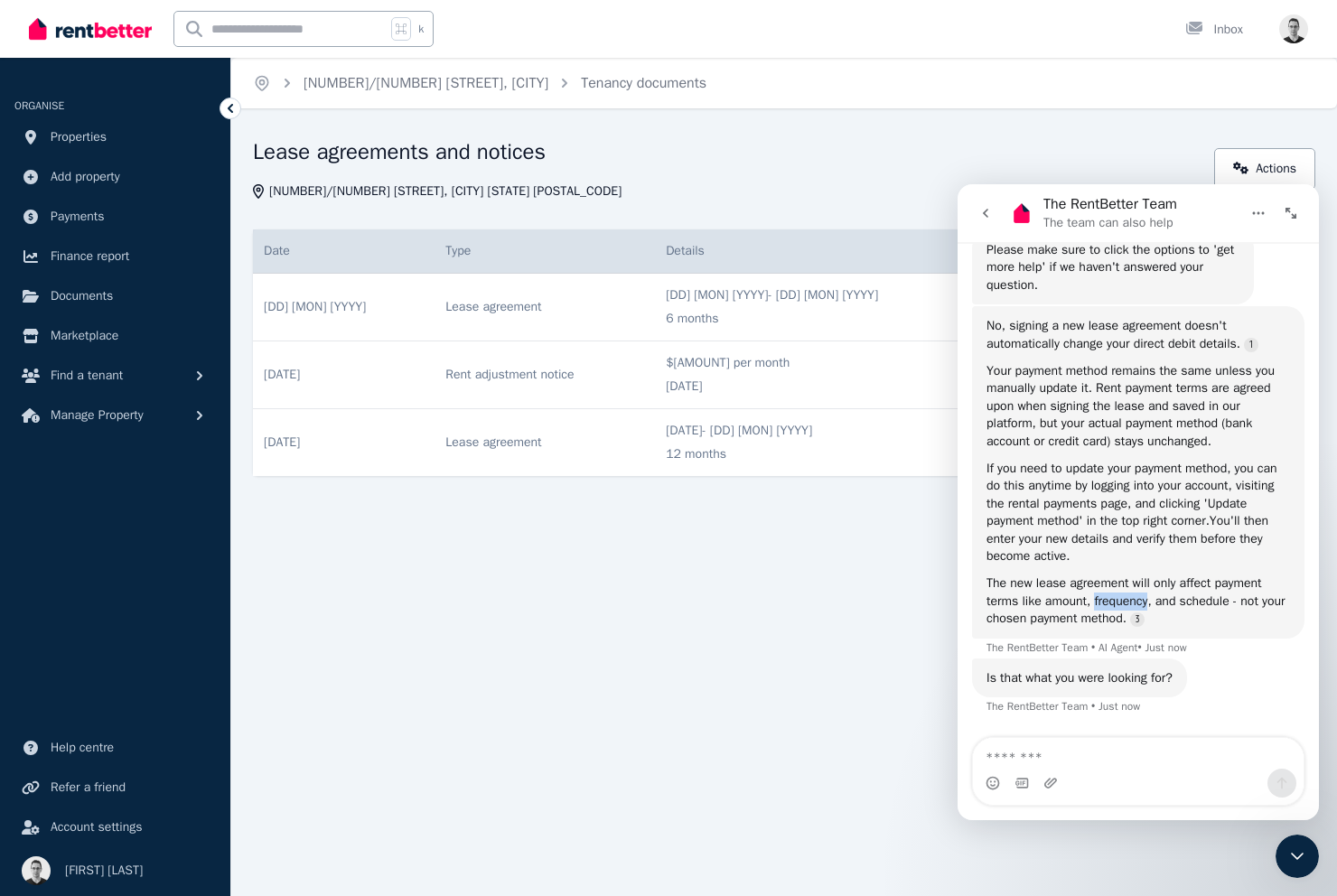 click on "The new lease agreement will only affect payment terms like amount, frequency, and schedule - not your chosen payment method." at bounding box center [1138, 601] 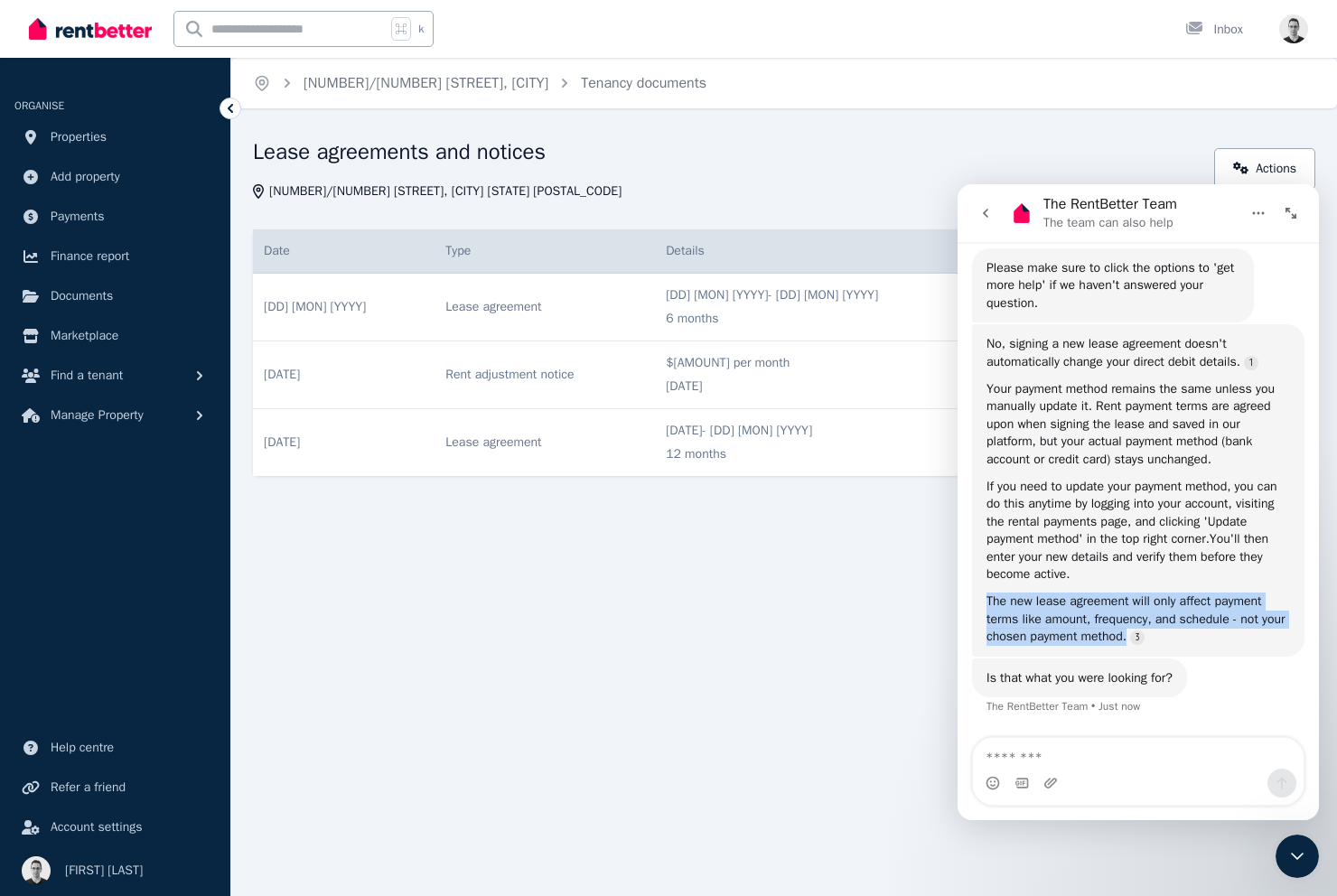 scroll, scrollTop: 267, scrollLeft: 0, axis: vertical 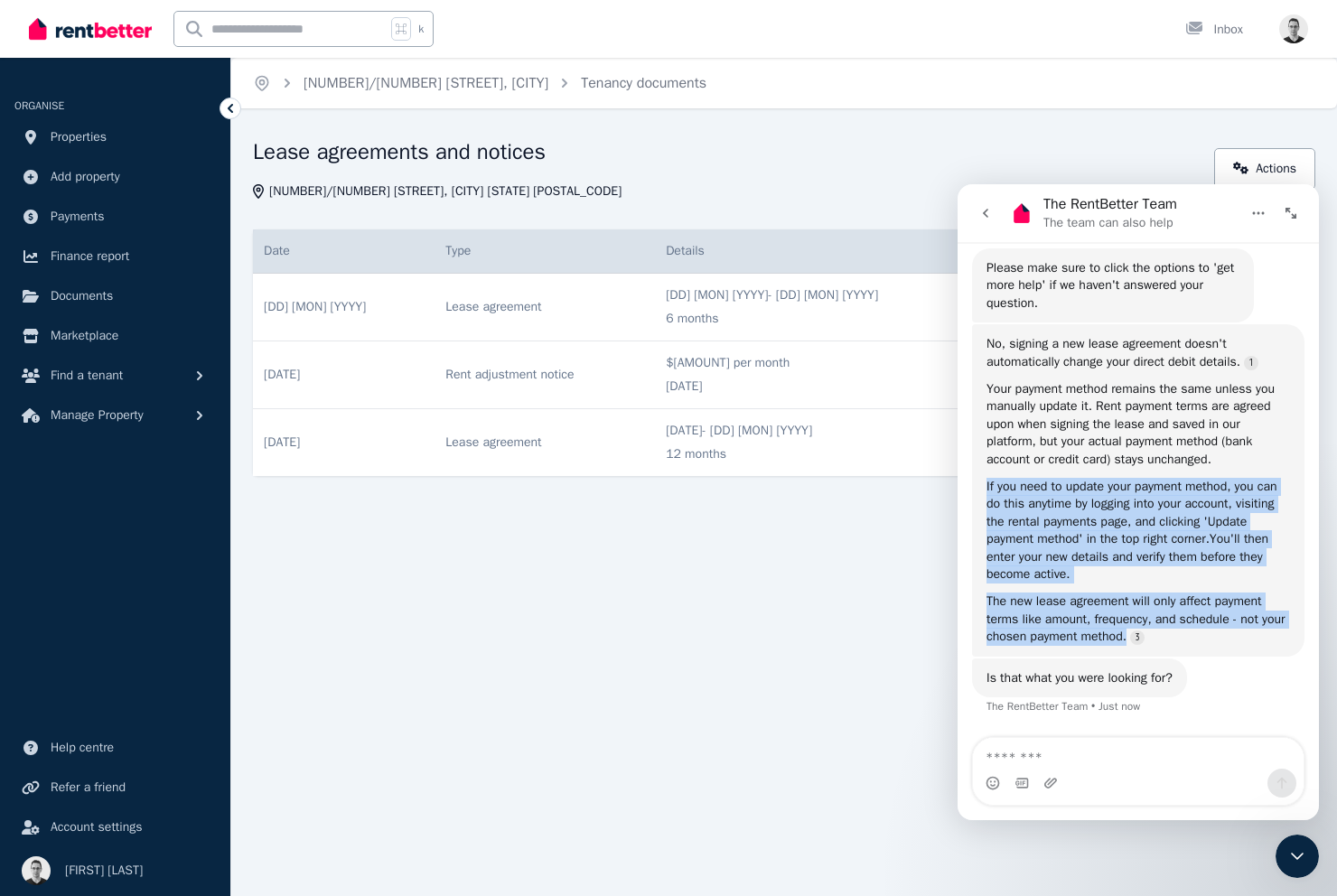 drag, startPoint x: 1116, startPoint y: 607, endPoint x: 1129, endPoint y: 534, distance: 74.1485 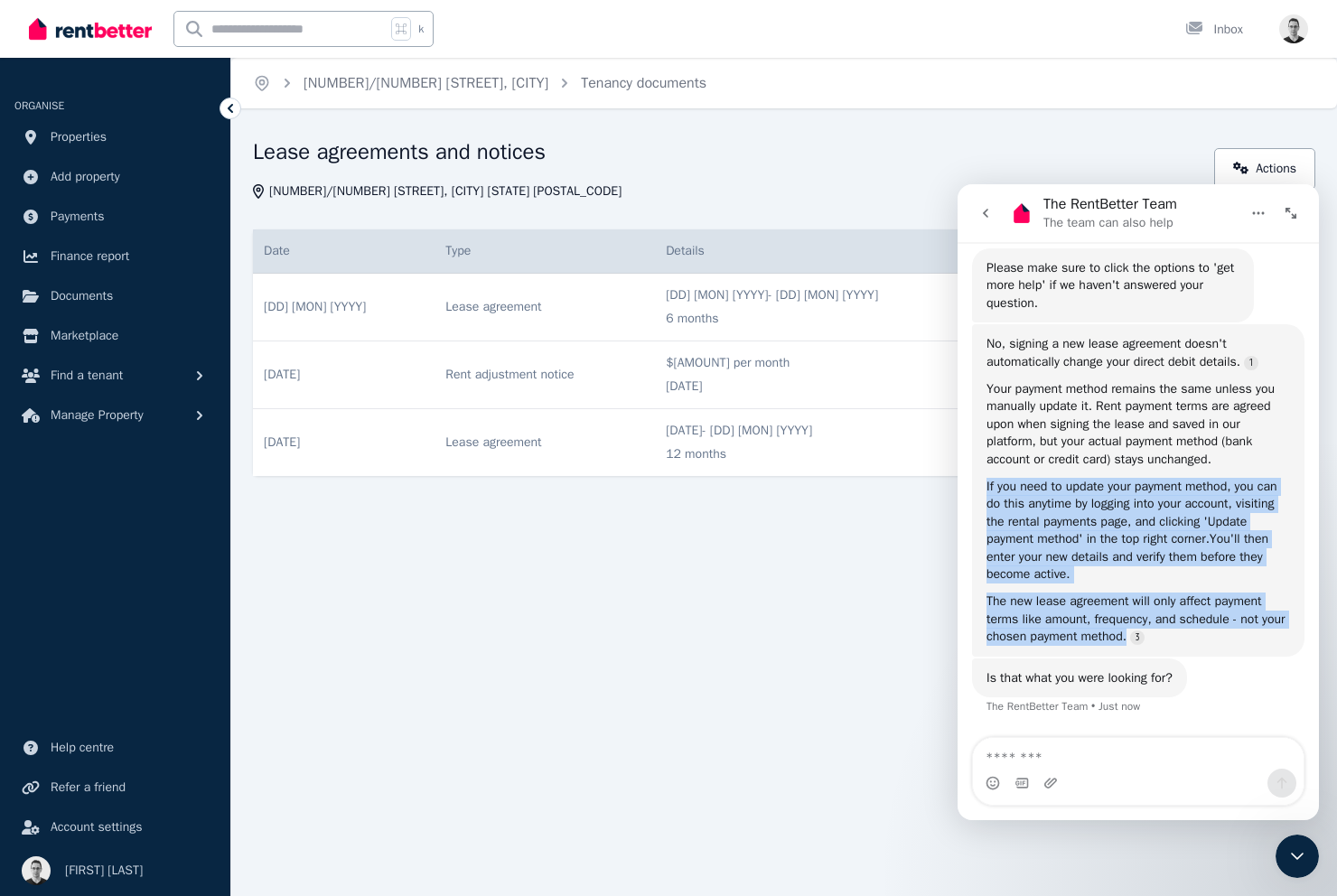 click on "No, signing a new lease agreement doesn't automatically change your direct debit details. Your payment method remains the same unless you manually update it. Rent payment terms are agreed upon when signing the lease and saved in our platform, but your actual payment method (bank account or credit card) stays unchanged. If you need to update your payment method, you can do this anytime by logging into your account, visiting the rental payments page, and clicking 'Update payment method' in the top right corner.You'll then enter your new details and verify them before they become active. The new lease agreement will only affect payment terms like amount, frequency, and schedule - not your chosen payment method." at bounding box center [1138, 490] 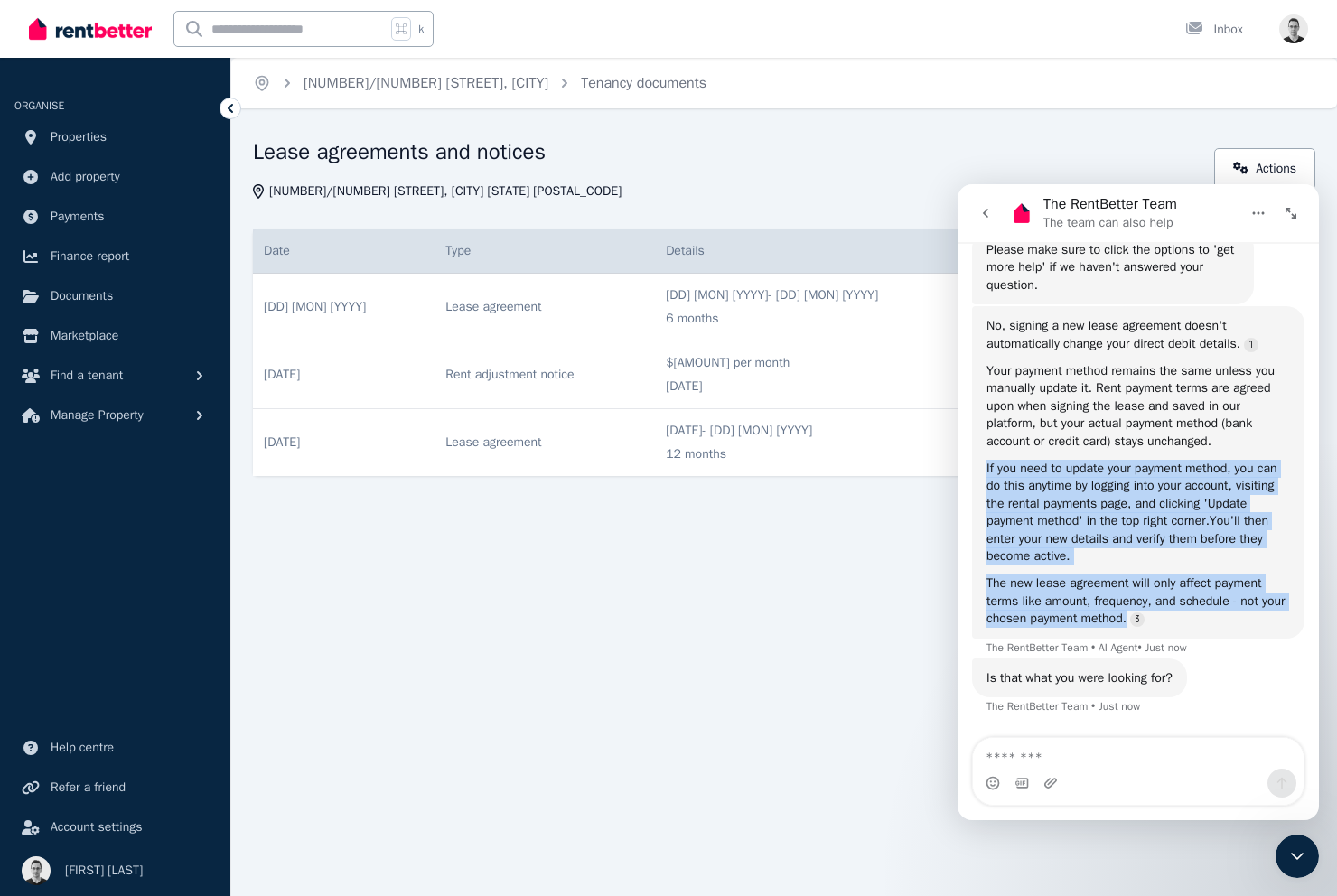 click on "If you need to update your payment method, you can do this anytime by logging into your account, visiting the rental payments page, and clicking 'Update payment method' in the top right corner.You'll then enter your new details and verify them before they become active." at bounding box center (1138, 513) 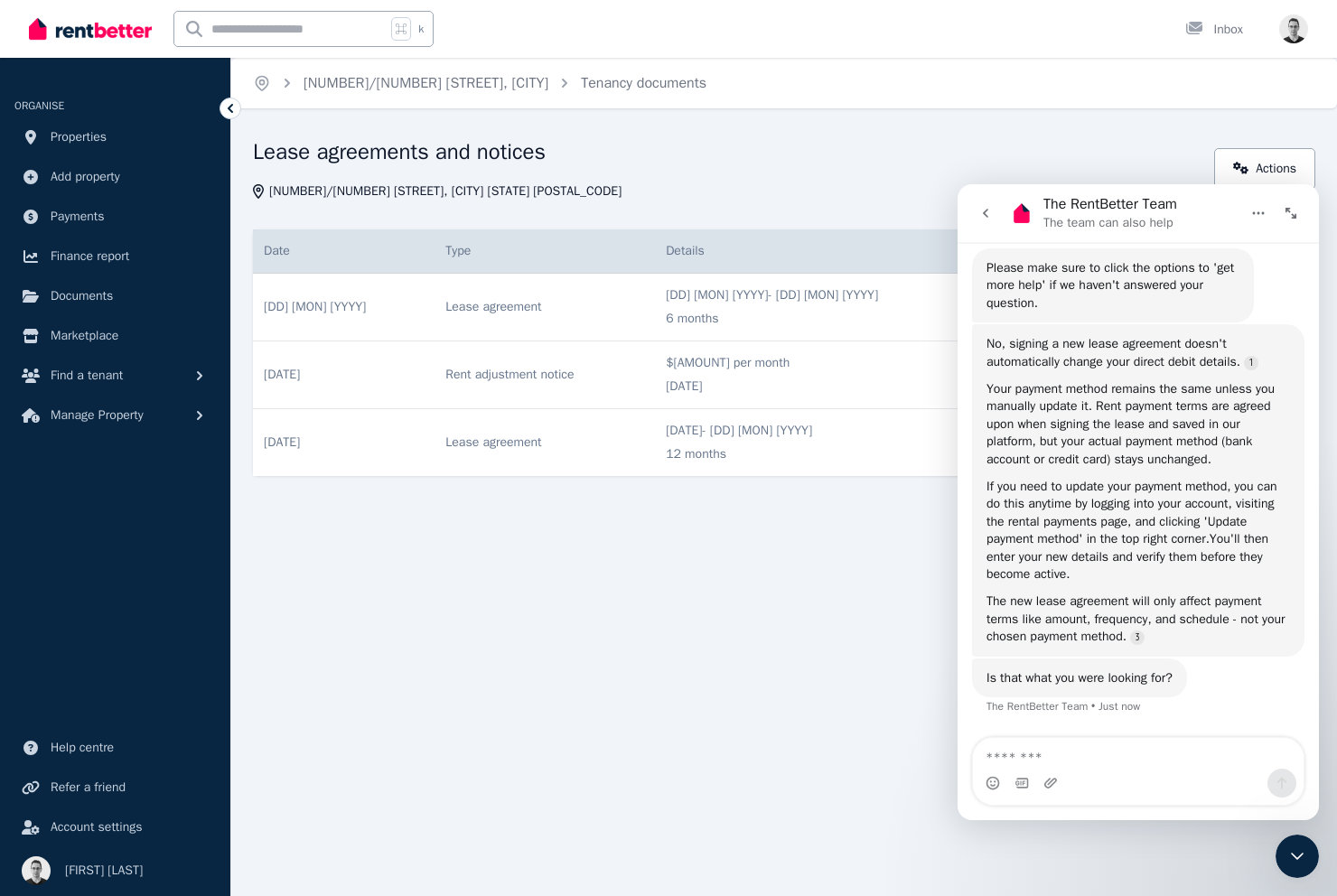 click on "If you need to update your payment method, you can do this anytime by logging into your account, visiting the rental payments page, and clicking 'Update payment method' in the top right corner.You'll then enter your new details and verify them before they become active." at bounding box center (1138, 531) 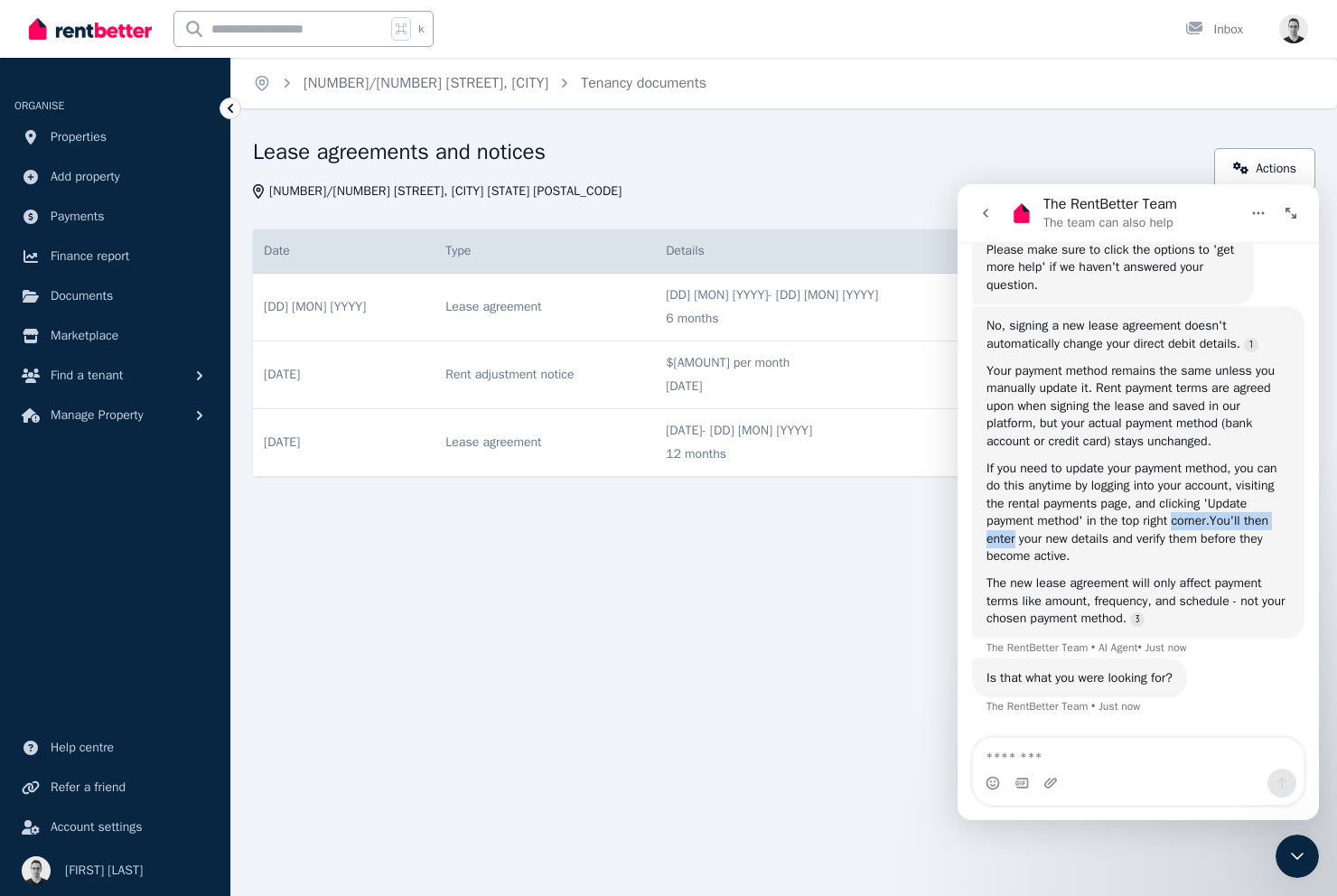 drag, startPoint x: 1013, startPoint y: 545, endPoint x: 1097, endPoint y: 545, distance: 84 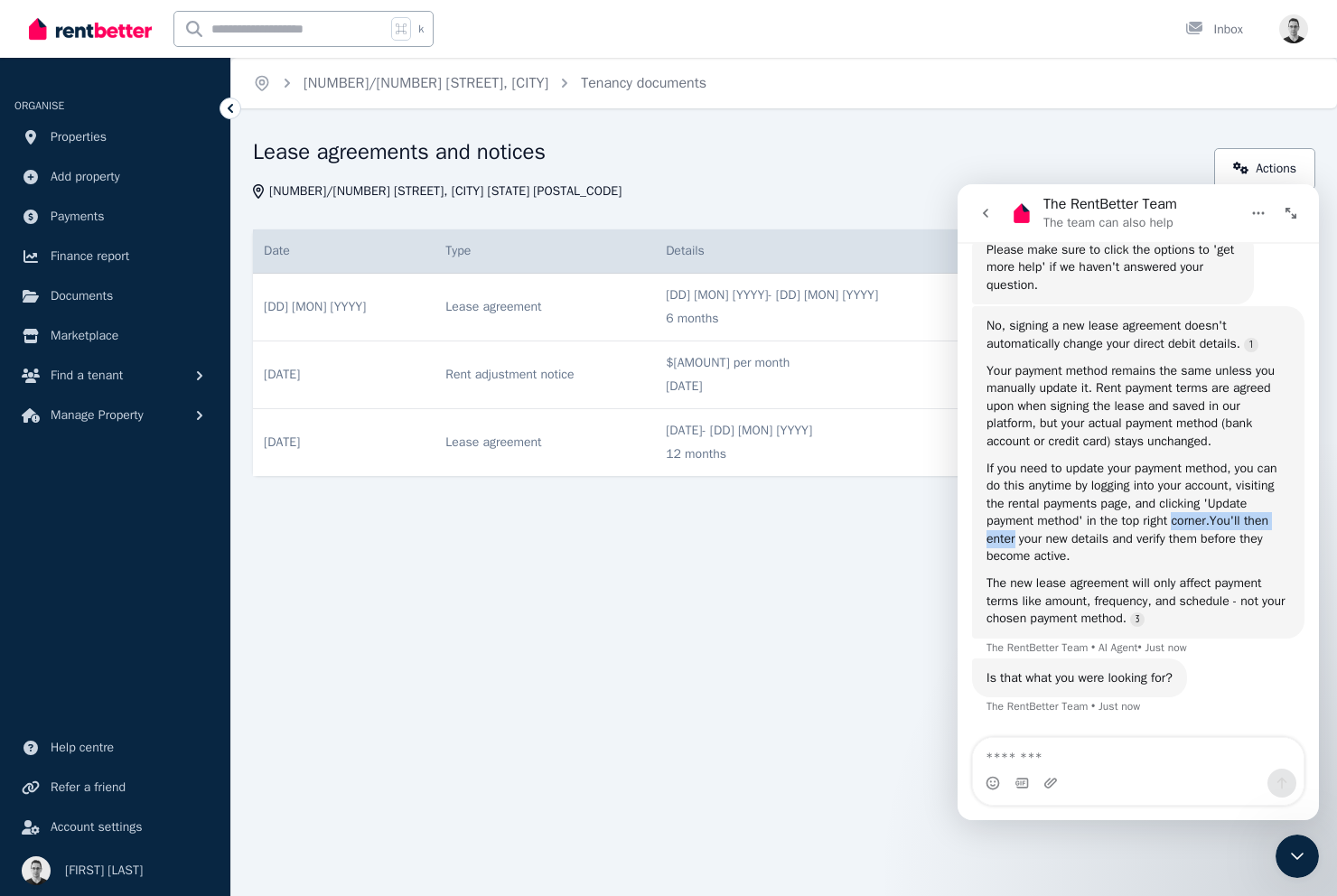 click on "If you need to update your payment method, you can do this anytime by logging into your account, visiting the rental payments page, and clicking 'Update payment method' in the top right corner.You'll then enter your new details and verify them before they become active." at bounding box center (1138, 513) 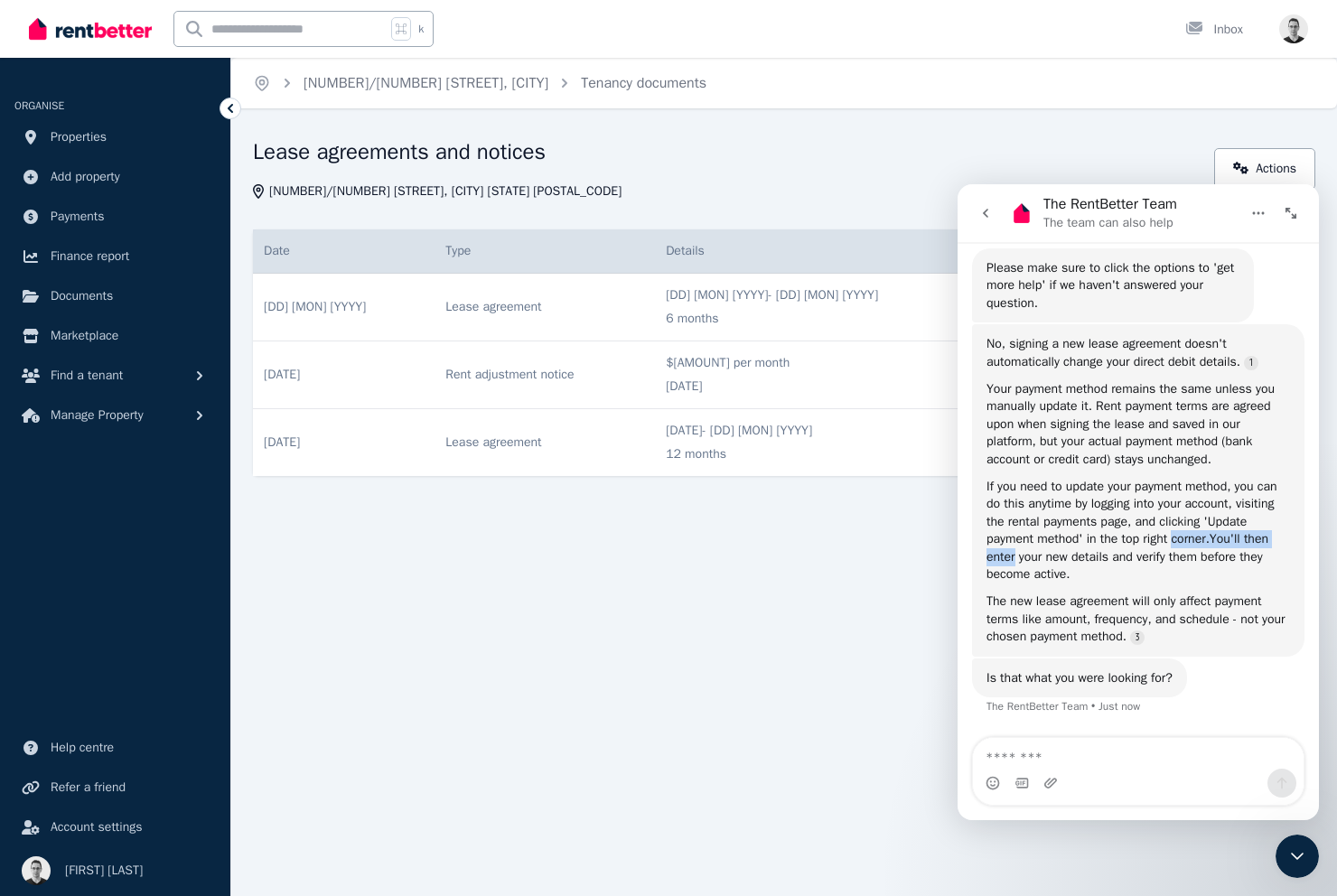 scroll, scrollTop: 267, scrollLeft: 0, axis: vertical 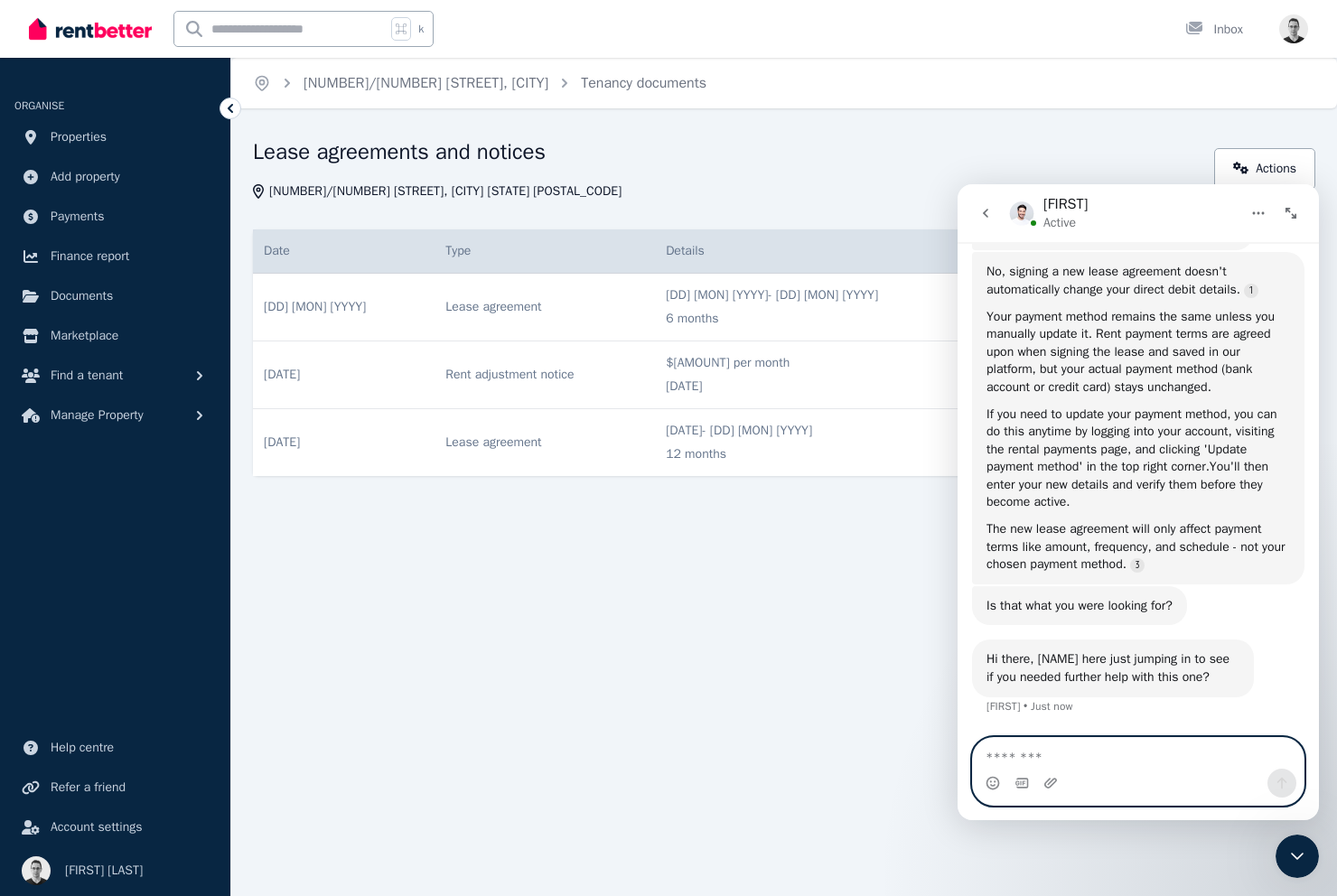 click at bounding box center (1138, 753) 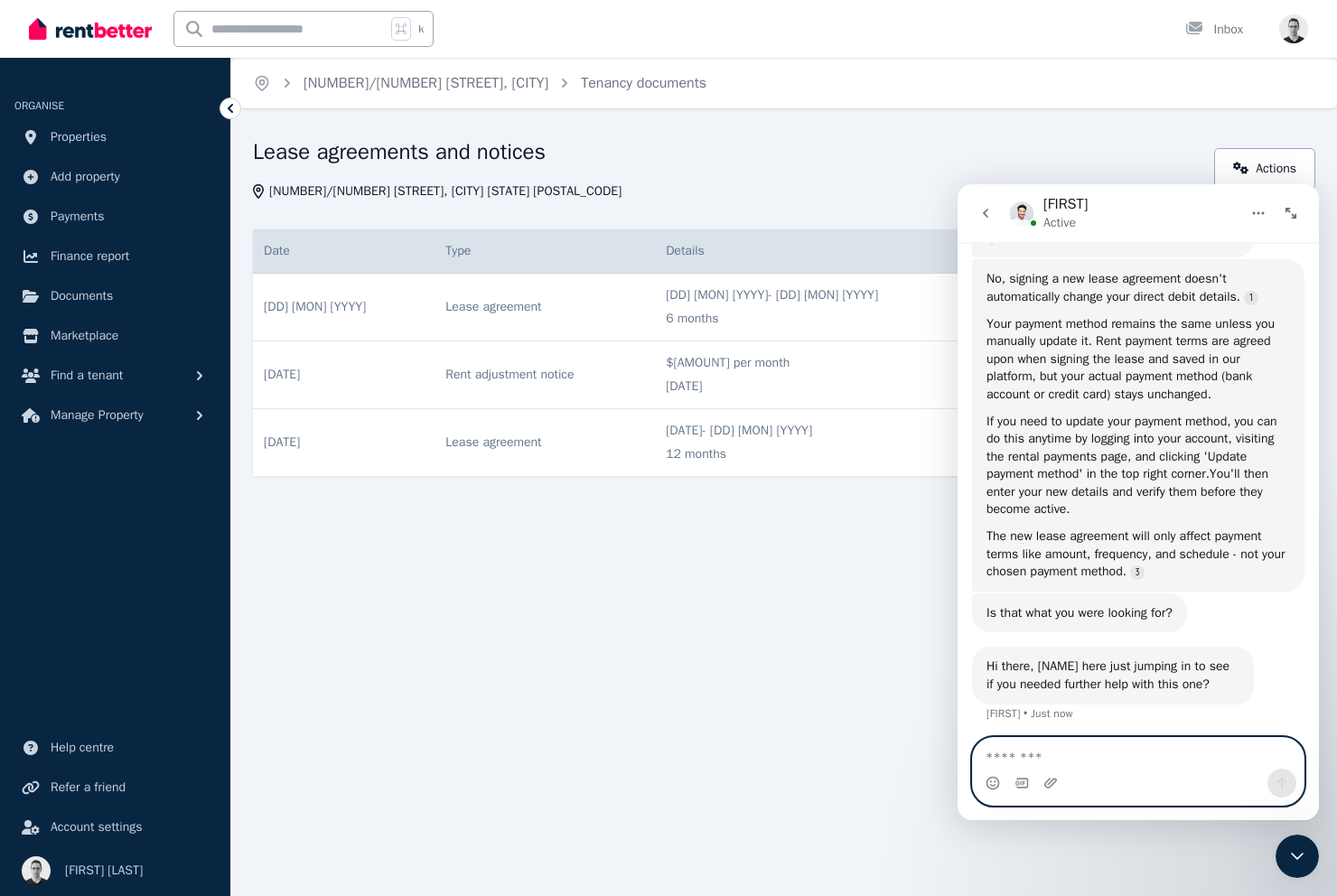 scroll, scrollTop: 339, scrollLeft: 0, axis: vertical 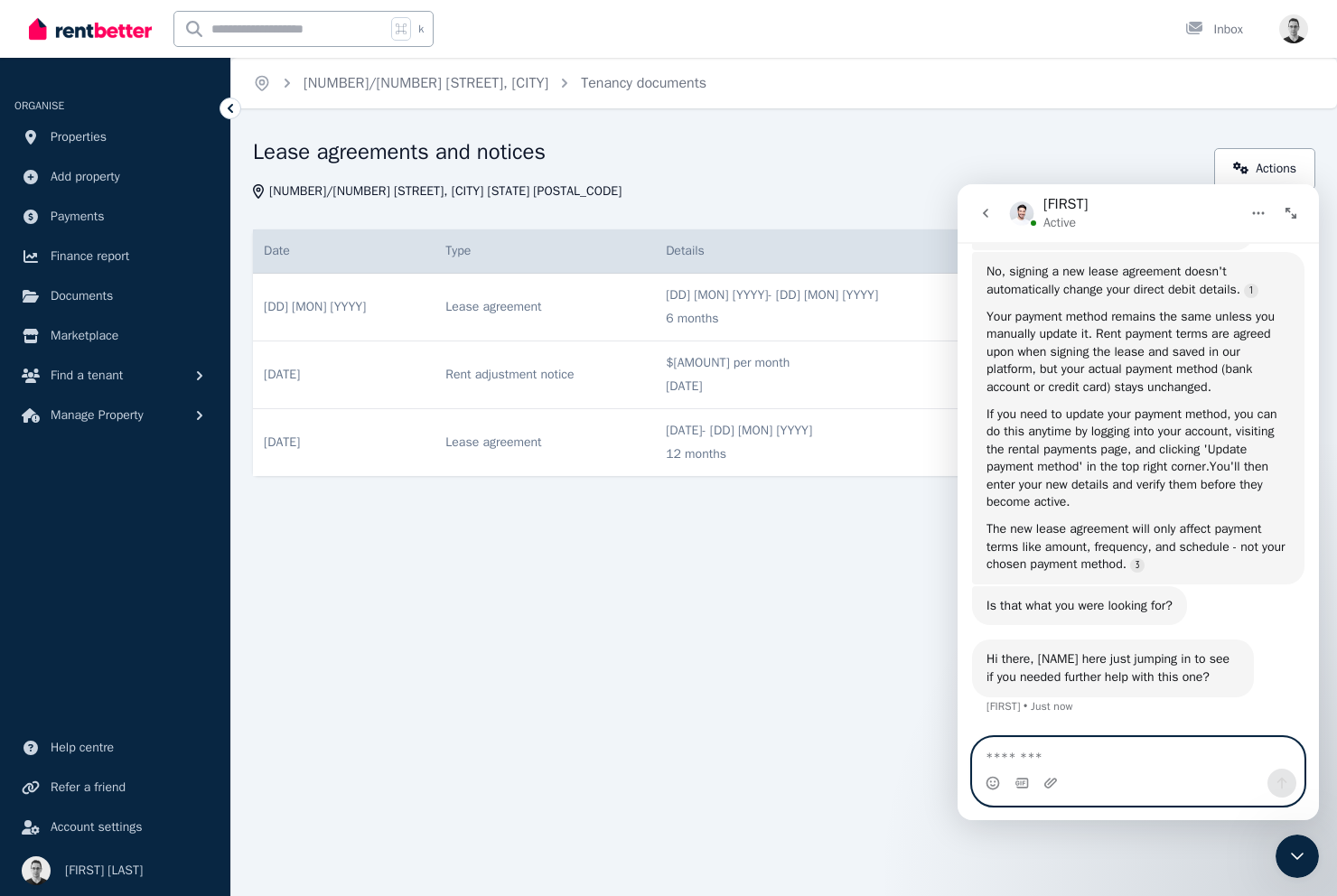click at bounding box center (1138, 753) 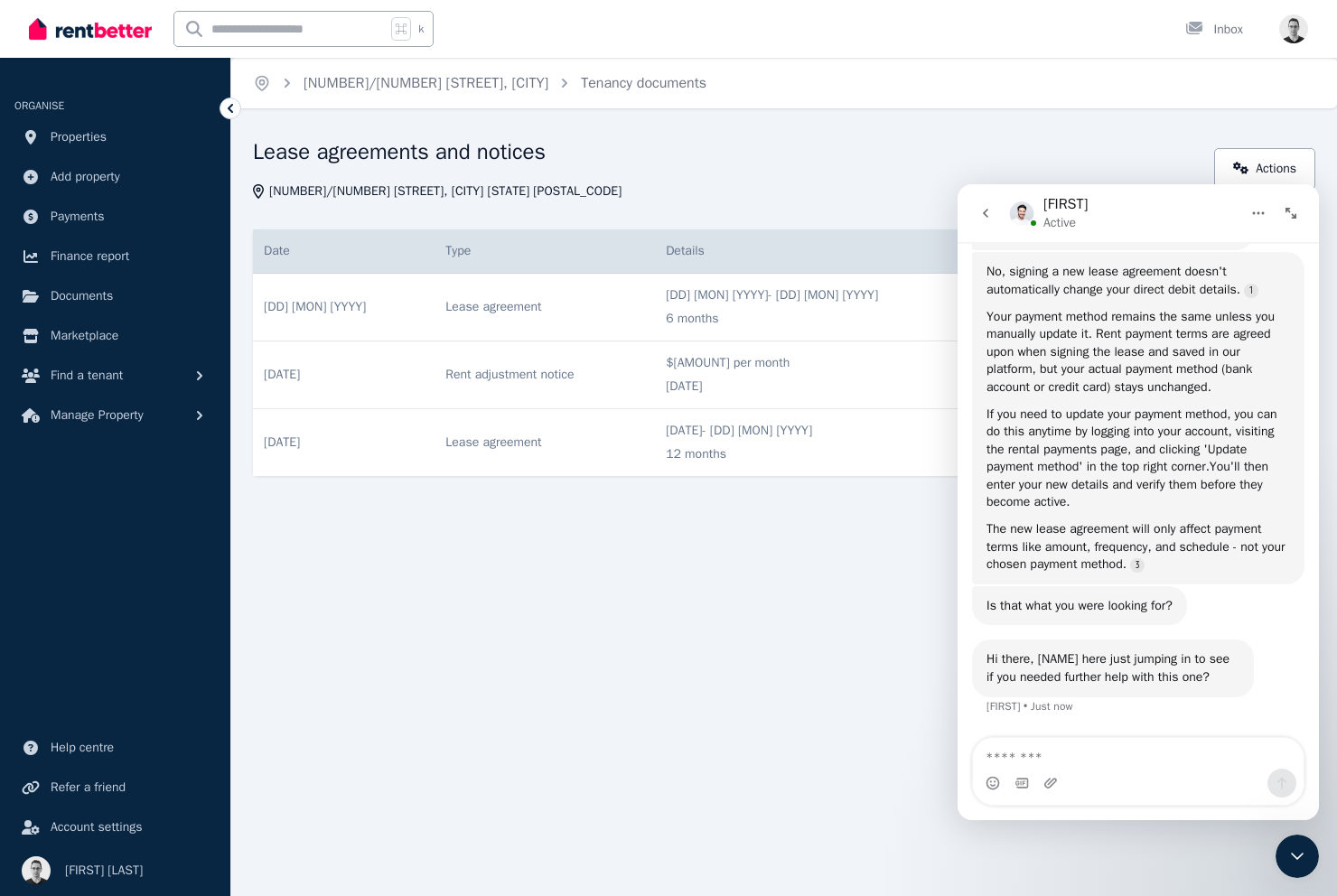click on "Rent adjustment notice" at bounding box center [545, 375] 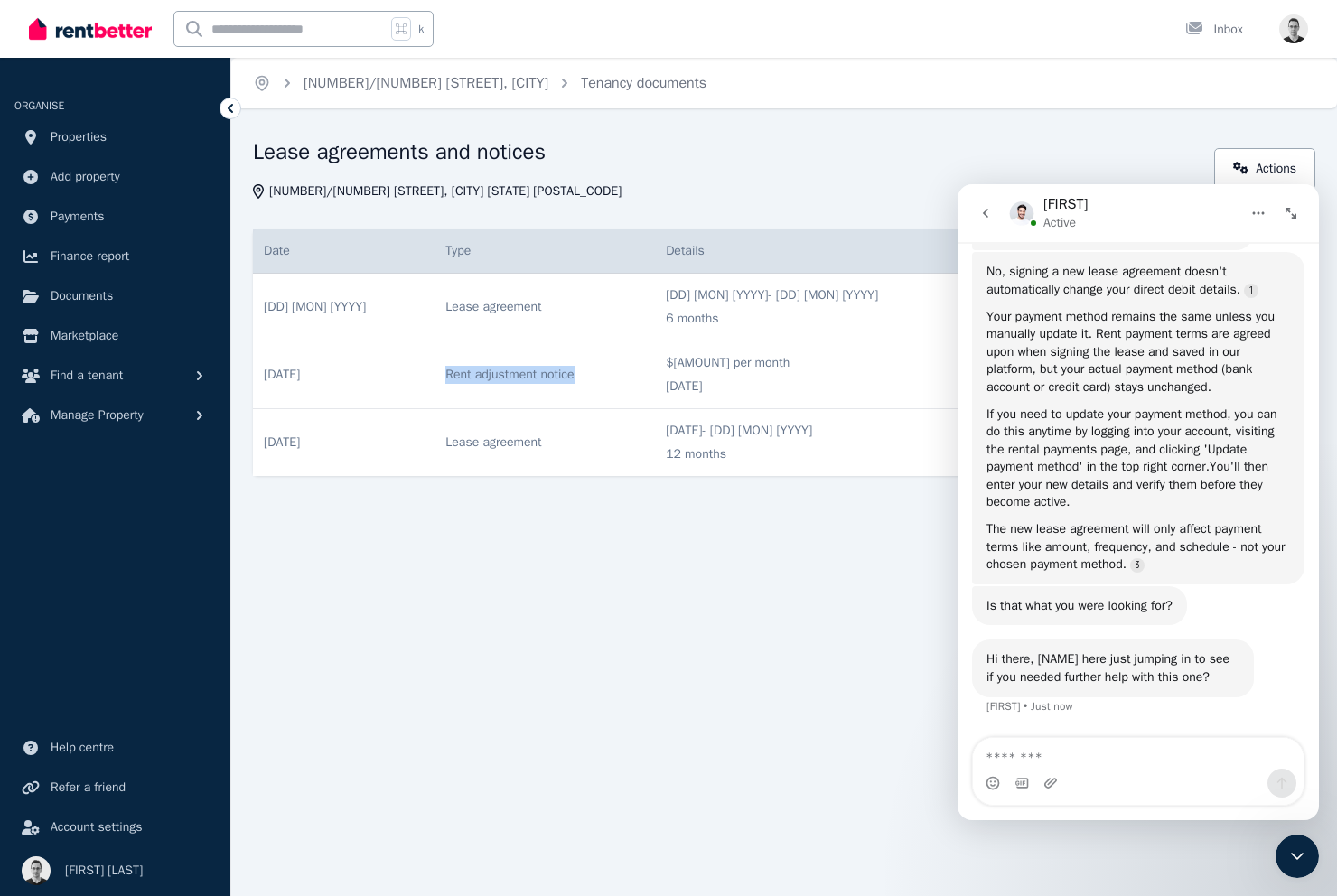 drag, startPoint x: 556, startPoint y: 377, endPoint x: 434, endPoint y: 375, distance: 122.01639 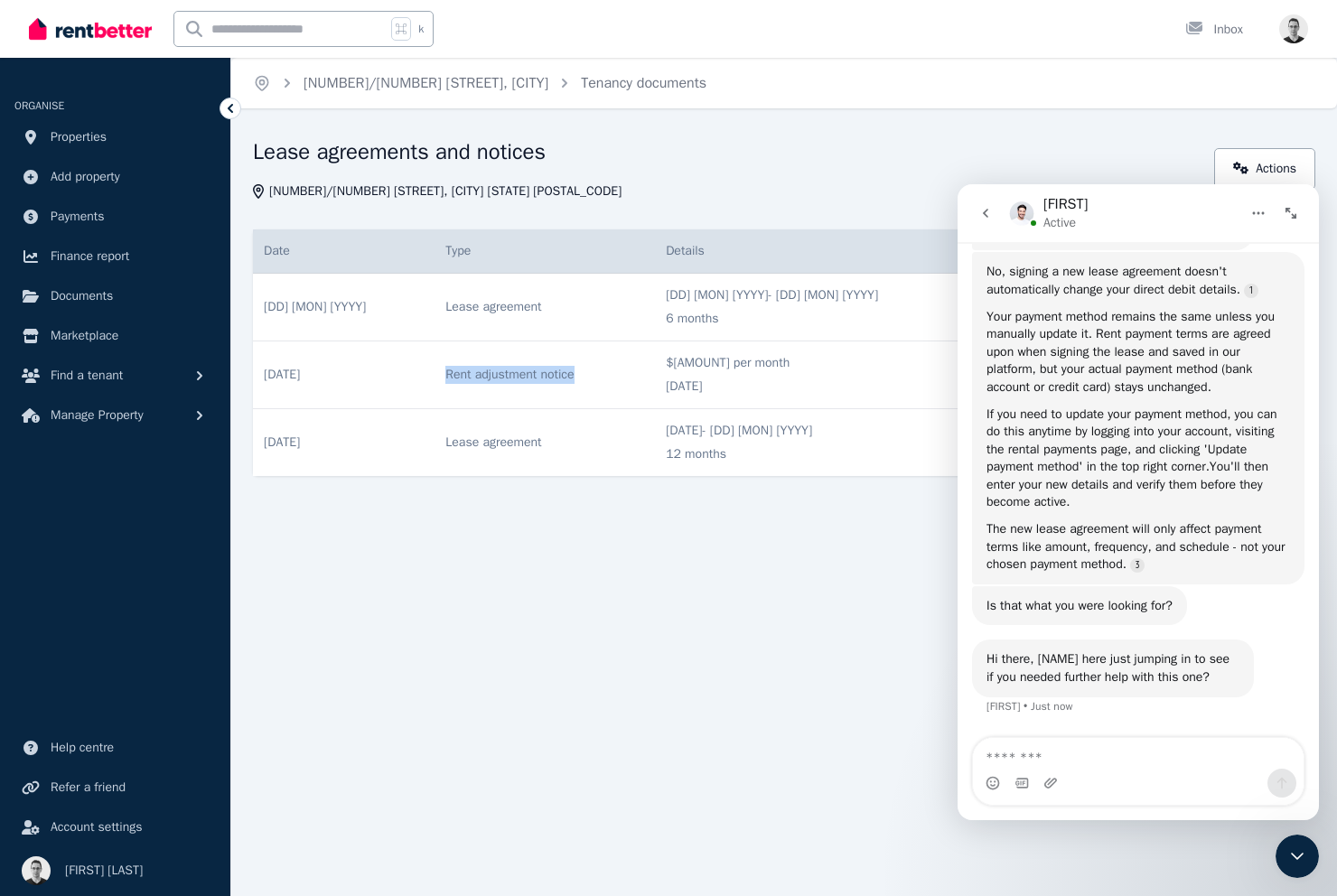 click on "Rent adjustment notice" at bounding box center (545, 375) 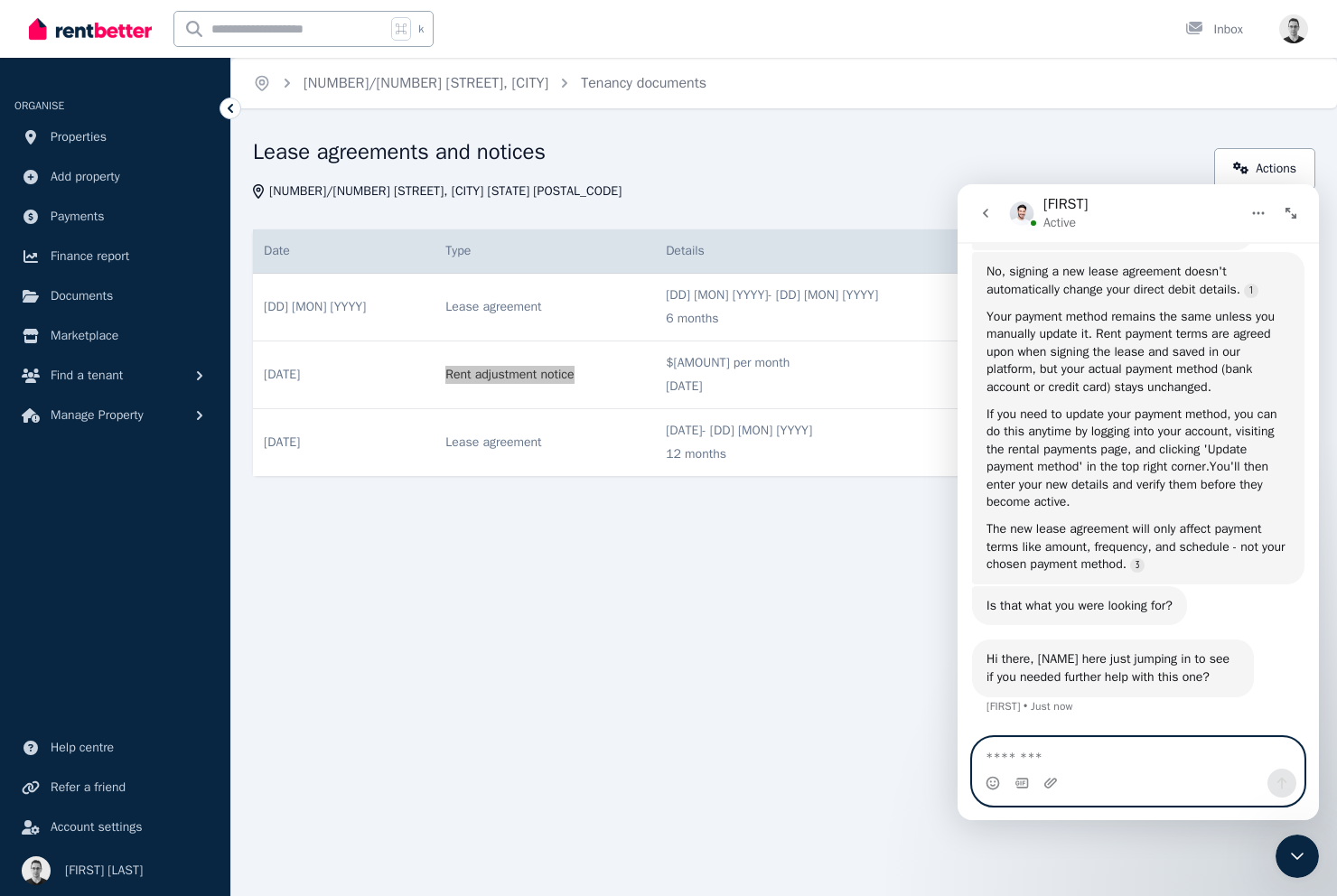 click at bounding box center (1138, 753) 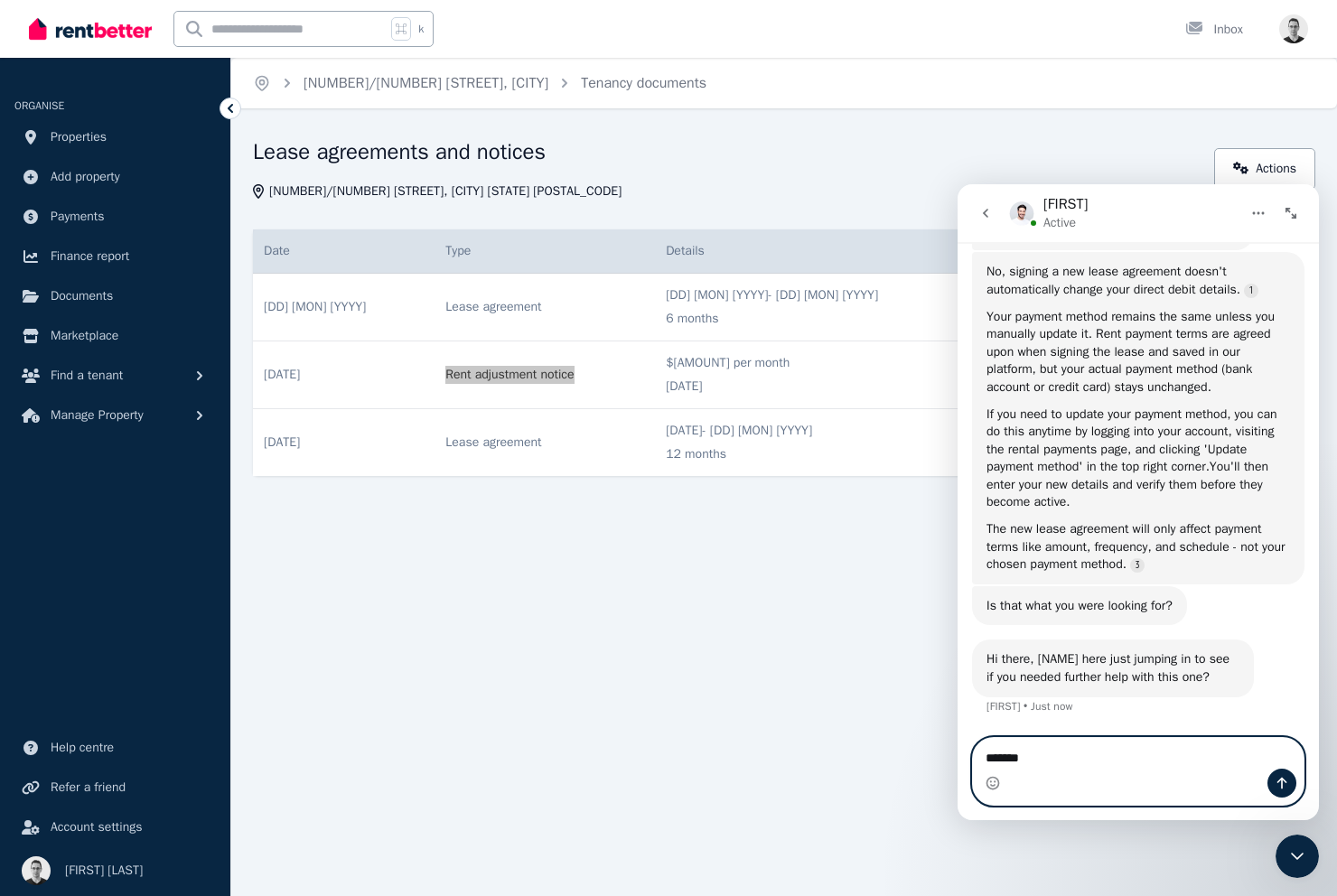 type on "********" 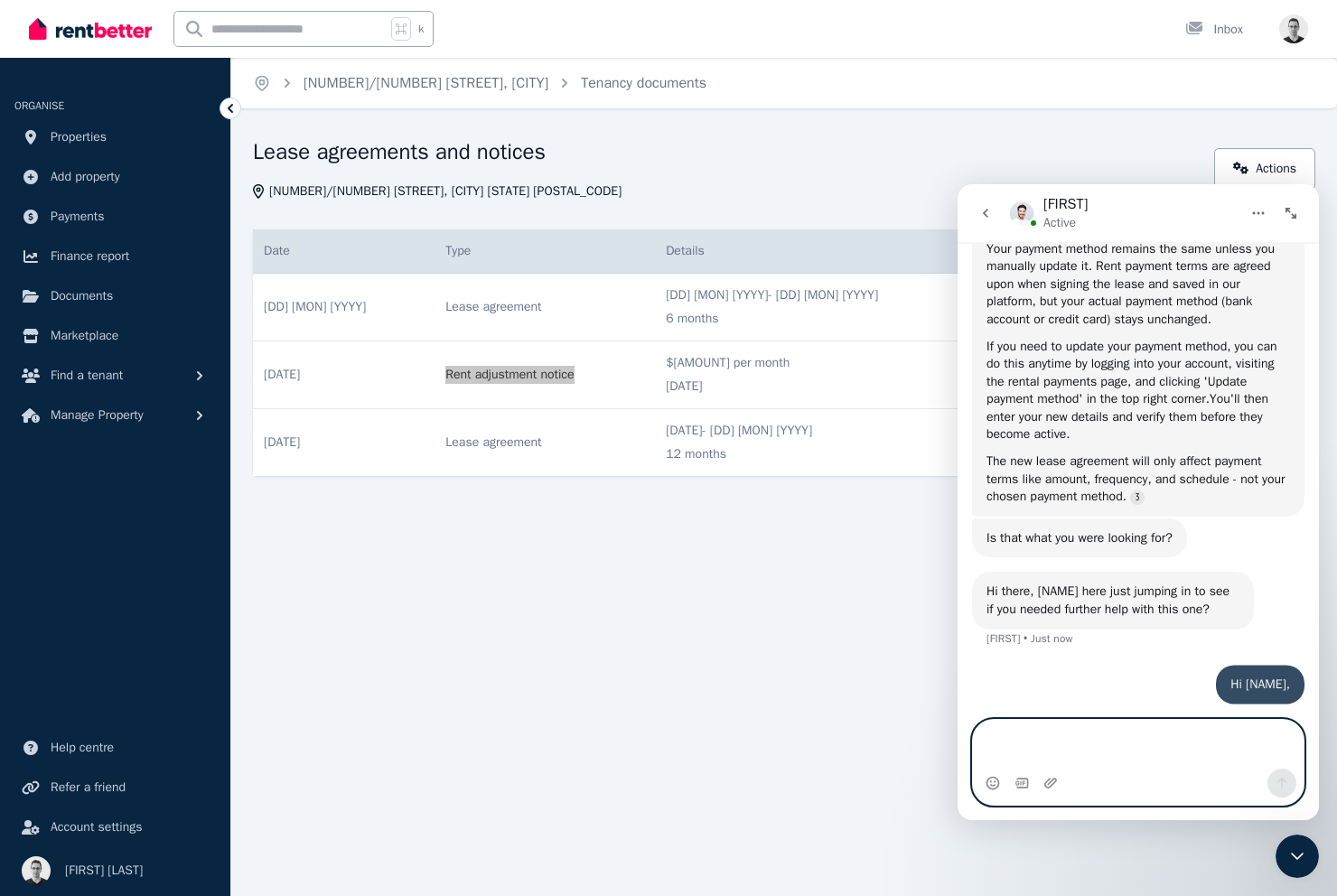 scroll, scrollTop: 411, scrollLeft: 0, axis: vertical 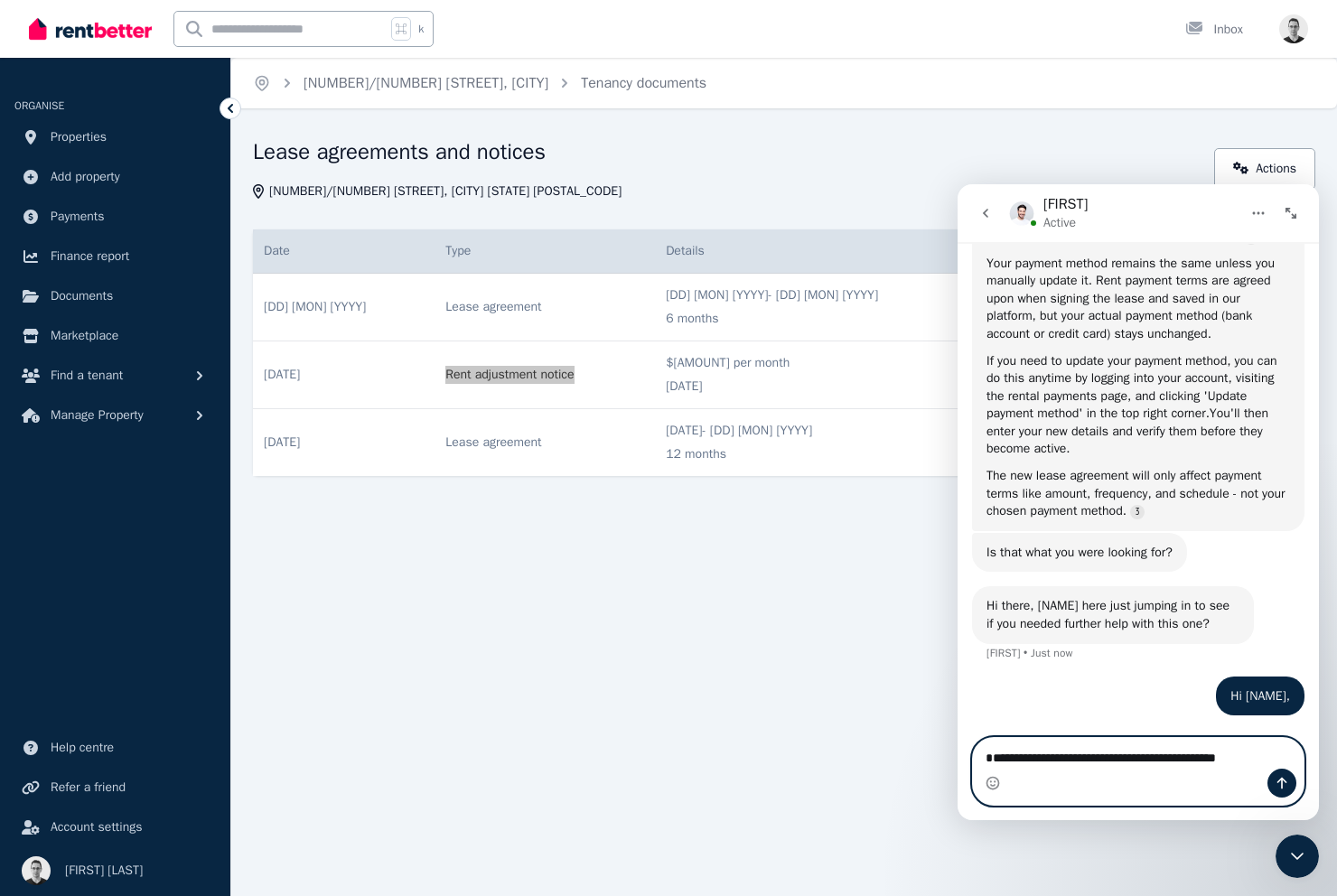 paste on "**********" 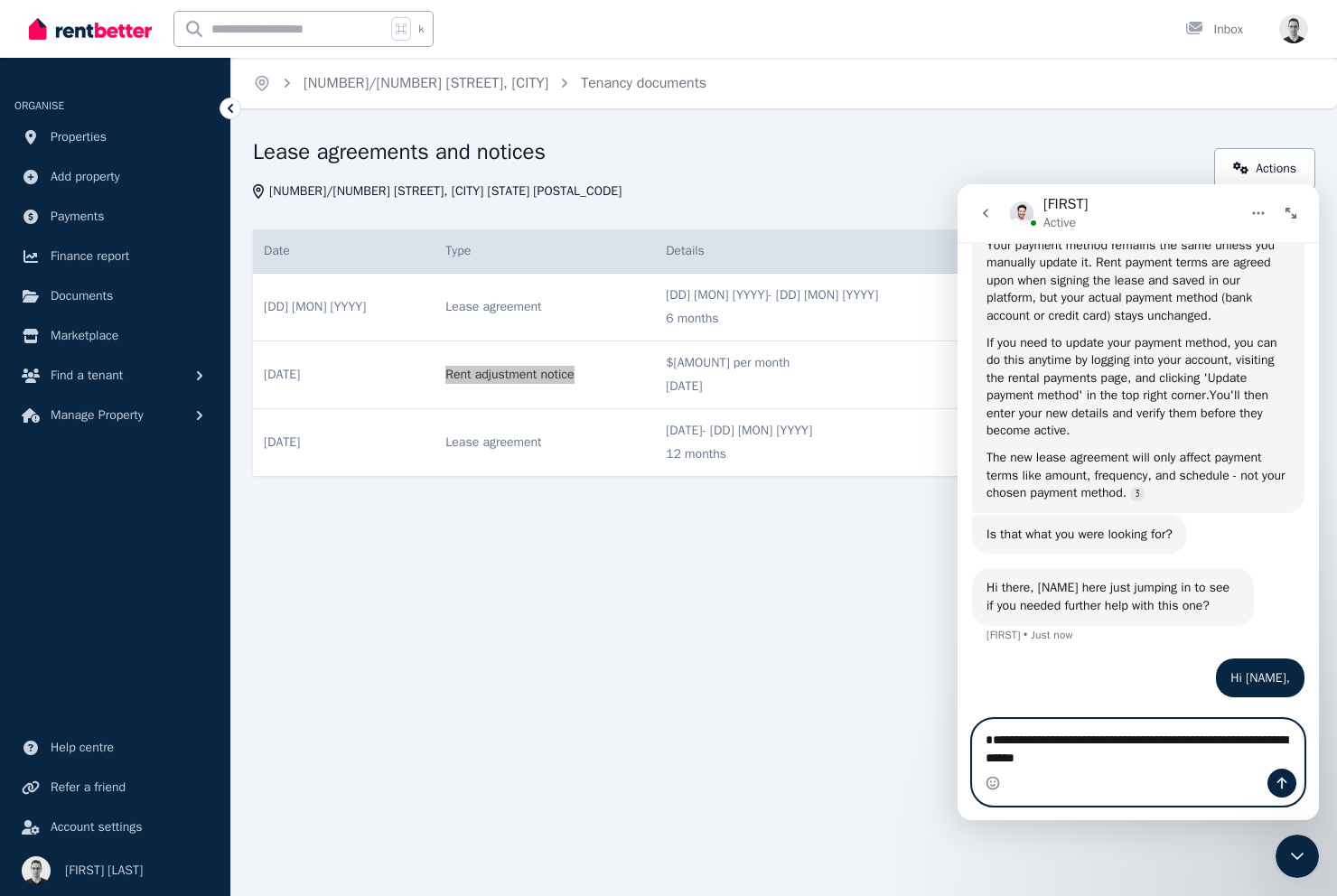 scroll, scrollTop: 429, scrollLeft: 0, axis: vertical 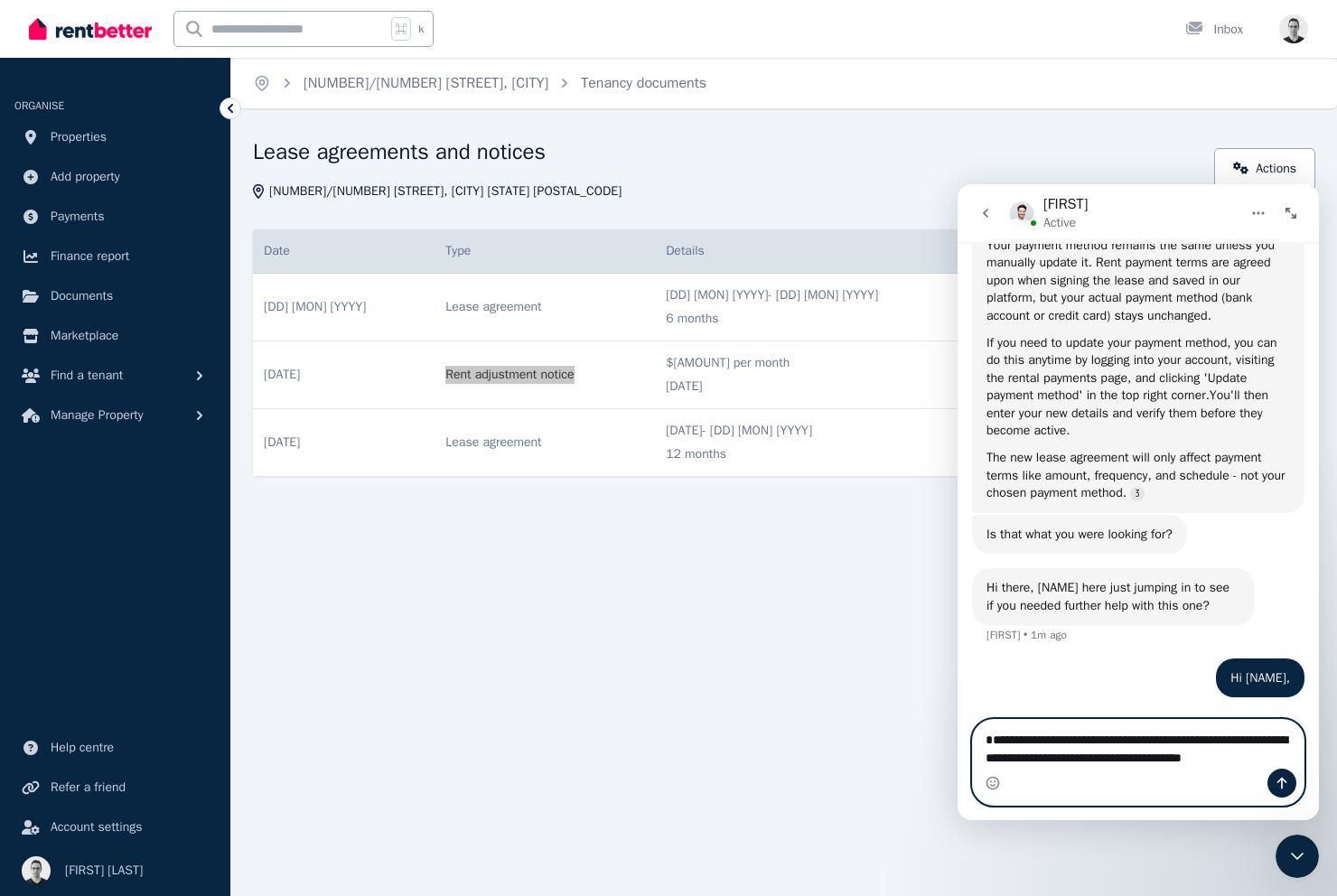 type on "**********" 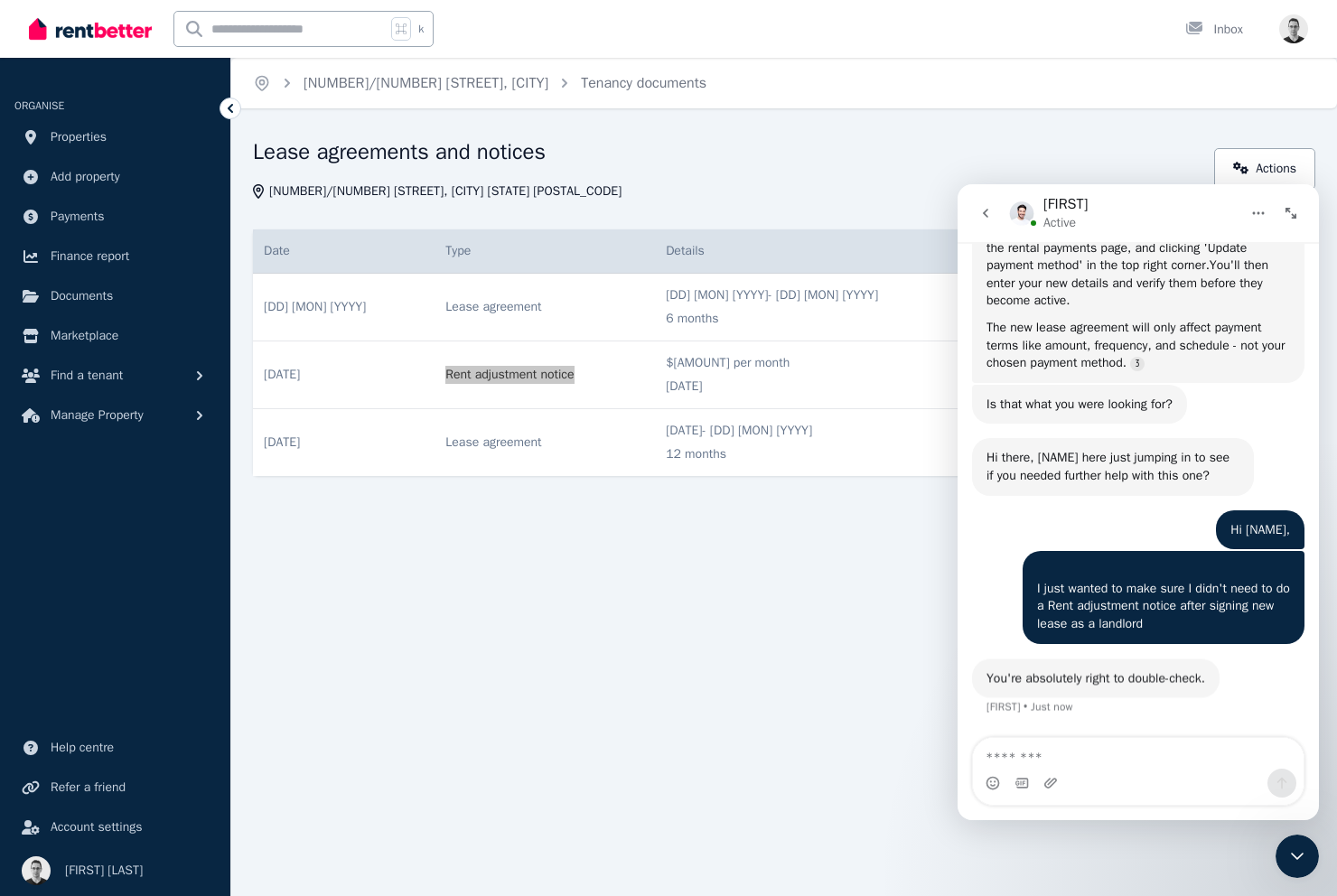 scroll, scrollTop: 541, scrollLeft: 0, axis: vertical 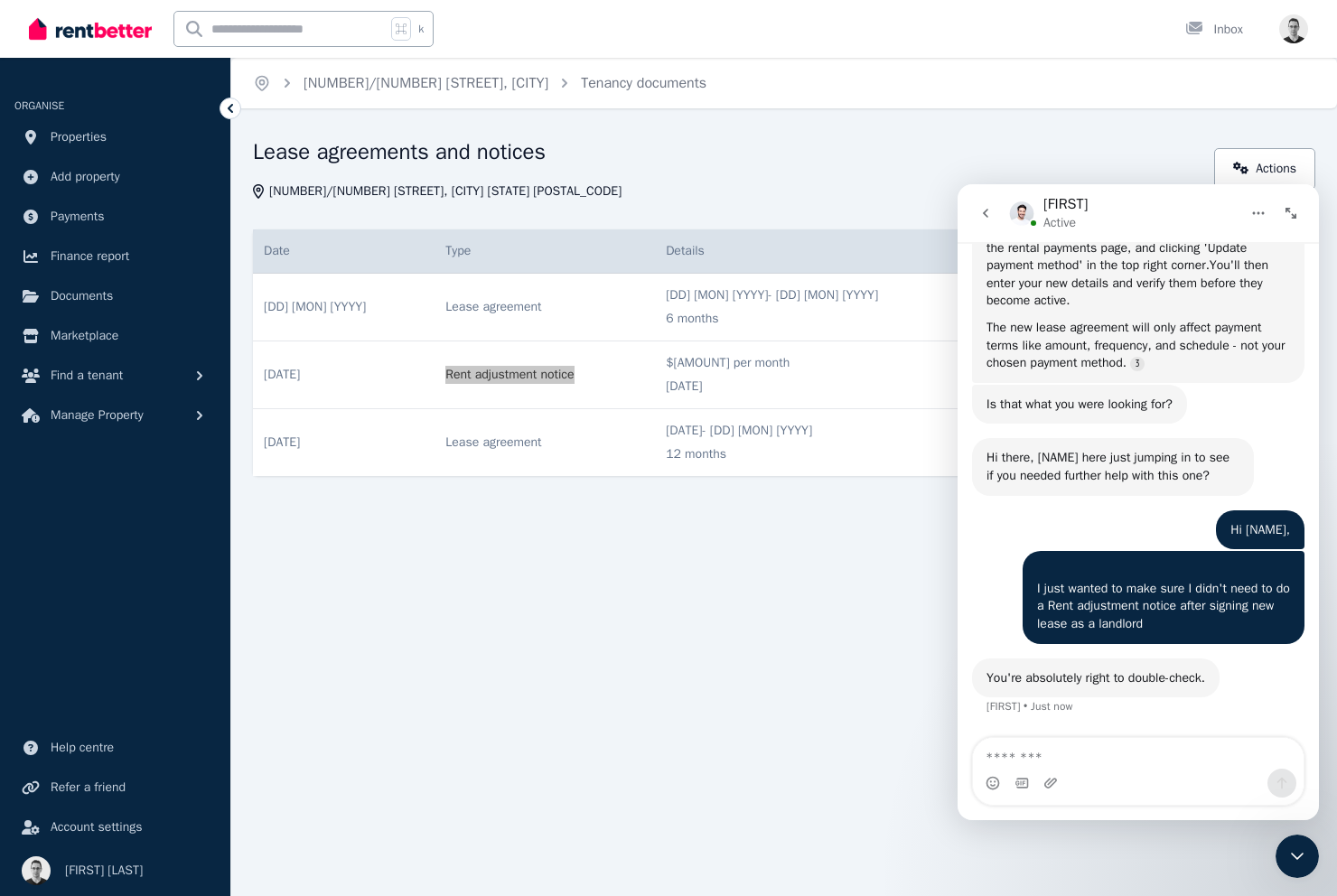 click on "You're absolutely right to double-check." at bounding box center [1096, 678] 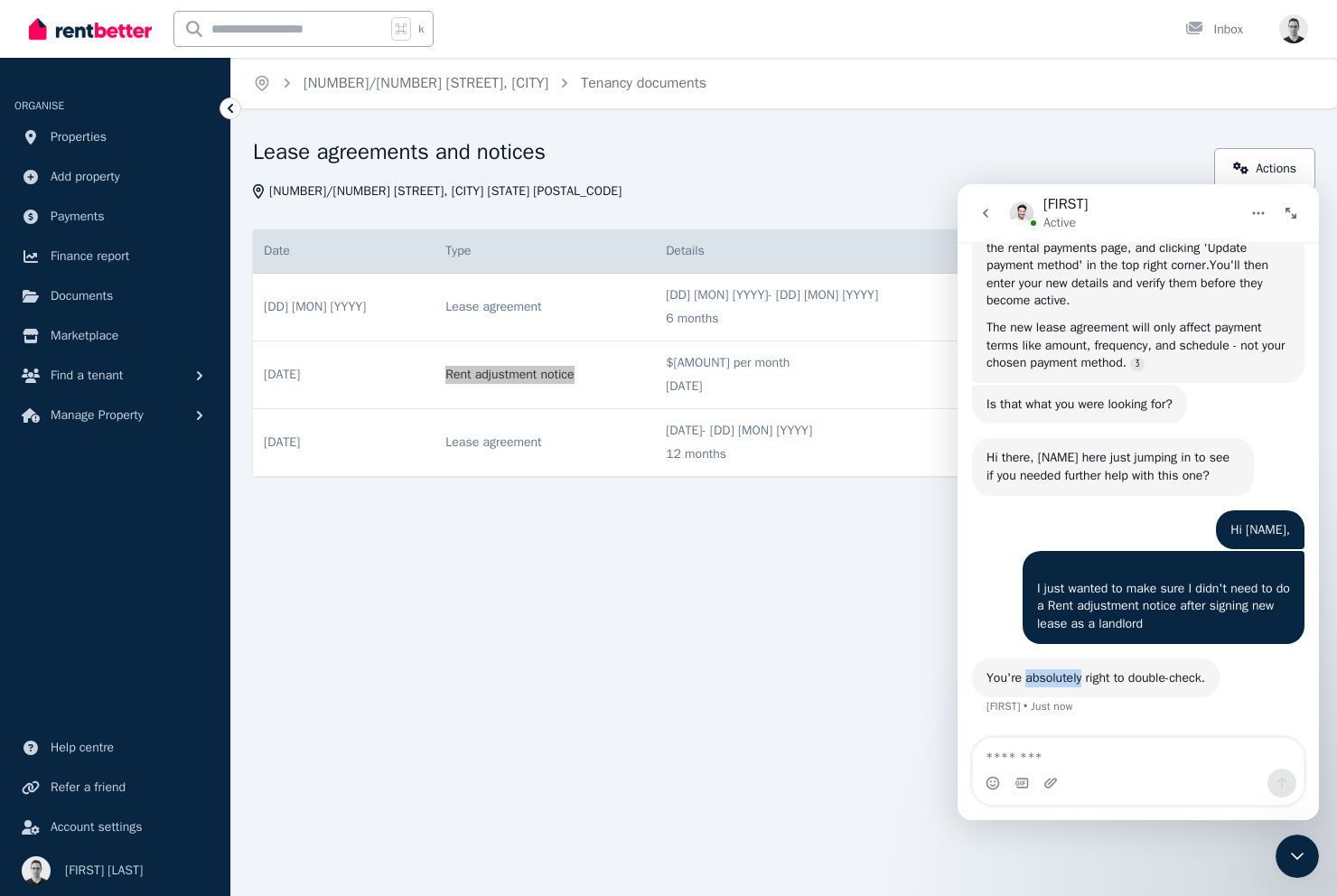 click on "You're absolutely right to double-check." at bounding box center (1096, 678) 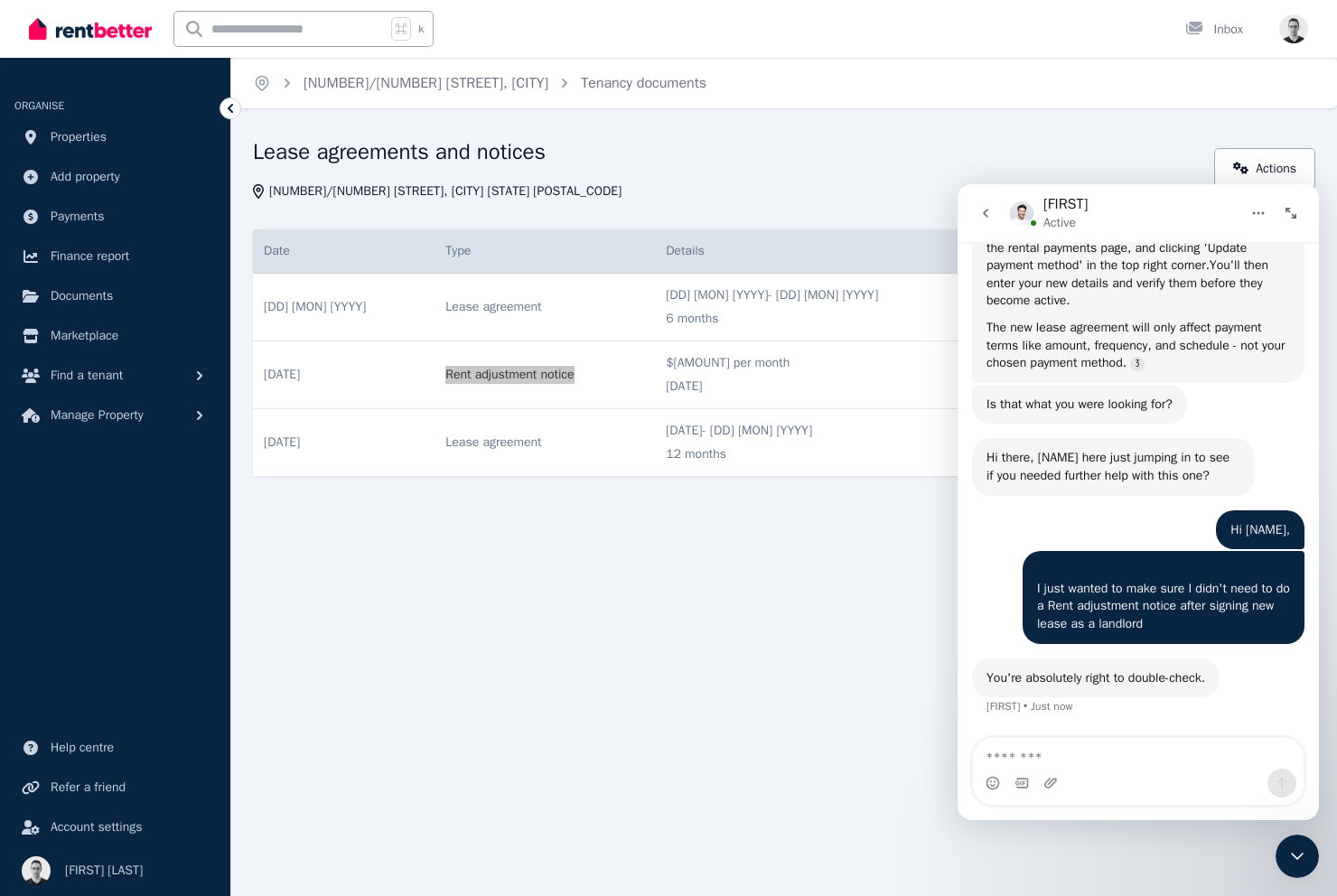 click on "You're absolutely right to double-check." at bounding box center [1096, 678] 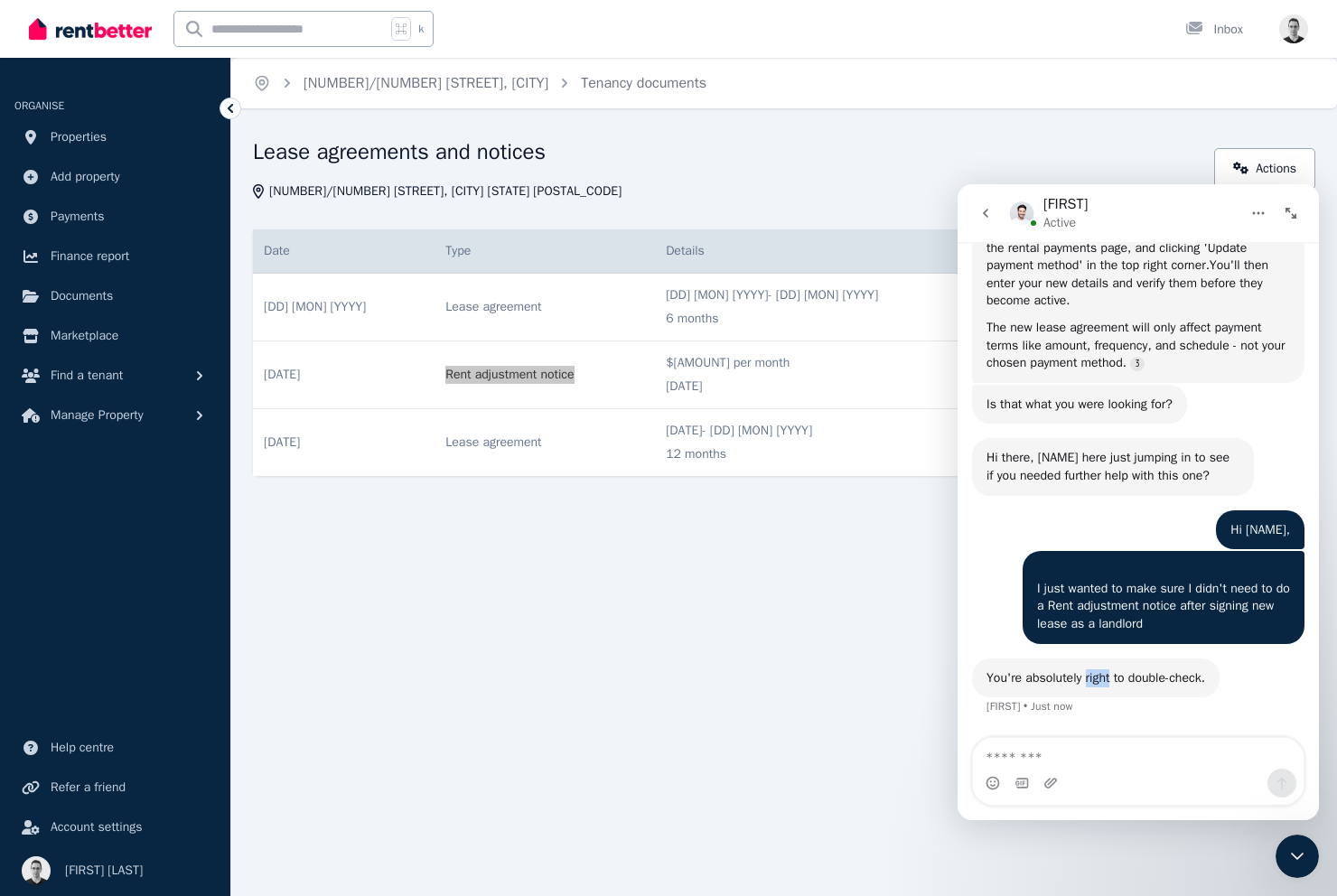 click on "You're absolutely right to double-check." at bounding box center [1096, 678] 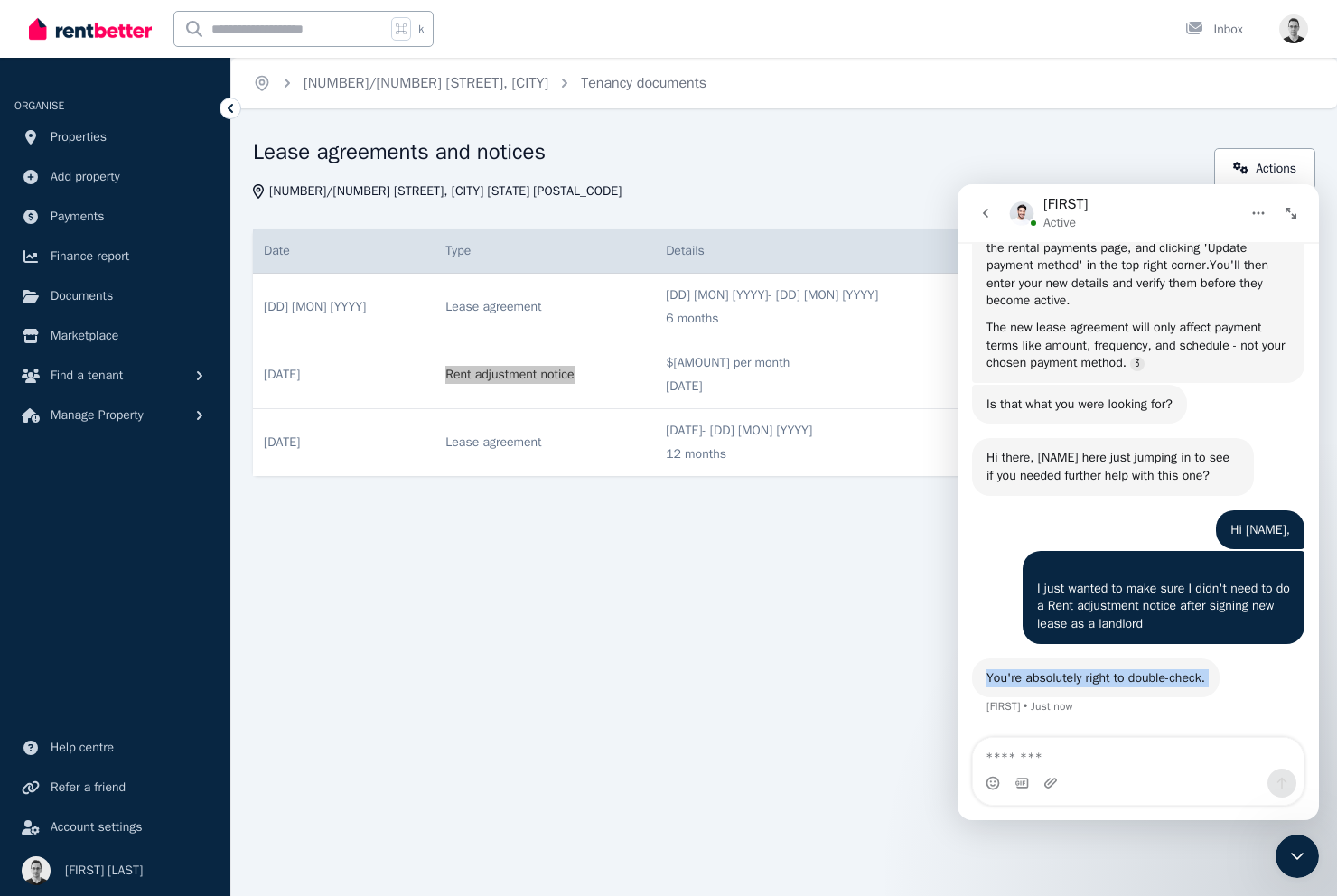 click on "You're absolutely right to double-check." at bounding box center (1096, 678) 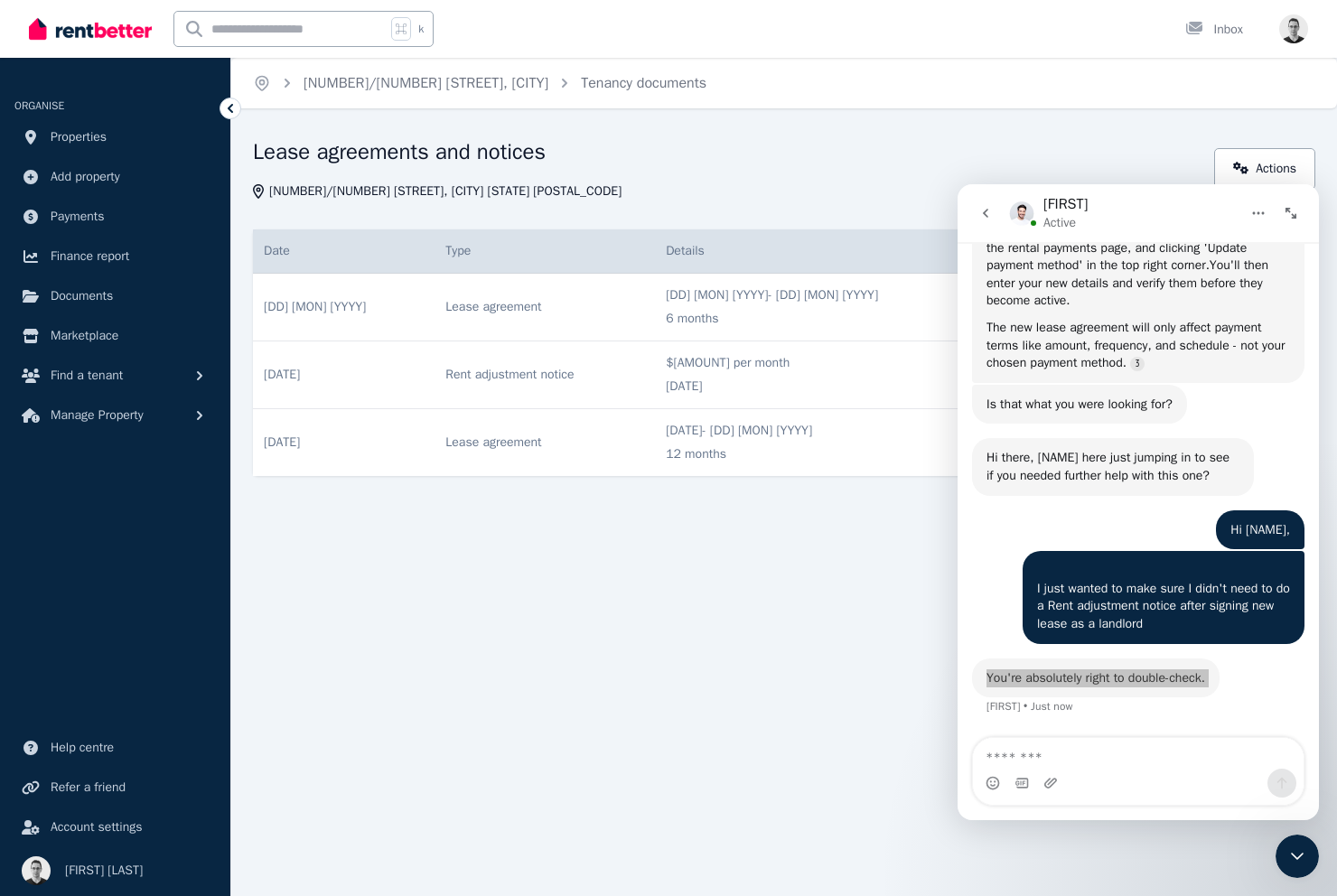 click on "Home [NUMBER]/[NUMBER] [STREET], [CITY] [STATE] Actions Date Type Details Status [DATE] # 1 Lease agreement Signed Date [DATE] Details [DATE] - [DATE] [DURATION] View PDF | Download Lease agreement [DATE] - [DATE] [DURATION] Signed View PDF | Download [DATE] # 2 Rent adjustment notice Applied Date [DATE] Details $[PRICE] per month [DATE] View PDF | Download Rent adjustment notice $[PRICE] per month [DATE] Applied View PDF | Download [DATE] # 3 Lease agreement Signed Date [DATE] Details [DATE] - [DATE] [DURATION] View PDF | Download Lease agreement [DATE] - [DATE] [DURATION] Signed View PDF | Download" at bounding box center [668, 448] 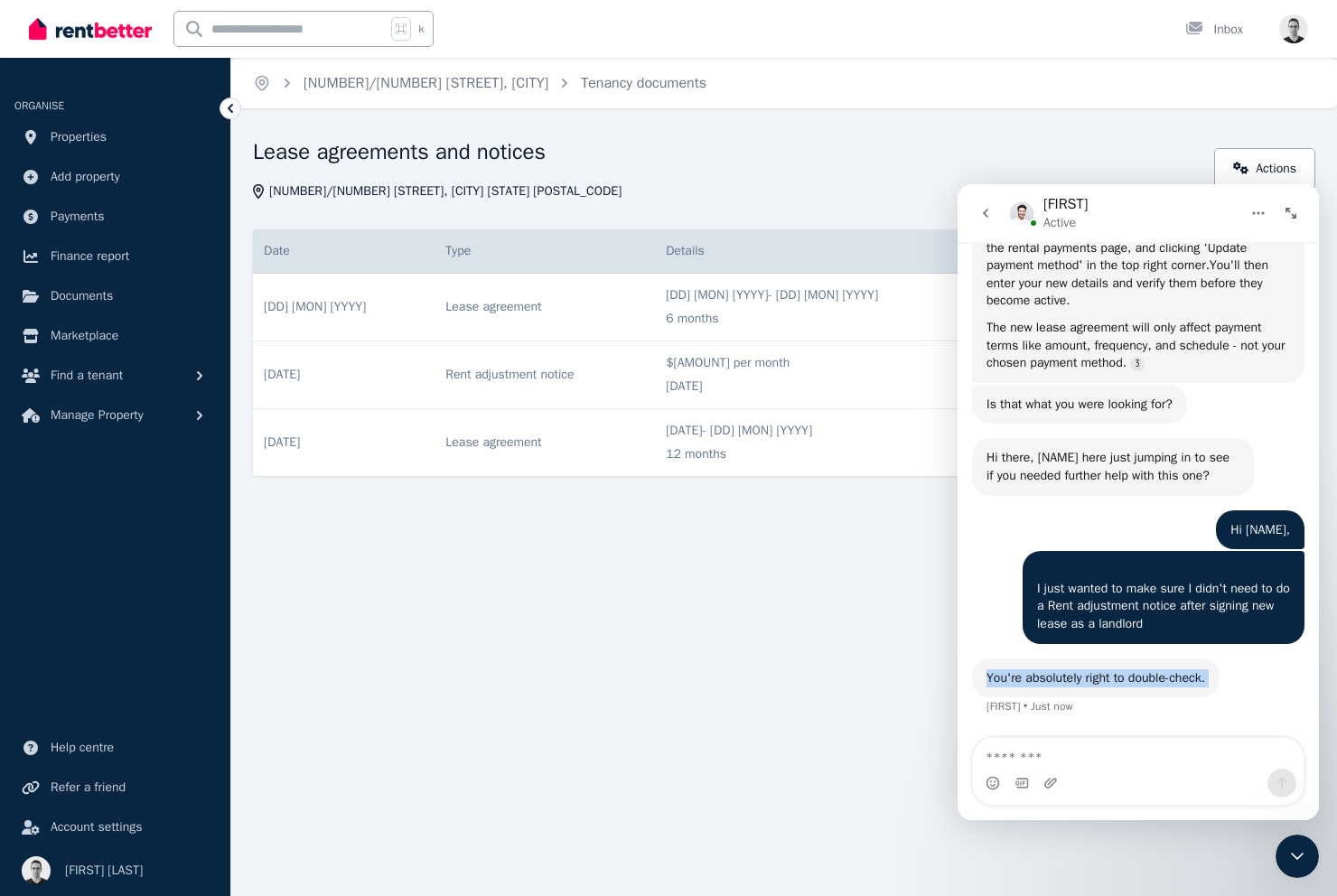 click on "You're absolutely right to double-check." at bounding box center (1096, 678) 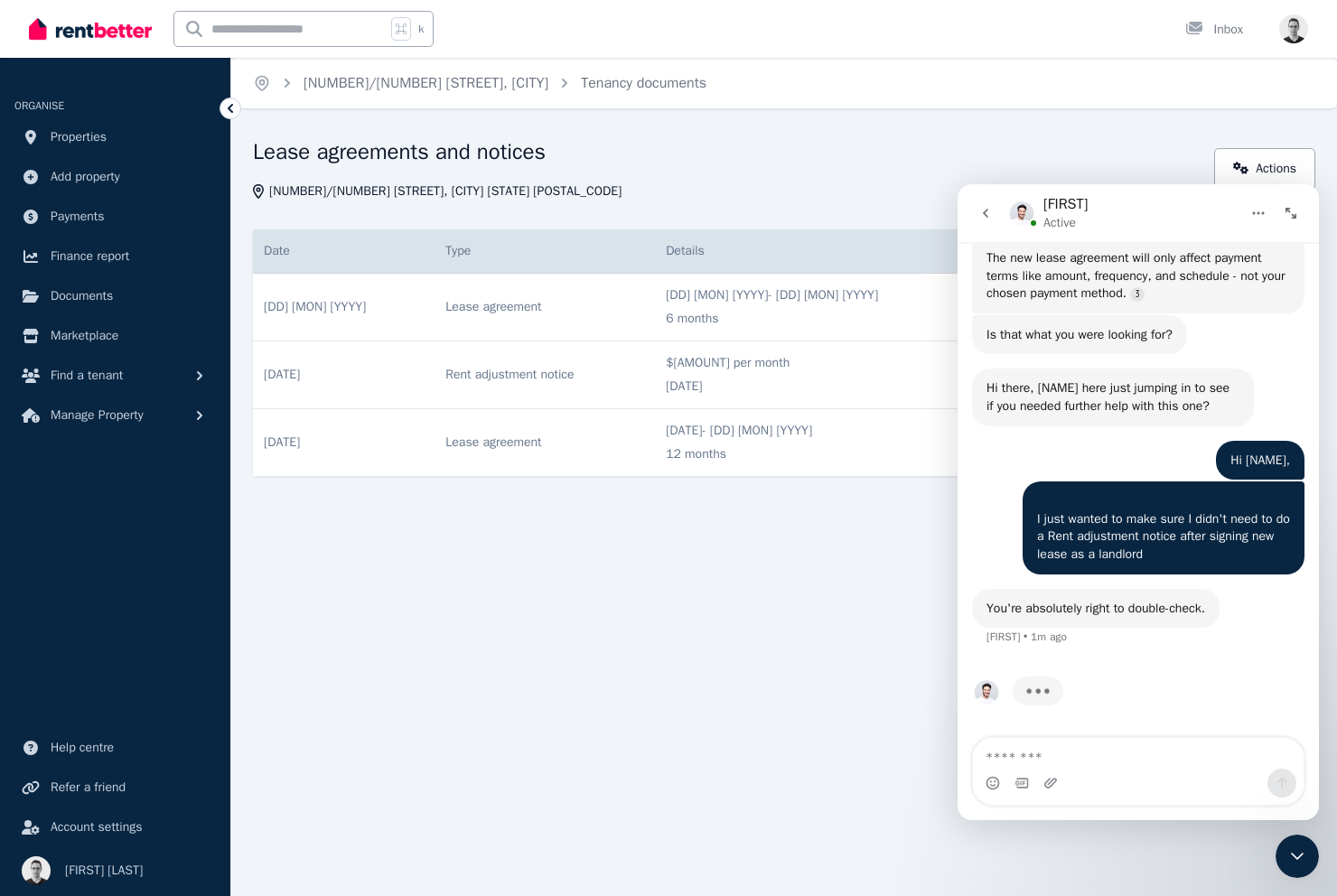 scroll, scrollTop: 541, scrollLeft: 0, axis: vertical 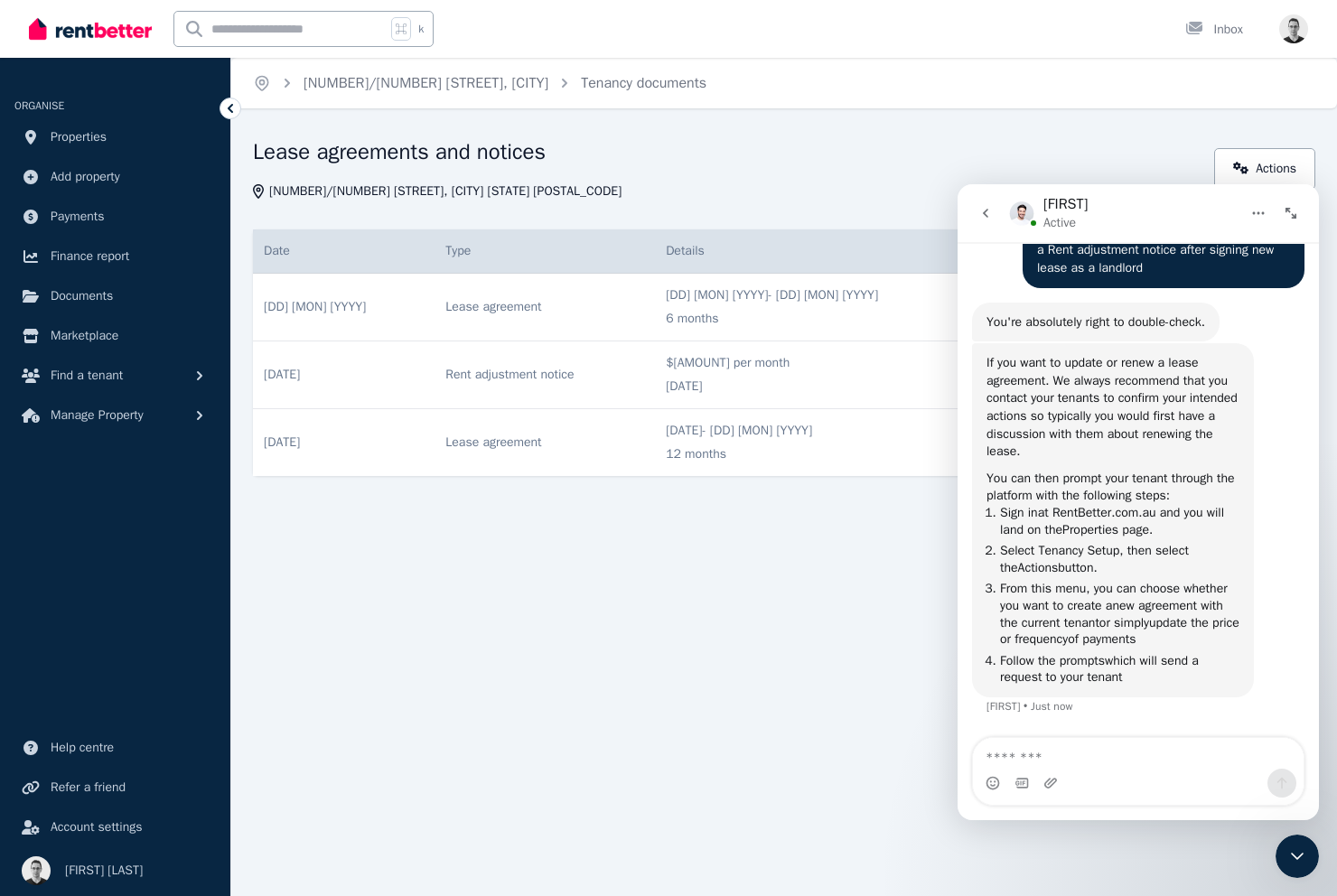 click on "Sign in at RentBetter.com.au and you will land on the Properties page. Select Tenancy Setup , then select the Actions button . From this menu, you can choose whether you want to create a new agreement with the current tenant or simply update the price or frequency of payments Follow the prompts which will send a request to your tenant [NAME] • Just now" at bounding box center (1138, 540) 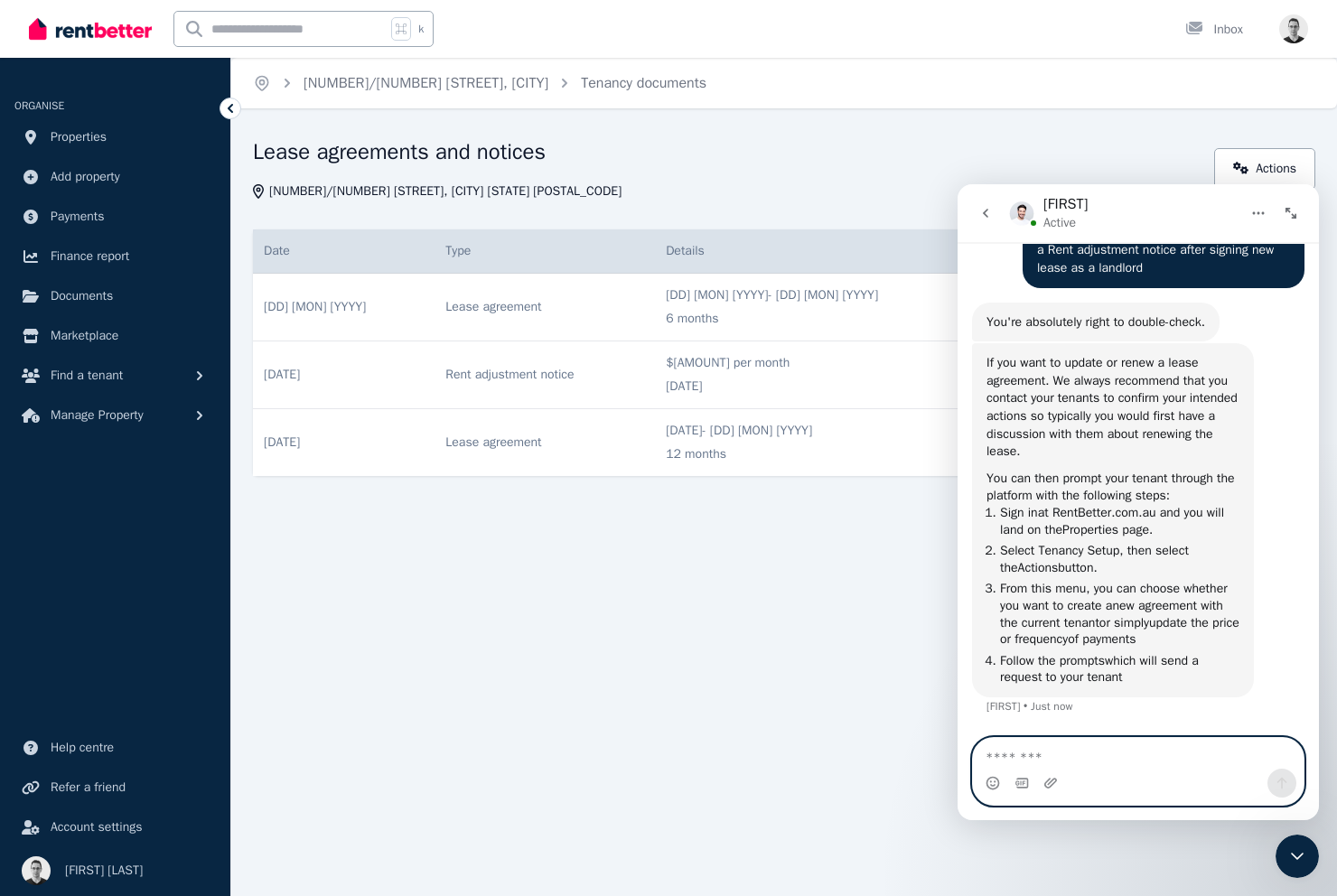 click at bounding box center (1138, 753) 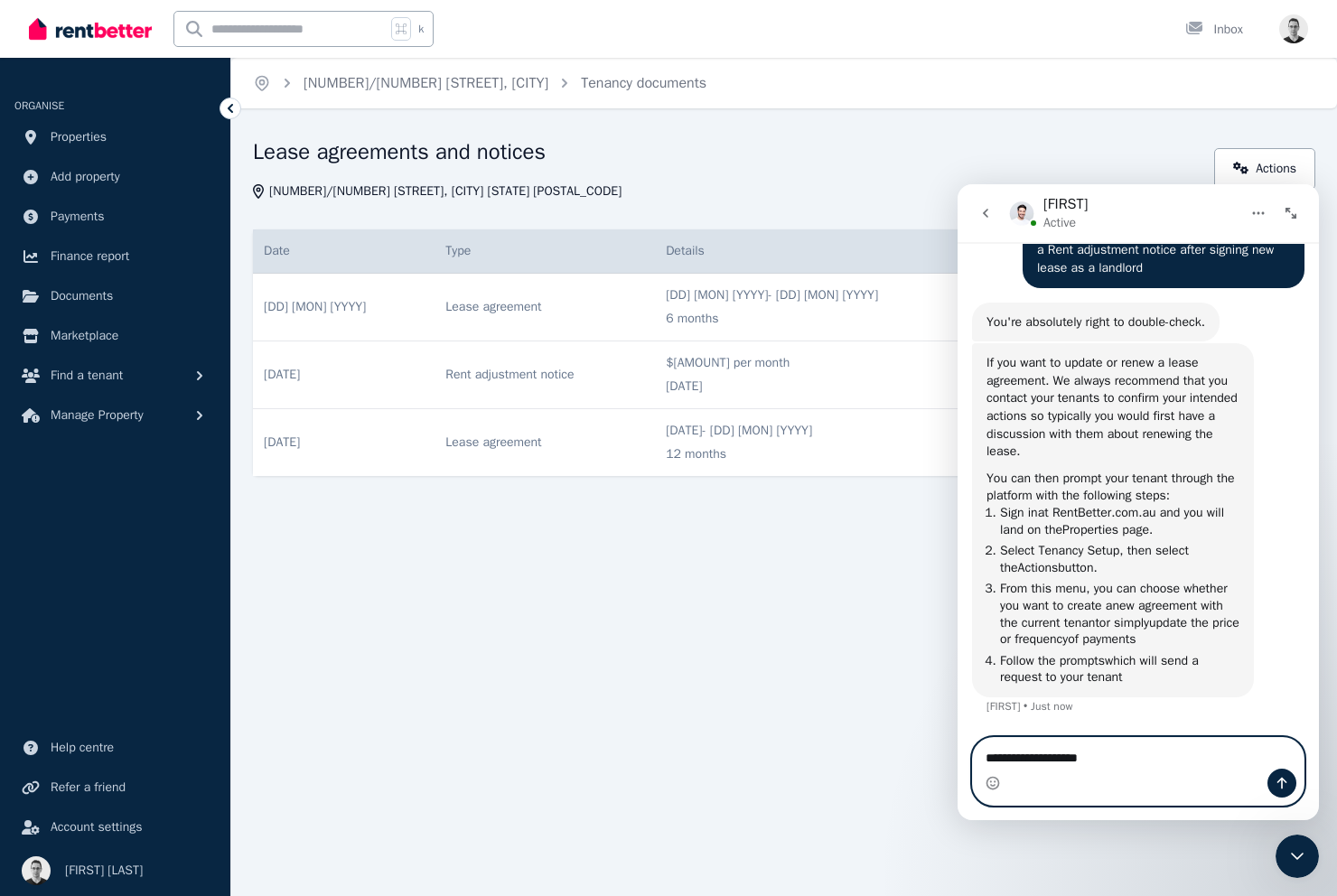type on "**********" 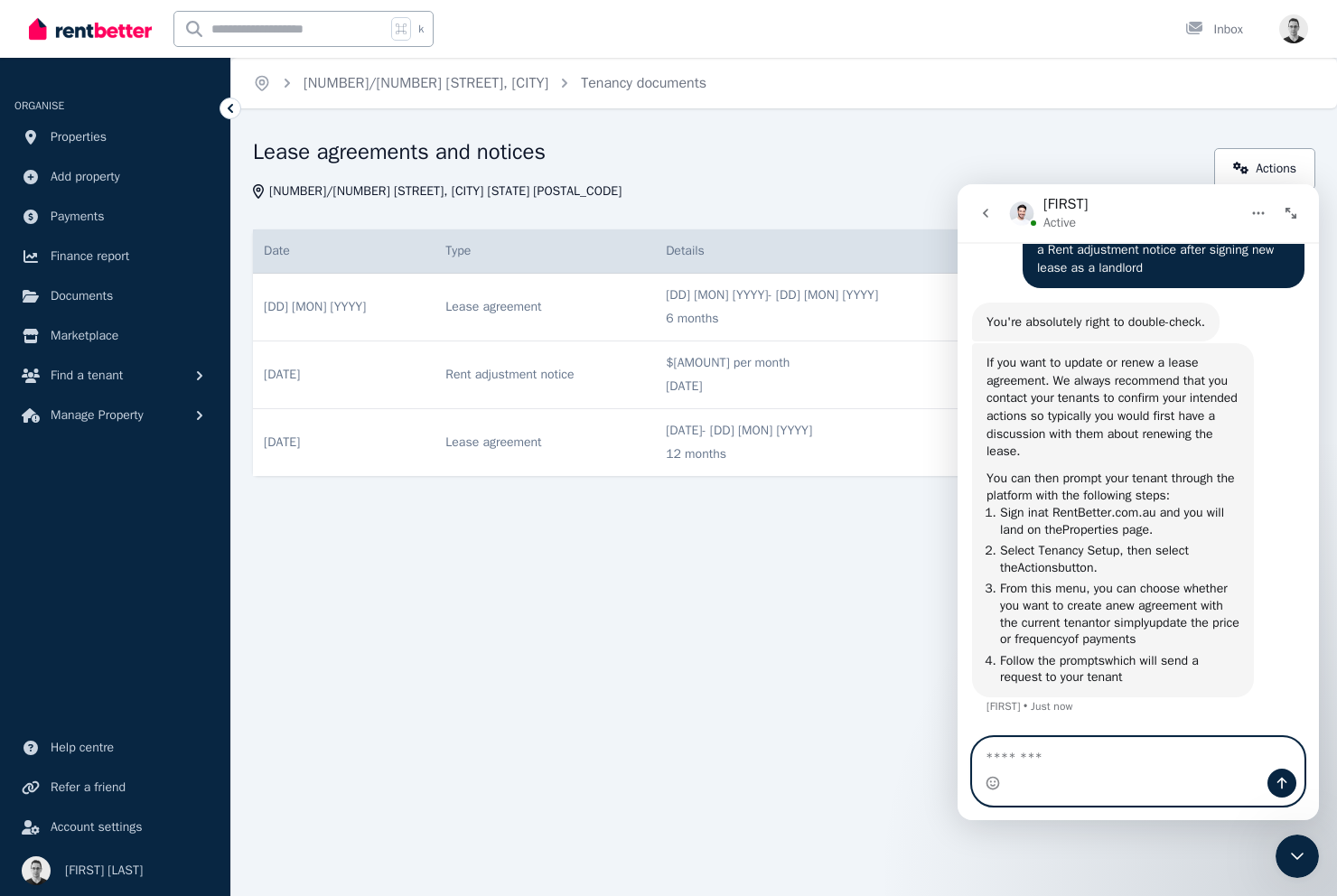 scroll, scrollTop: 967, scrollLeft: 0, axis: vertical 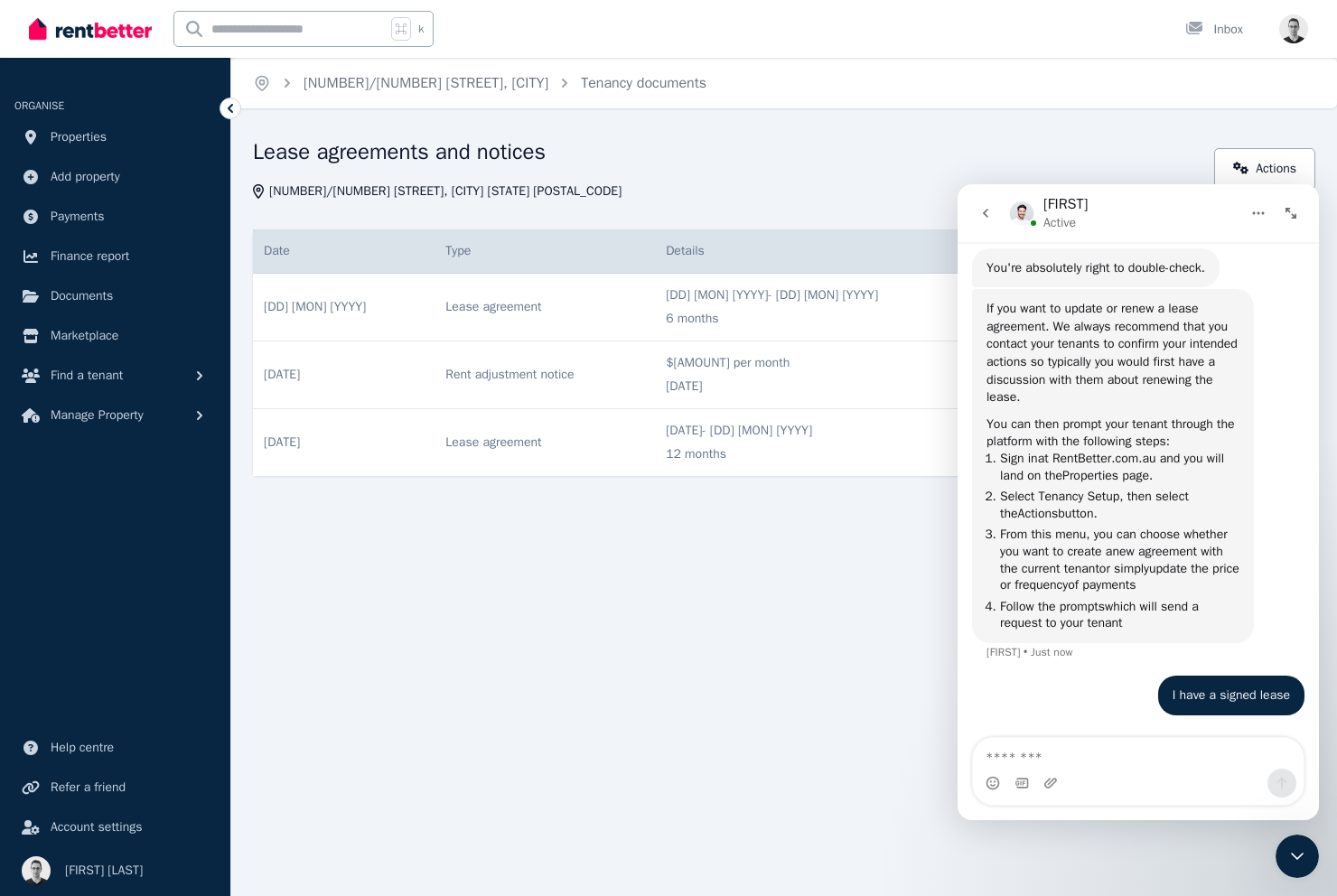 click on "update the price or frequency" at bounding box center [1119, 577] 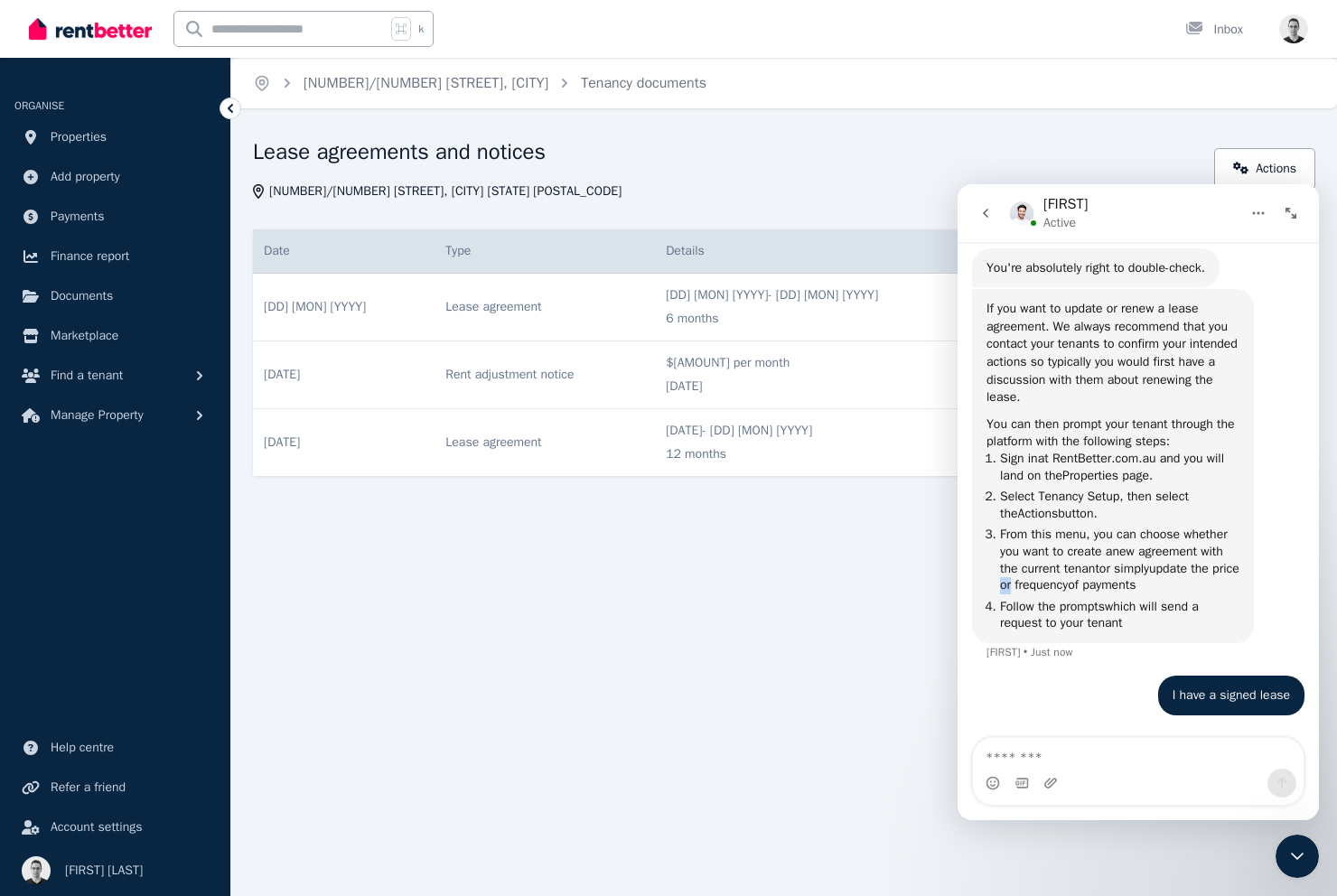 click on "update the price or frequency" at bounding box center (1119, 577) 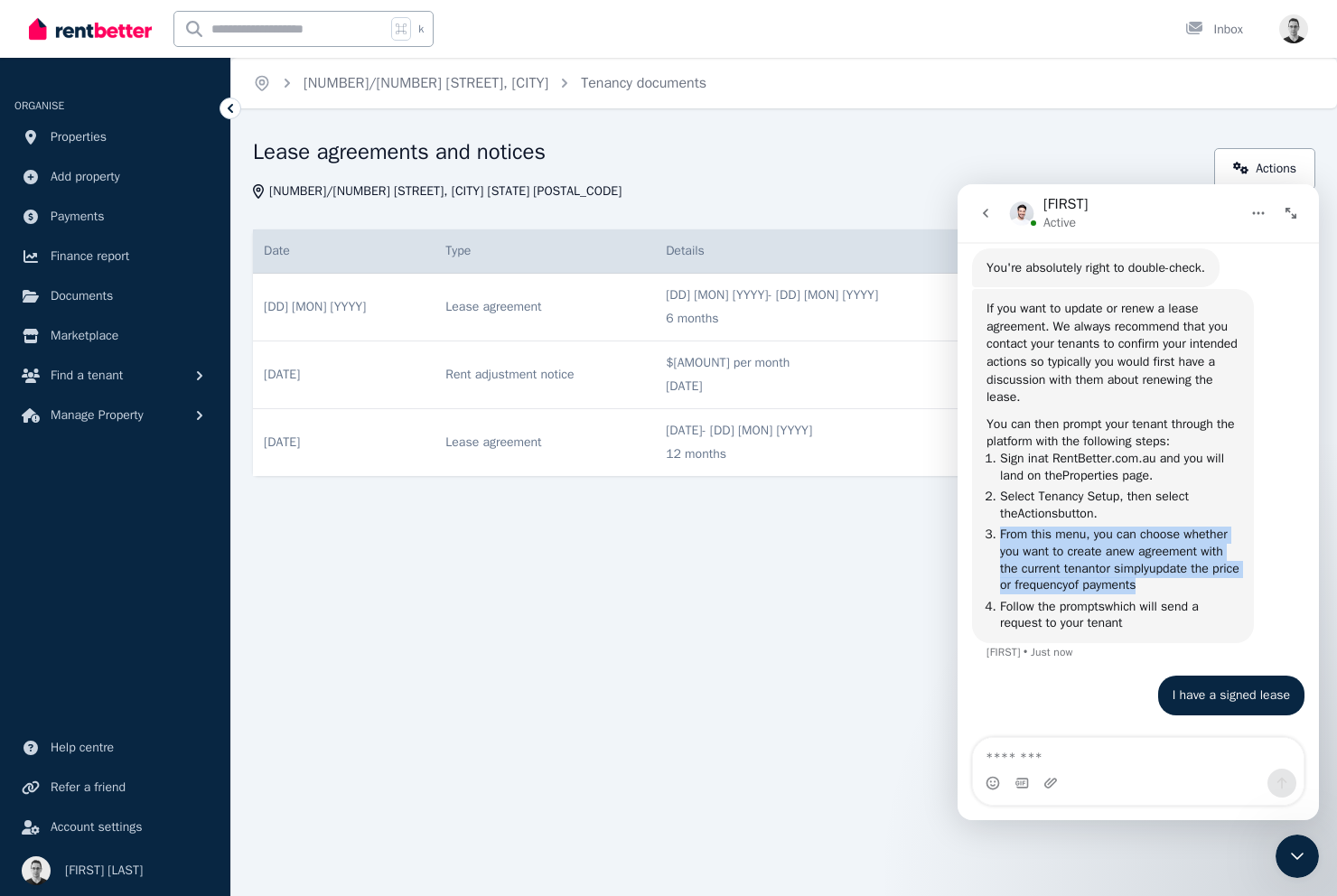 click on "update the price or frequency" at bounding box center [1119, 577] 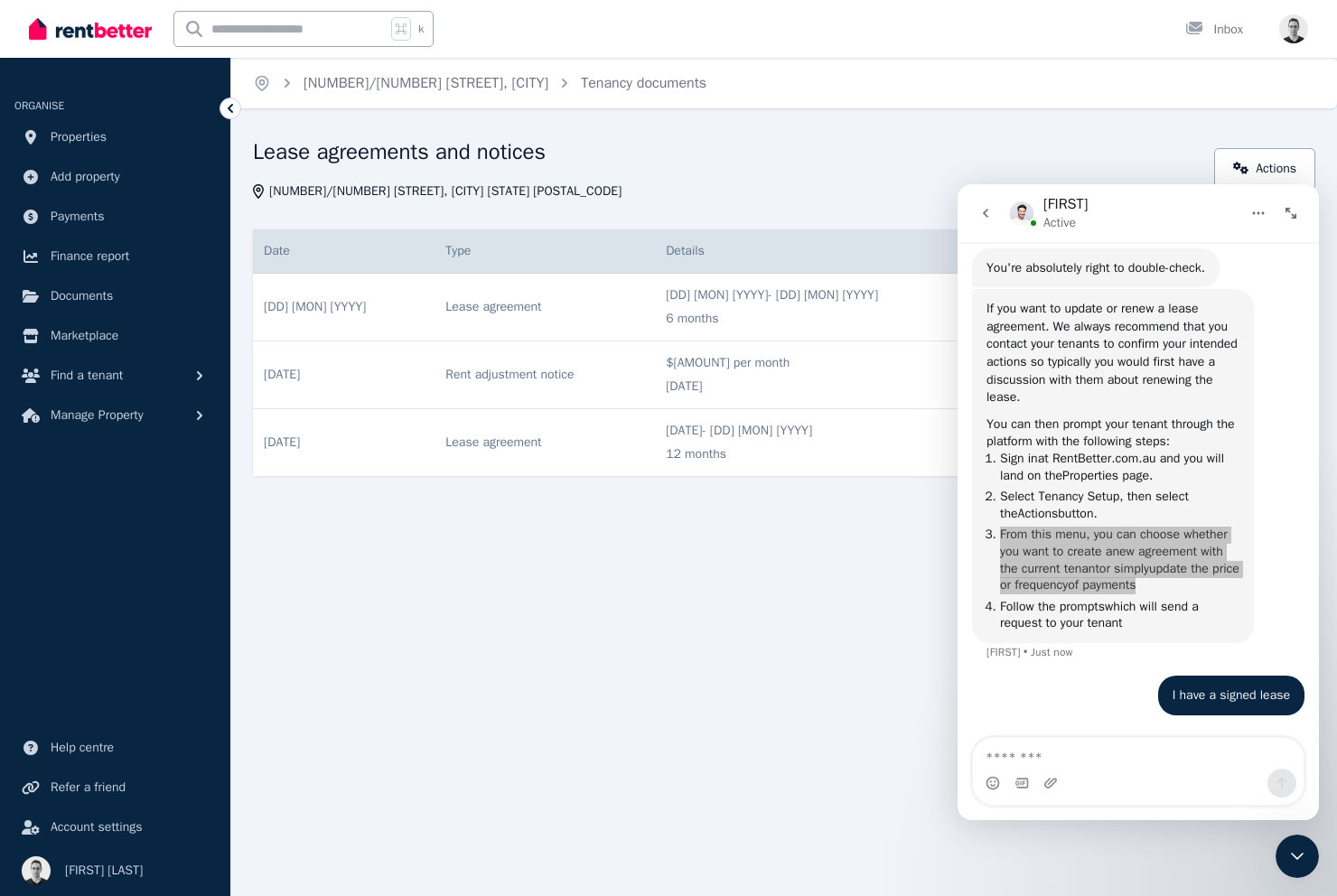 click on "Lease agreements and notices [NUMBER]/[NUMBER] [STREET], [CITY] [STATE] [POSTAL_CODE] Actions Date Type Details Status [DD] [MON] [YYYY] # 1 Lease agreement Signed Date [DD] [MON] [YYYY] Details [DD] [MON] [YYYY] - [DD] [MON] [YYYY] [DURATION] View PDF | Download Lease agreement [DD] [MON] [YYYY] - [DD] [MON] [YYYY] [DURATION] Signed View PDF | Download [DD] [MON] [YYYY] # 2 Rent adjustment notice Applied Date [DD] [MON] [YYYY] Details $[PRICE] per month [DD] [MON] [YYYY] View PDF | Download Rent adjustment notice $[PRICE] per month [DD] [MON] [YYYY] Applied View PDF | Download [DD] [MON] [YYYY] # 3 Lease agreement Signed Date [DD] [MON] [YYYY] Details [DD] [MON] [YYYY] - [DD] [MON] [YYYY] [DURATION] View PDF | Download Lease agreement [DD] [MON] [YYYY] - [DD] [MON] [YYYY] [DURATION] Signed View PDF | Download" at bounding box center (784, 339) 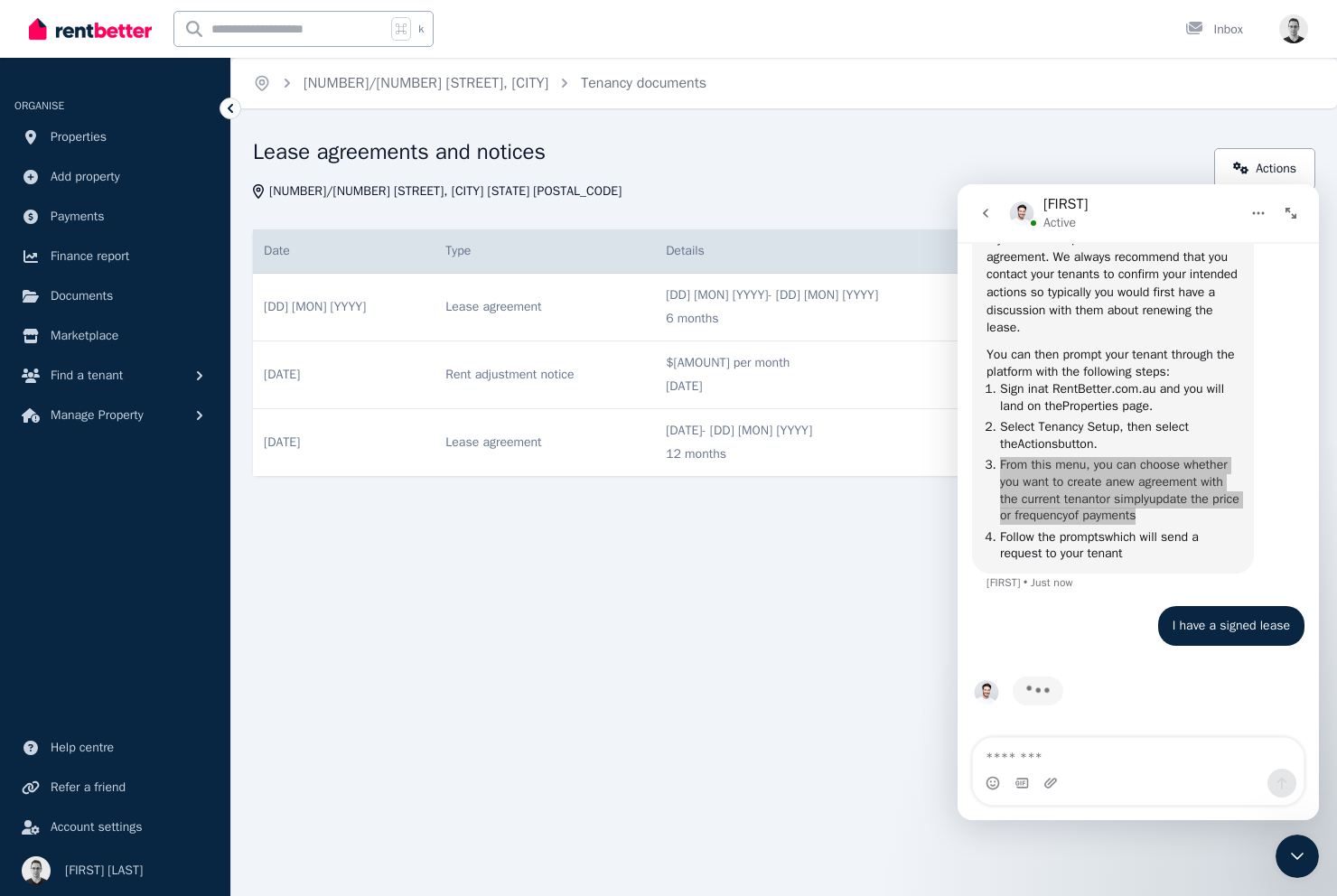 scroll, scrollTop: 1037, scrollLeft: 0, axis: vertical 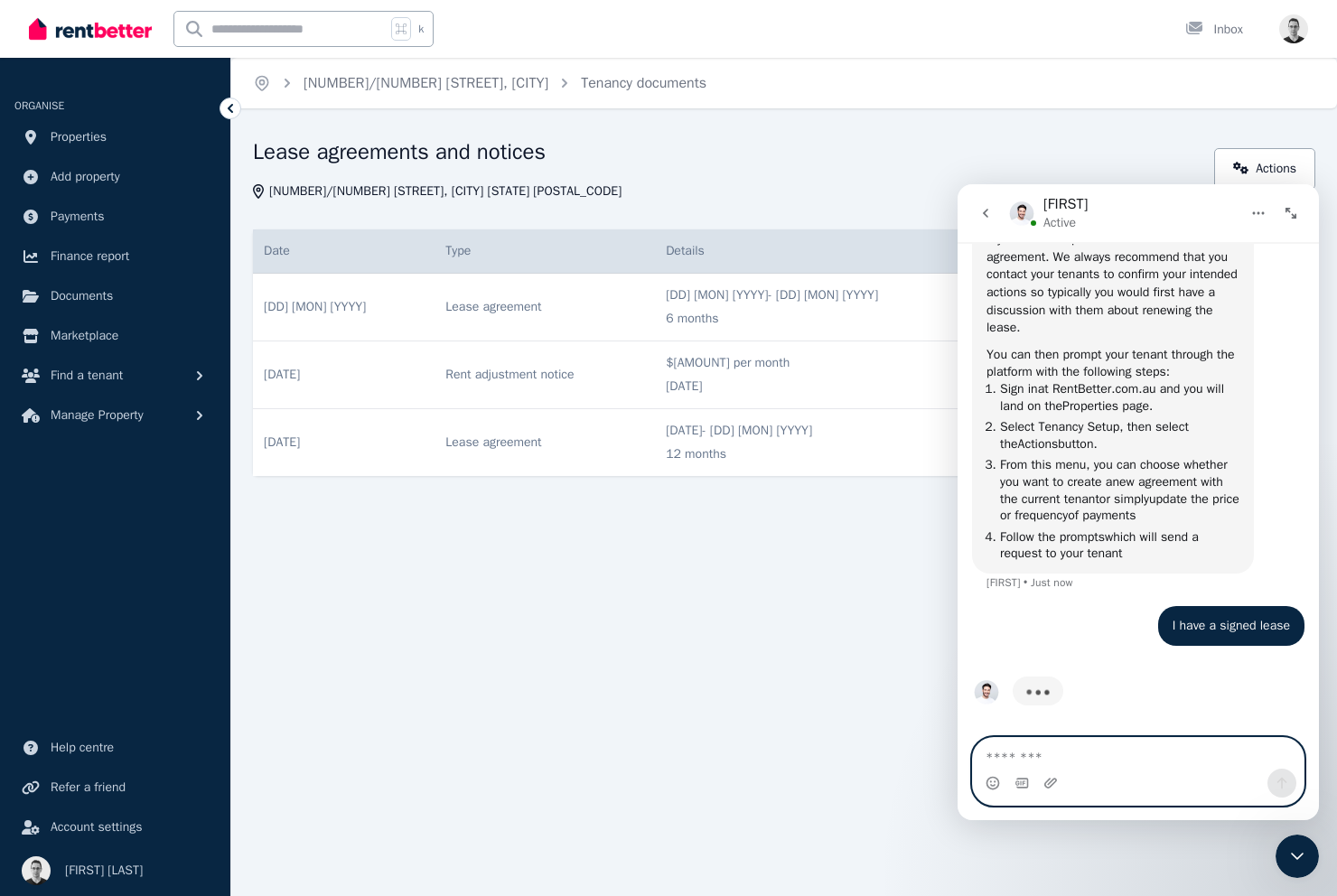 click at bounding box center [1138, 753] 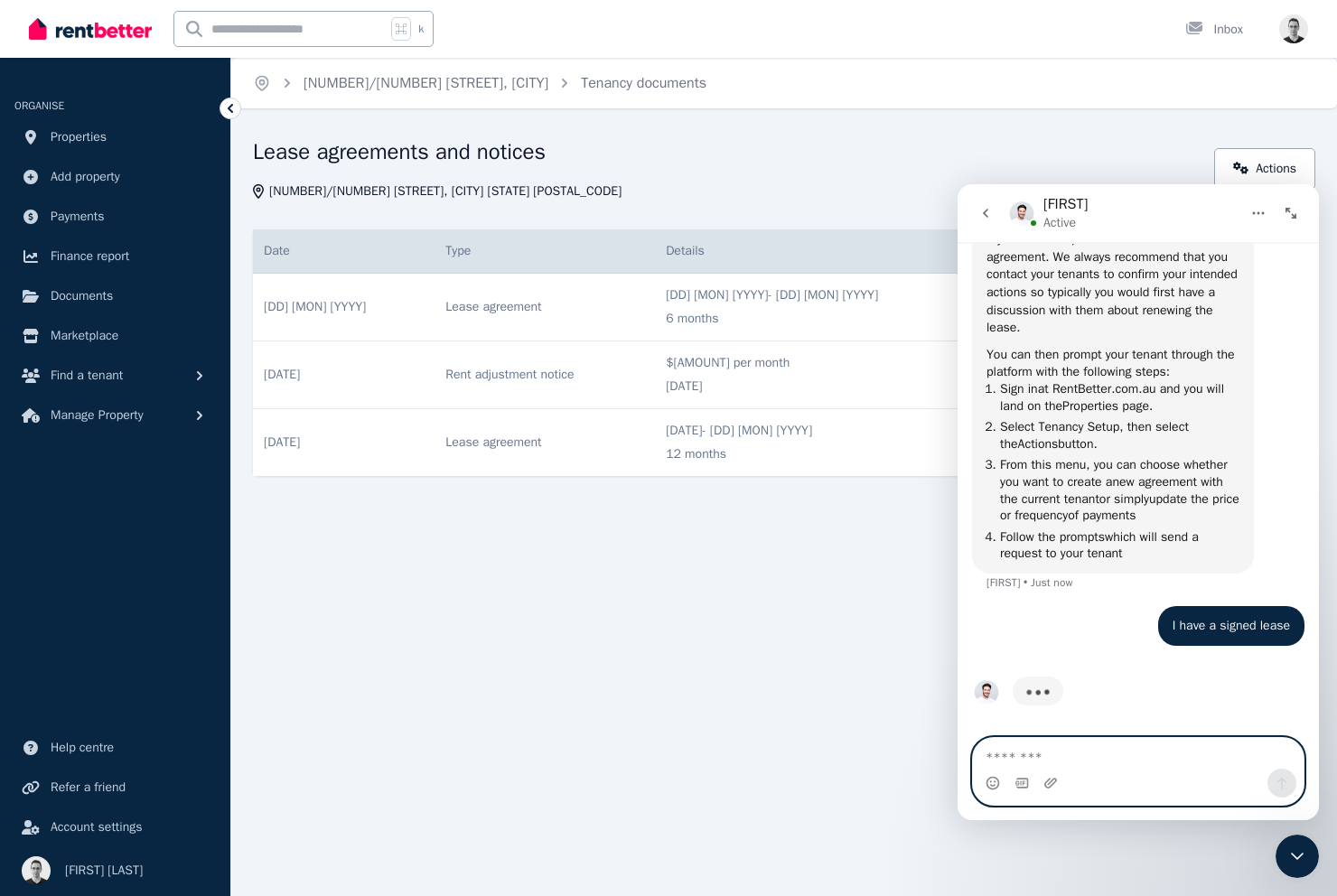 click at bounding box center (1138, 753) 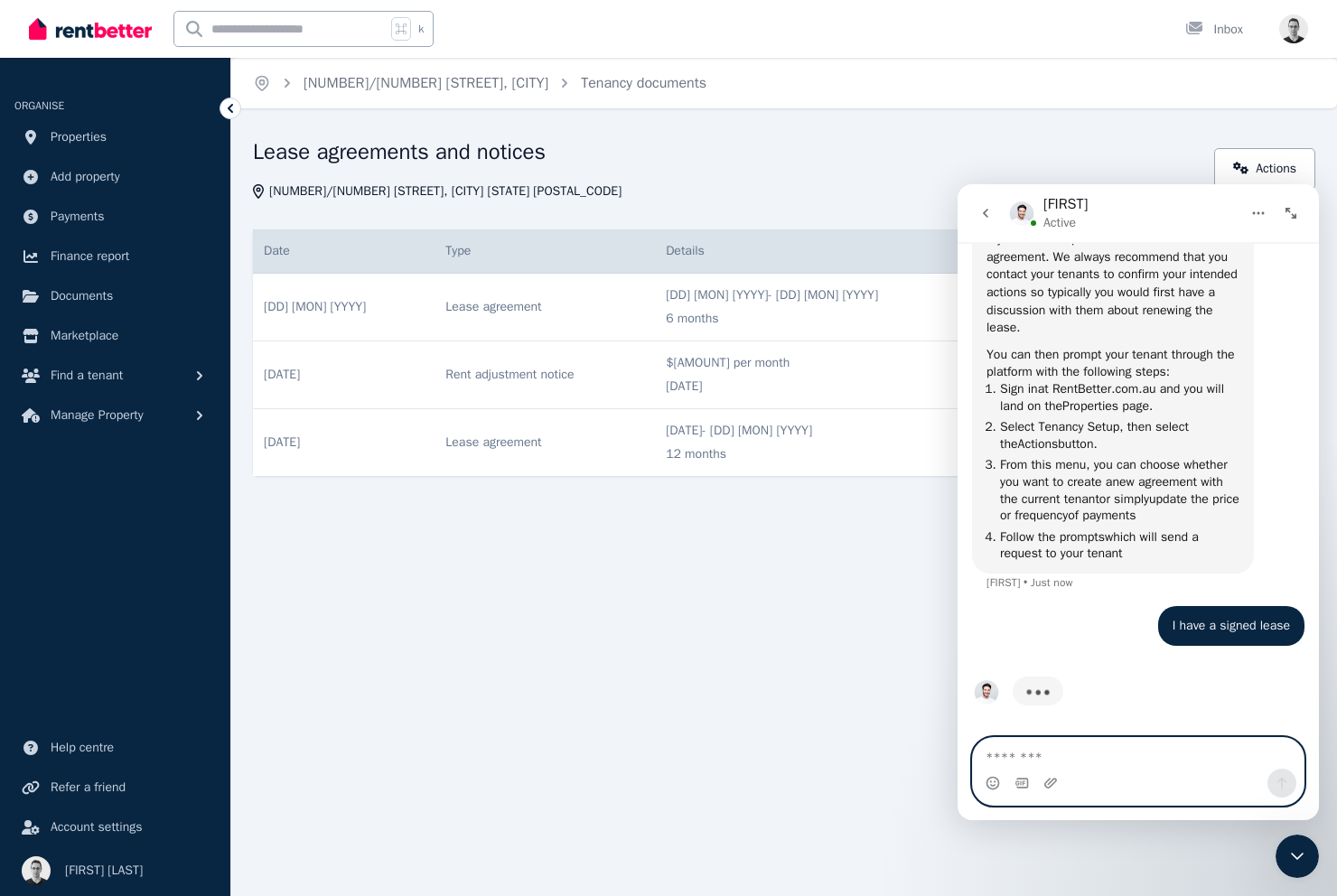 click at bounding box center (1138, 753) 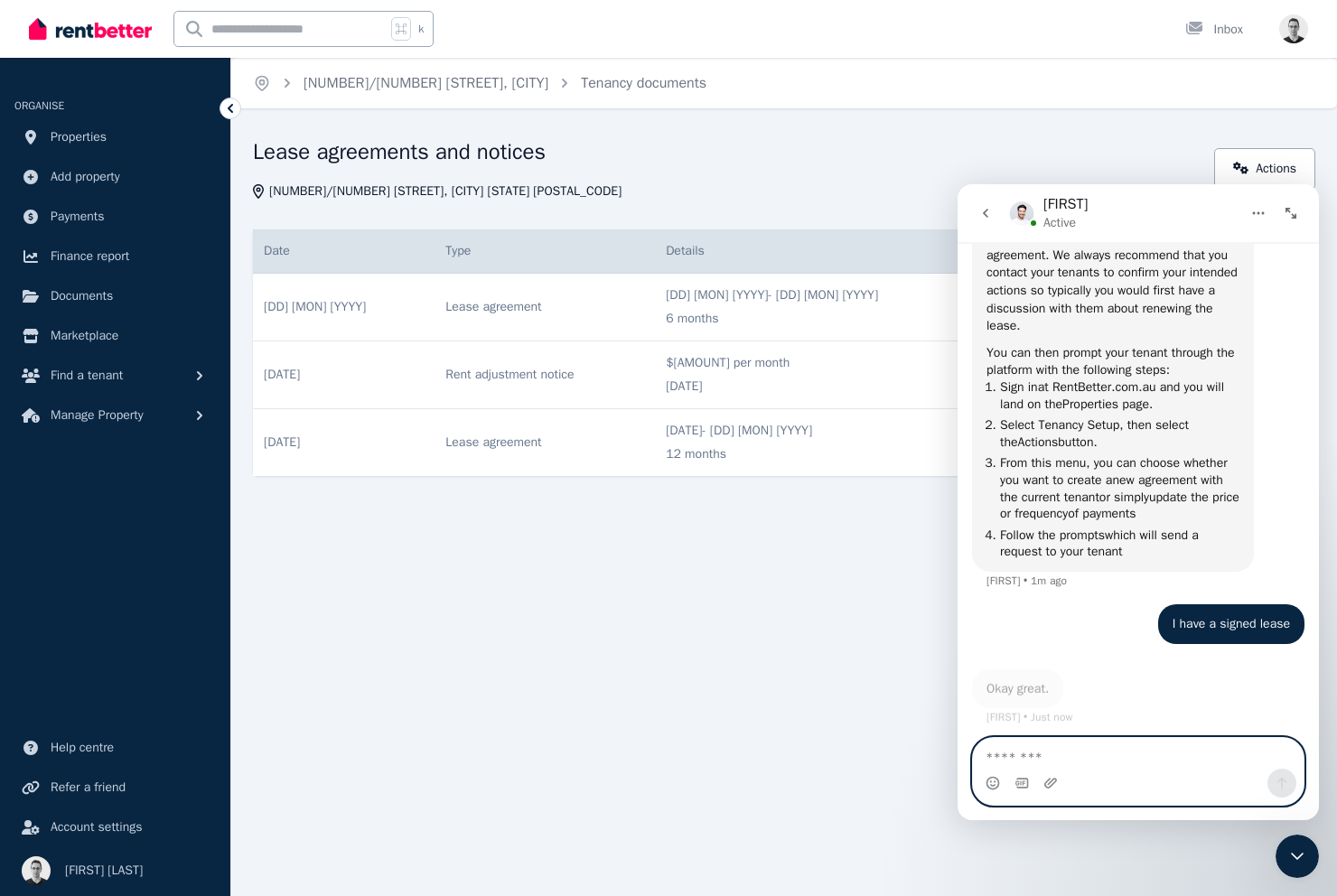 scroll, scrollTop: 1039, scrollLeft: 0, axis: vertical 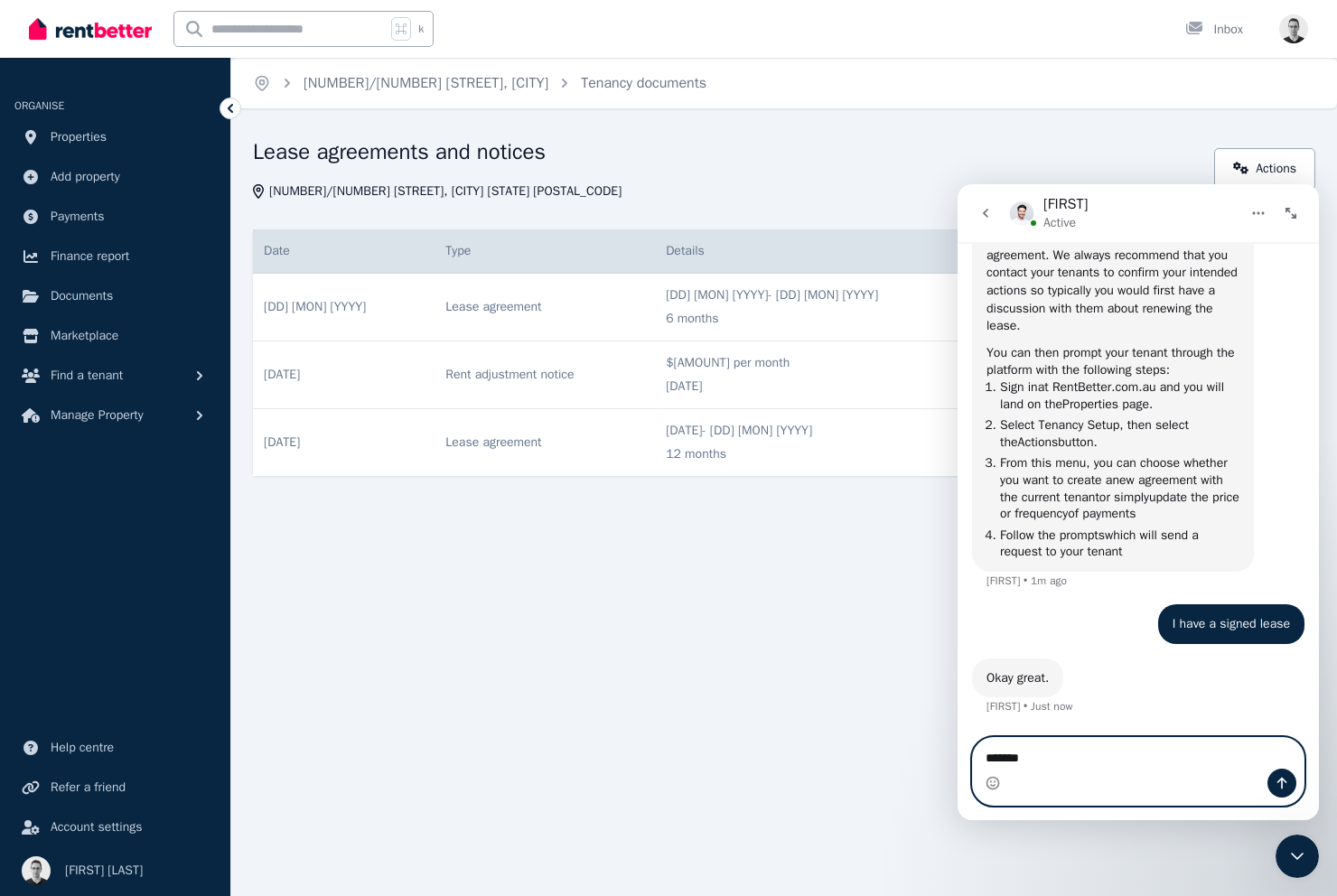type on "******" 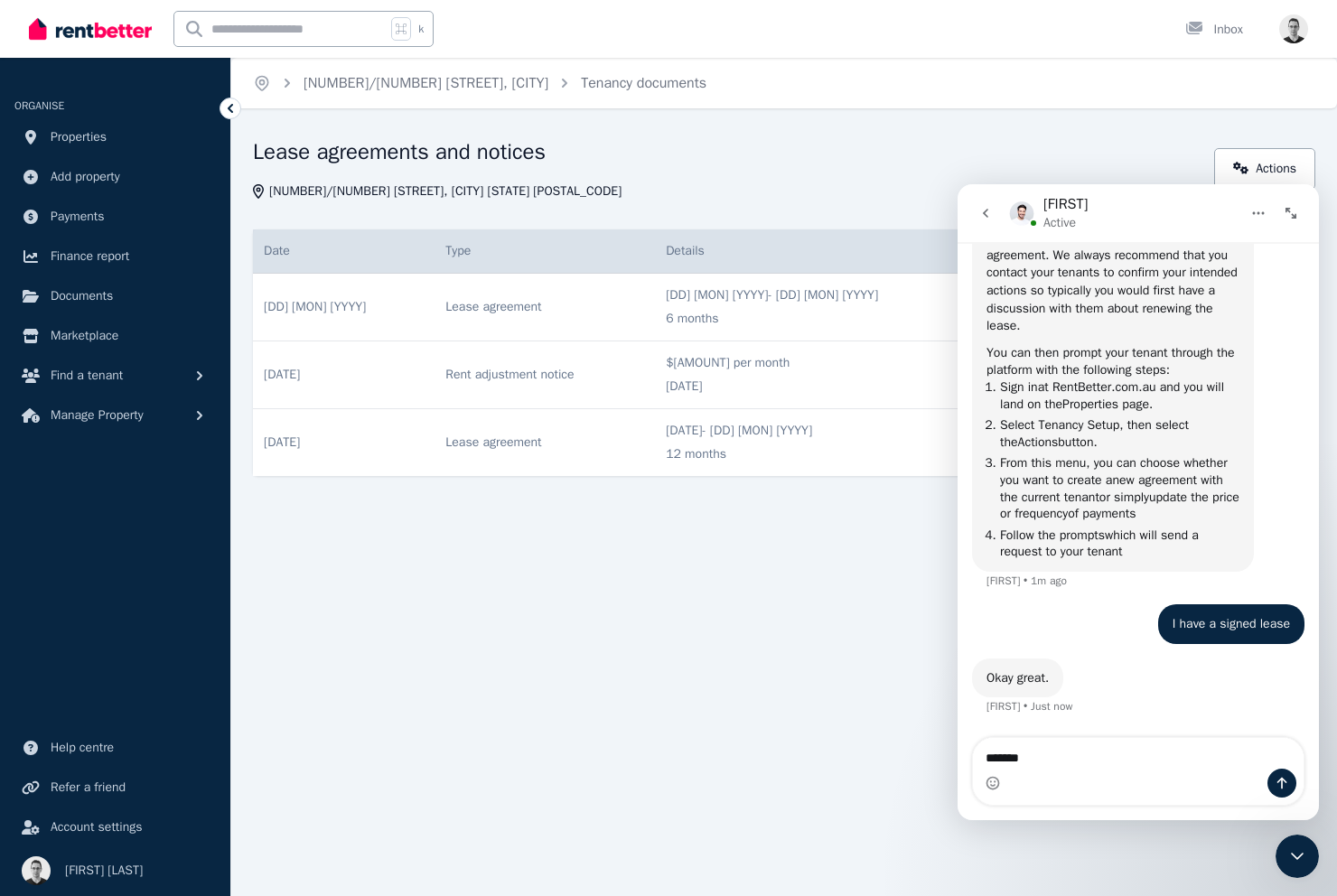 click on "Home [NUMBER]/[NUMBER] [STREET], [CITY] [STATE] Actions Date Type Details Status [DATE] # 1 Lease agreement Signed Date [DATE] Details [DATE] - [DATE] [DURATION] View PDF | Download Lease agreement [DATE] - [DATE] [DURATION] Signed View PDF | Download [DATE] # 2 Rent adjustment notice Applied Date [DATE] Details $[PRICE] per month [DATE] View PDF | Download Rent adjustment notice $[PRICE] per month [DATE] Applied View PDF | Download [DATE] # 3 Lease agreement Signed Date [DATE] Details [DATE] - [DATE] [DURATION] View PDF | Download Lease agreement [DATE] - [DATE] [DURATION] Signed View PDF | Download" at bounding box center [668, 448] 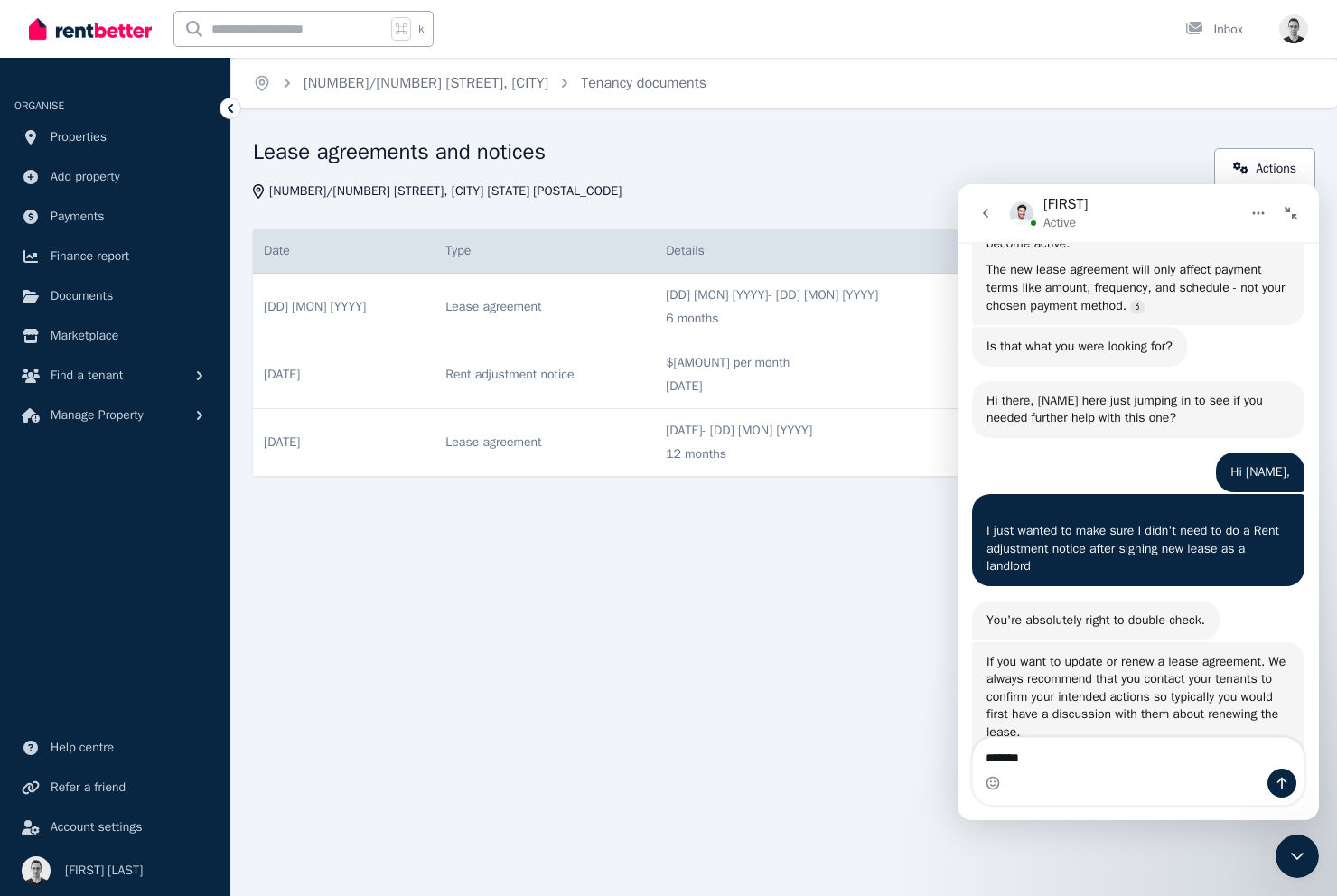 scroll, scrollTop: 558, scrollLeft: 0, axis: vertical 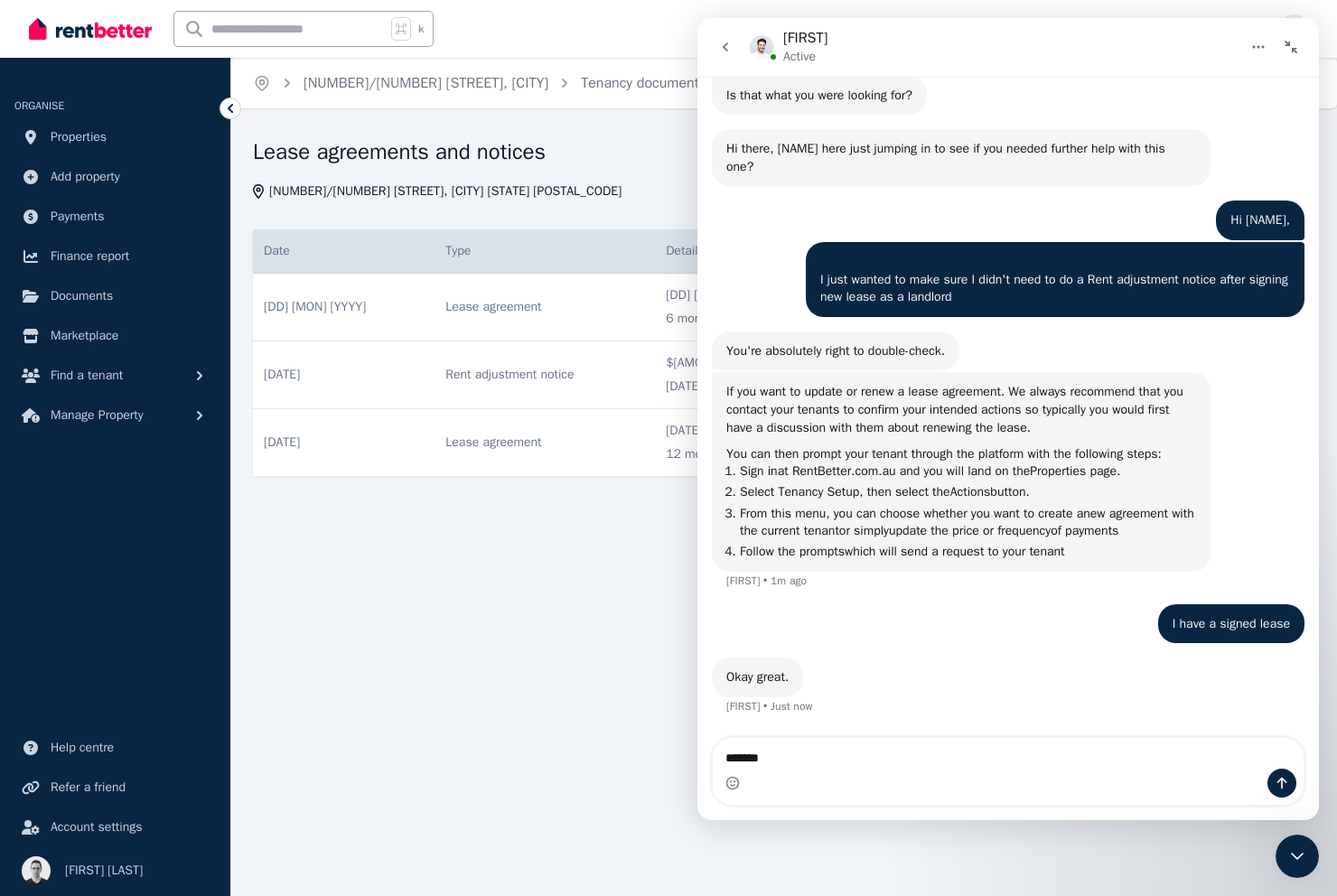 click at bounding box center (1291, 47) 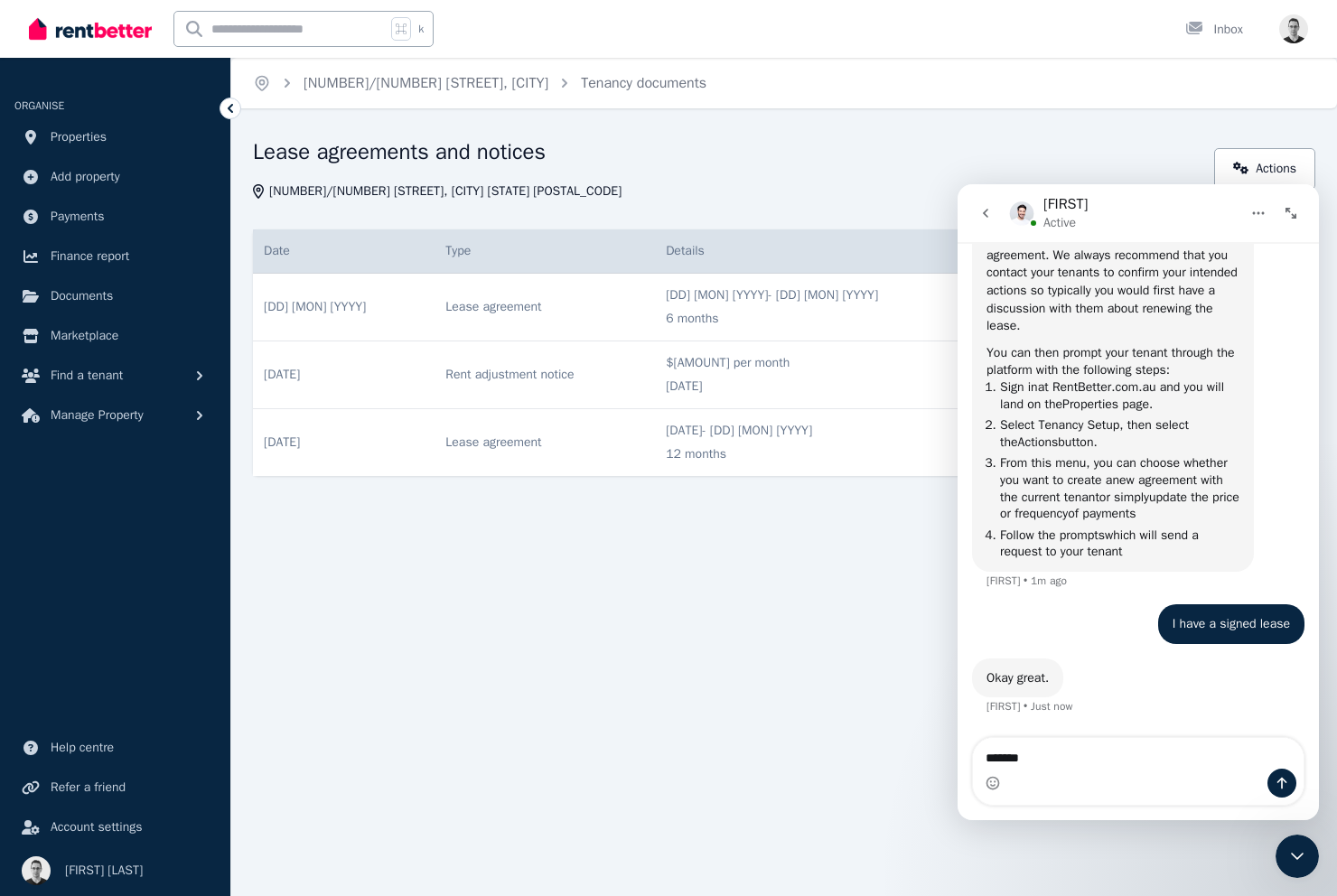 scroll, scrollTop: 1039, scrollLeft: 0, axis: vertical 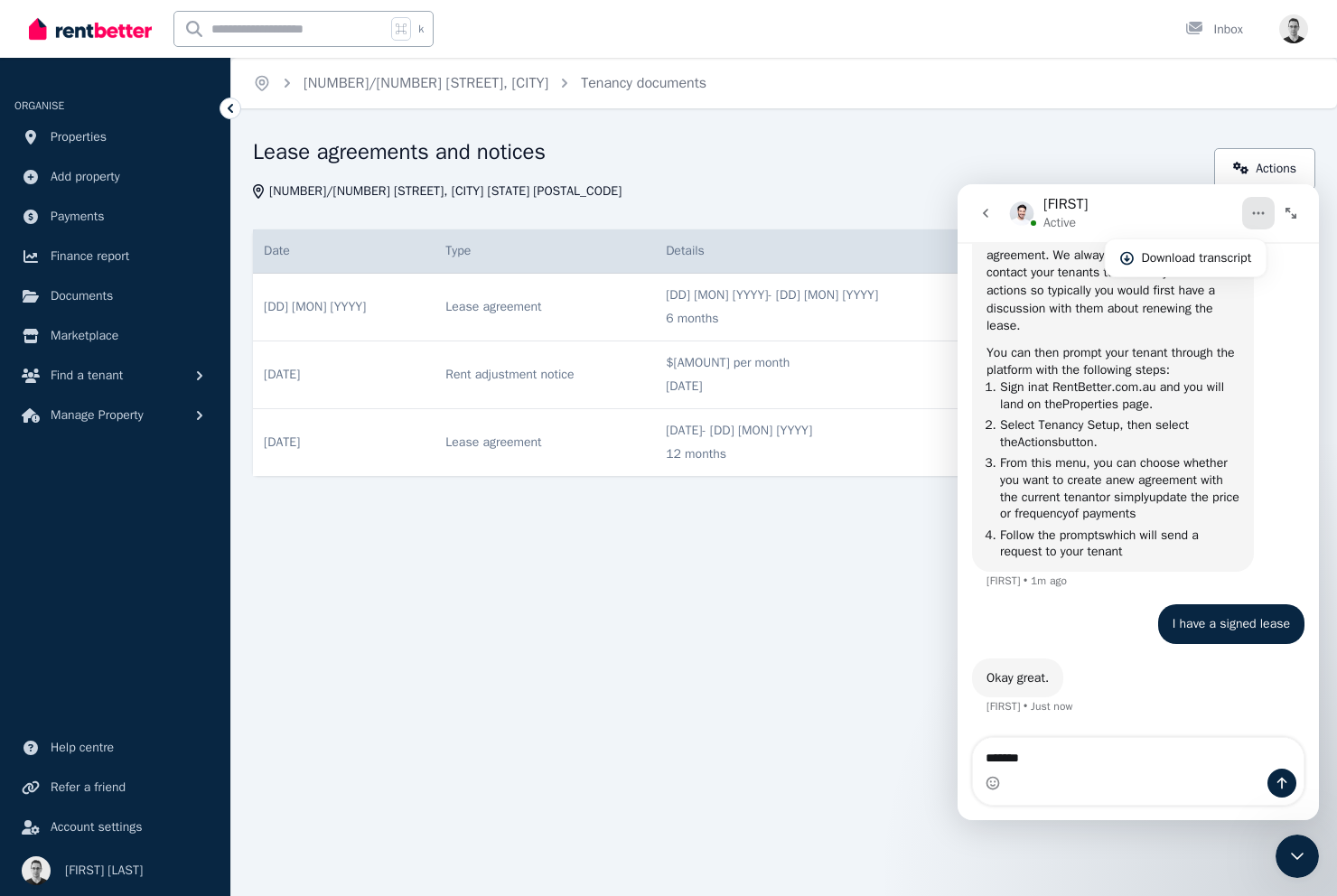 click 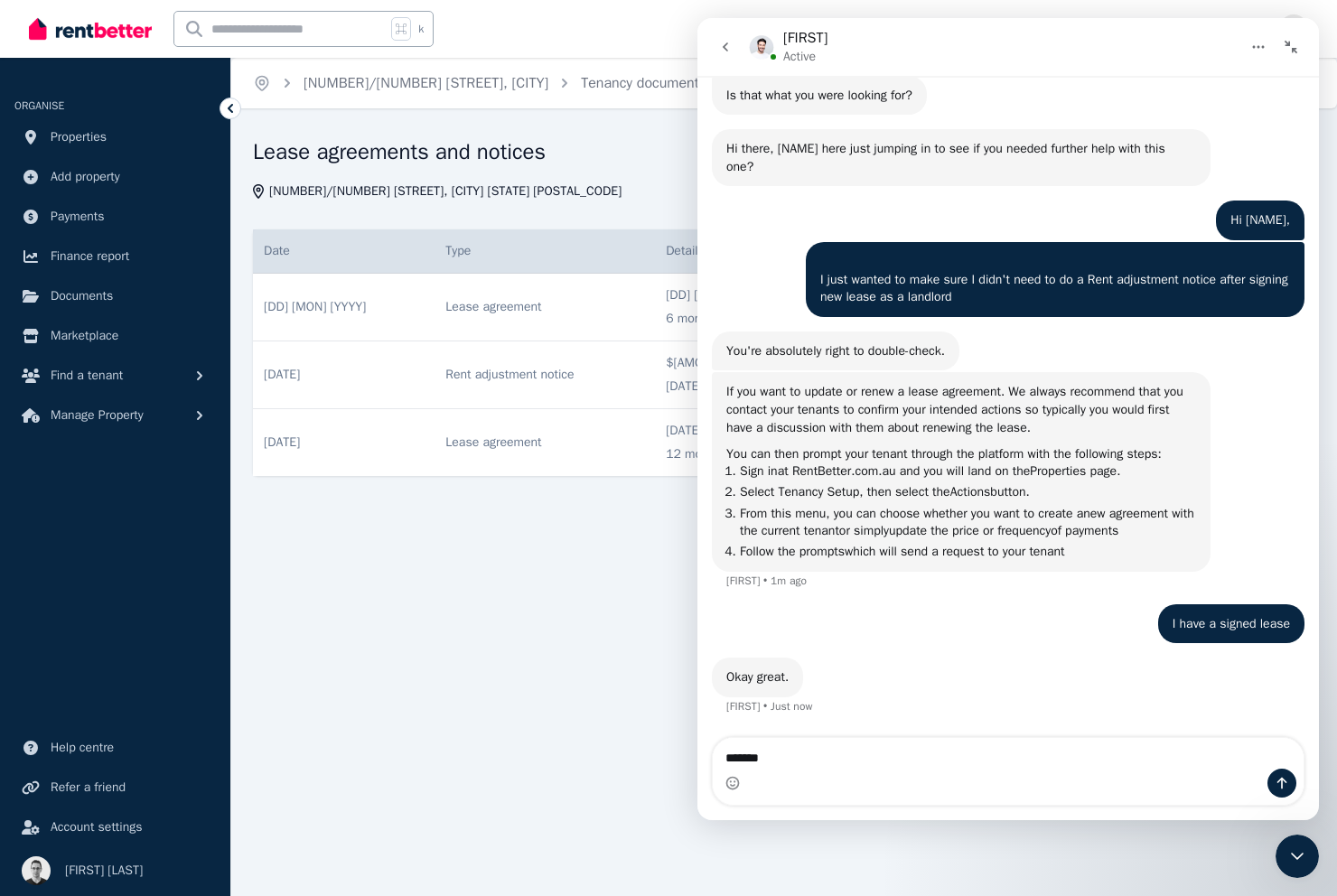 scroll, scrollTop: 558, scrollLeft: 0, axis: vertical 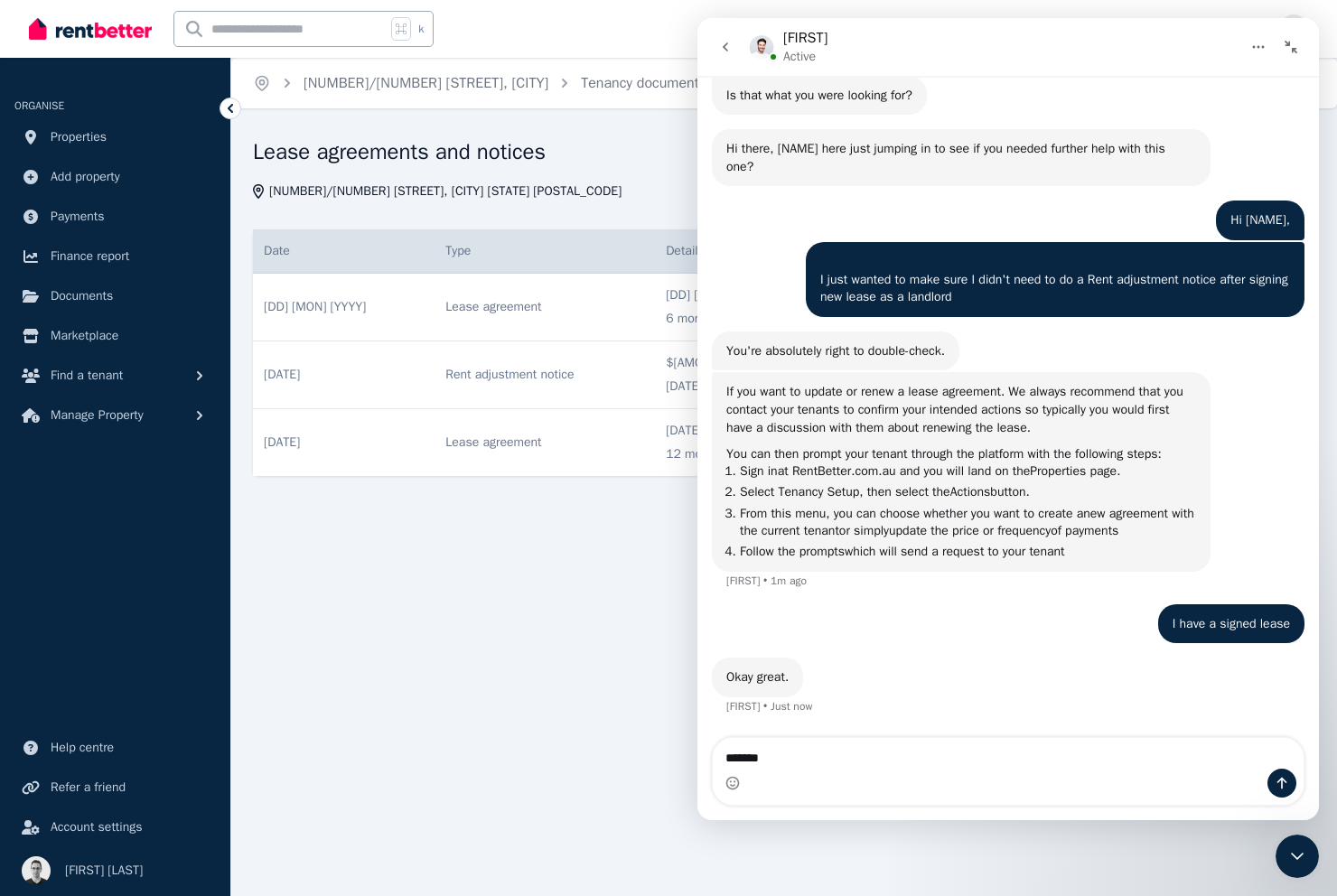 click at bounding box center [1291, 47] 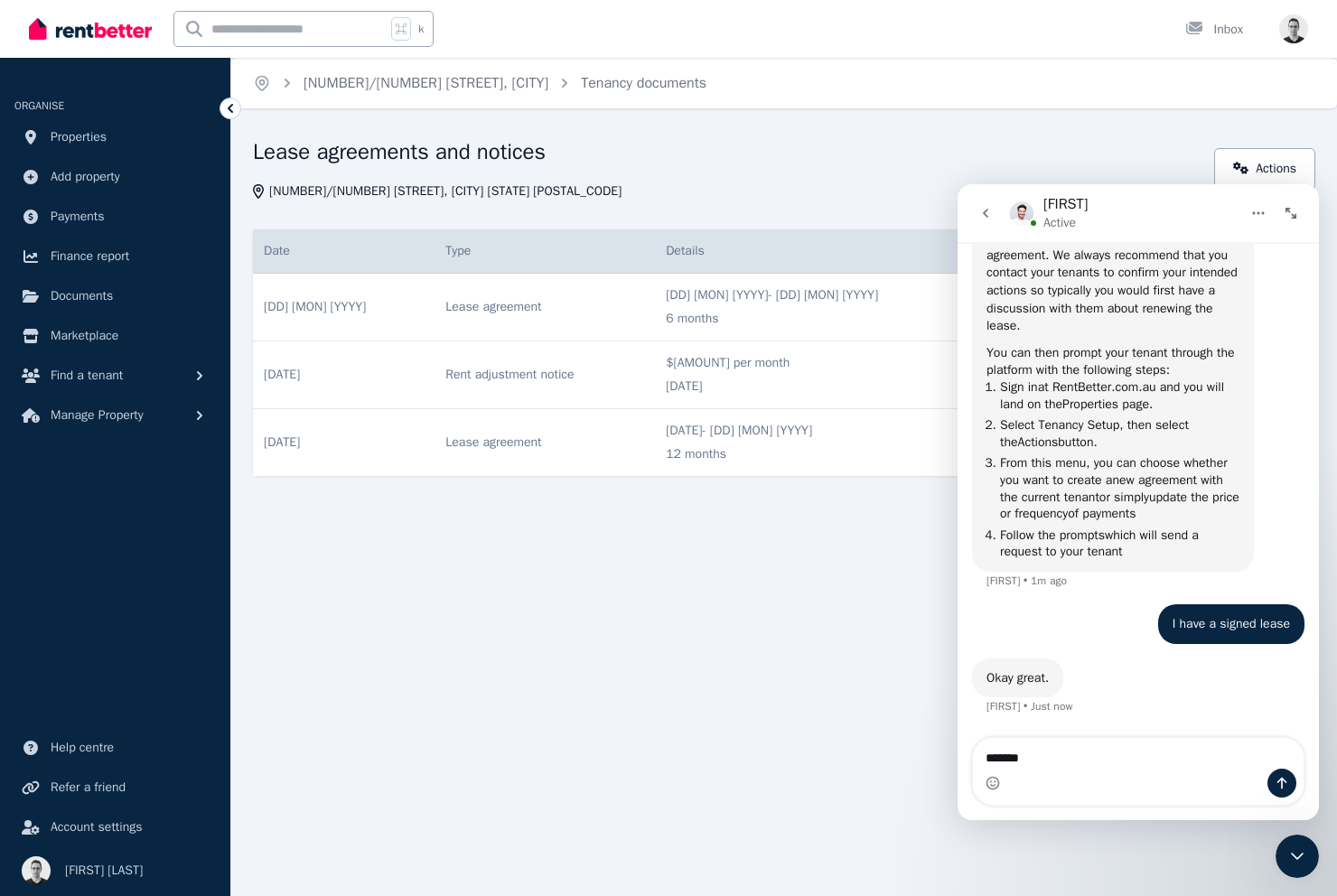 scroll, scrollTop: 1039, scrollLeft: 0, axis: vertical 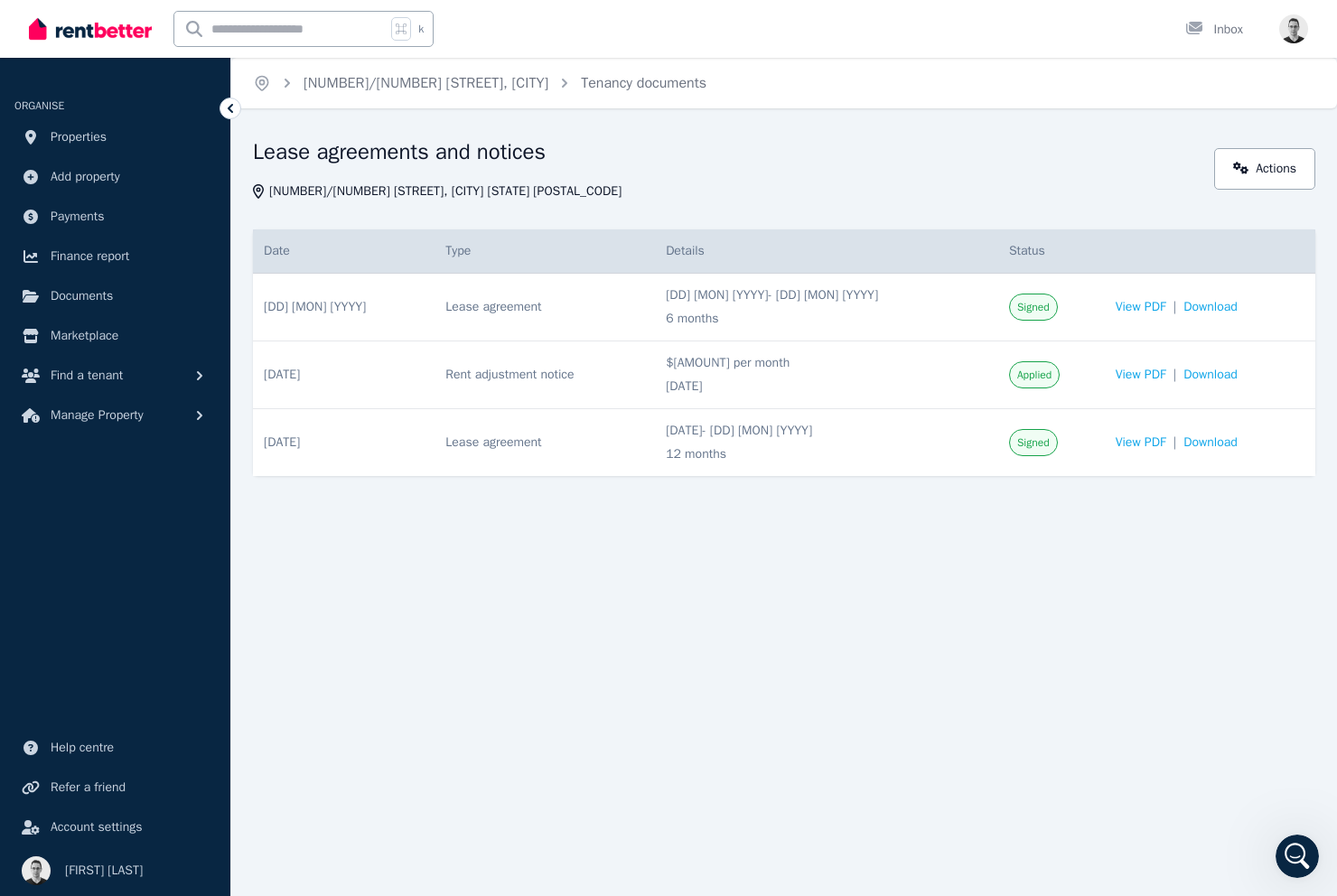 click on "Home [NUMBER]/[NUMBER] [STREET], [CITY] [STATE] Actions Date Type Details Status [DATE] # 1 Lease agreement Signed Date [DATE] Details [DATE] - [DATE] [DURATION] View PDF | Download Lease agreement [DATE] - [DATE] [DURATION] Signed View PDF | Download [DATE] # 2 Rent adjustment notice Applied Date [DATE] Details $[PRICE] per month [DATE] View PDF | Download Rent adjustment notice $[PRICE] per month [DATE] Applied View PDF | Download [DATE] # 3 Lease agreement Signed Date [DATE] Details [DATE] - [DATE] [DURATION] View PDF | Download Lease agreement [DATE] - [DATE] [DURATION] Signed View PDF | Download" at bounding box center [668, 448] 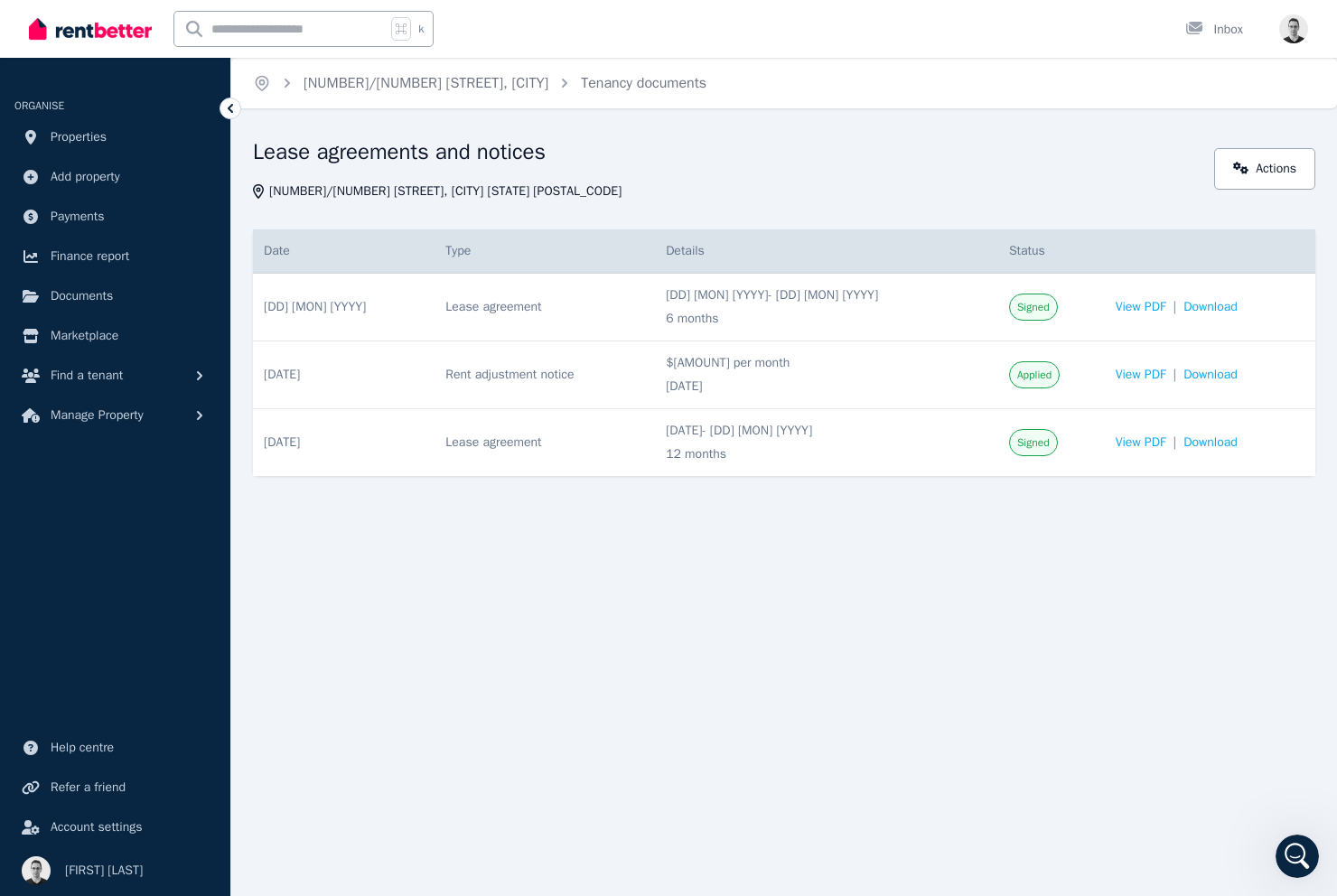 scroll, scrollTop: 1090, scrollLeft: 0, axis: vertical 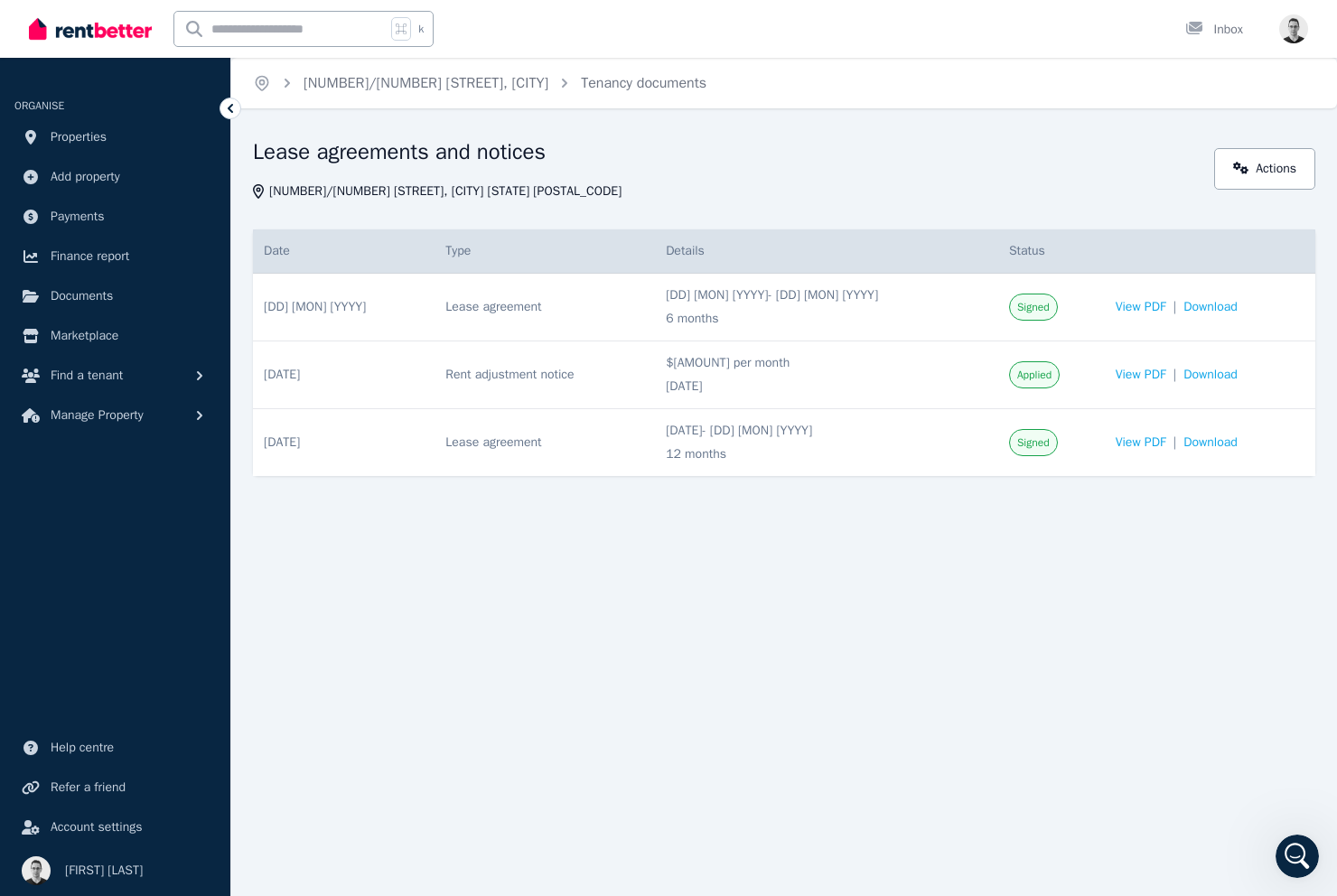 click 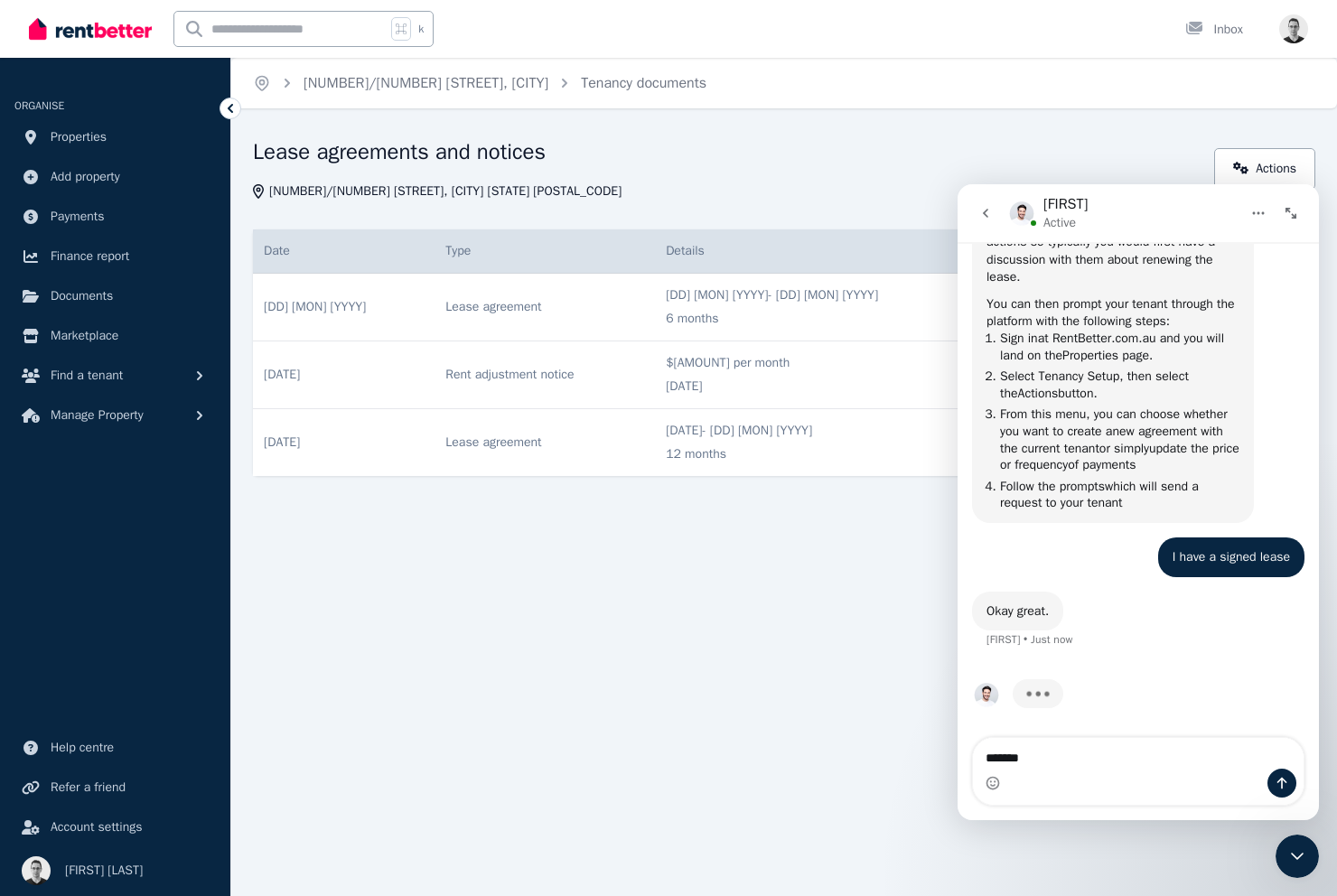 scroll, scrollTop: 1090, scrollLeft: 0, axis: vertical 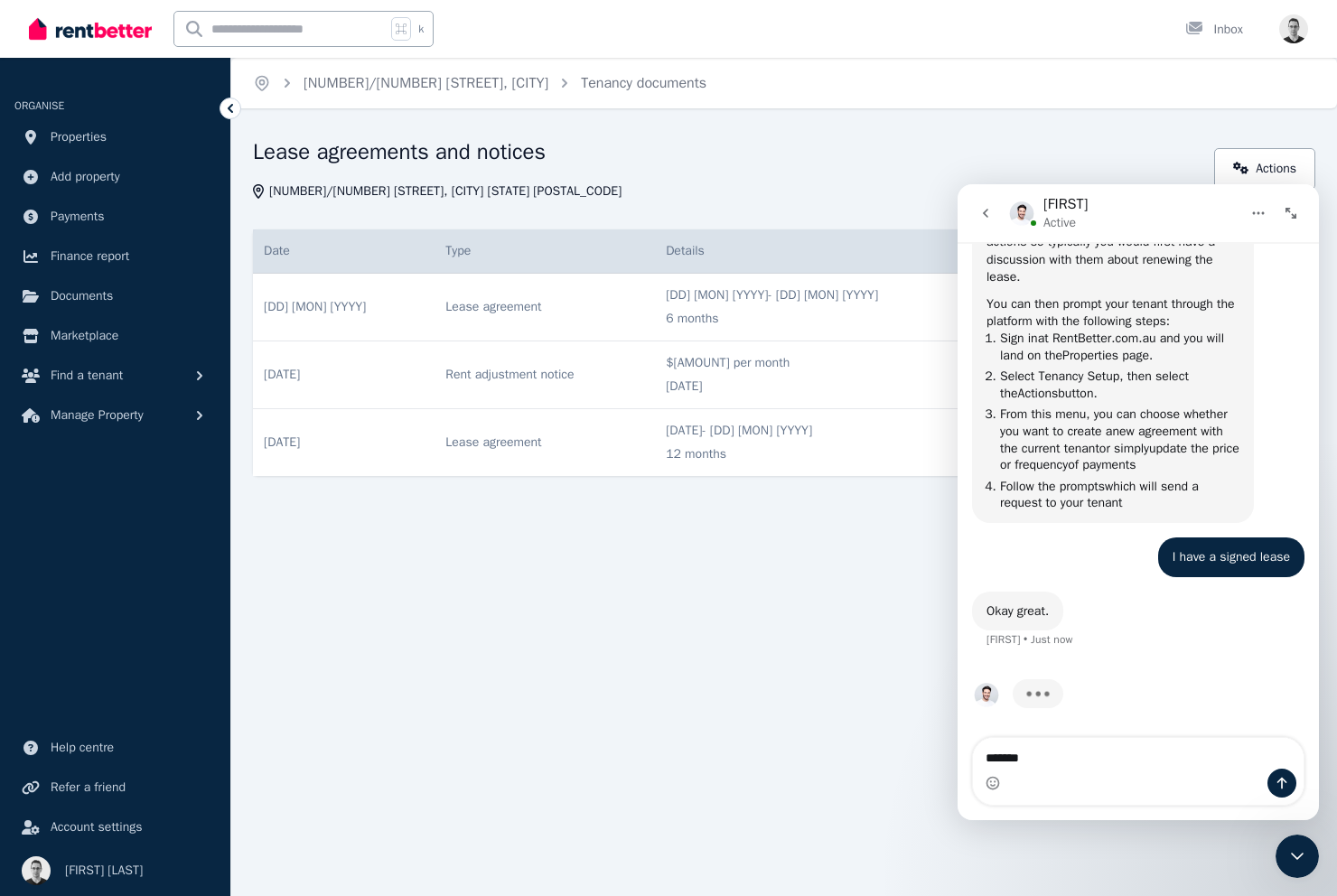 click on "******" at bounding box center (1138, 753) 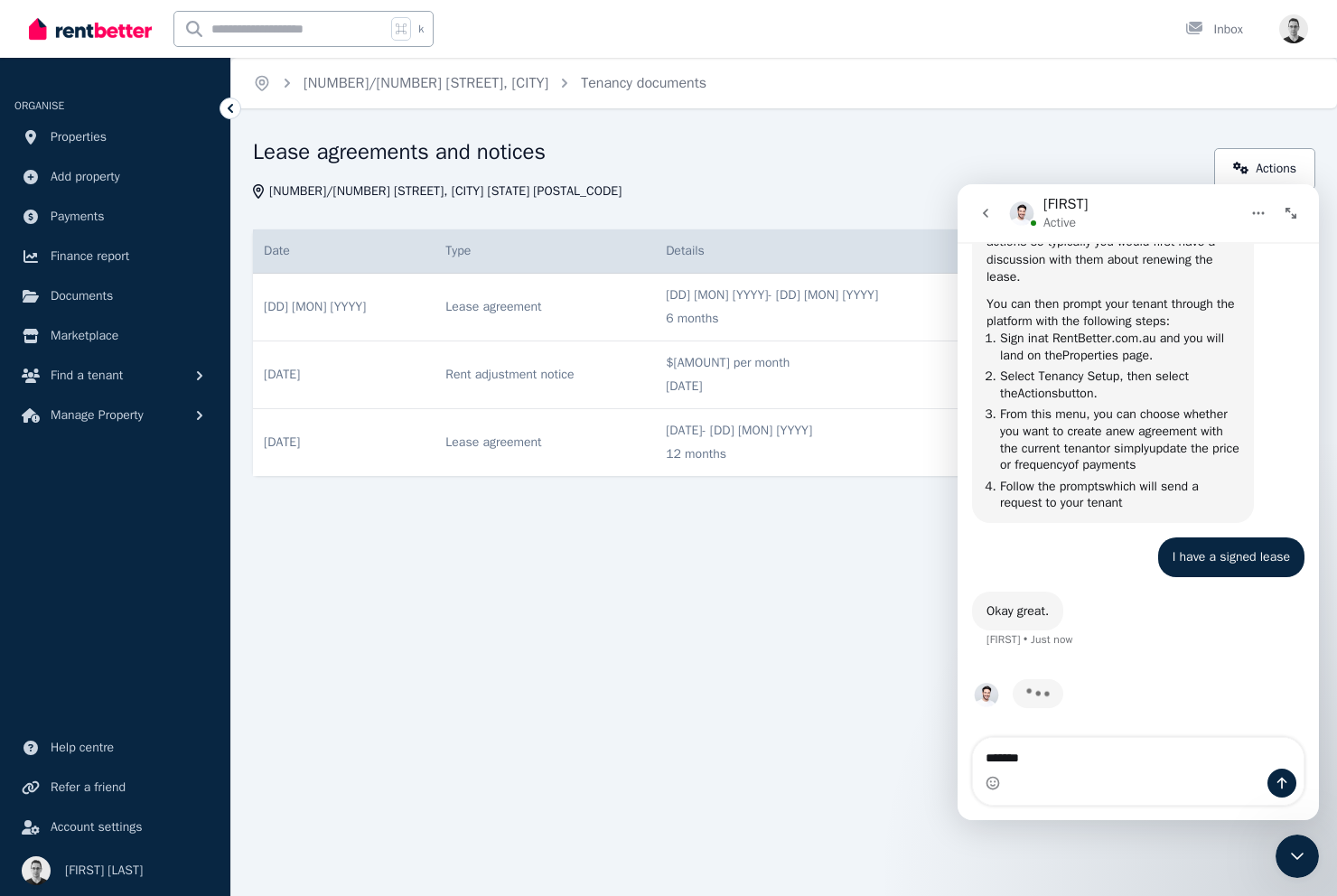 click on "******" at bounding box center [1138, 753] 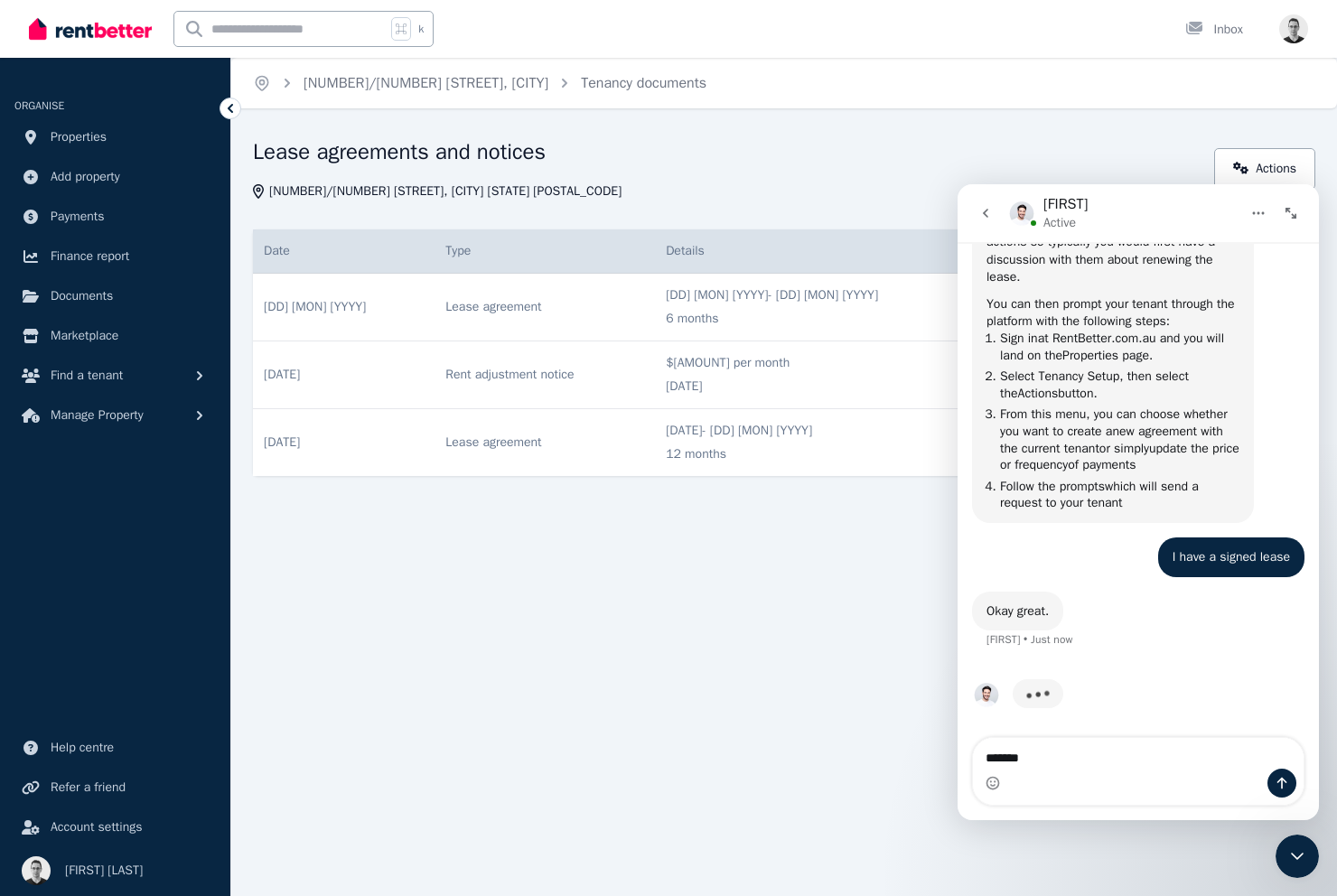 click on "******" at bounding box center (1138, 753) 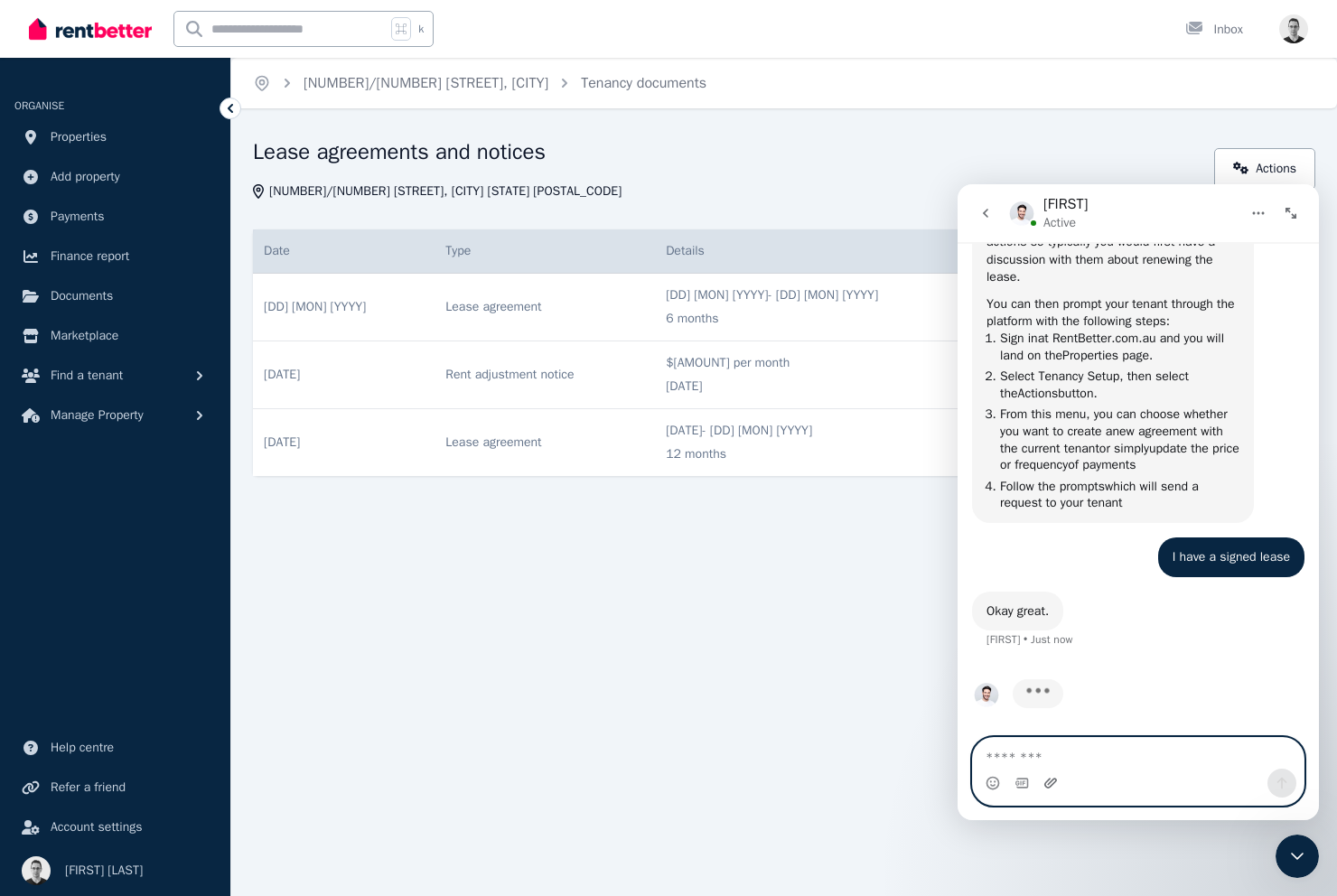 click 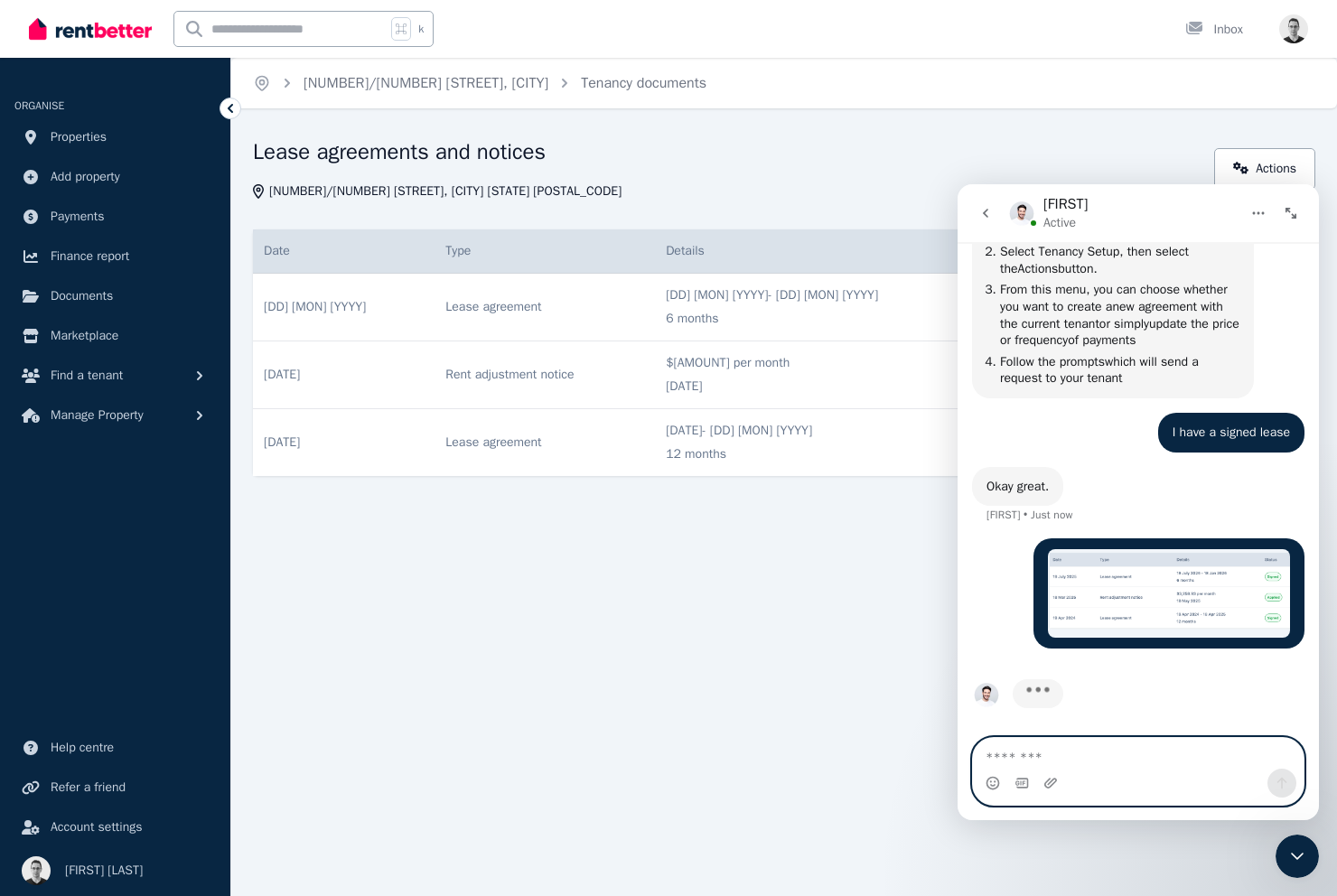 scroll, scrollTop: 1145, scrollLeft: 0, axis: vertical 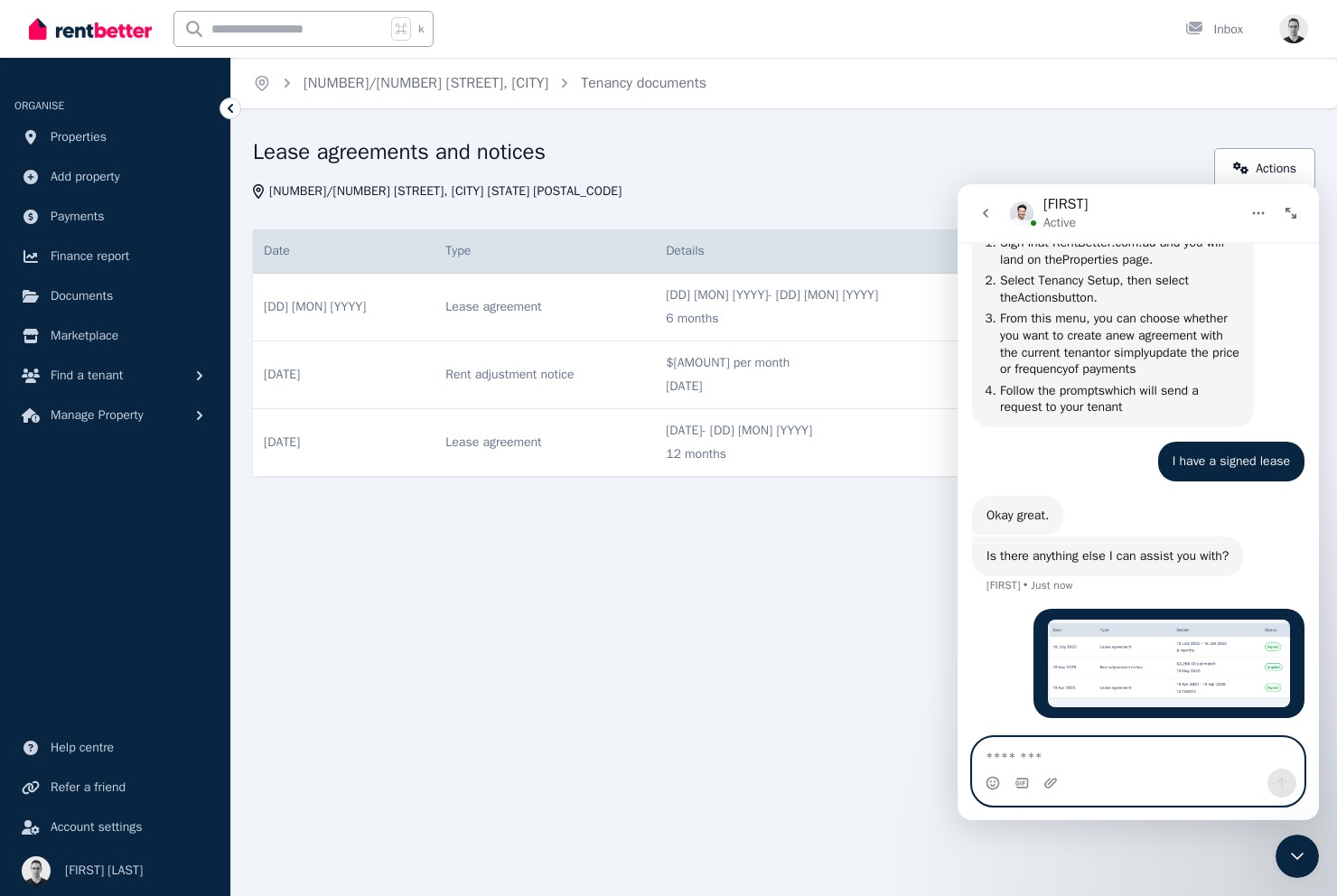 click at bounding box center [1138, 753] 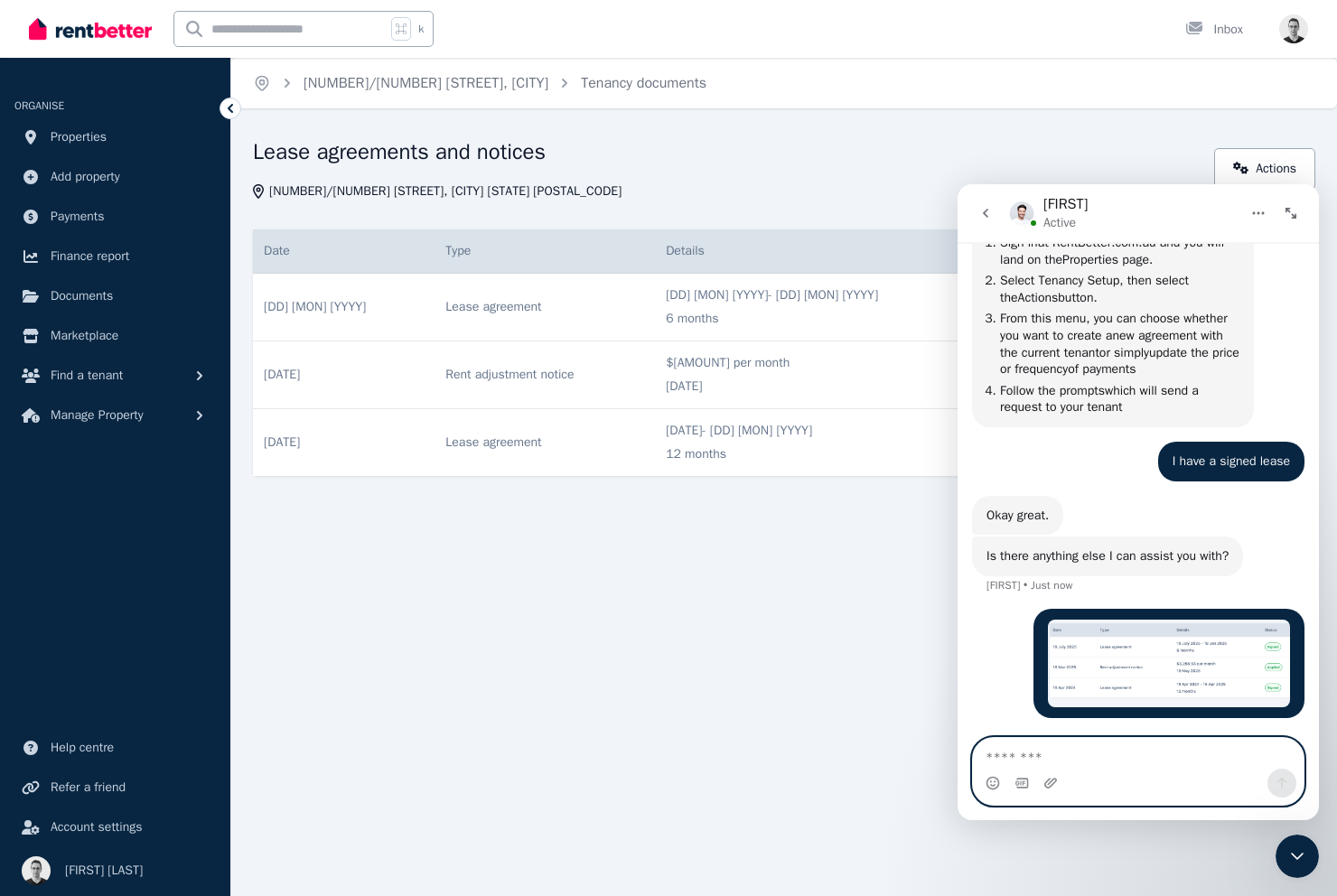 scroll, scrollTop: 1186, scrollLeft: 0, axis: vertical 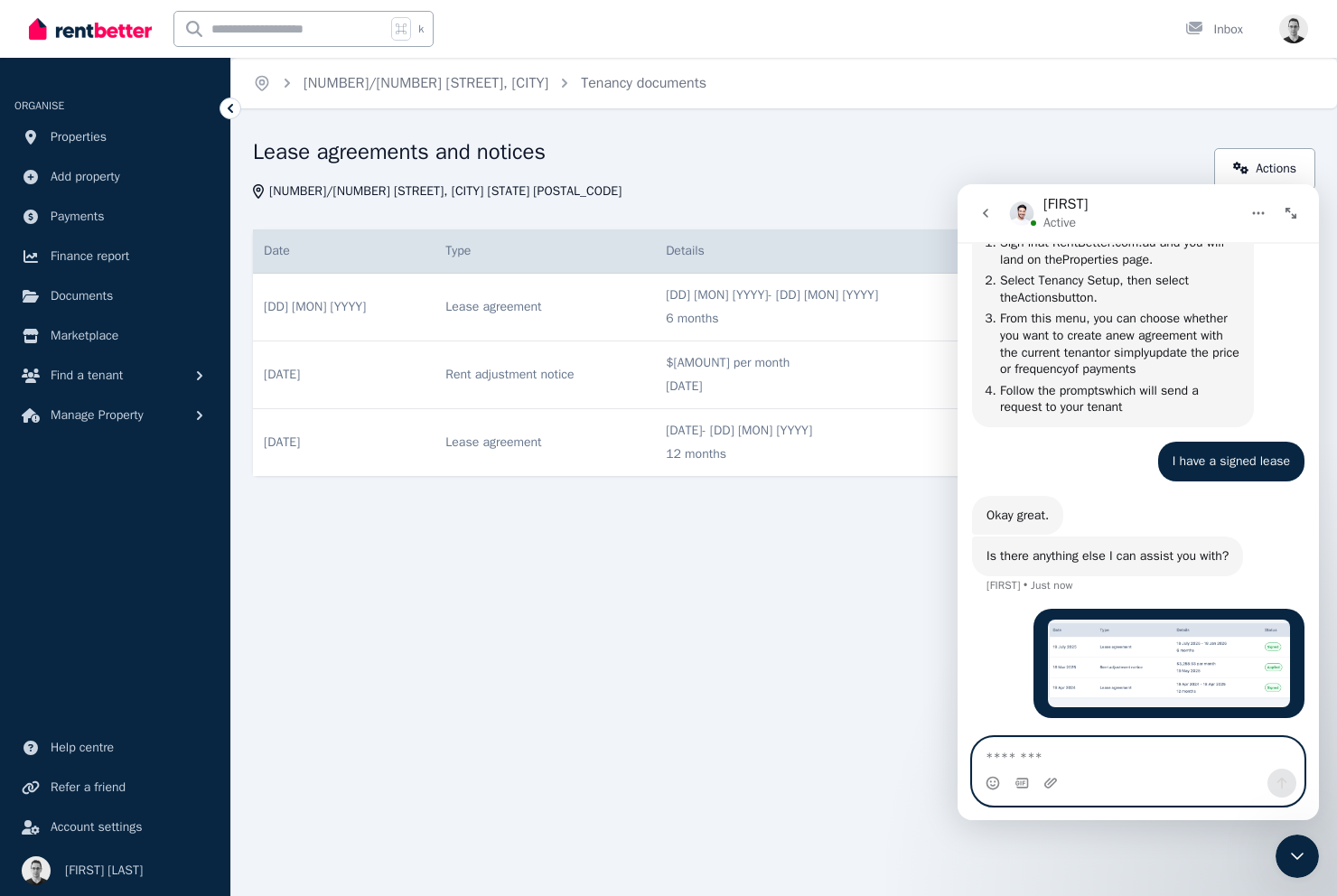 click at bounding box center [1138, 753] 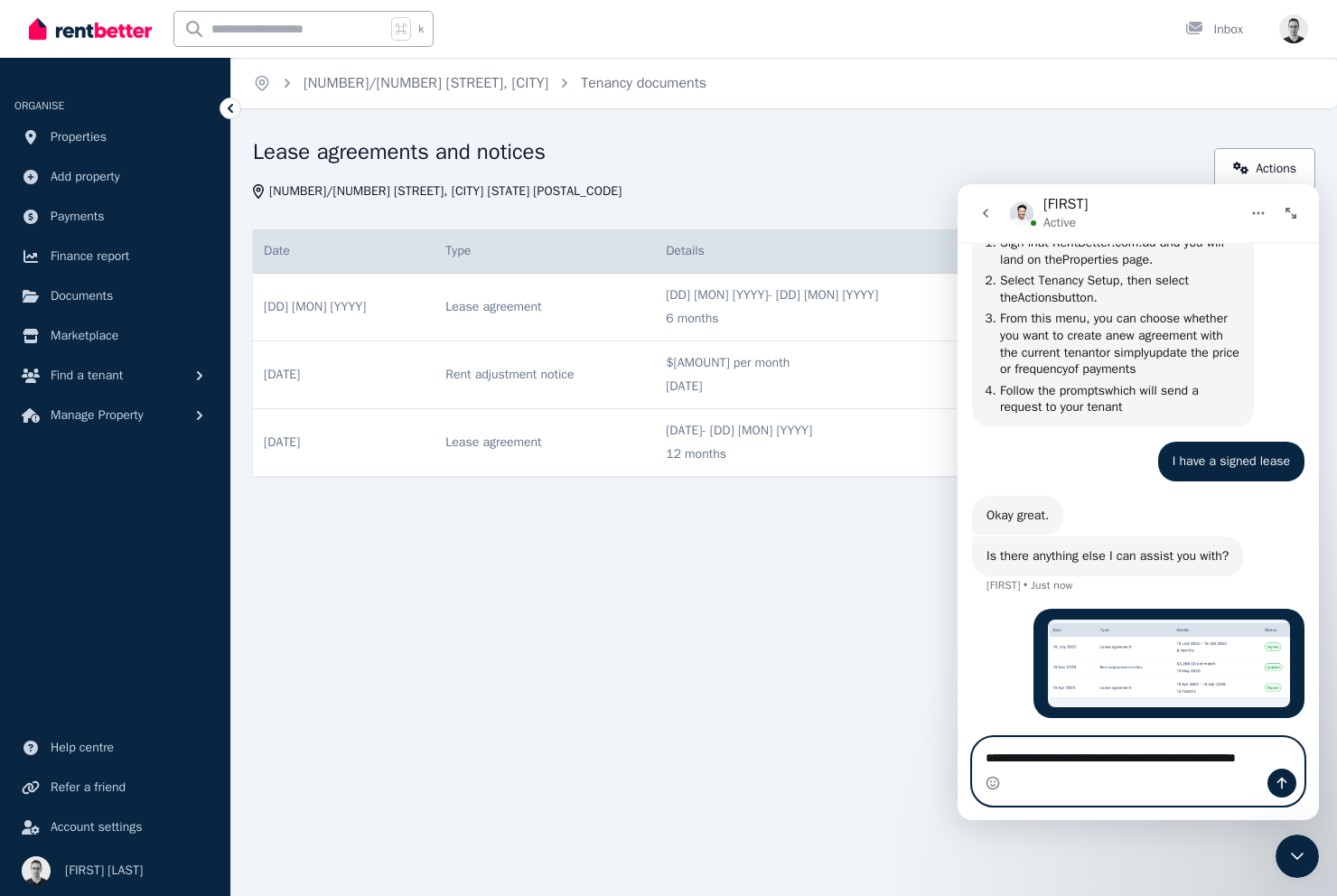 scroll, scrollTop: 1204, scrollLeft: 0, axis: vertical 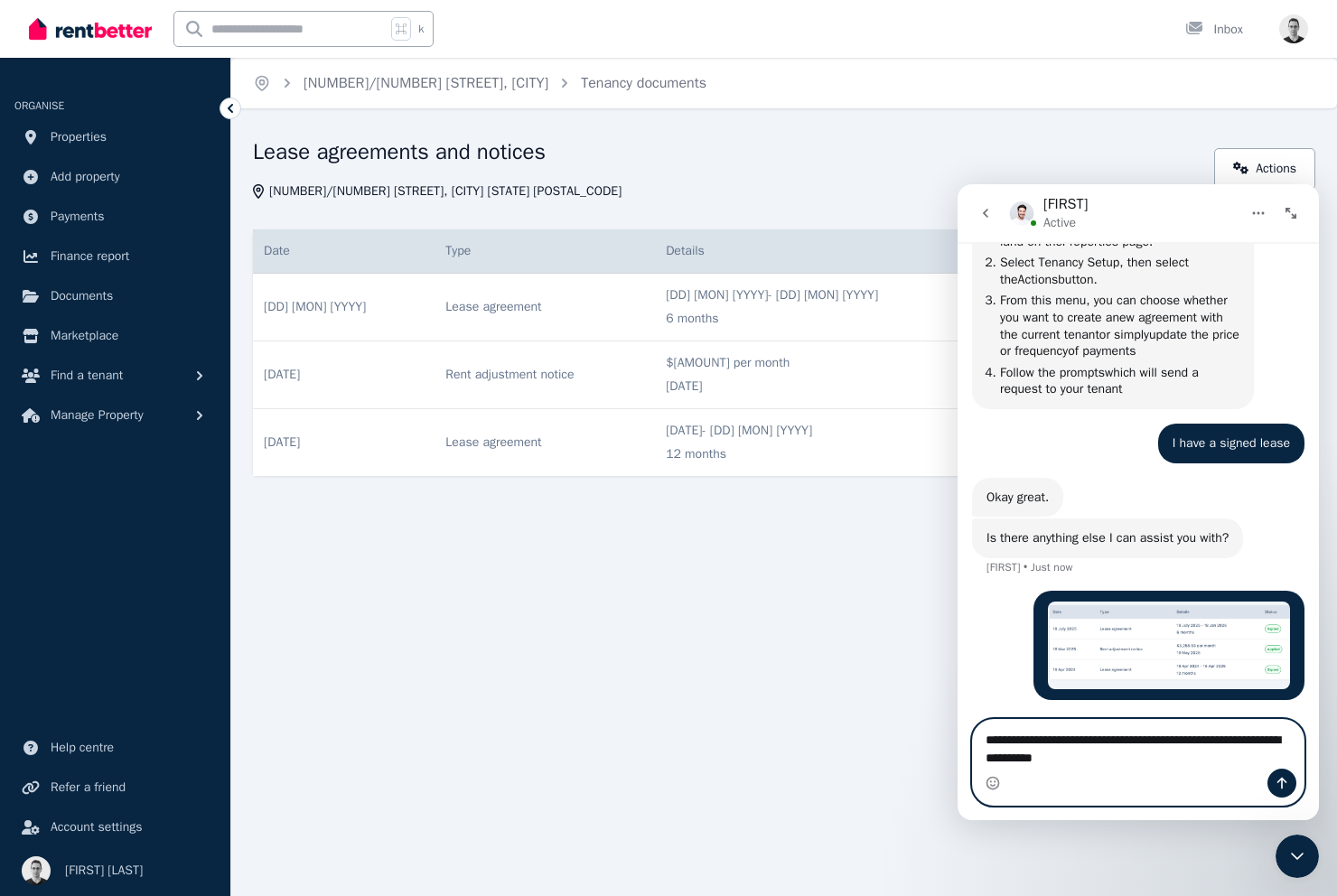 type on "**********" 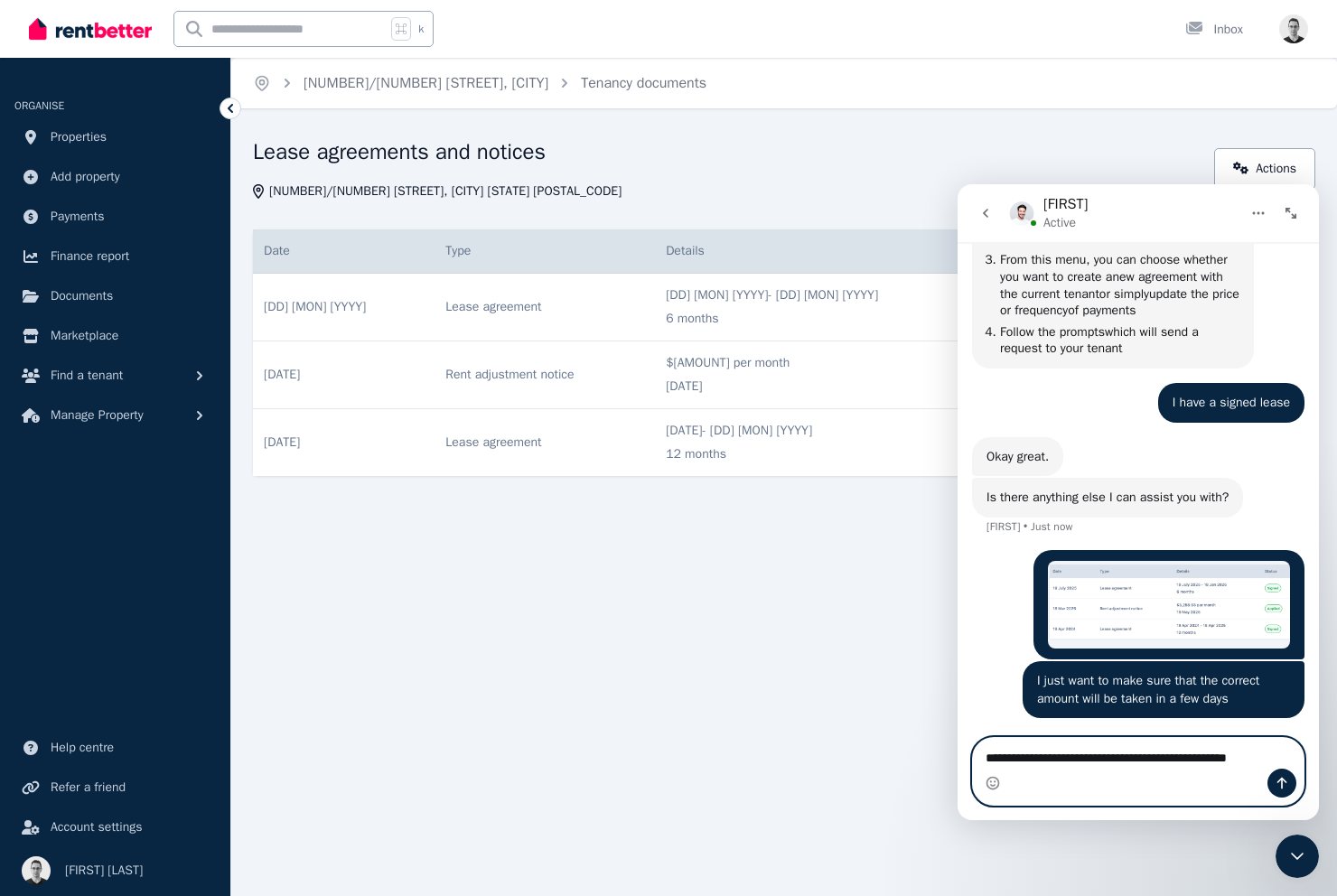 scroll, scrollTop: 1263, scrollLeft: 0, axis: vertical 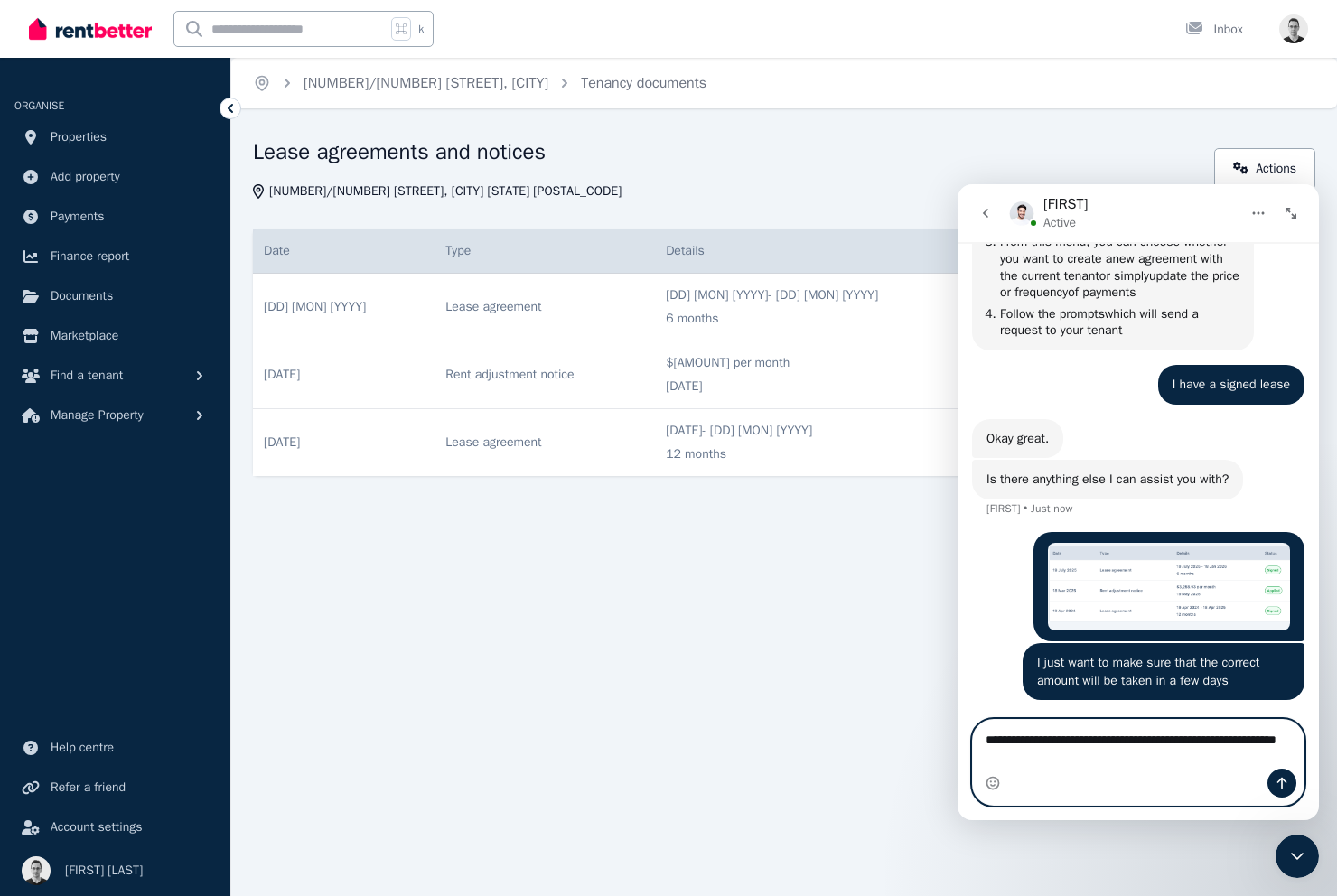 click on "**********" at bounding box center [1138, 744] 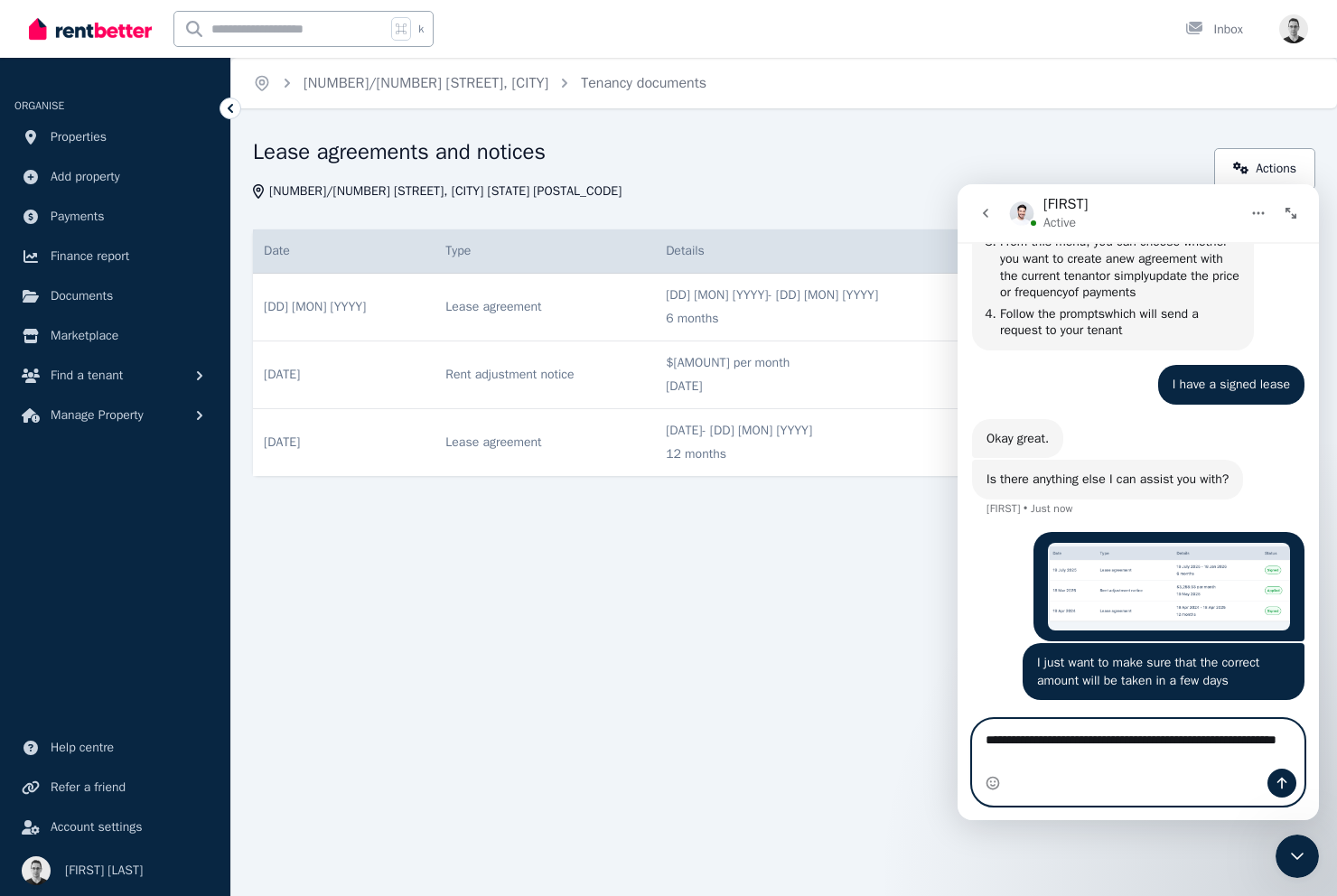 type on "**********" 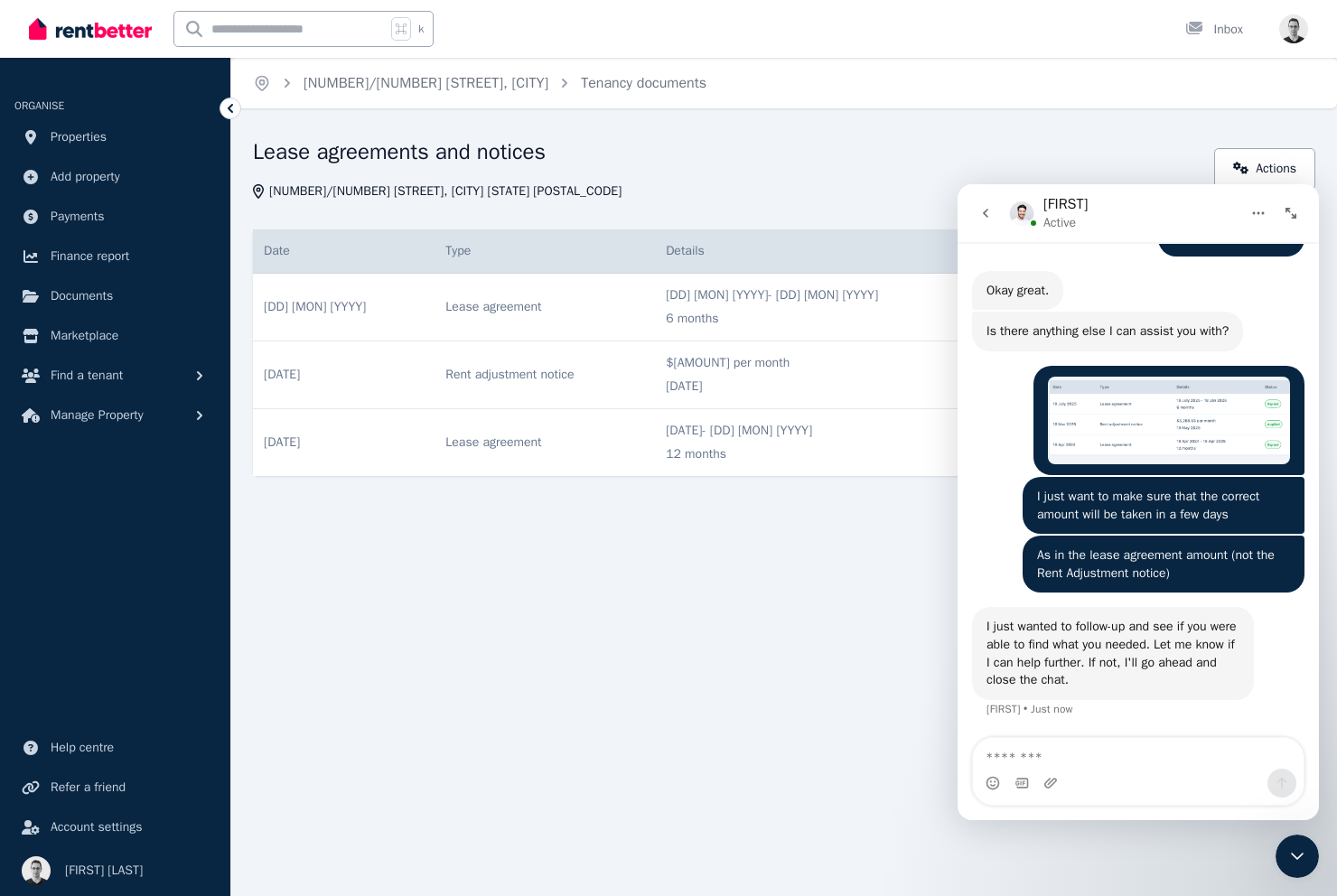 scroll, scrollTop: 1411, scrollLeft: 0, axis: vertical 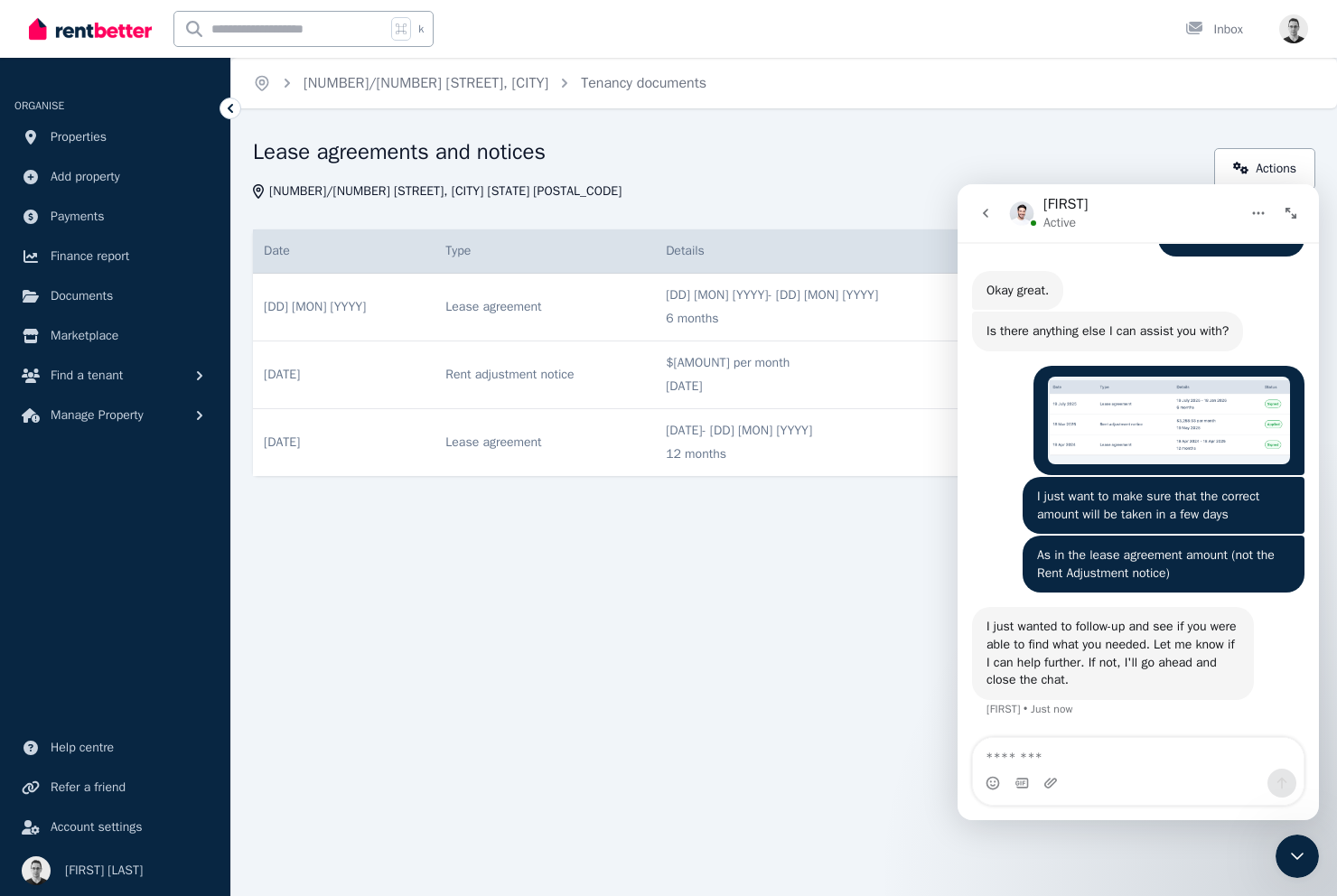 click on "I just wanted to follow-up and see if you were able to find what you needed. Let me know if I can help further. If not, I'll go ahead and close the chat." at bounding box center (1113, 653) 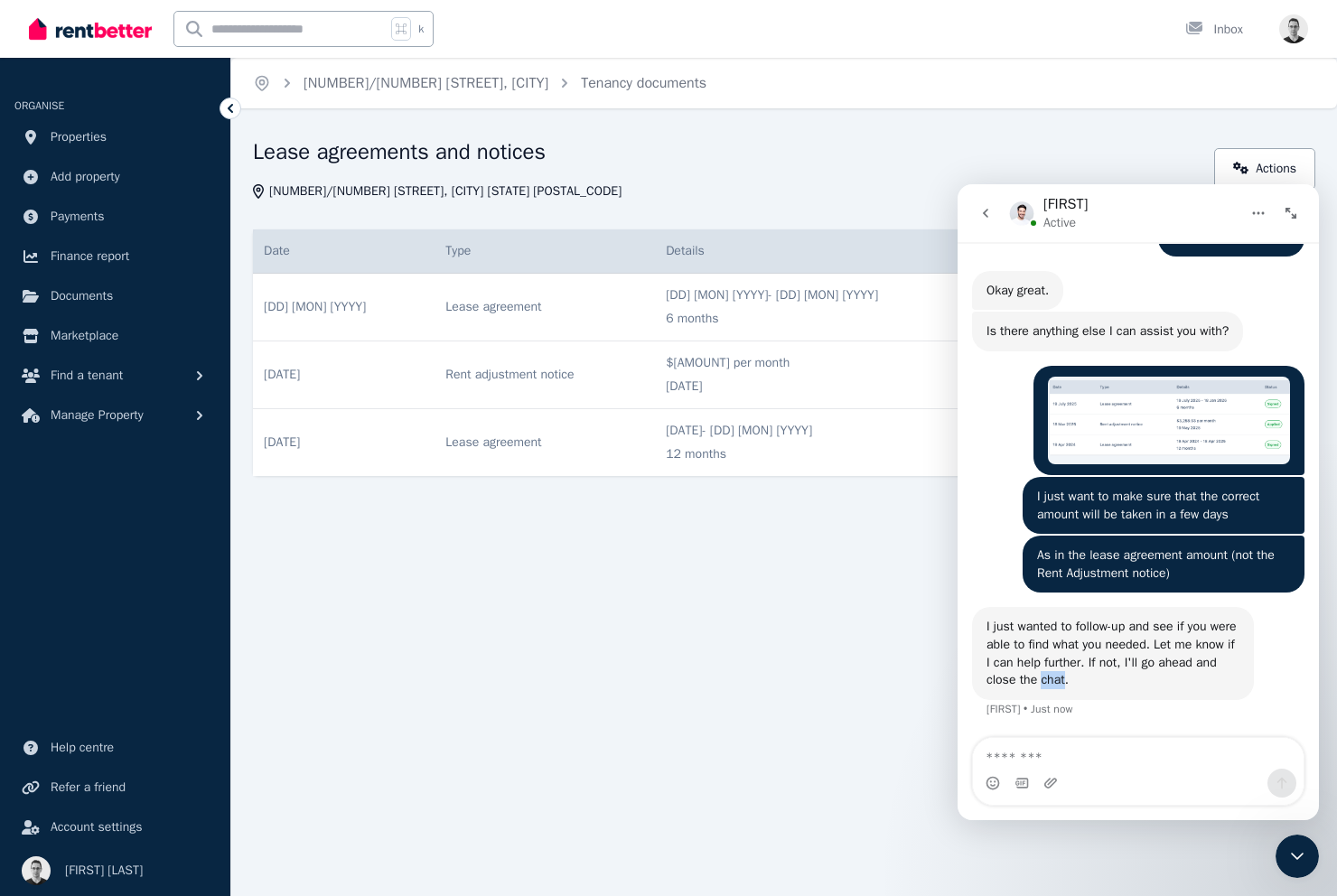 click on "I just wanted to follow-up and see if you were able to find what you needed. Let me know if I can help further. If not, I'll go ahead and close the chat." at bounding box center [1113, 653] 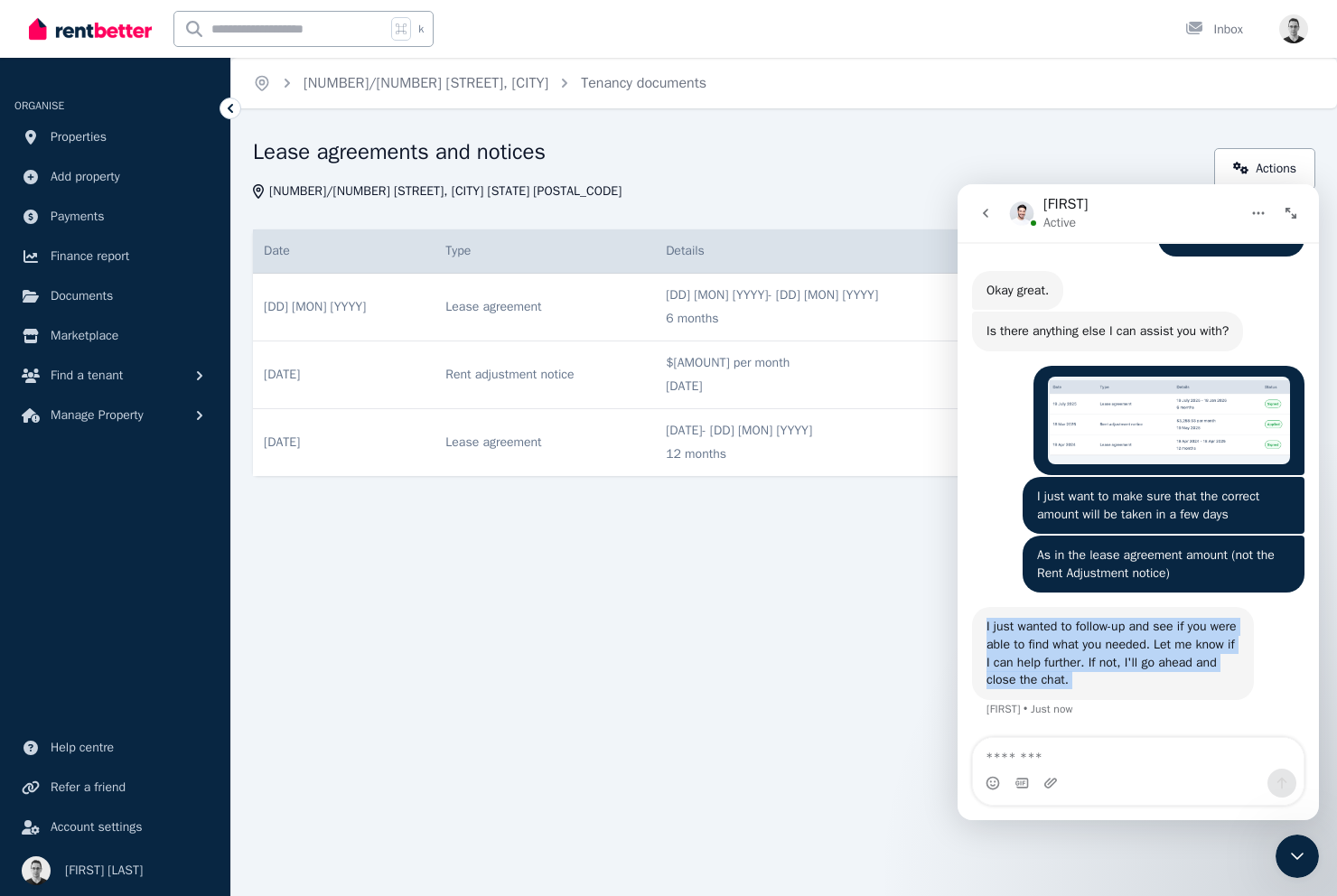 click on "I just wanted to follow-up and see if you were able to find what you needed. Let me know if I can help further. If not, I'll go ahead and close the chat." at bounding box center [1113, 653] 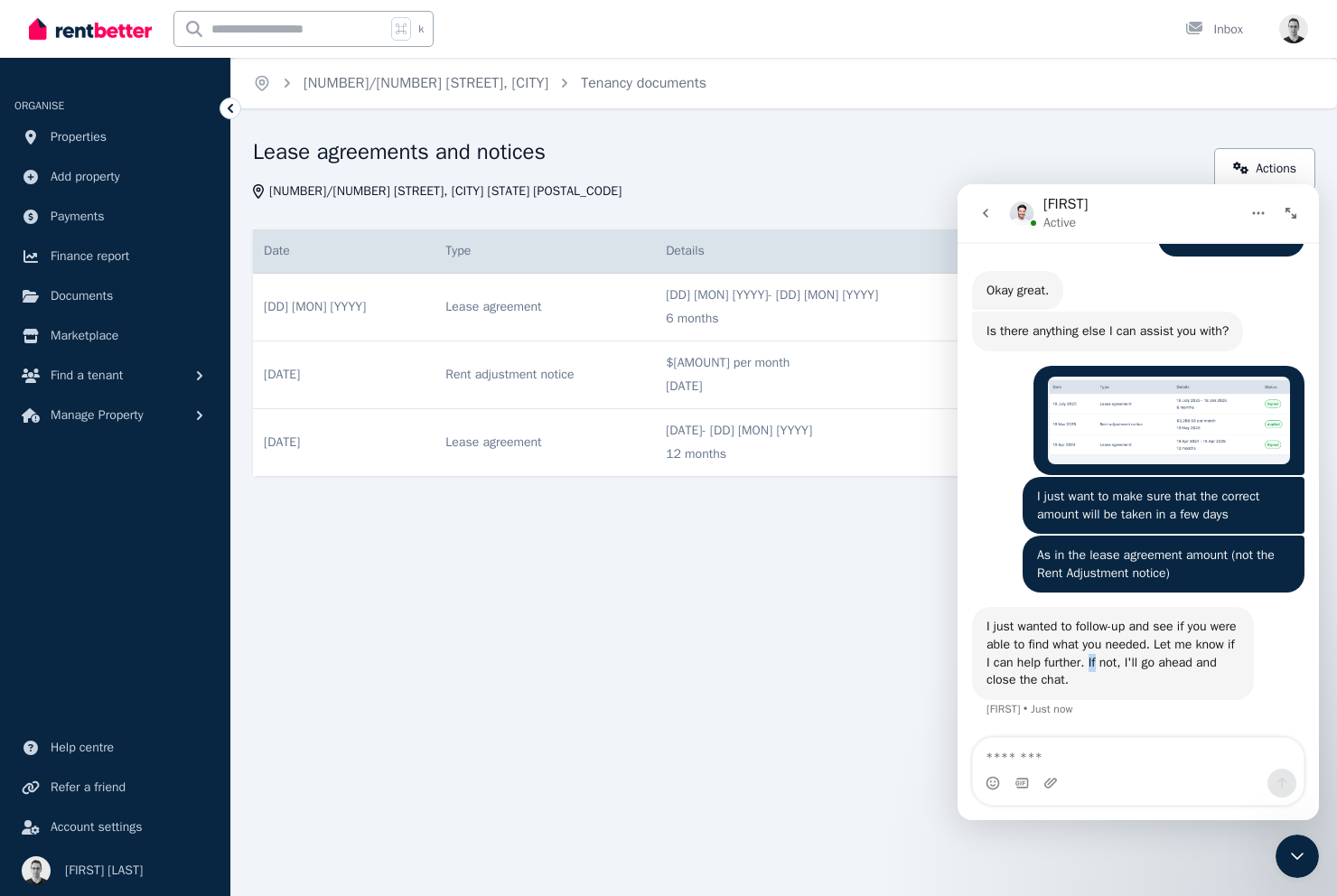 click on "I just wanted to follow-up and see if you were able to find what you needed. Let me know if I can help further. If not, I'll go ahead and close the chat." at bounding box center (1113, 653) 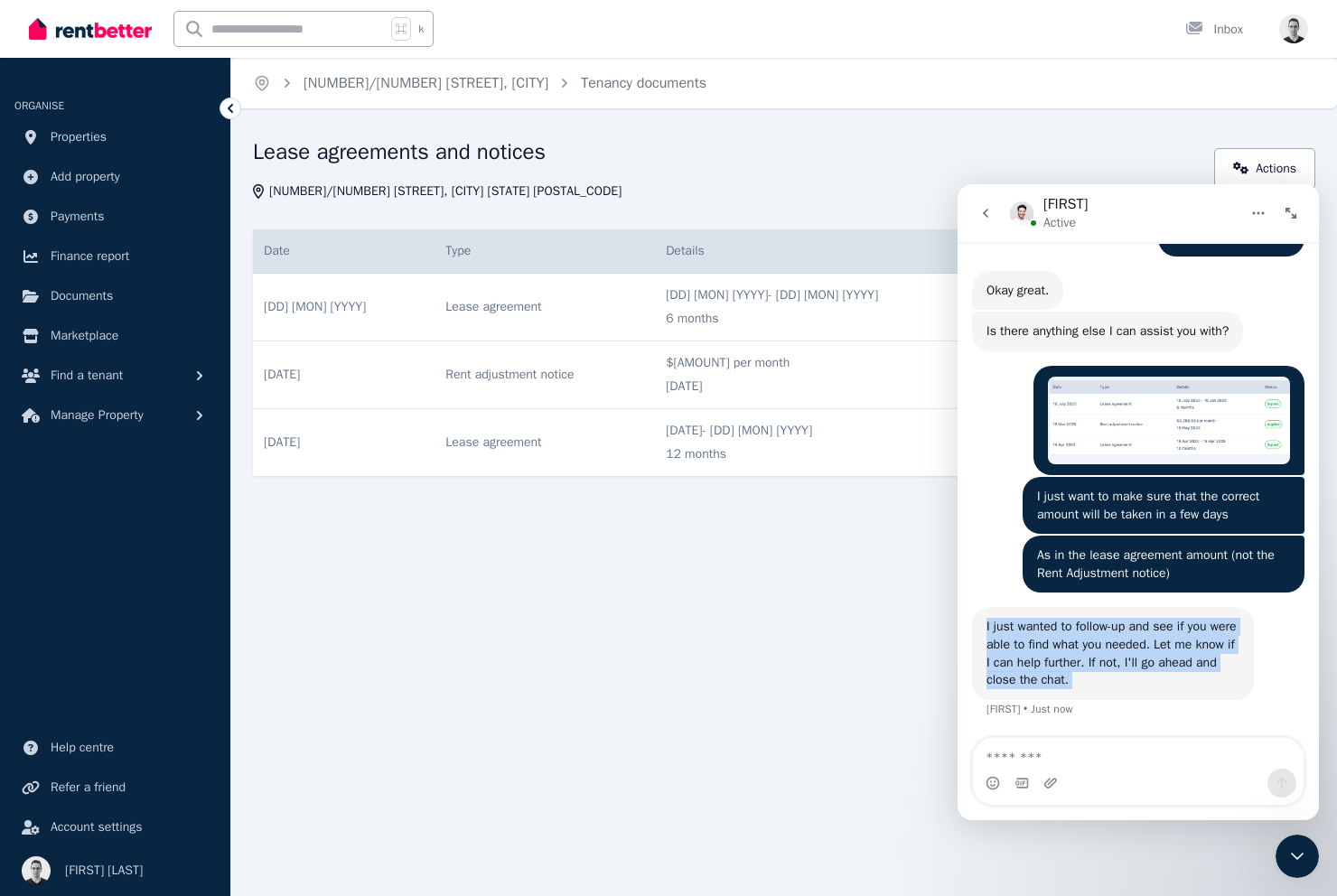 click on "I just wanted to follow-up and see if you were able to find what you needed. Let me know if I can help further. If not, I'll go ahead and close the chat." at bounding box center [1113, 653] 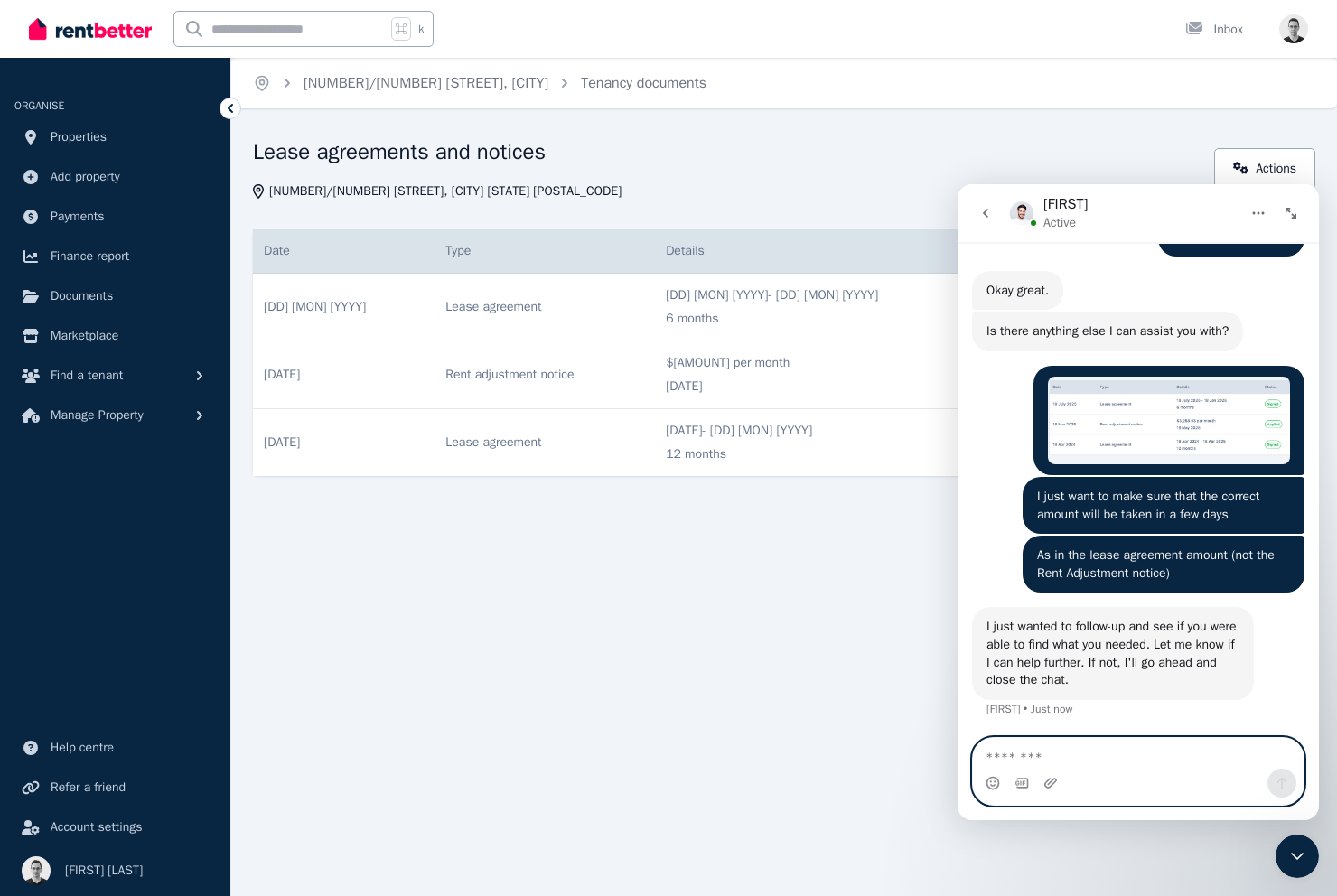 click at bounding box center (1138, 753) 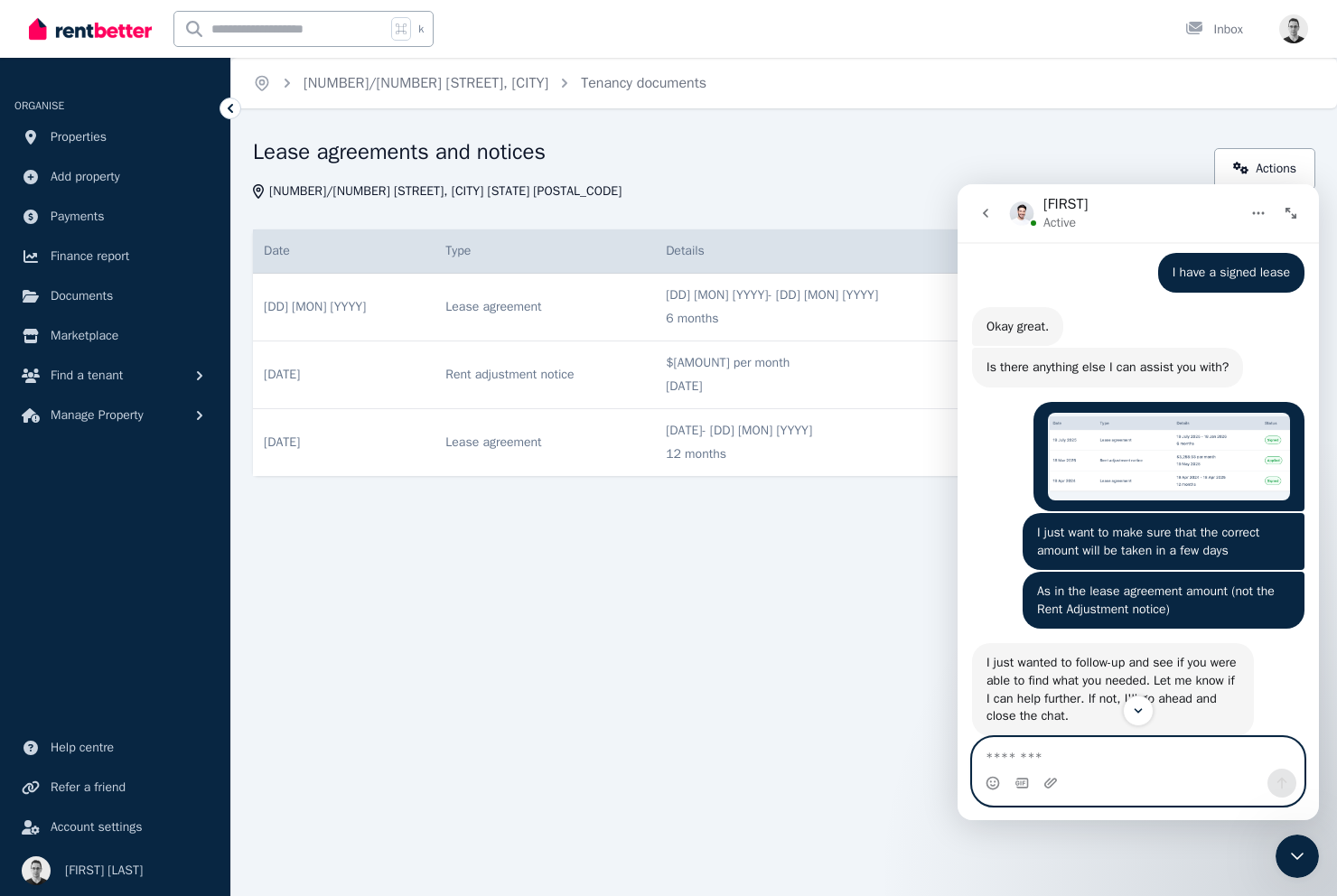 scroll, scrollTop: 1411, scrollLeft: 0, axis: vertical 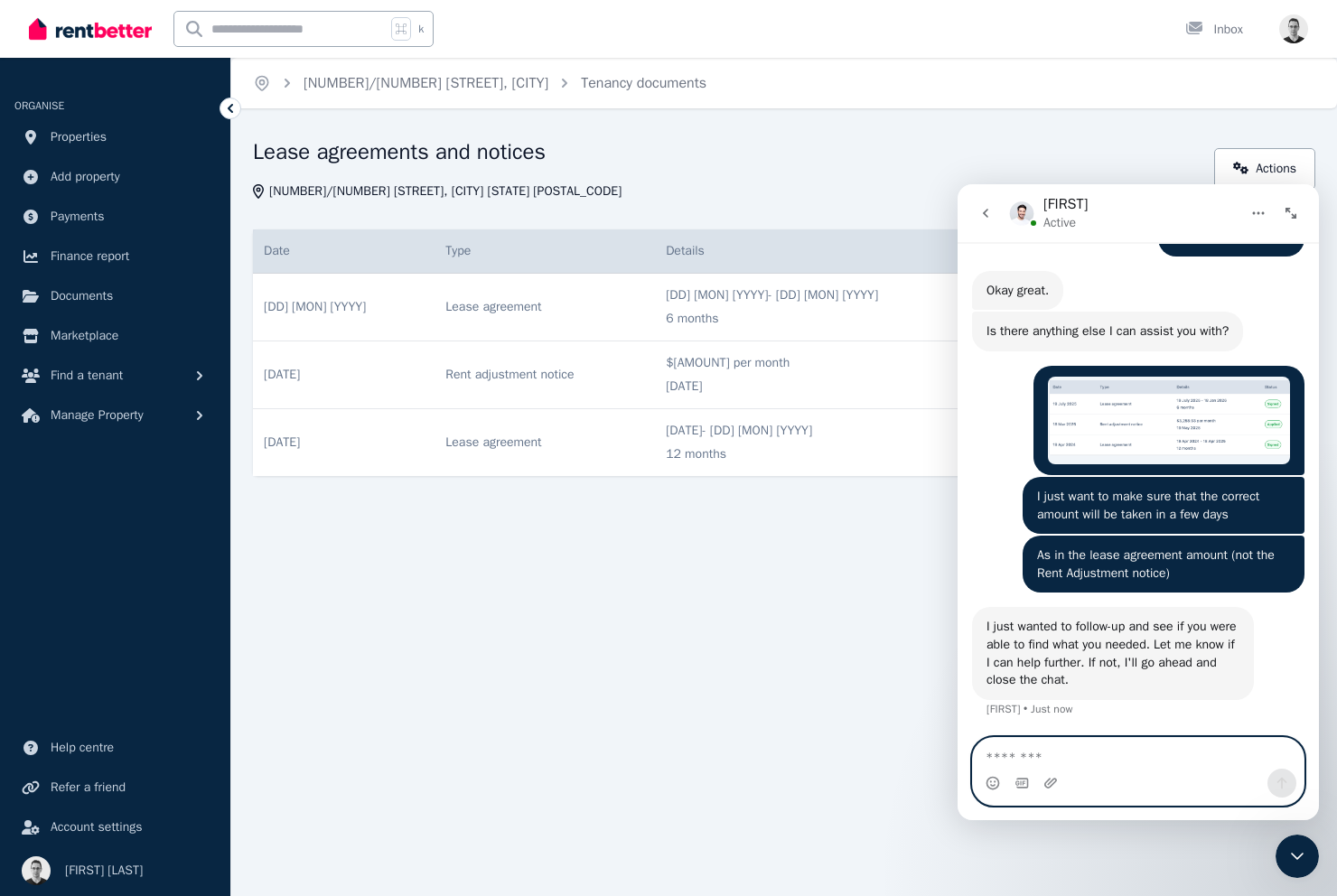 click at bounding box center (1138, 753) 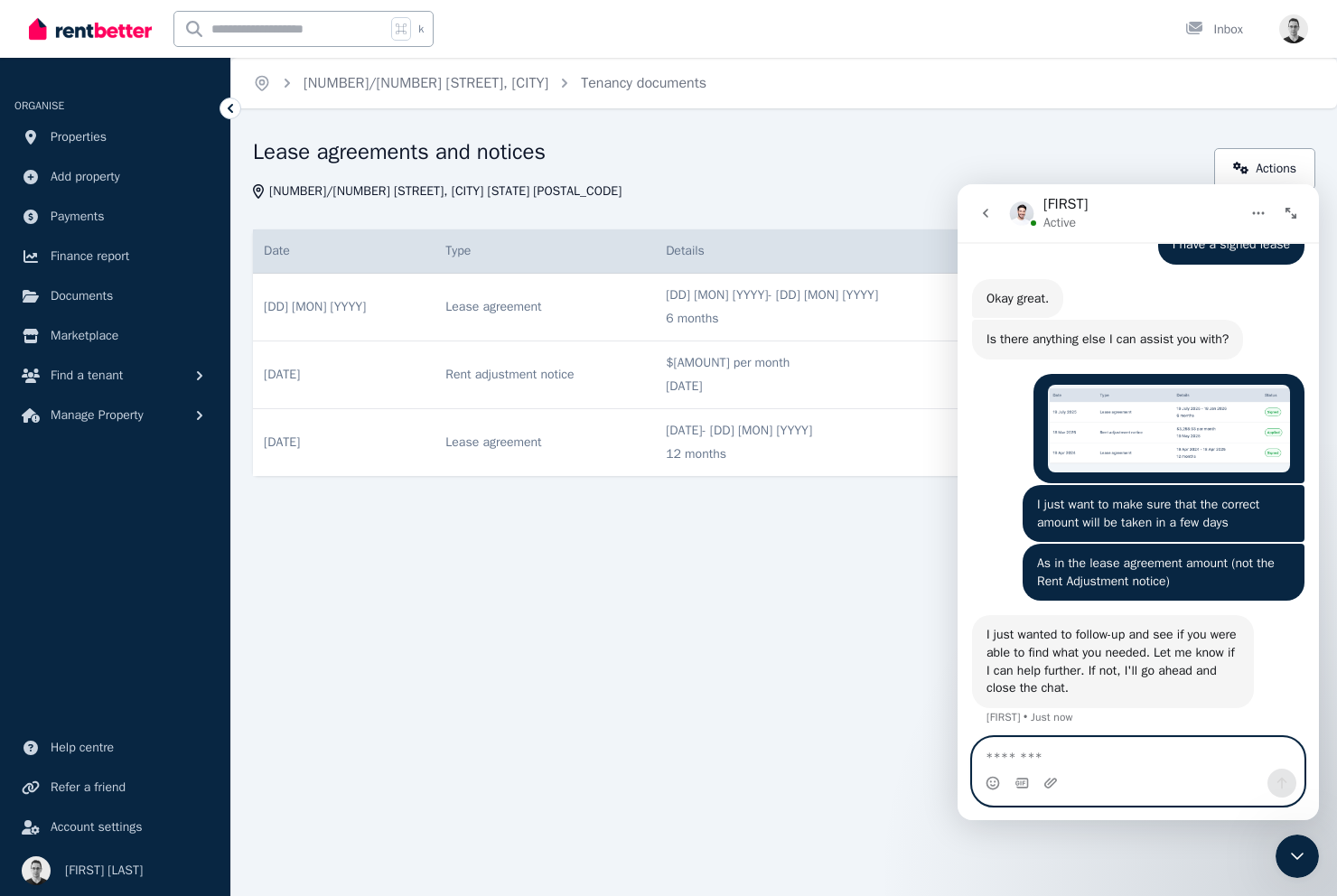 scroll, scrollTop: 1411, scrollLeft: 0, axis: vertical 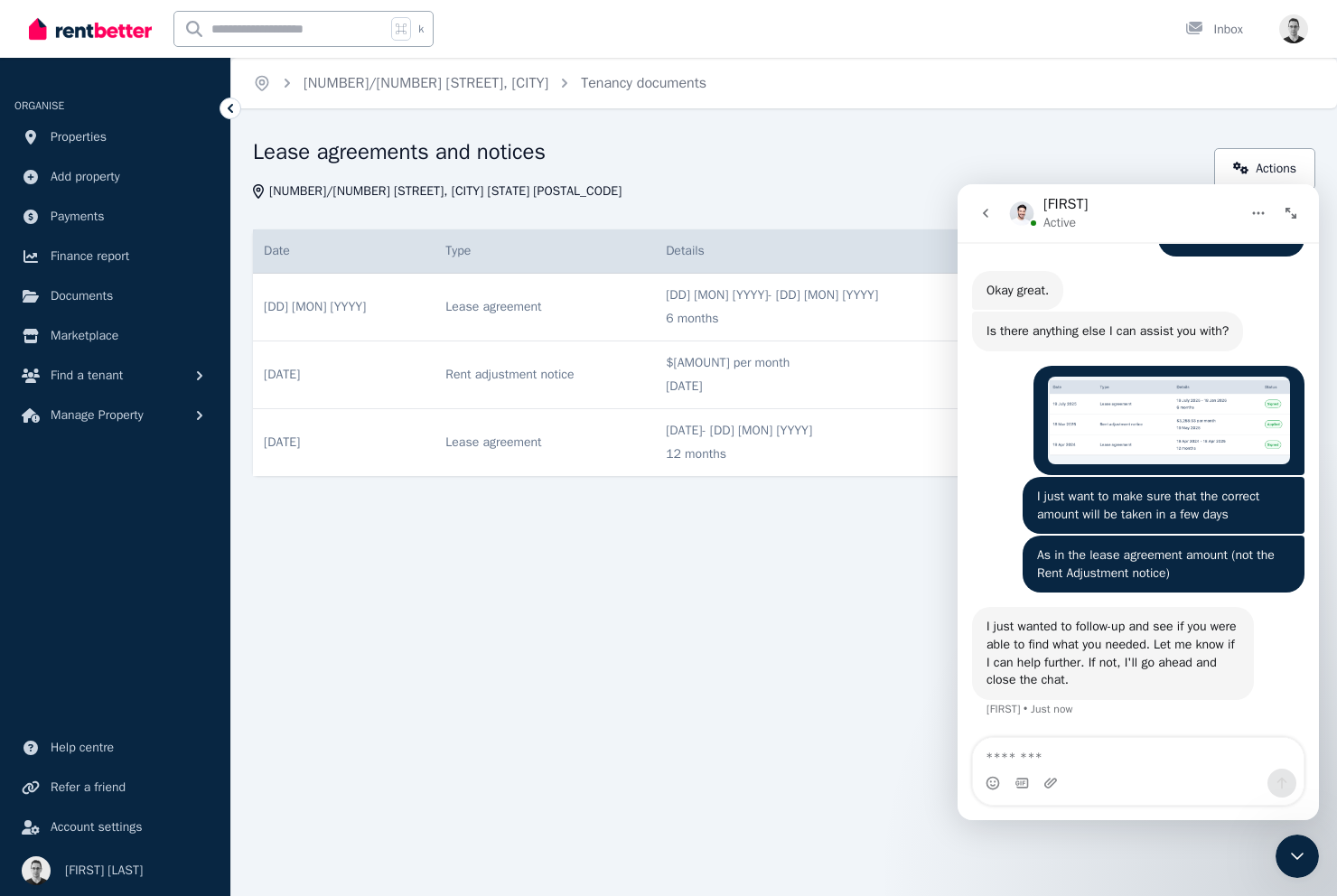 click on "Lease agreement" at bounding box center (545, 307) 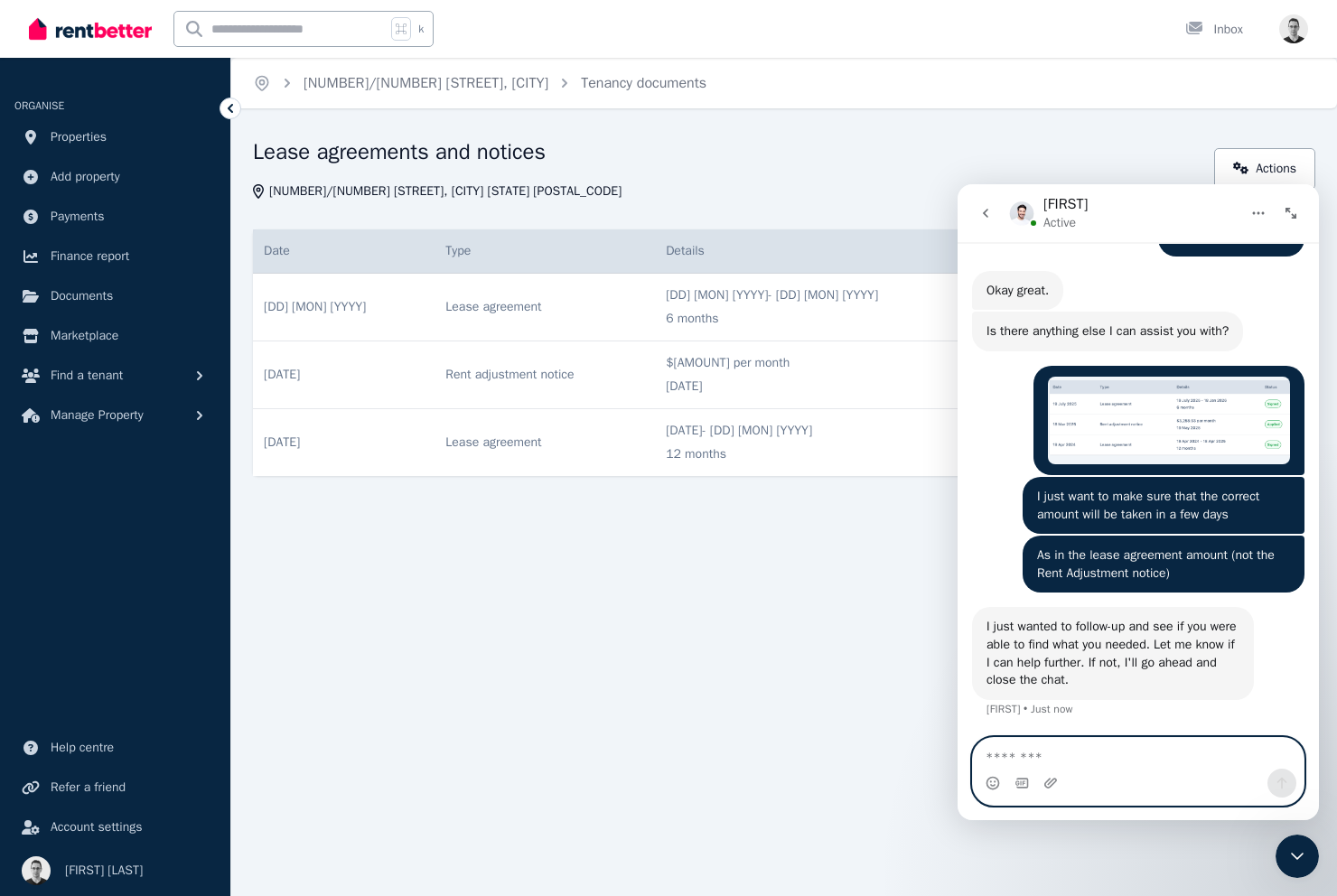 click at bounding box center (1138, 753) 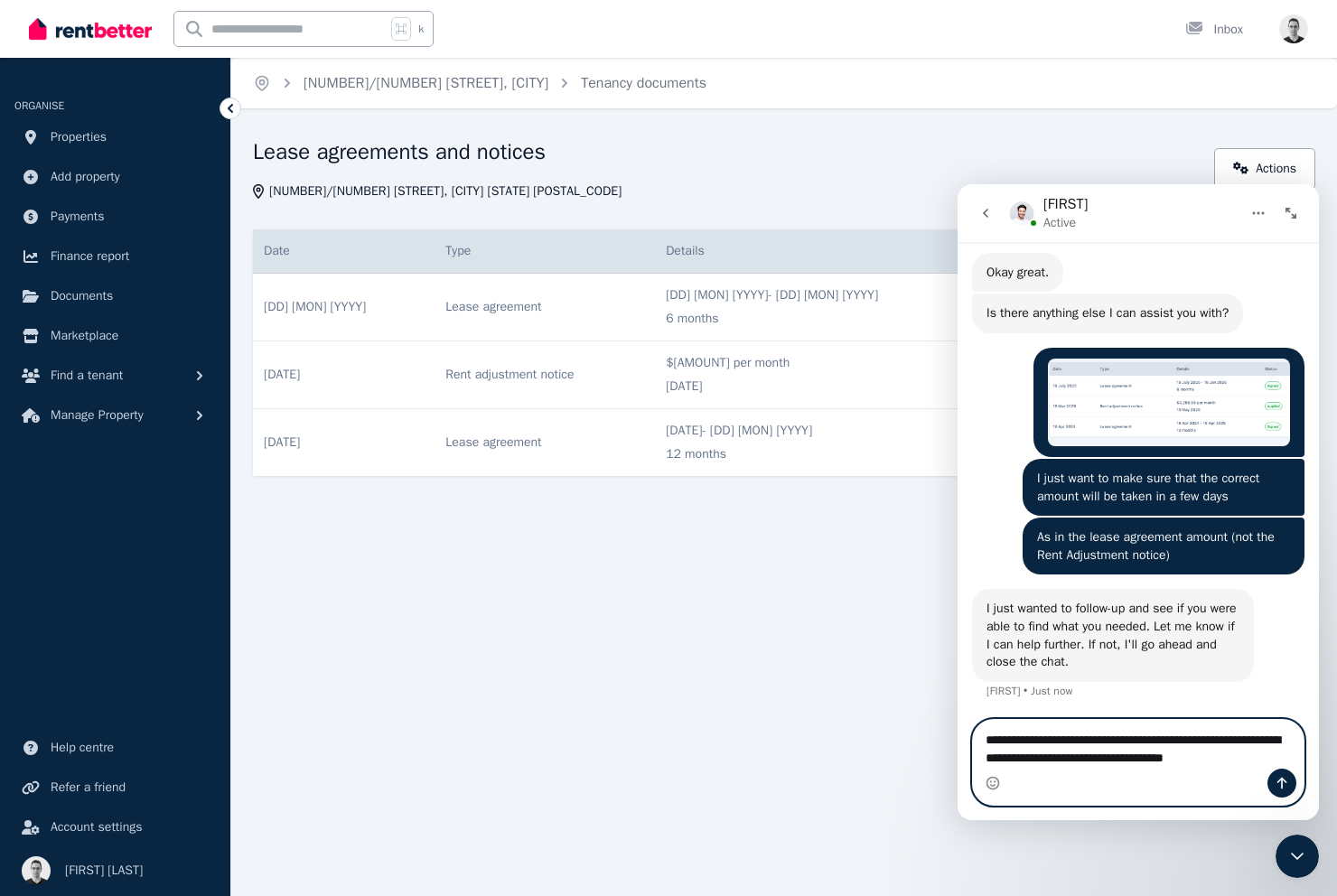 scroll, scrollTop: 1447, scrollLeft: 0, axis: vertical 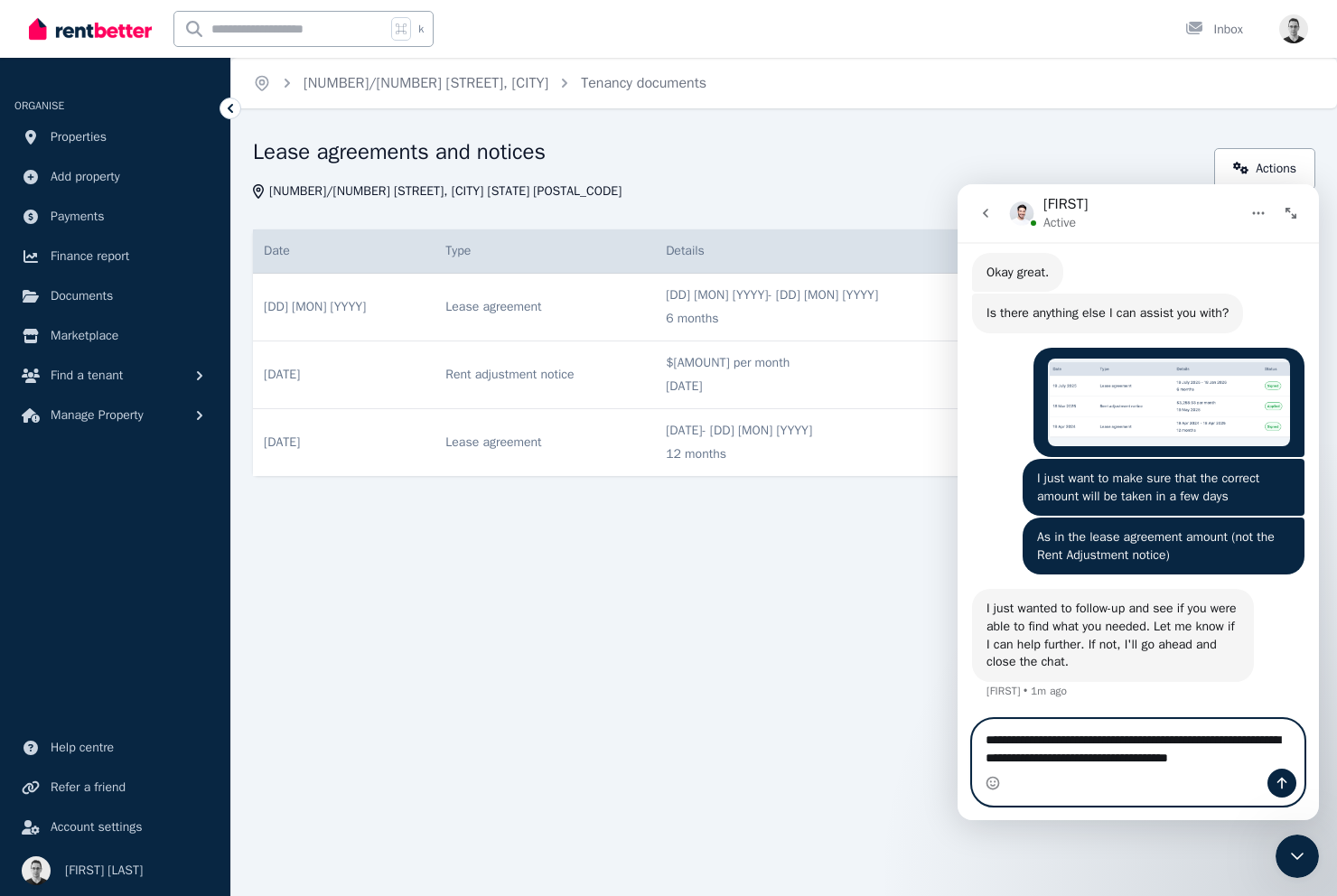 type on "**********" 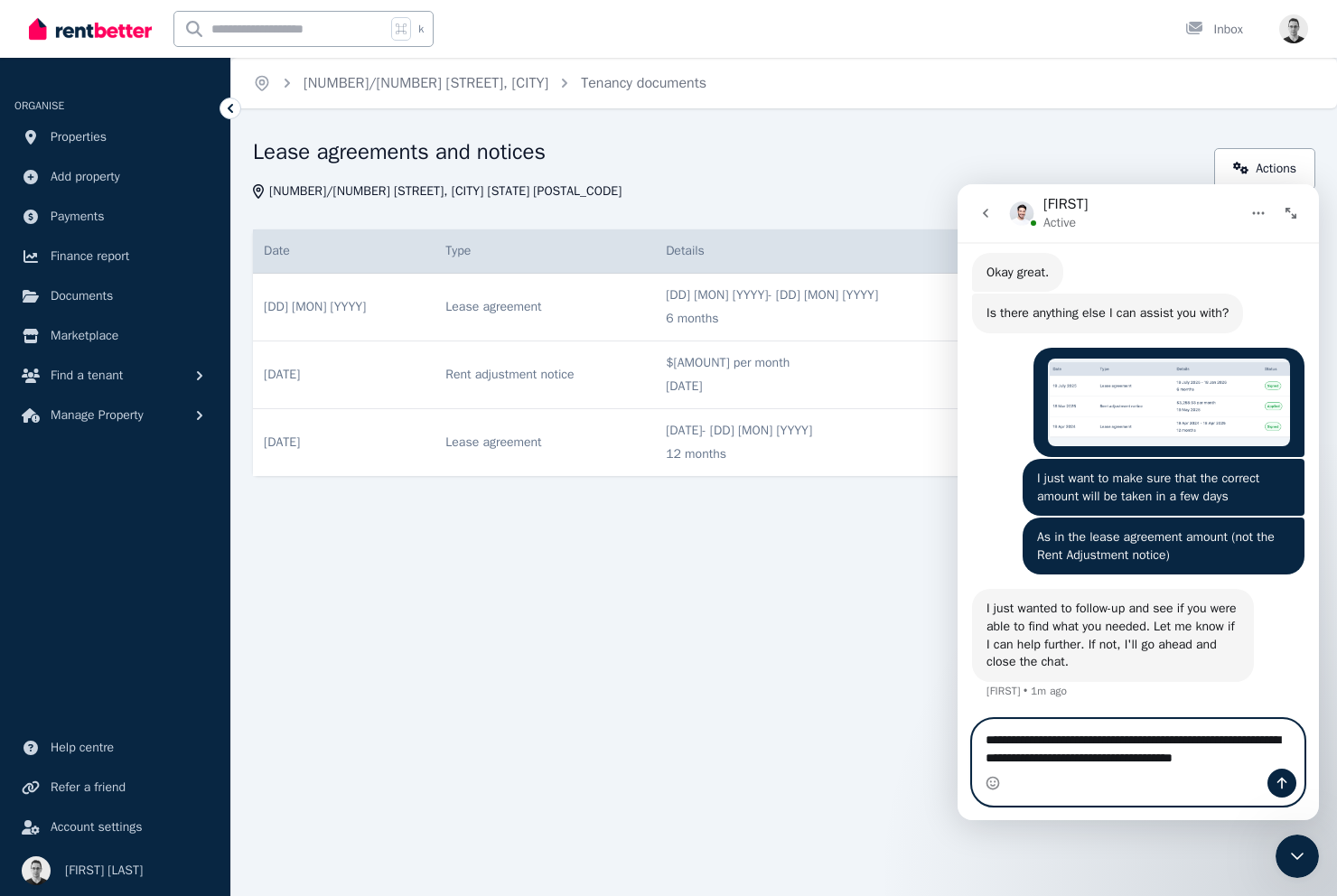 type 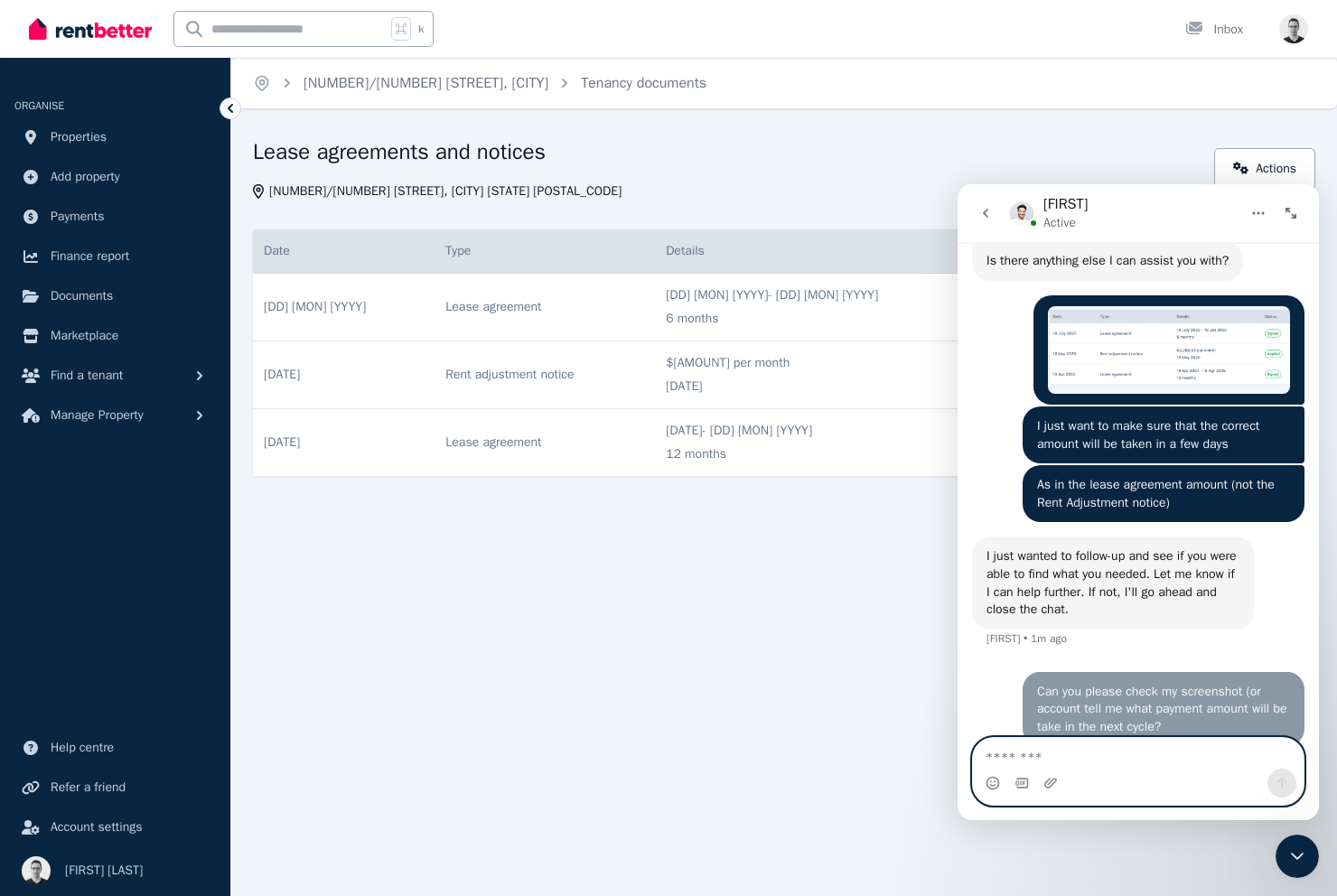 scroll, scrollTop: 1500, scrollLeft: 0, axis: vertical 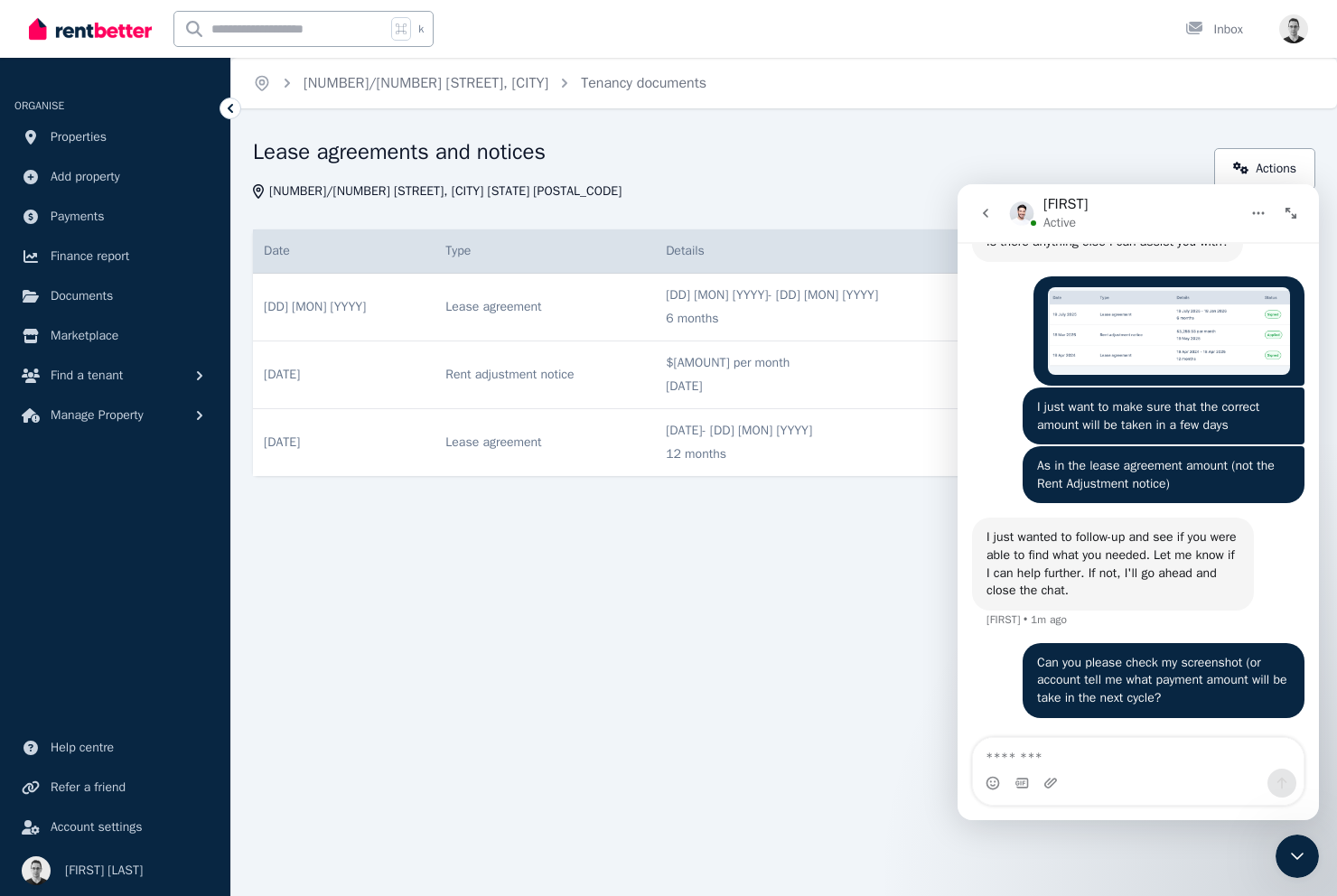 click on "Can you please check my screenshot (or account tell me what payment amount will be take in the next cycle?" at bounding box center [1164, 680] 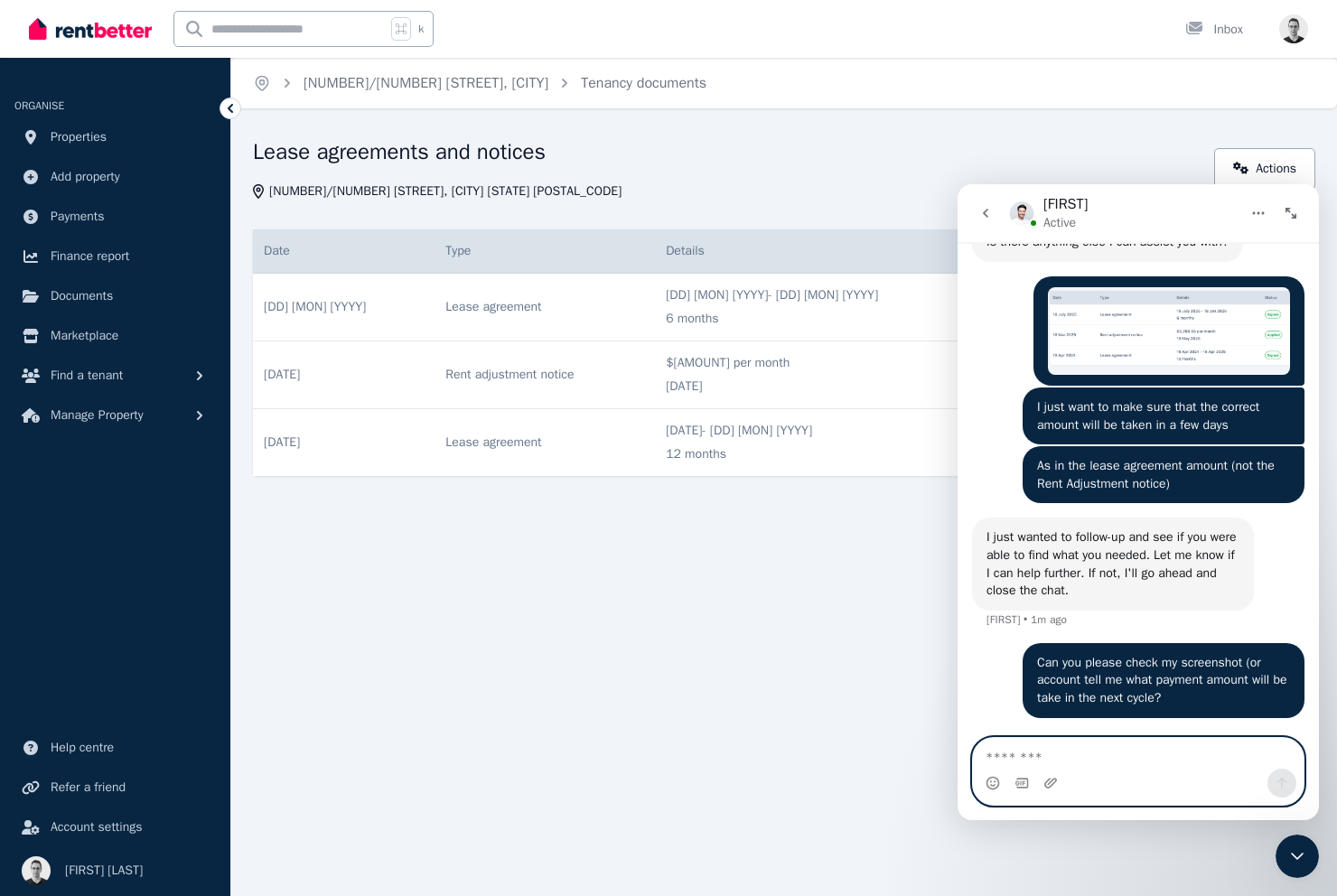 click at bounding box center [1138, 753] 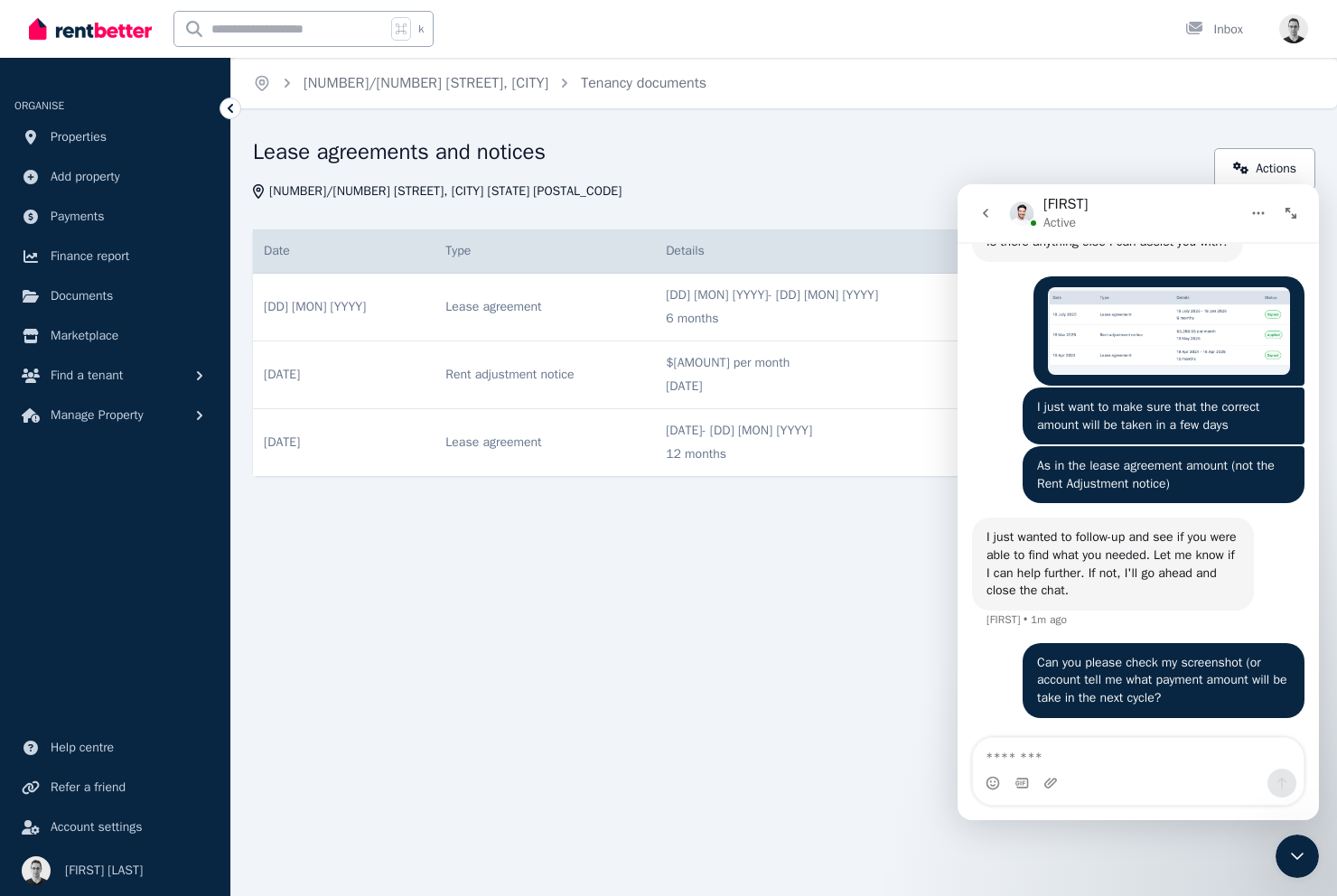click on "Home [NUMBER]/[NUMBER] [STREET], [CITY] [STATE] Actions Date Type Details Status [DATE] # 1 Lease agreement Signed Date [DATE] Details [DATE] - [DATE] [DURATION] View PDF | Download Lease agreement [DATE] - [DATE] [DURATION] Signed View PDF | Download [DATE] # 2 Rent adjustment notice Applied Date [DATE] Details $[PRICE] per month [DATE] View PDF | Download Rent adjustment notice $[PRICE] per month [DATE] Applied View PDF | Download [DATE] # 3 Lease agreement Signed Date [DATE] Details [DATE] - [DATE] [DURATION] View PDF | Download Lease agreement [DATE] - [DATE] [DURATION] Signed View PDF | Download" at bounding box center (668, 448) 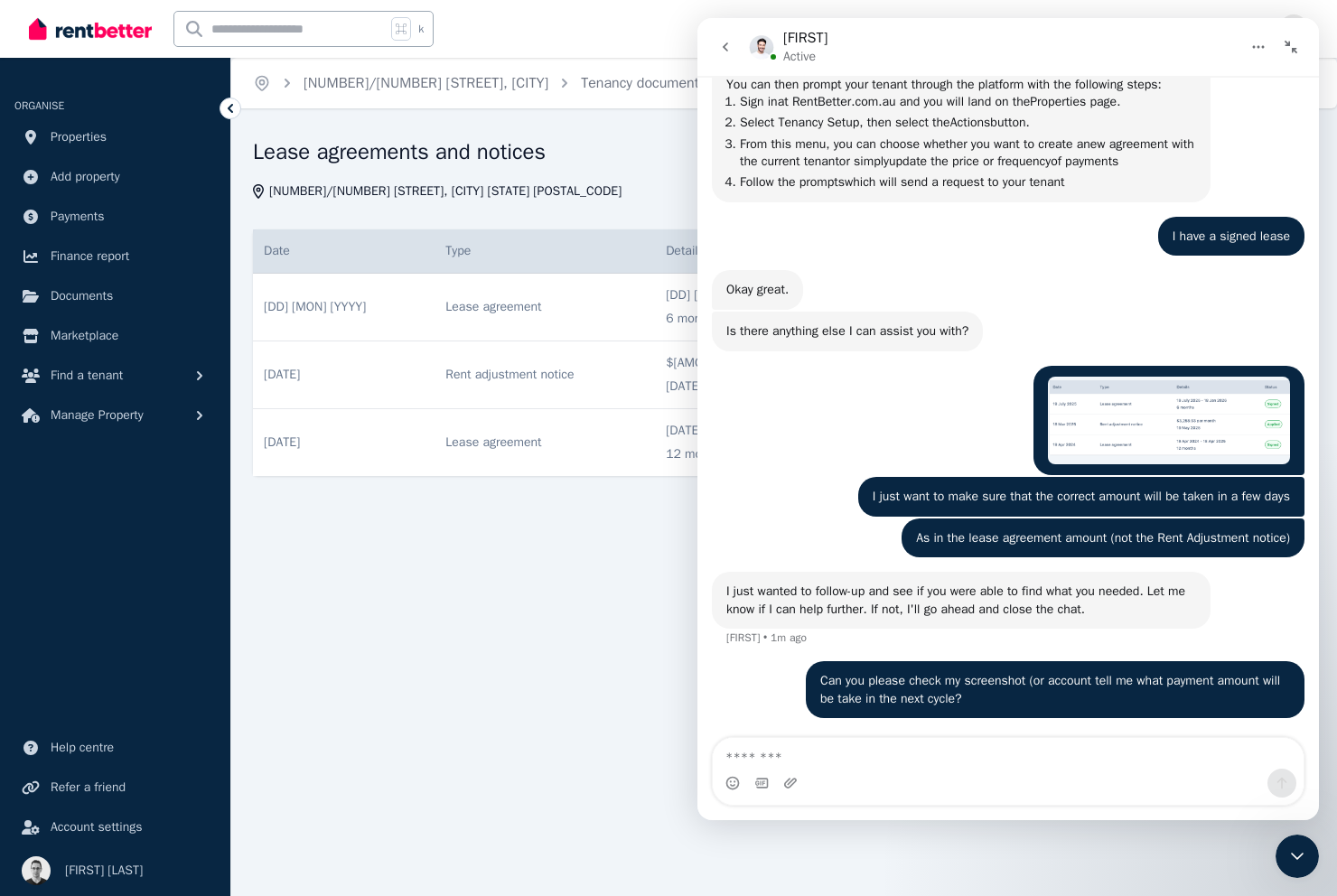 scroll, scrollTop: 931, scrollLeft: 0, axis: vertical 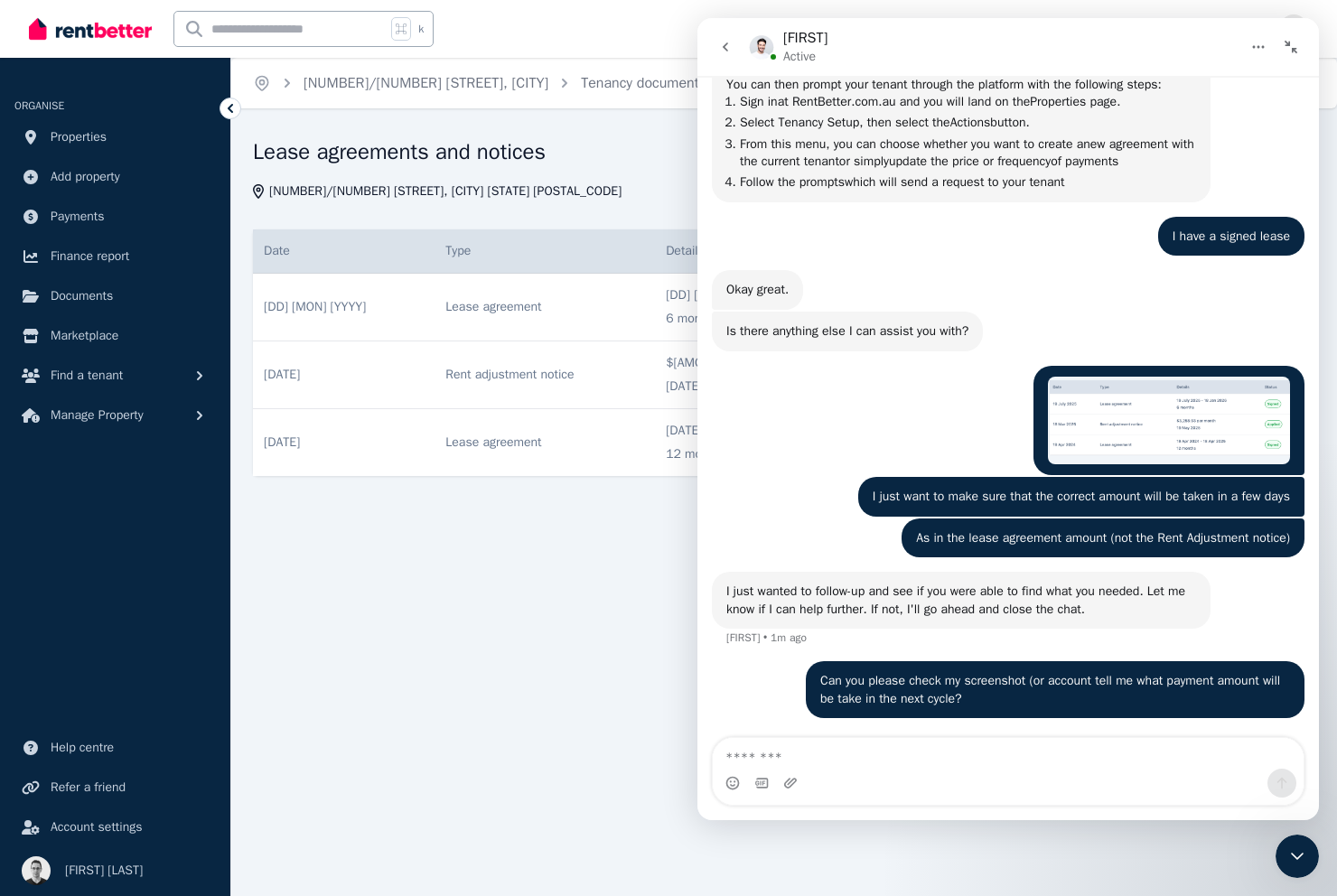 click 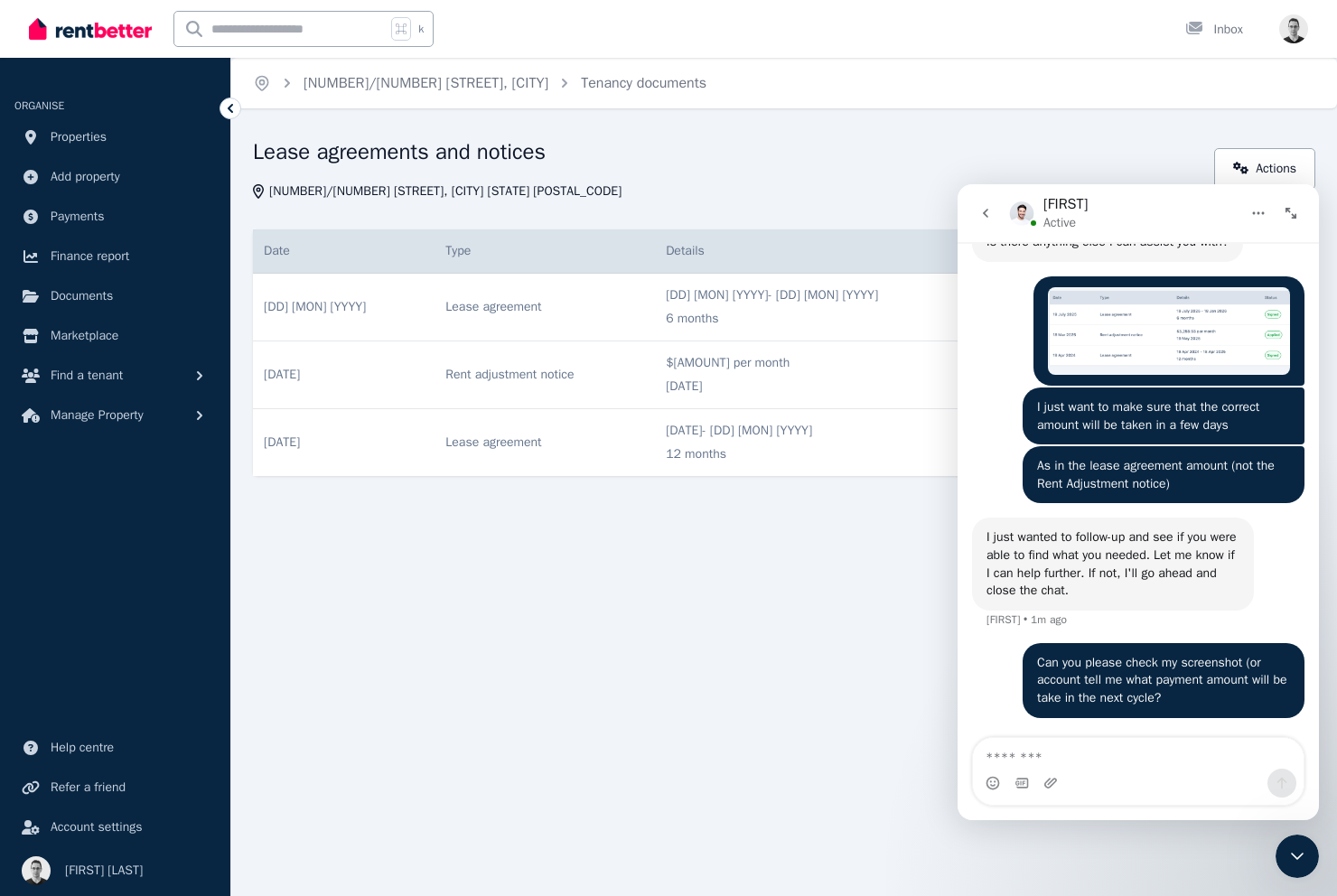 scroll, scrollTop: 1500, scrollLeft: 0, axis: vertical 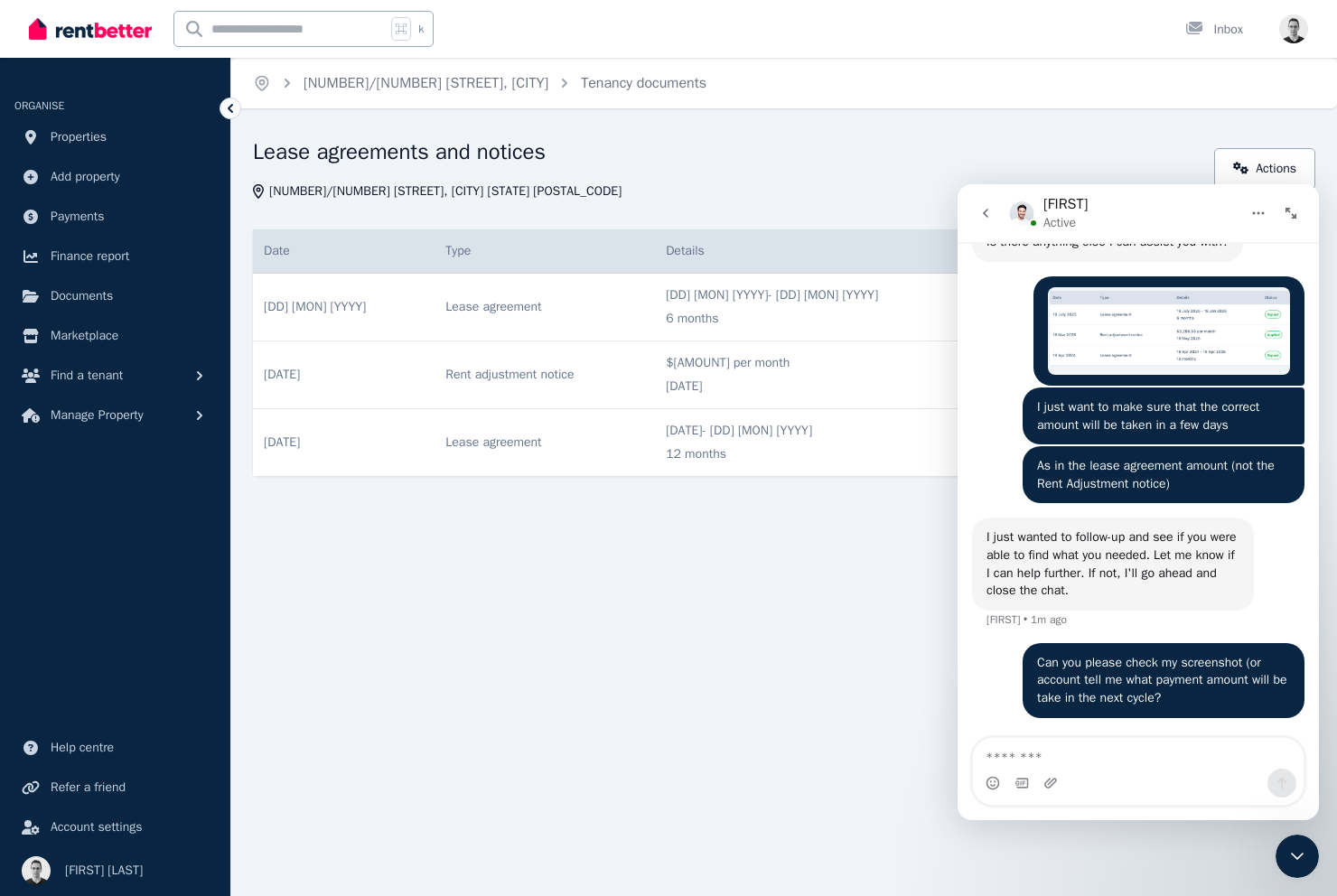 click on "Home [NUMBER]/[NUMBER] [STREET], [CITY] [STATE] Actions Date Type Details Status [DATE] # 1 Lease agreement Signed Date [DATE] Details [DATE] - [DATE] [DURATION] View PDF | Download Lease agreement [DATE] - [DATE] [DURATION] Signed View PDF | Download [DATE] # 2 Rent adjustment notice Applied Date [DATE] Details $[PRICE] per month [DATE] View PDF | Download Rent adjustment notice $[PRICE] per month [DATE] Applied View PDF | Download [DATE] # 3 Lease agreement Signed Date [DATE] Details [DATE] - [DATE] [DURATION] View PDF | Download Lease agreement [DATE] - [DATE] [DURATION] Signed View PDF | Download" at bounding box center (668, 448) 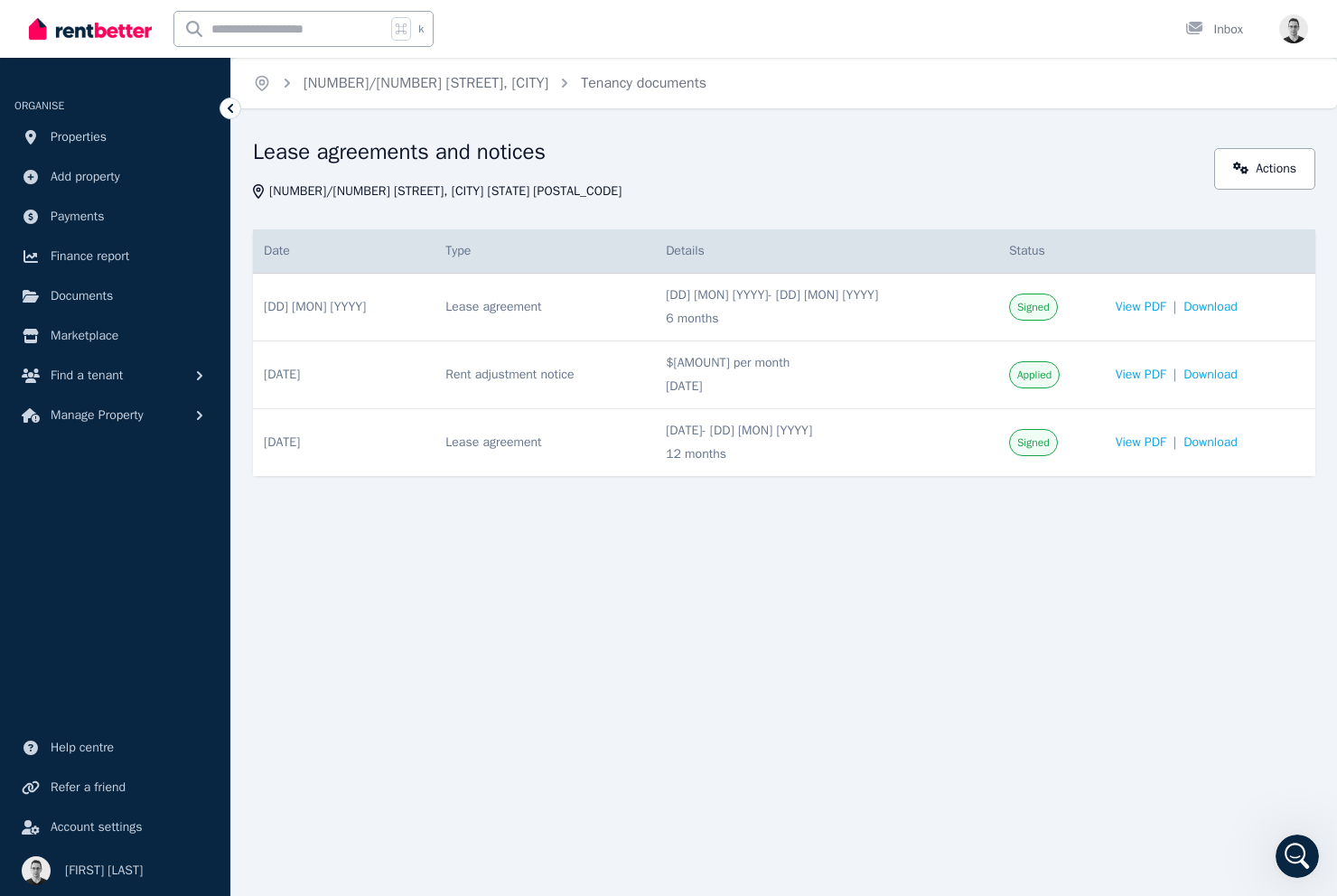 click on "Lease agreement" at bounding box center [545, 307] 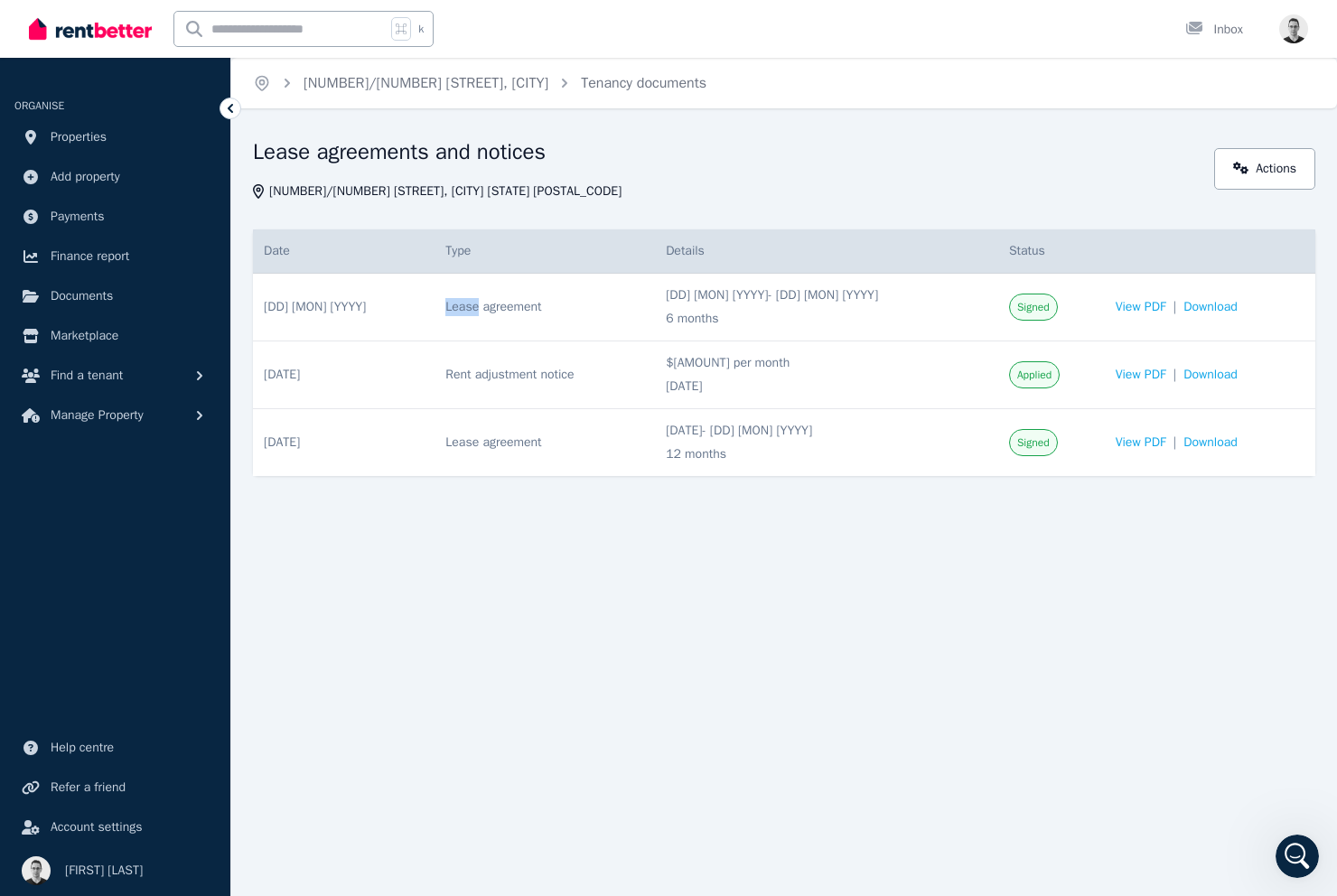 click on "Lease agreement" at bounding box center [545, 307] 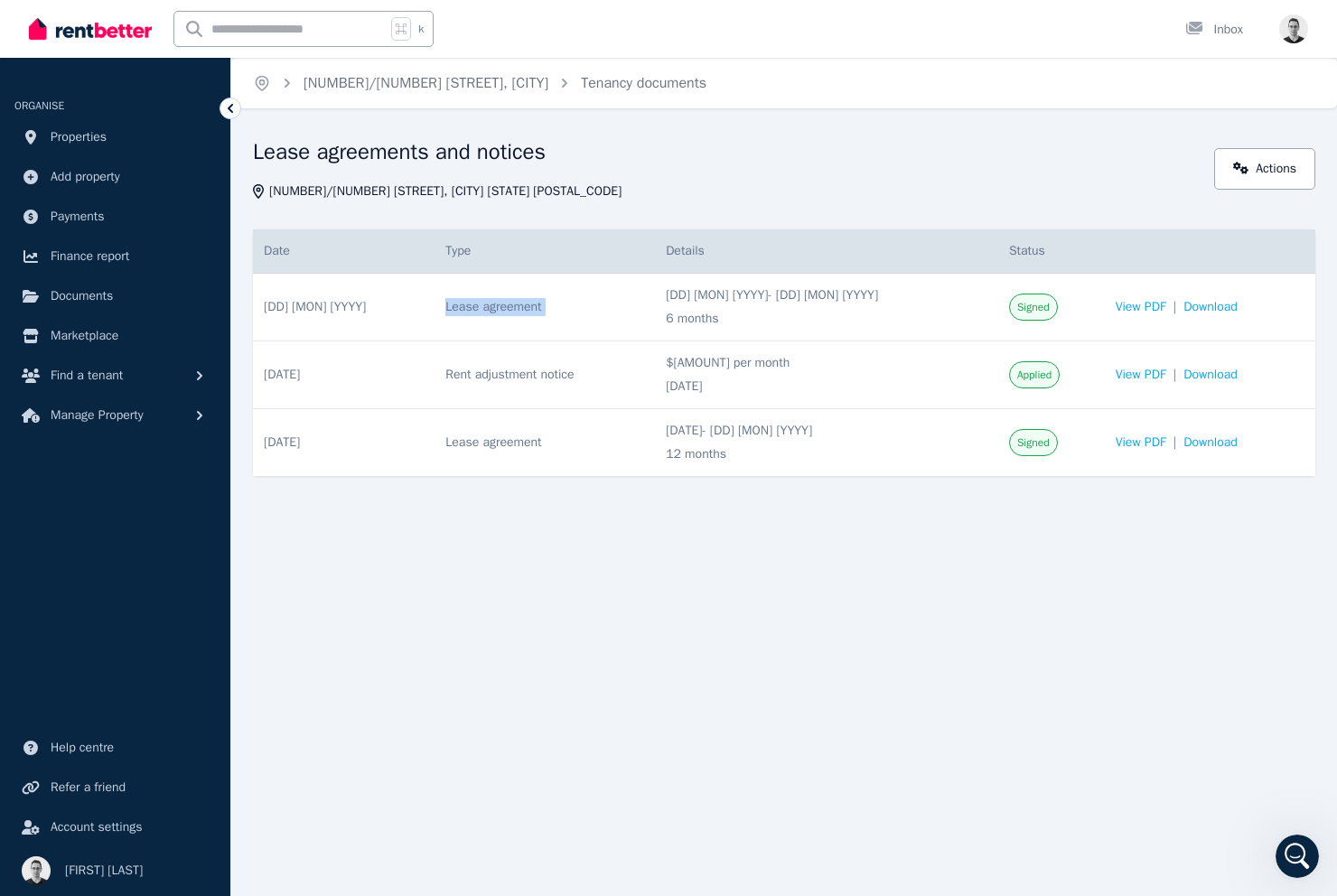 click on "Lease agreement" at bounding box center (545, 307) 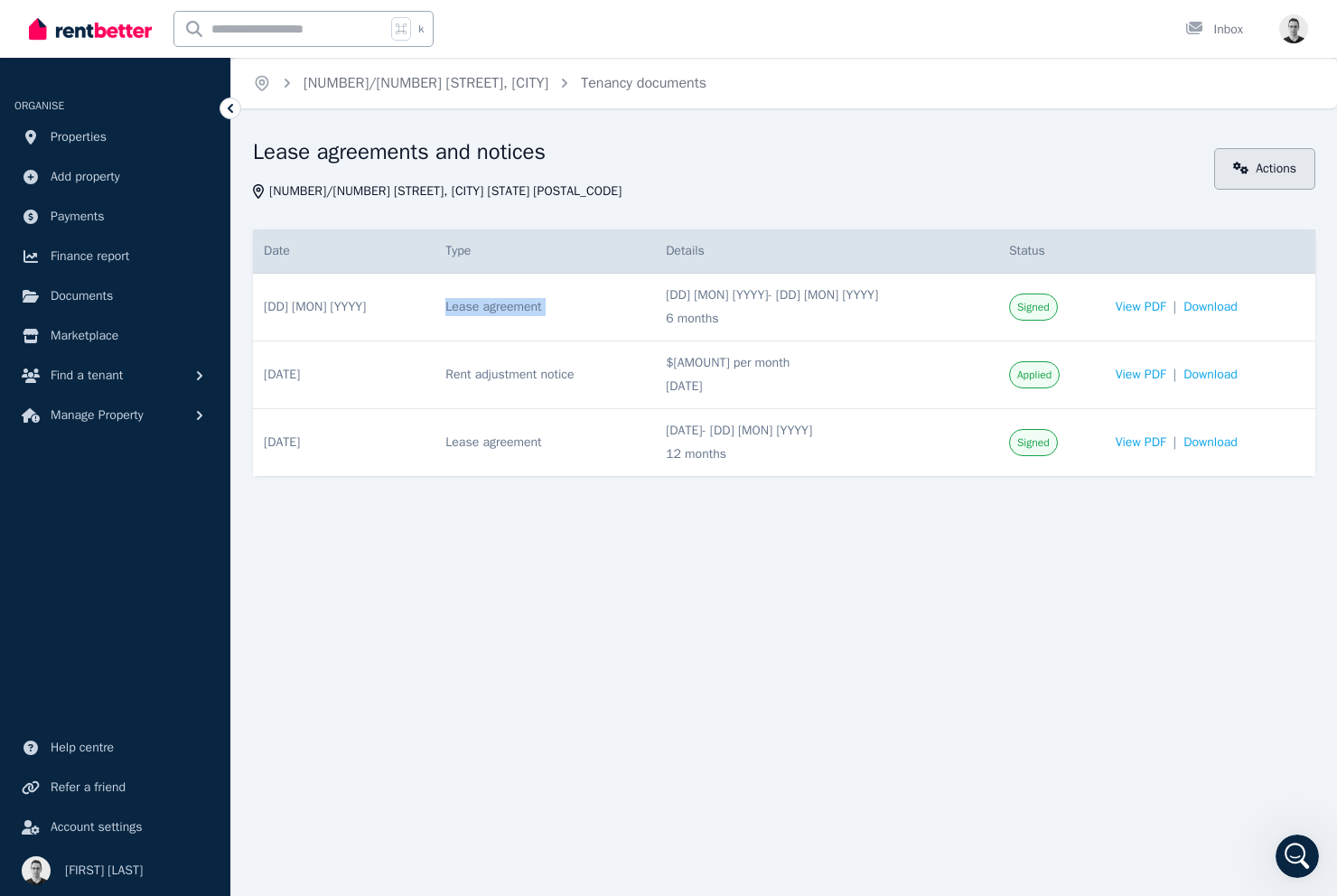 click on "Actions" at bounding box center [1265, 169] 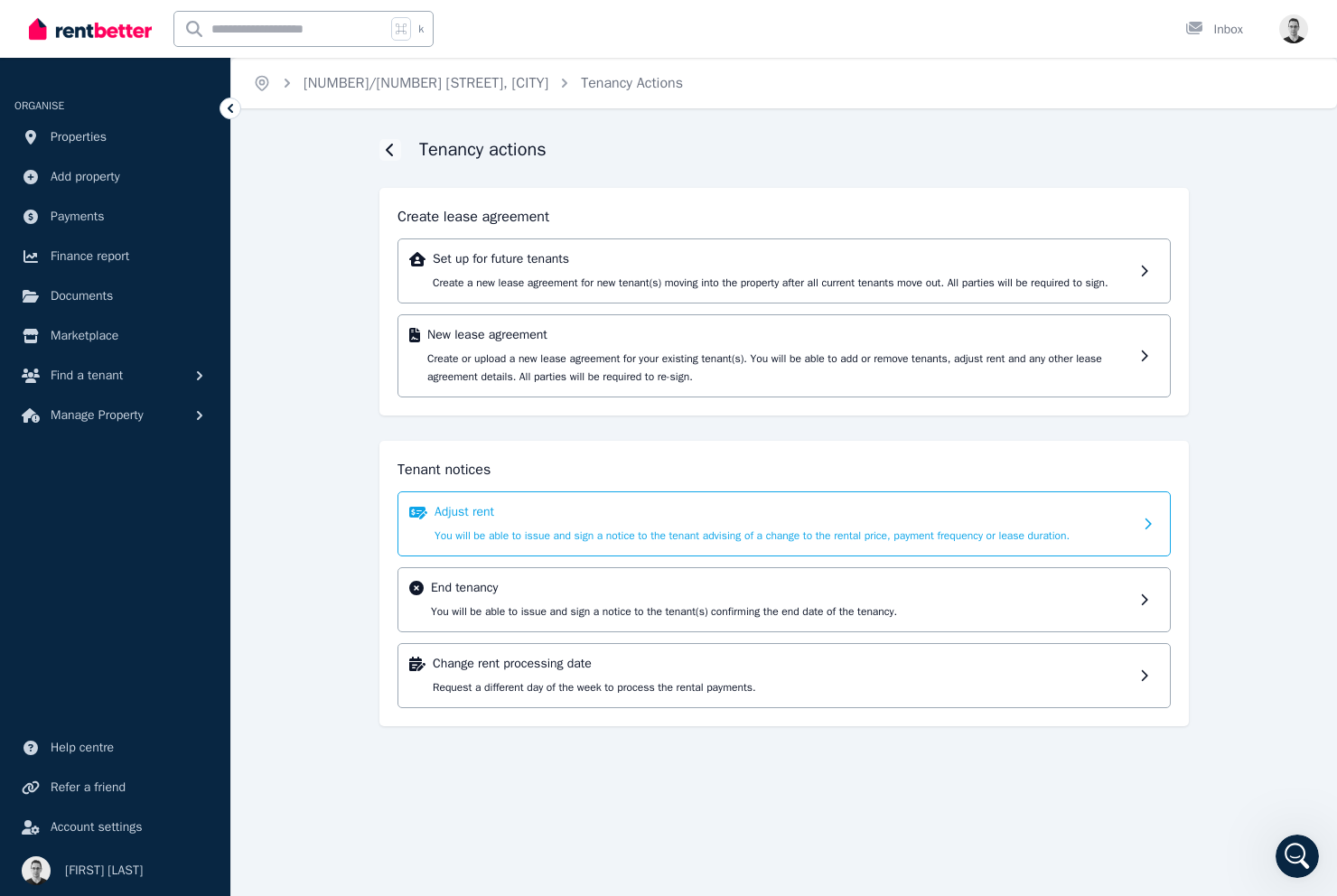 click on "Adjust rent You will be able to issue and sign a notice to the tenant advising of a change to the rental price, payment frequency or lease duration." at bounding box center (783, 524) 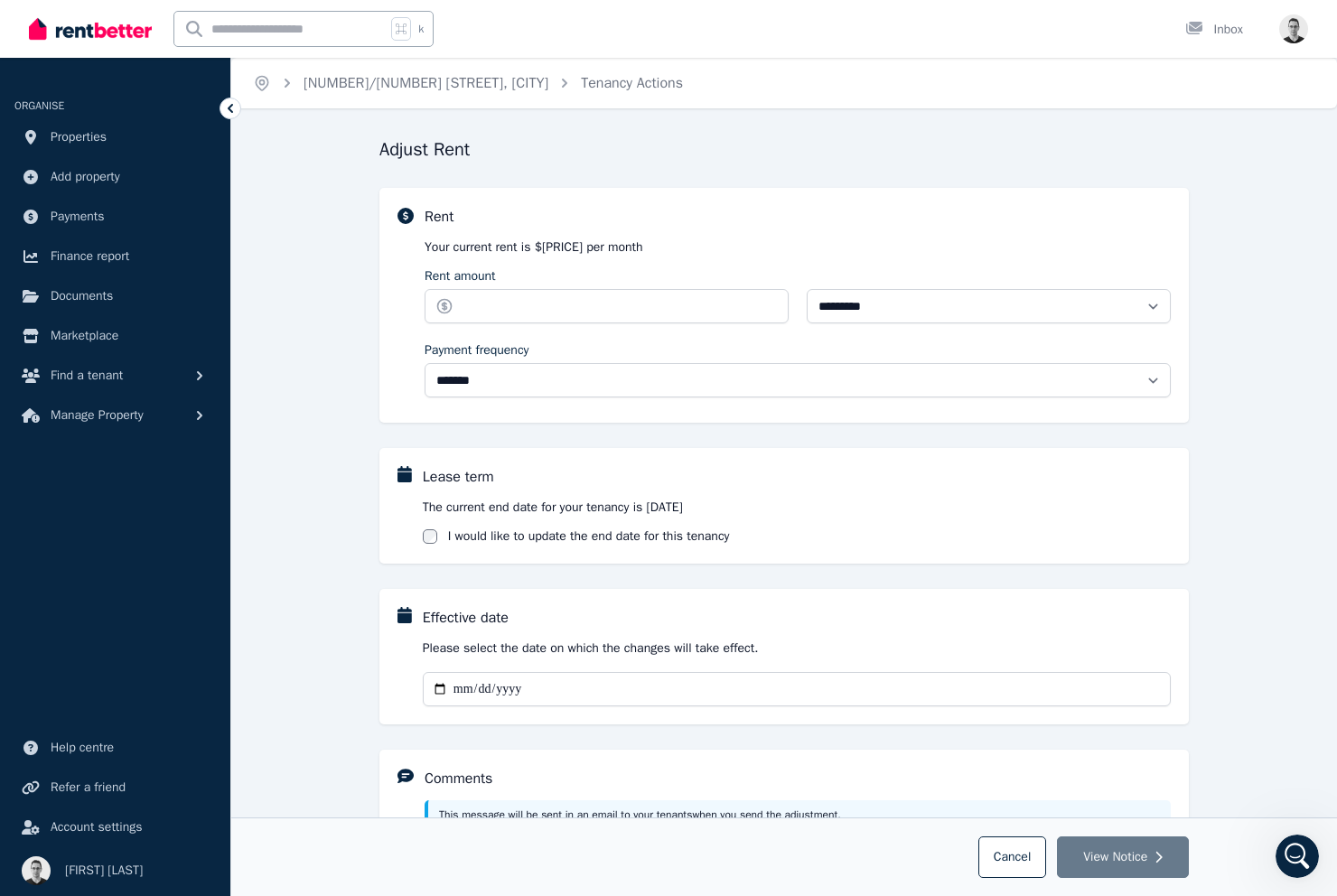 click on "$[PRICE] per month" at bounding box center (589, 247) 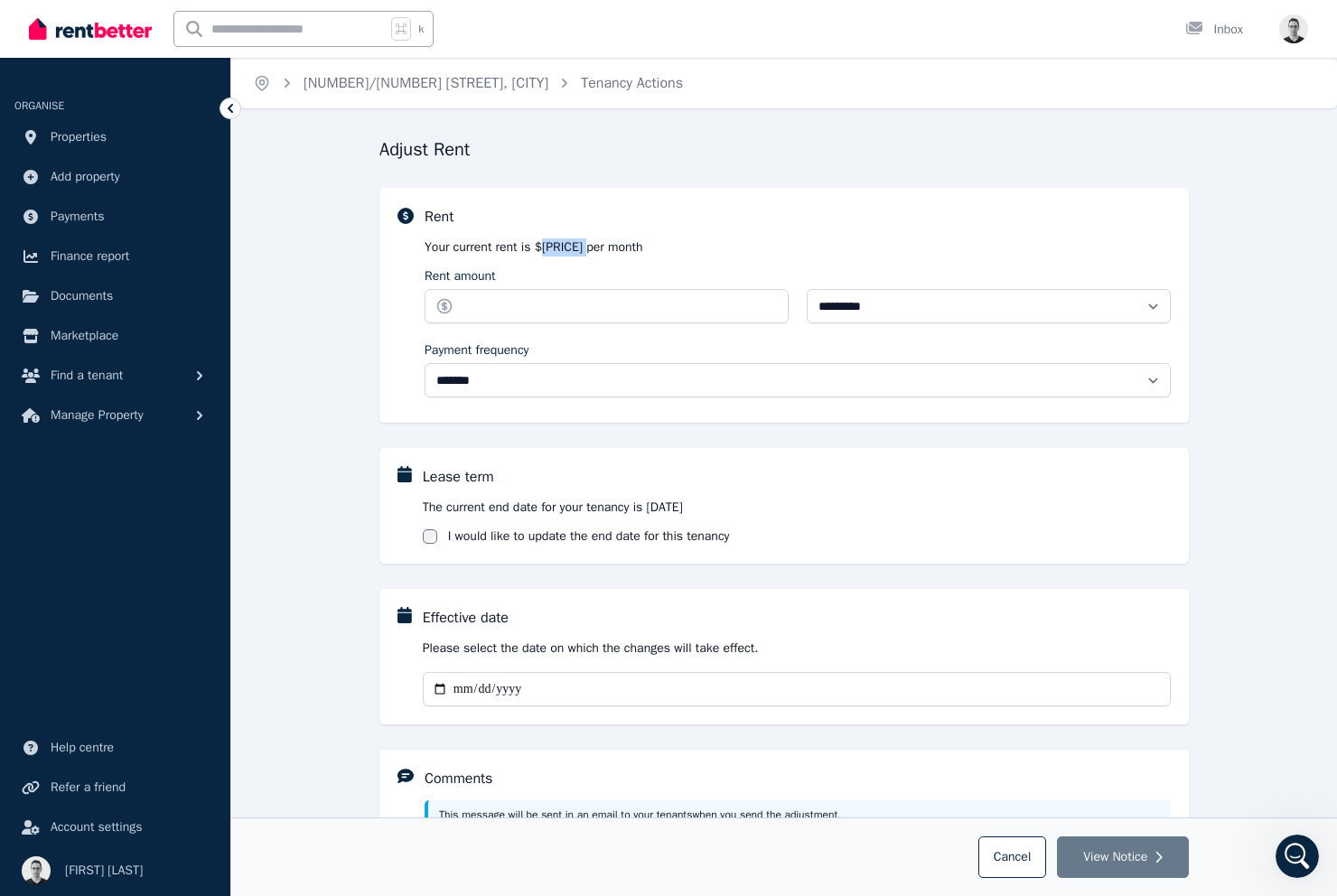 click on "$[PRICE] per month" at bounding box center [589, 247] 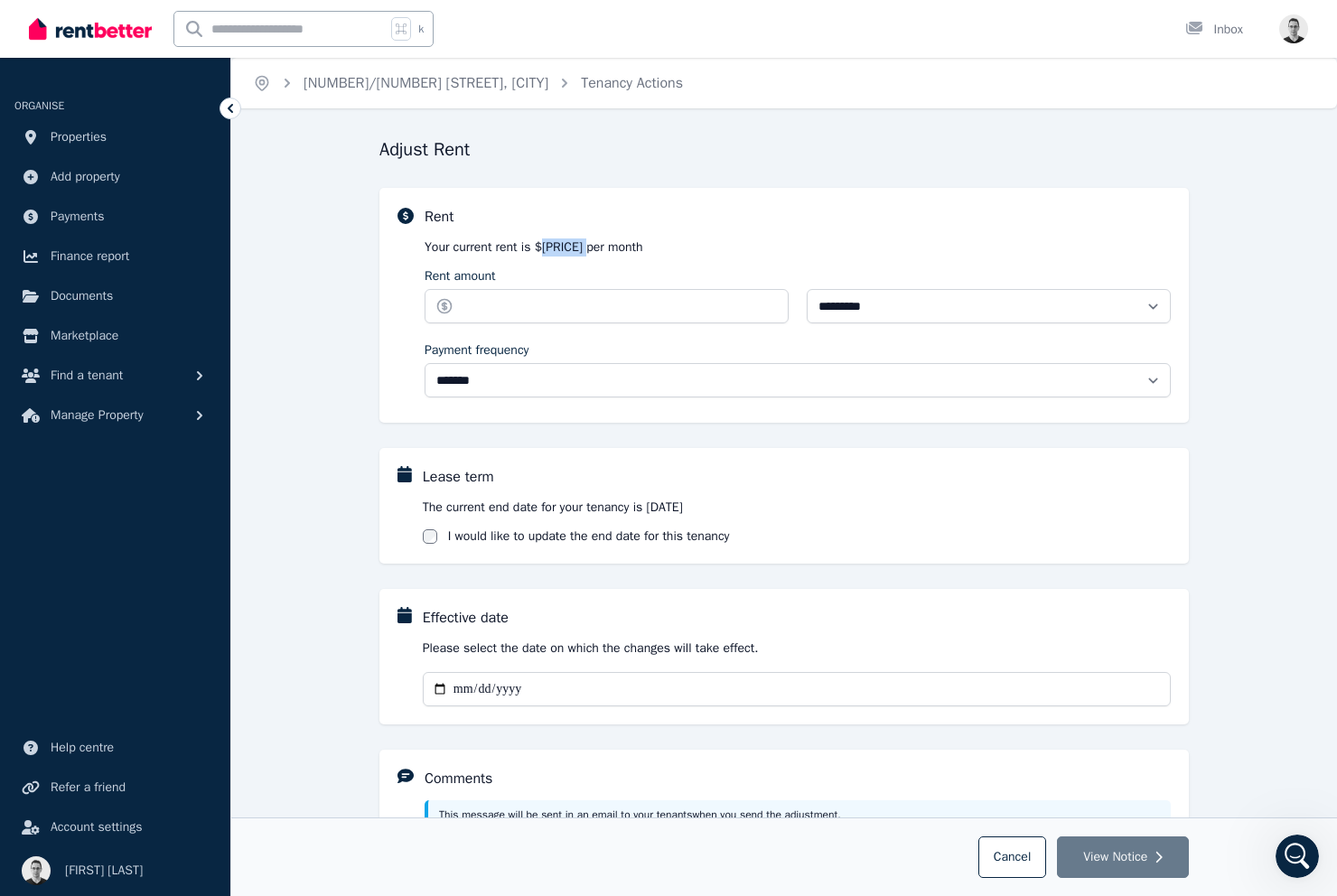 scroll, scrollTop: 1570, scrollLeft: 0, axis: vertical 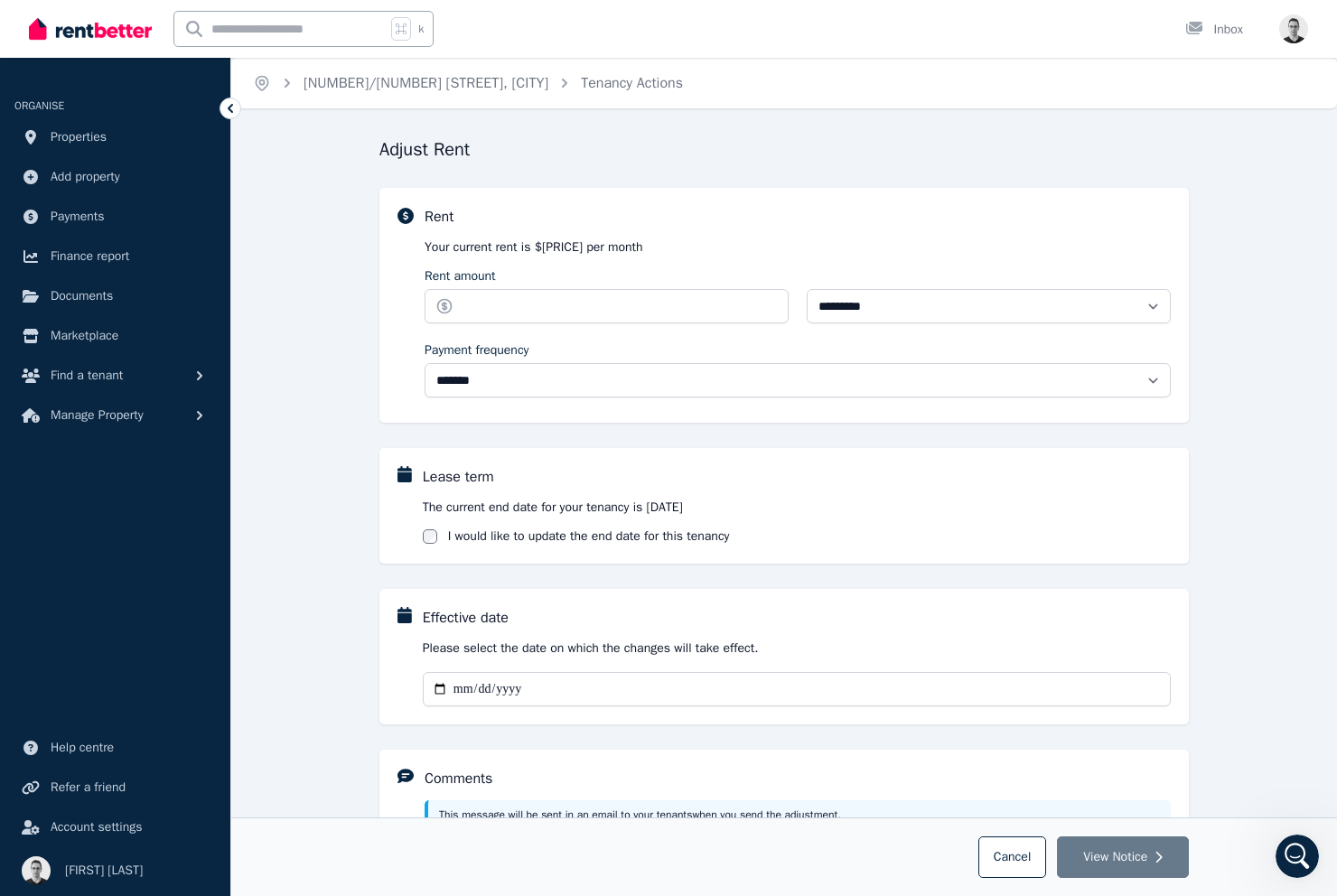 click on "**********" at bounding box center [784, 599] 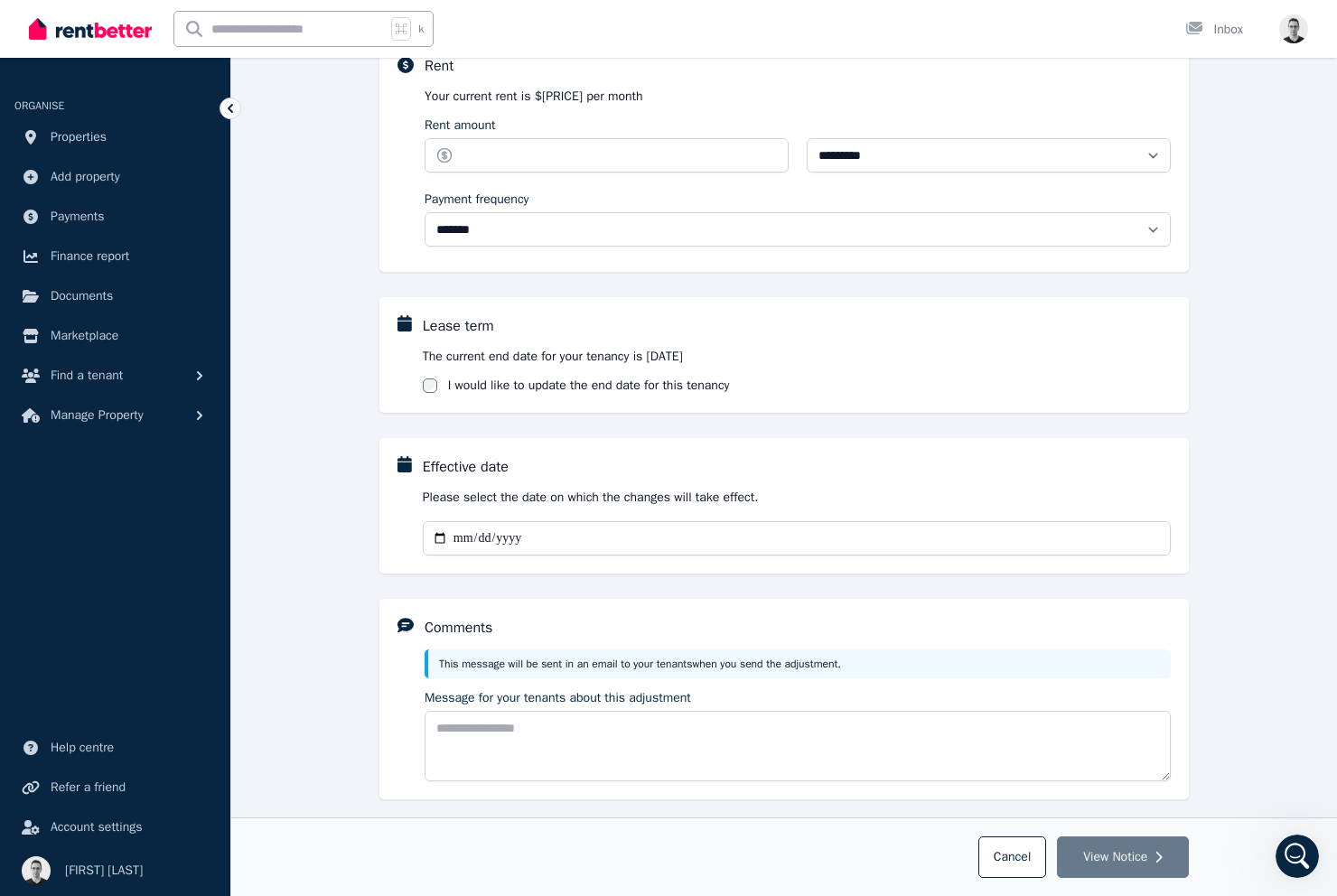 scroll, scrollTop: 244, scrollLeft: 0, axis: vertical 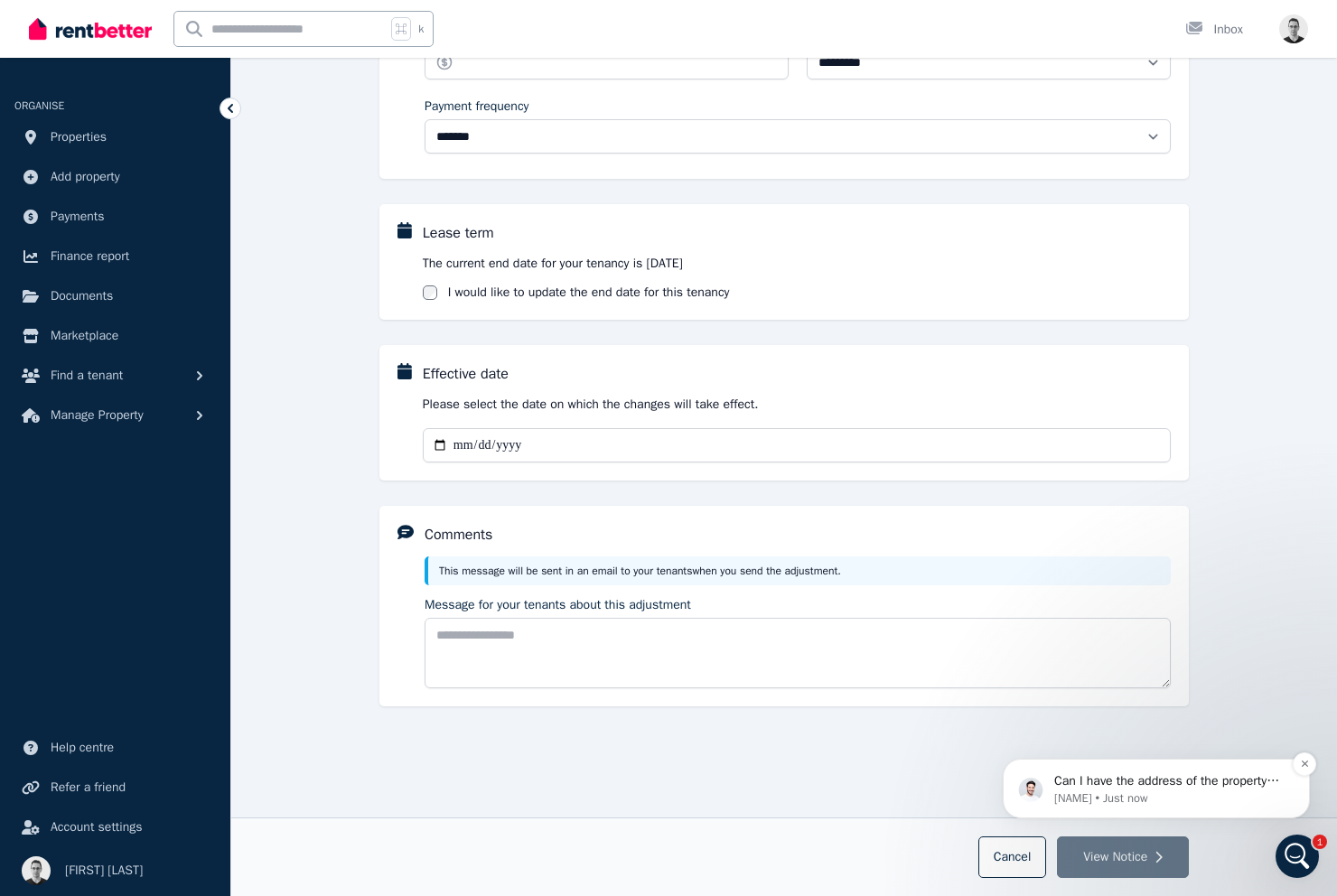 click on "Can I have the address of the property please?" at bounding box center (1171, 781) 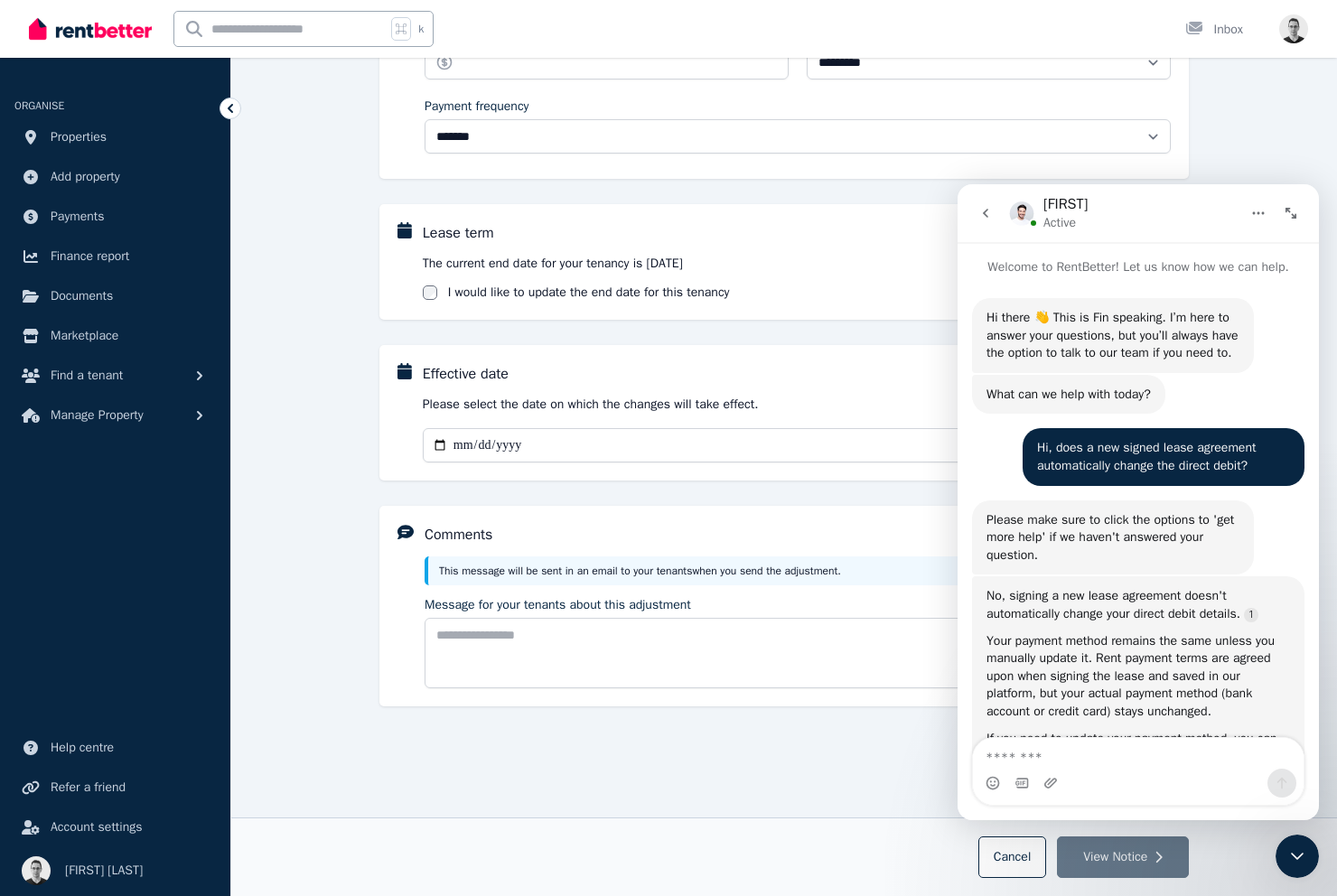 scroll, scrollTop: 217, scrollLeft: 0, axis: vertical 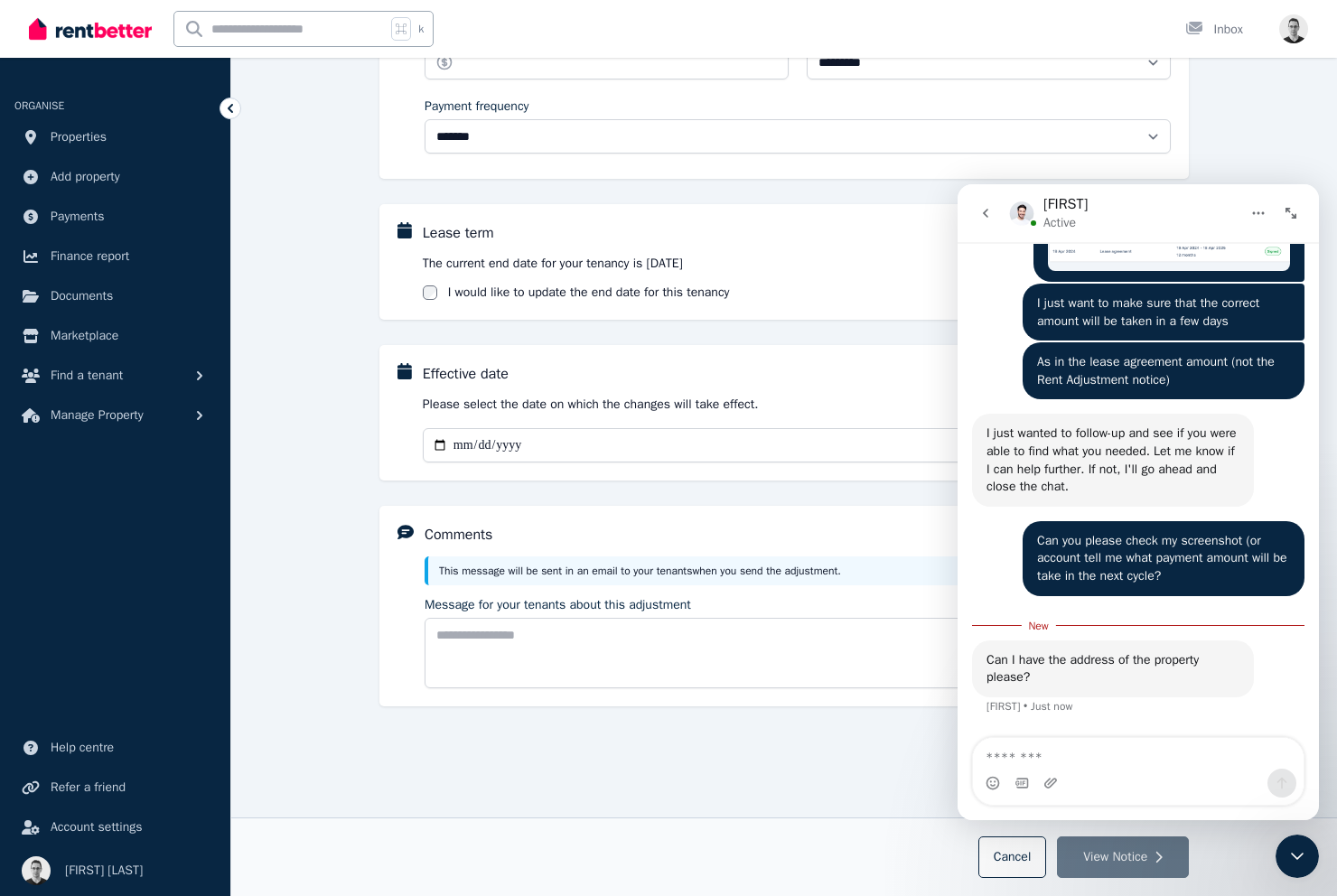 click at bounding box center [1138, 753] 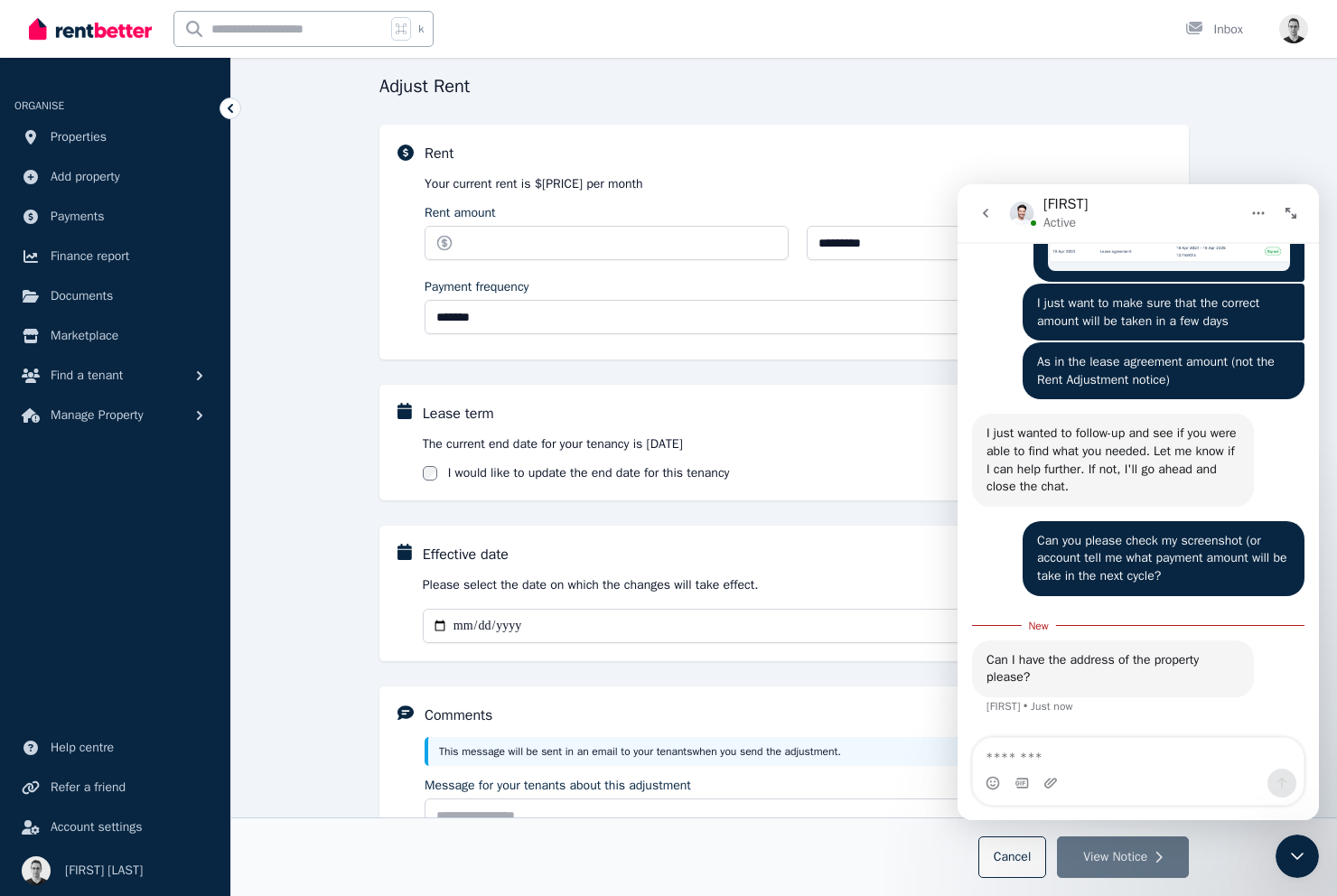 scroll, scrollTop: 0, scrollLeft: 0, axis: both 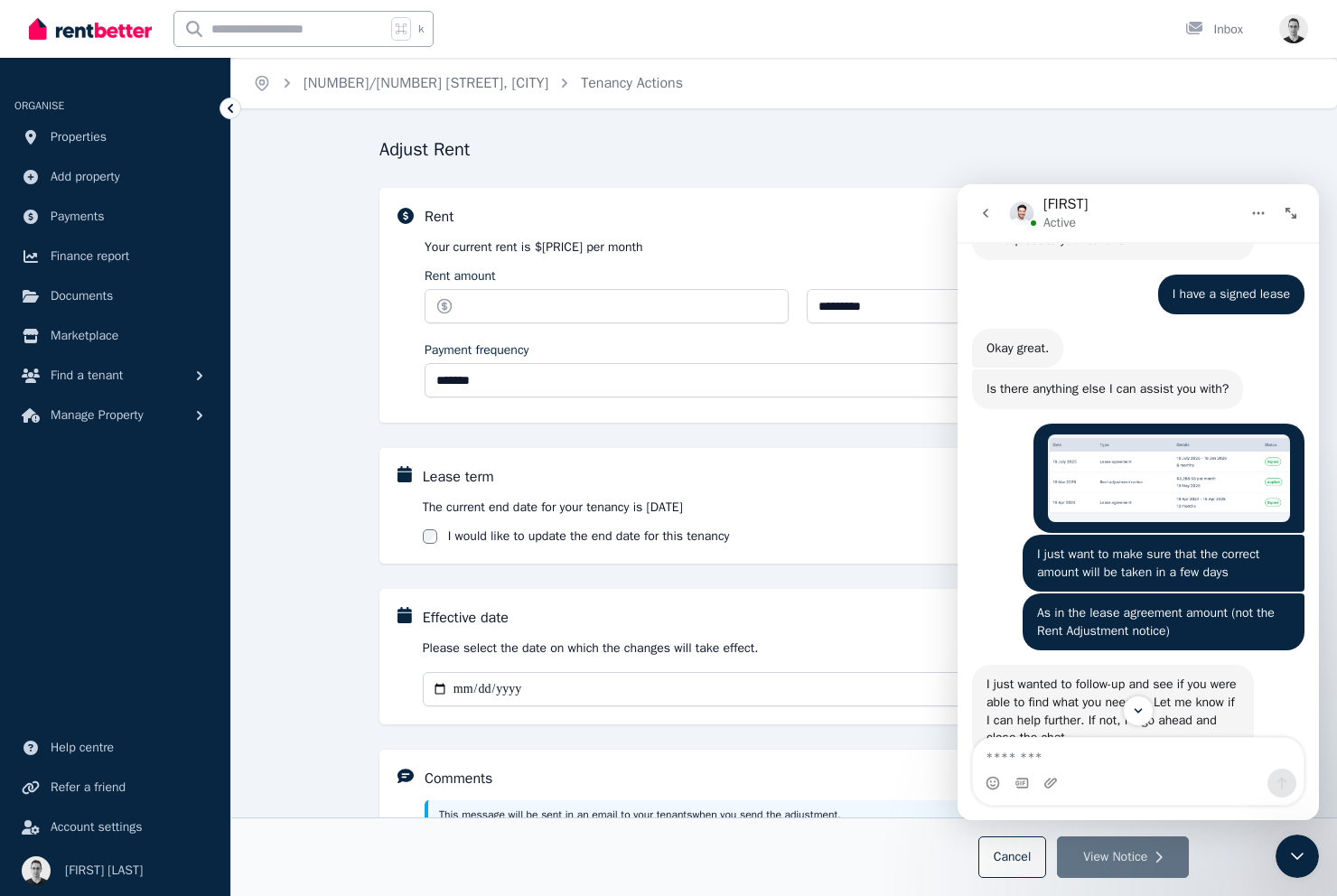 click at bounding box center (1169, 478) 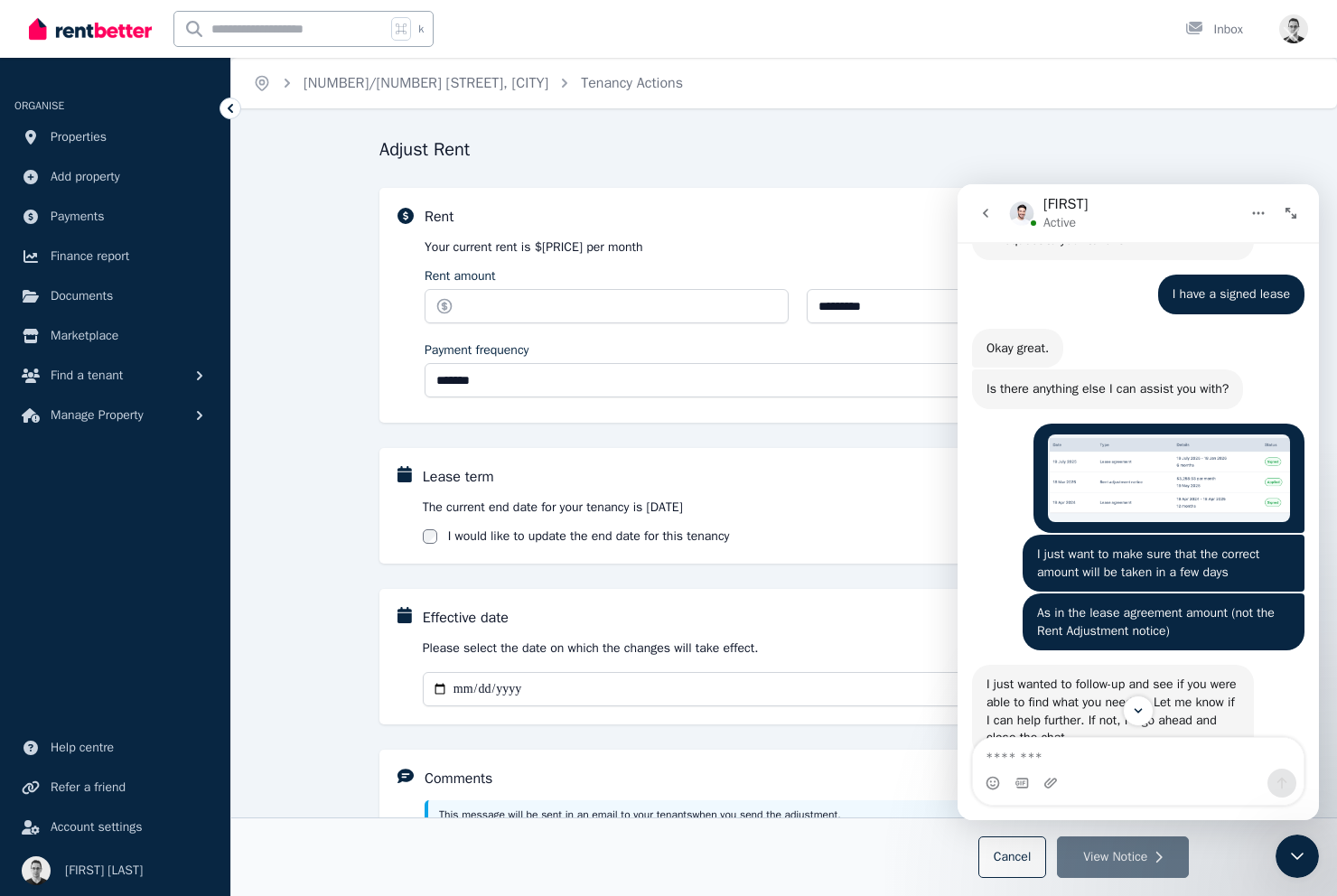 scroll, scrollTop: 0, scrollLeft: 0, axis: both 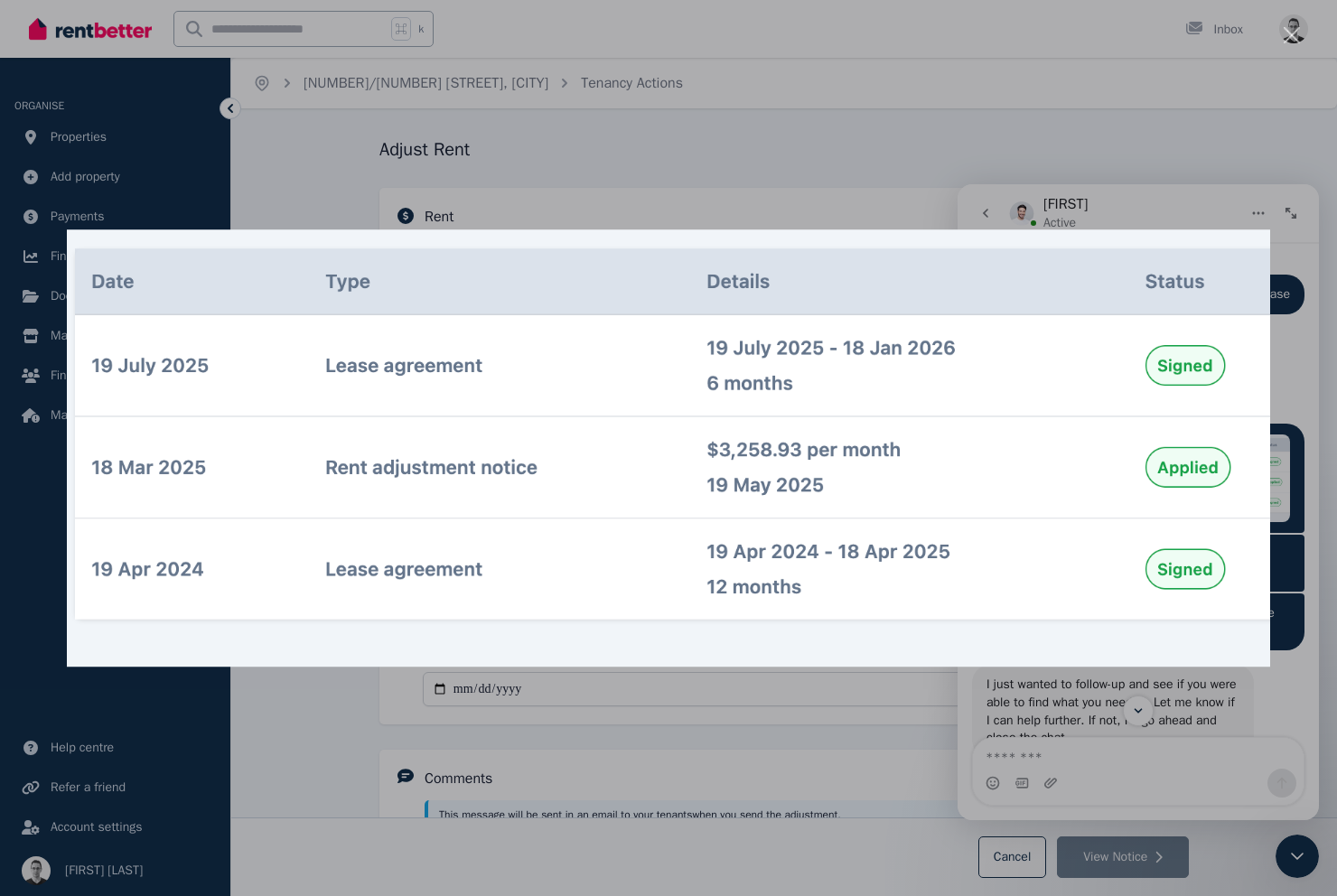 click at bounding box center [668, 448] 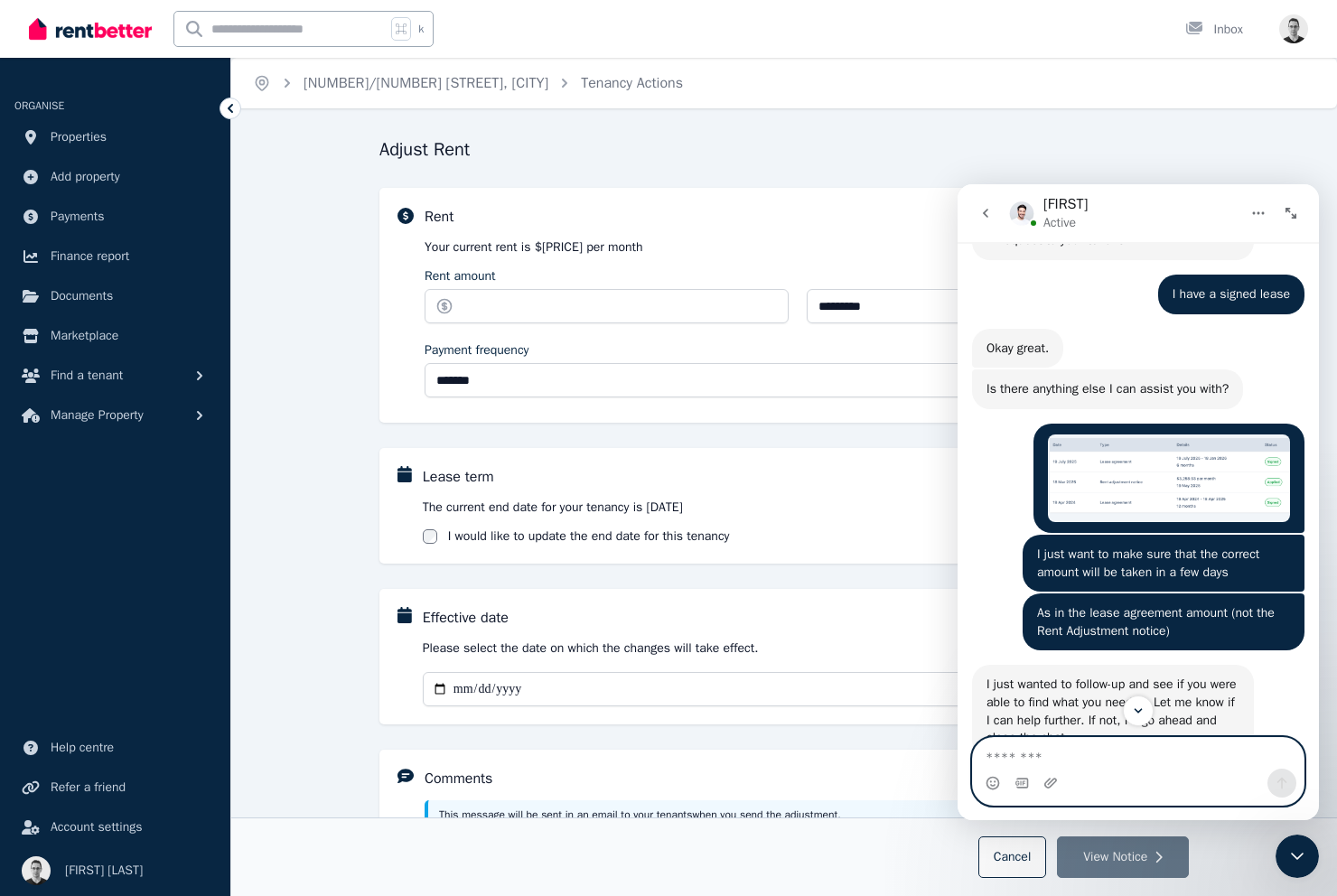 click at bounding box center (1138, 753) 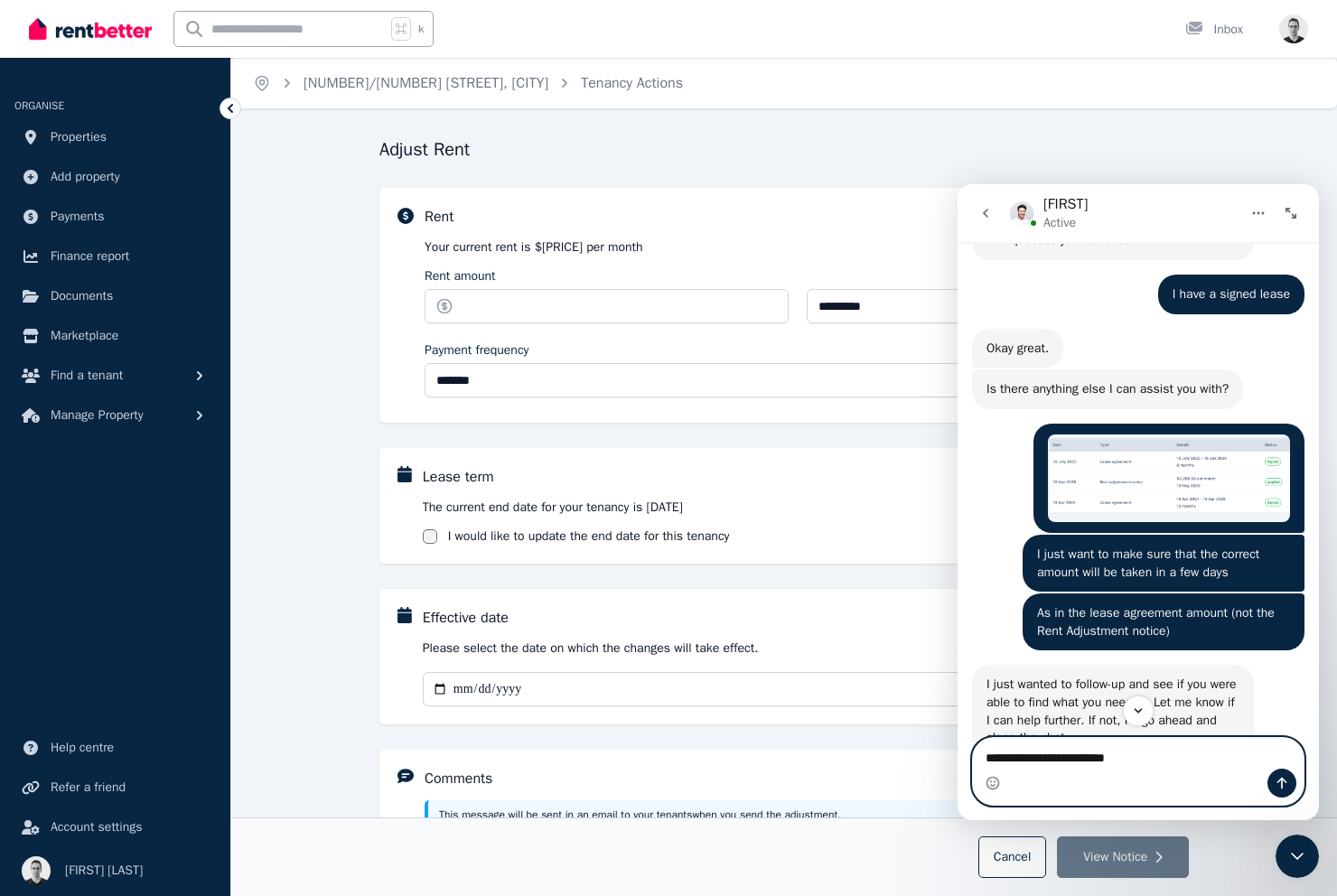 type on "**********" 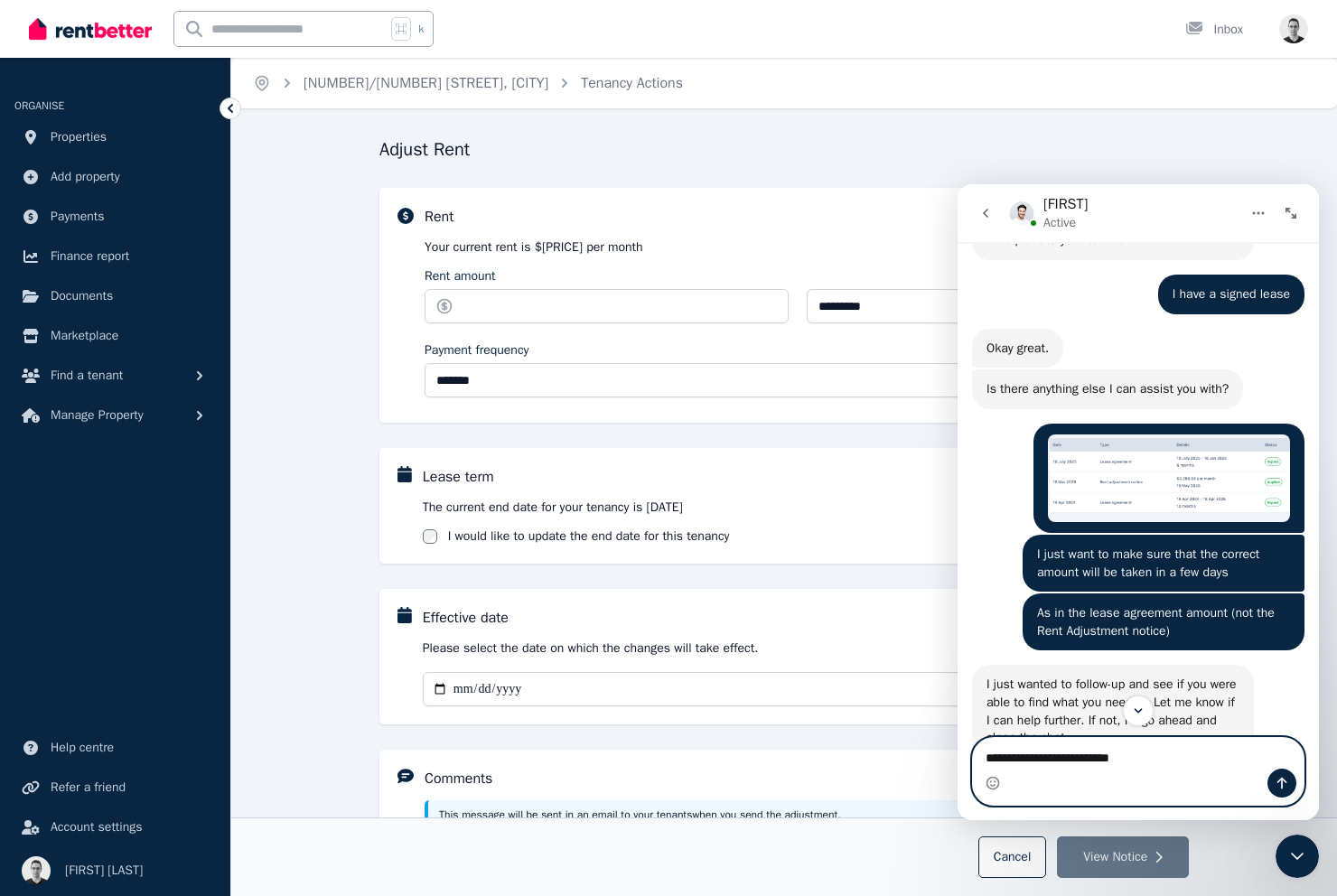 type 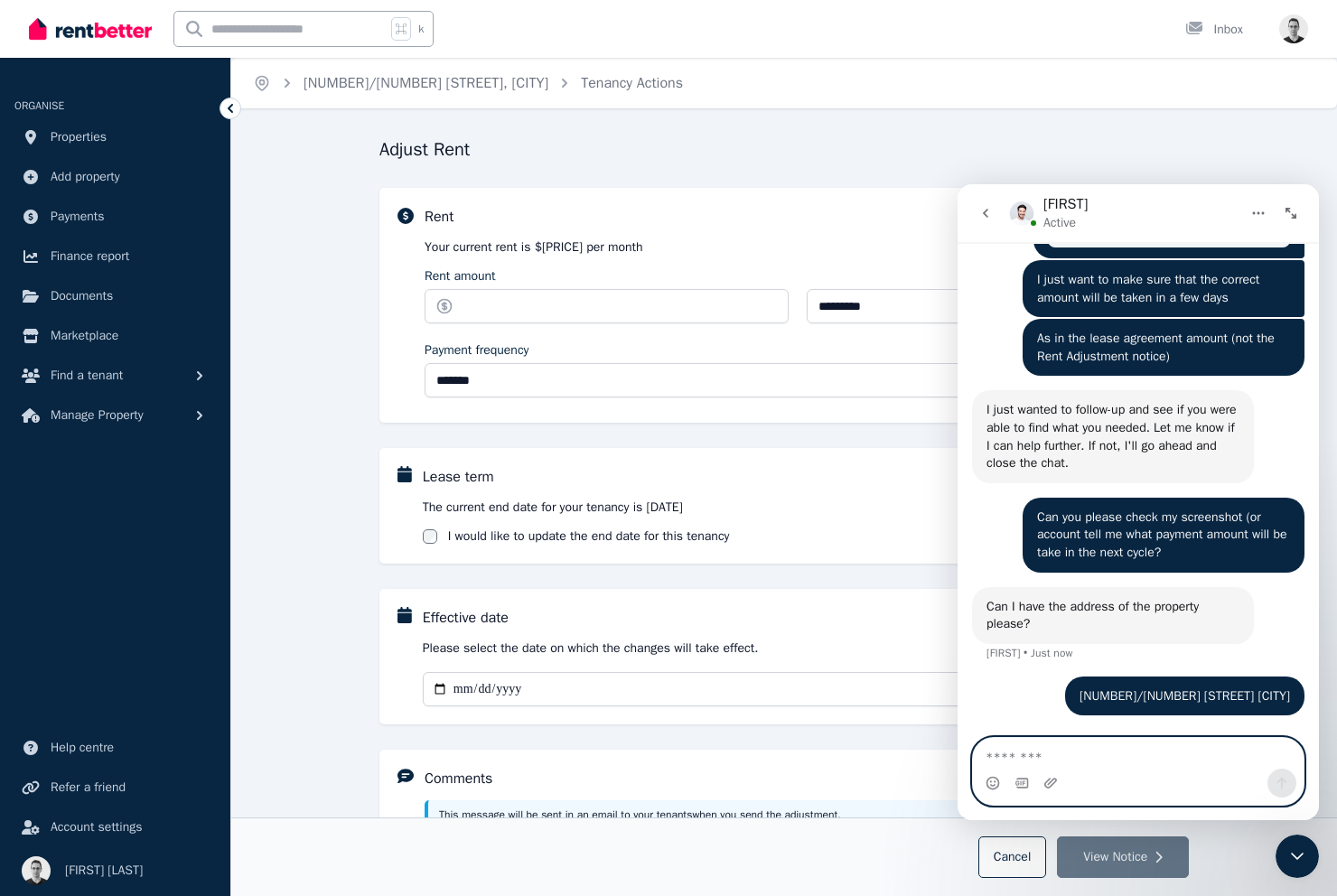scroll, scrollTop: 1625, scrollLeft: 0, axis: vertical 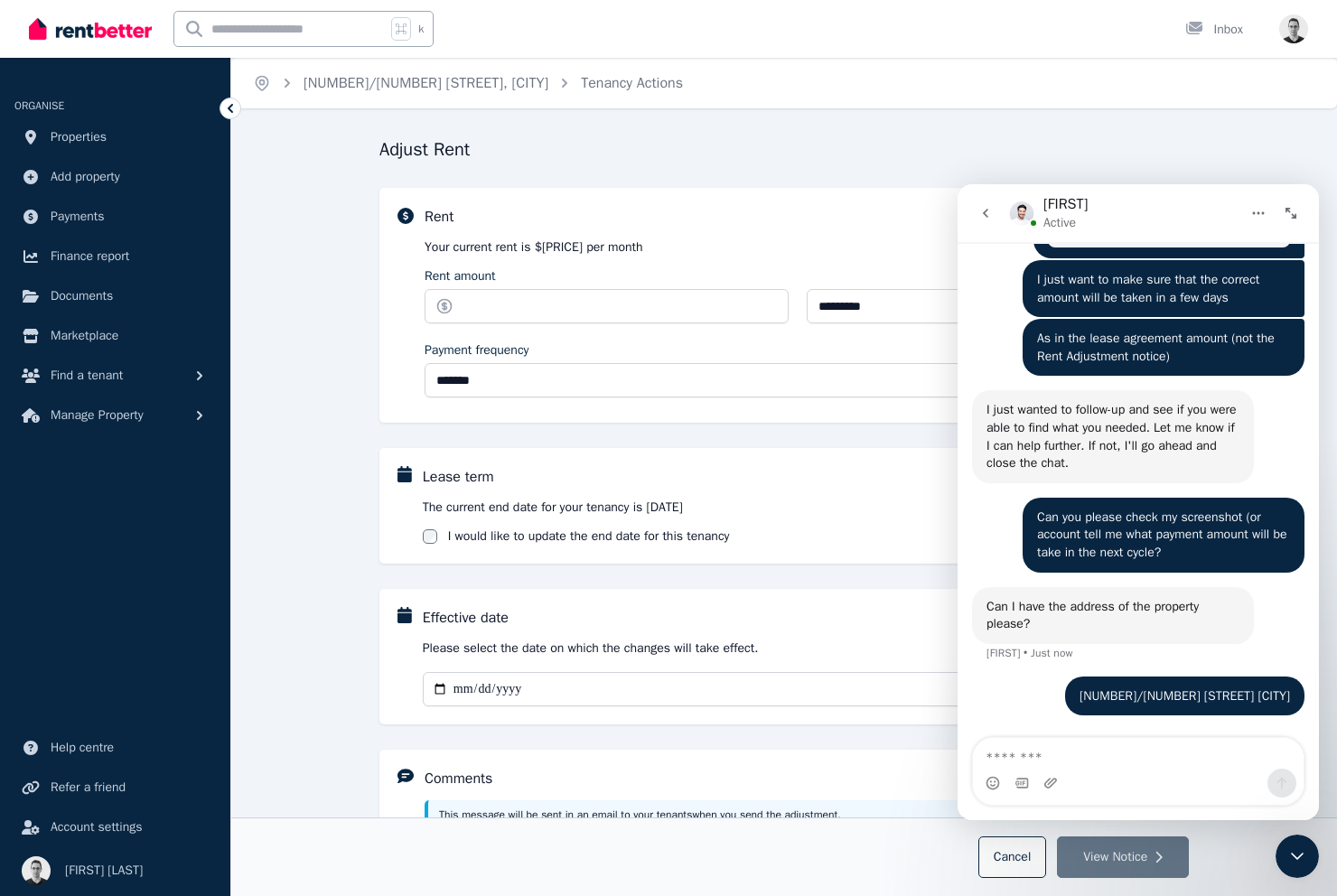 click on "**********" at bounding box center [784, 599] 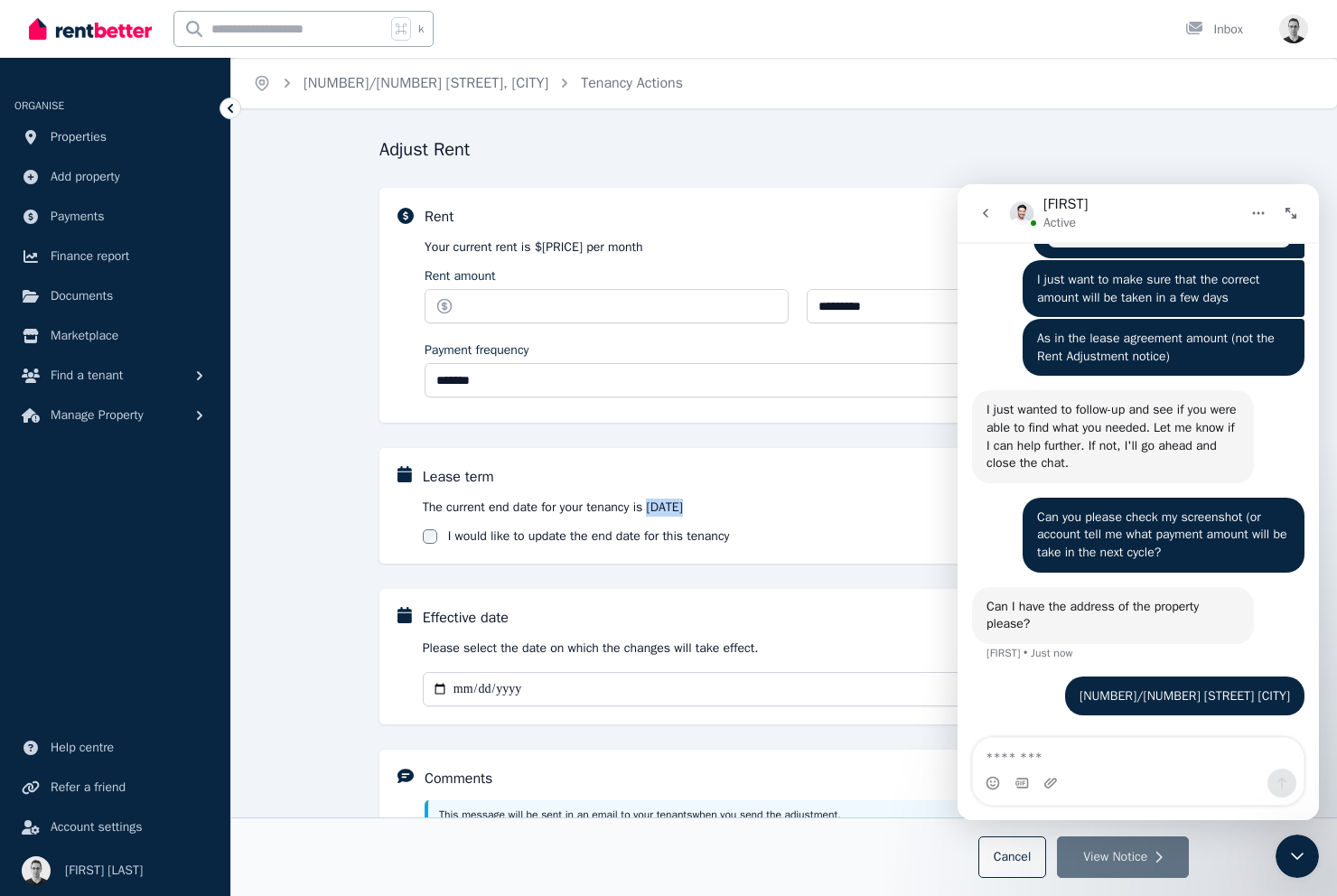 drag, startPoint x: 670, startPoint y: 509, endPoint x: 746, endPoint y: 508, distance: 76.0066 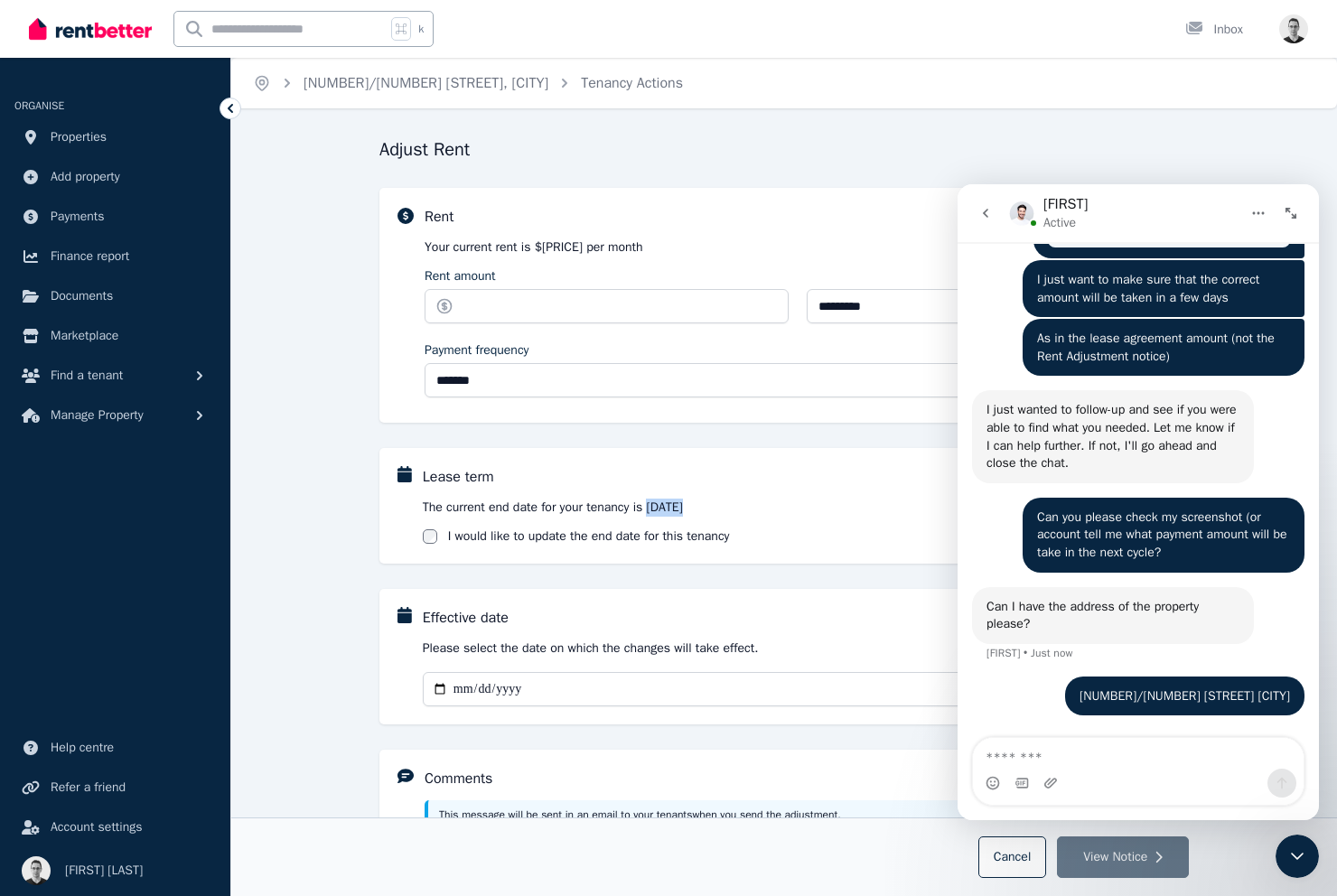 click on "The current end date for your tenancy is [DATE]" at bounding box center [797, 508] 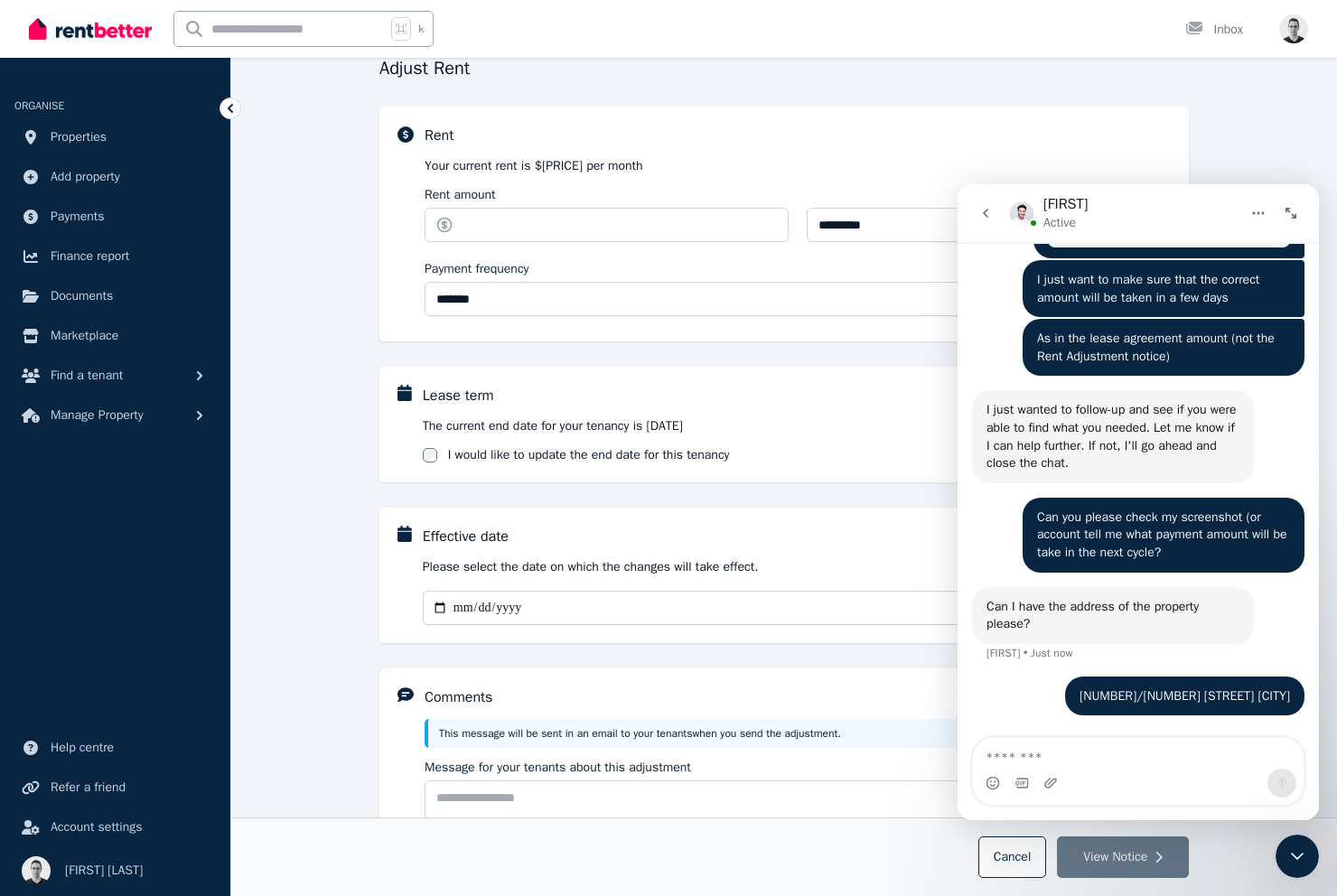 scroll, scrollTop: 0, scrollLeft: 0, axis: both 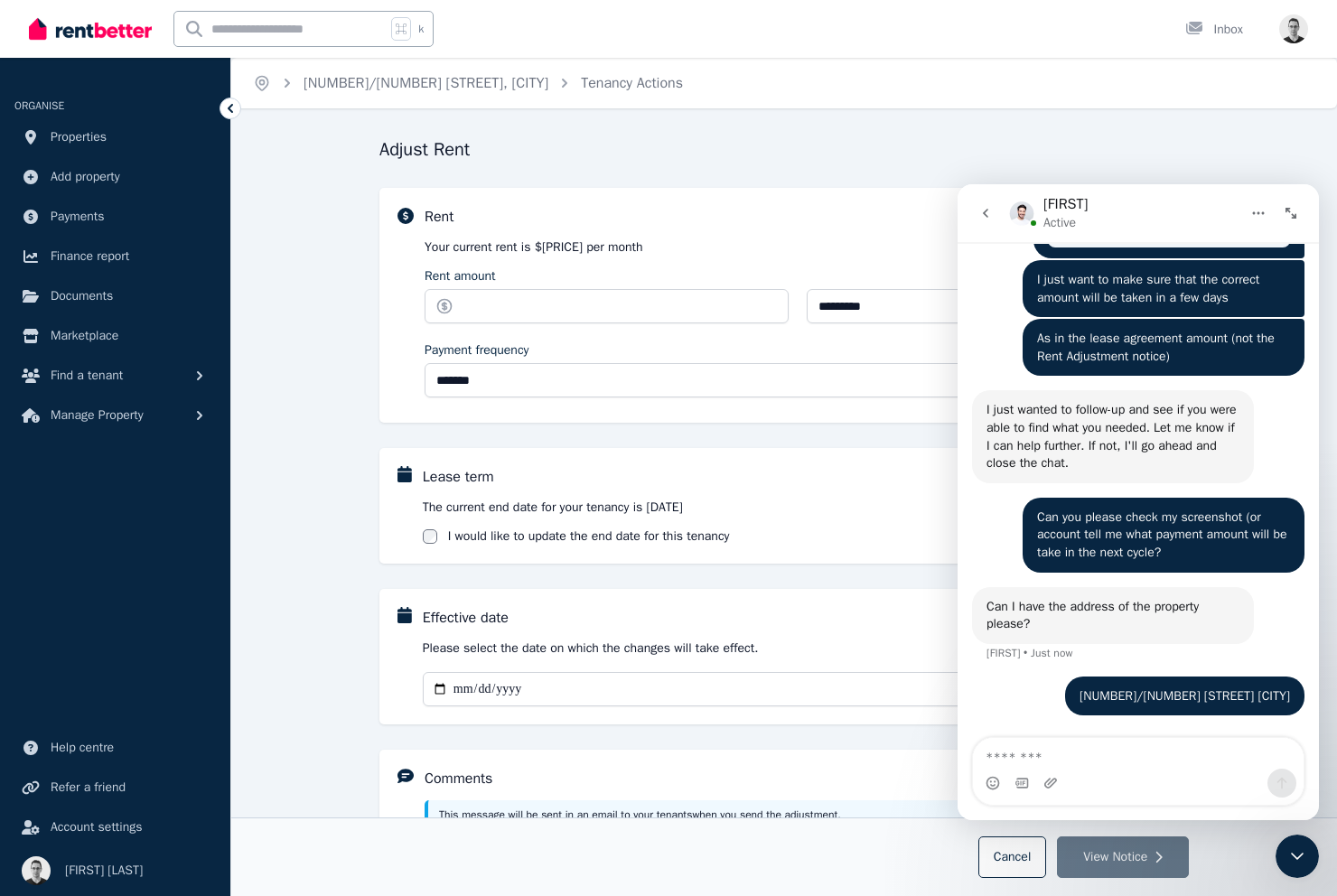 click on "$[PRICE] per month" at bounding box center (589, 247) 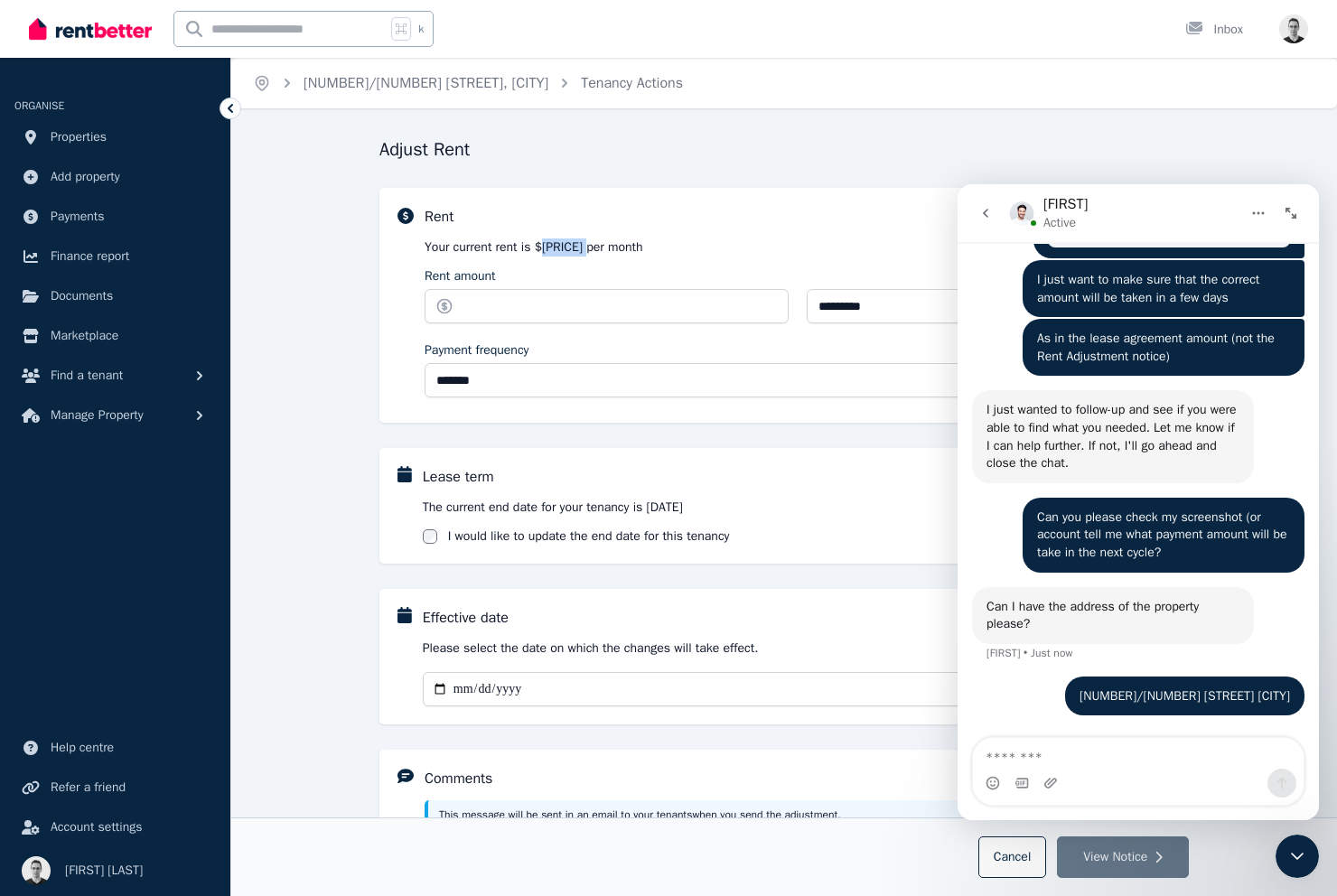 drag, startPoint x: 550, startPoint y: 246, endPoint x: 588, endPoint y: 246, distance: 38 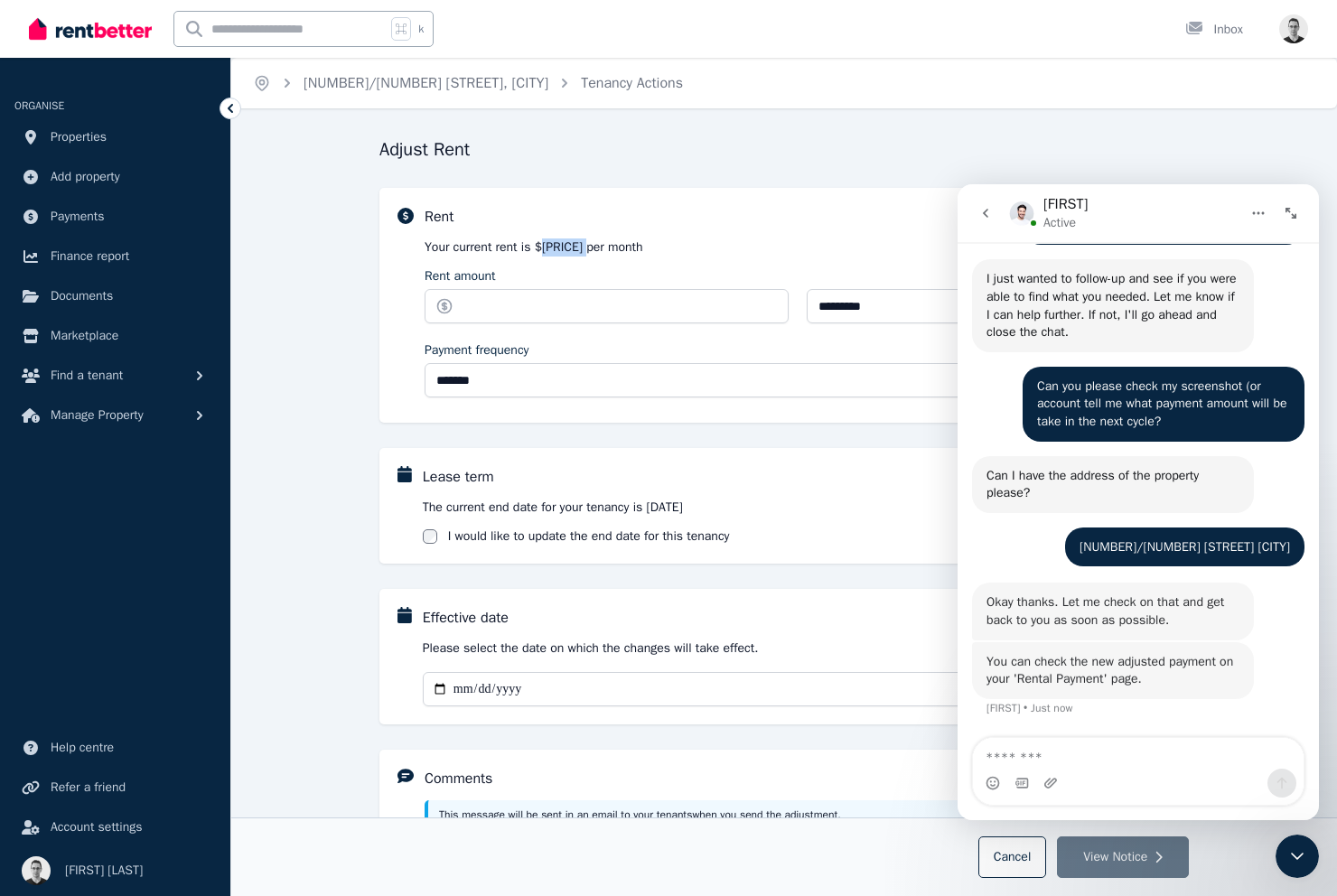 scroll, scrollTop: 1756, scrollLeft: 0, axis: vertical 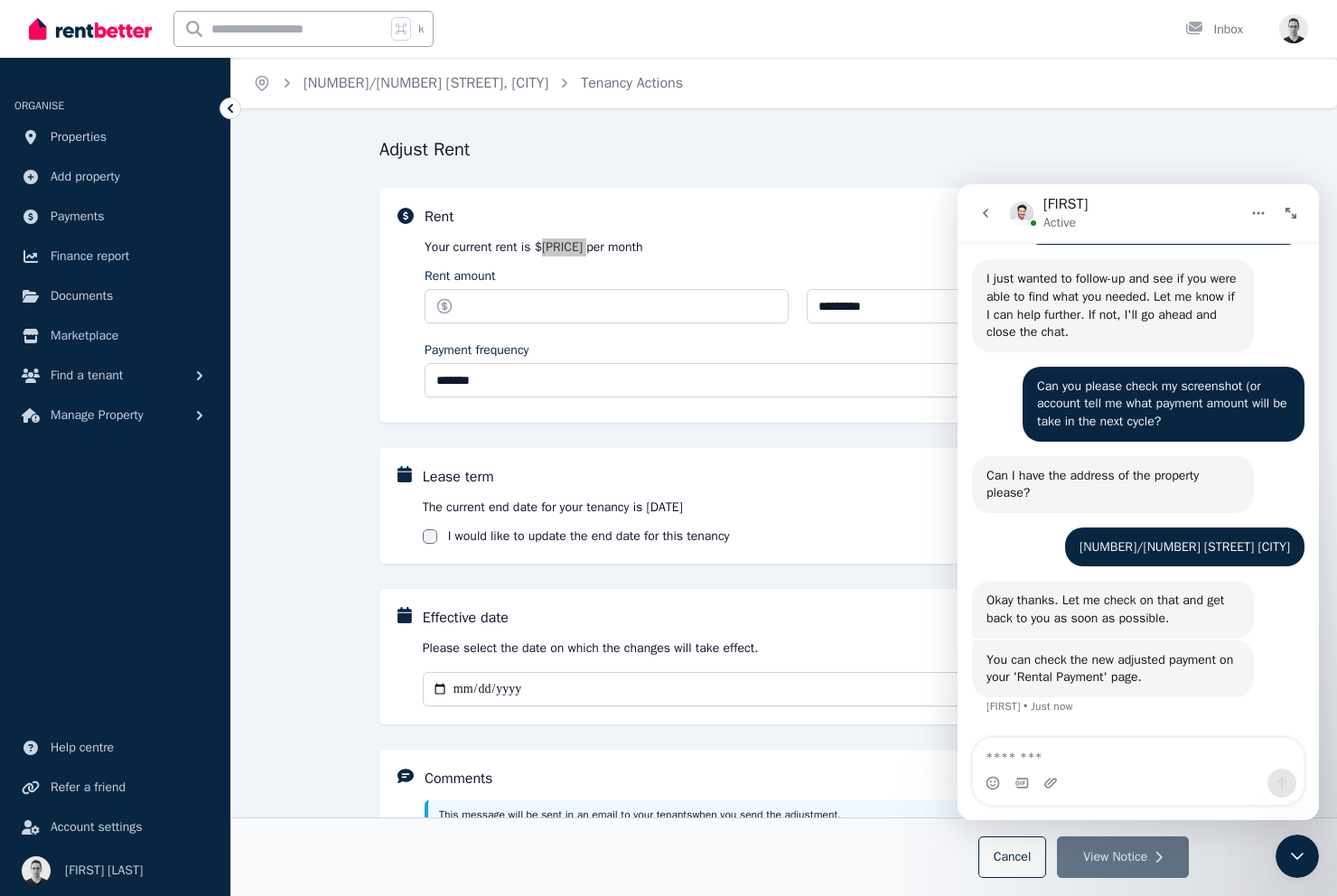 click on "You can check the new adjusted payment on your 'Rental Payment' page." at bounding box center (1113, 668) 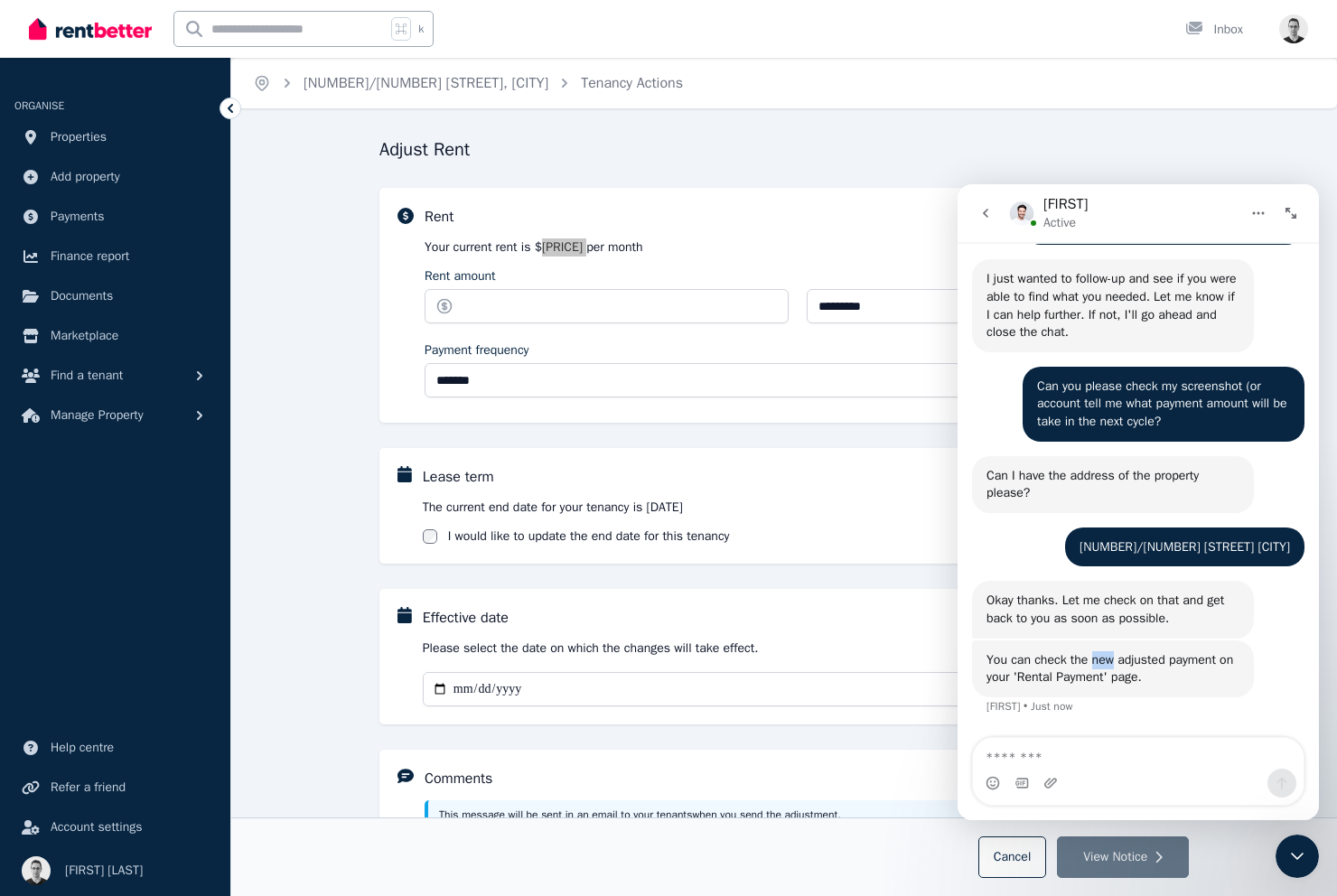 click on "You can check the new adjusted payment on your 'Rental Payment' page." at bounding box center (1113, 668) 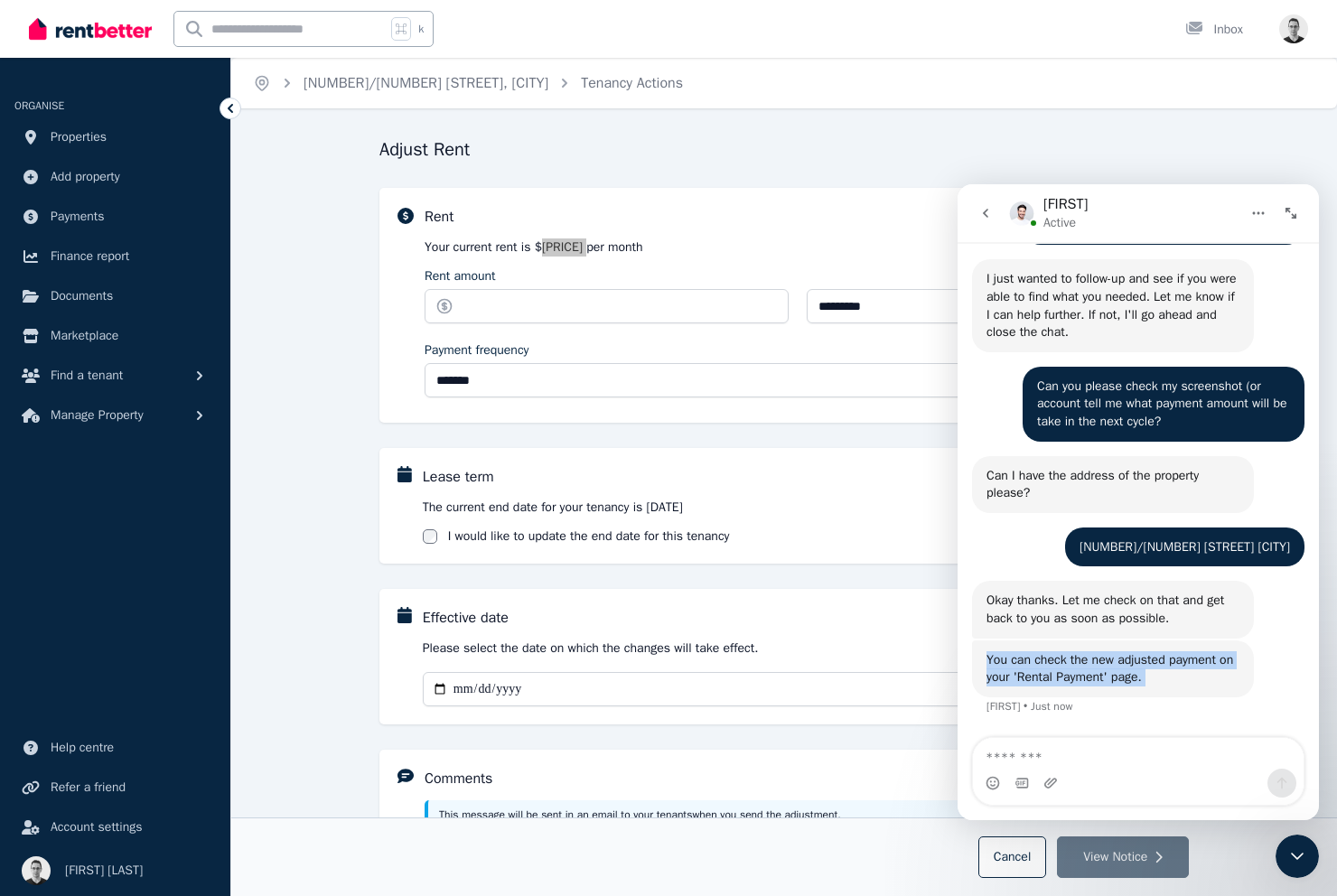 click on "You can check the new adjusted payment on your 'Rental Payment' page." at bounding box center [1113, 668] 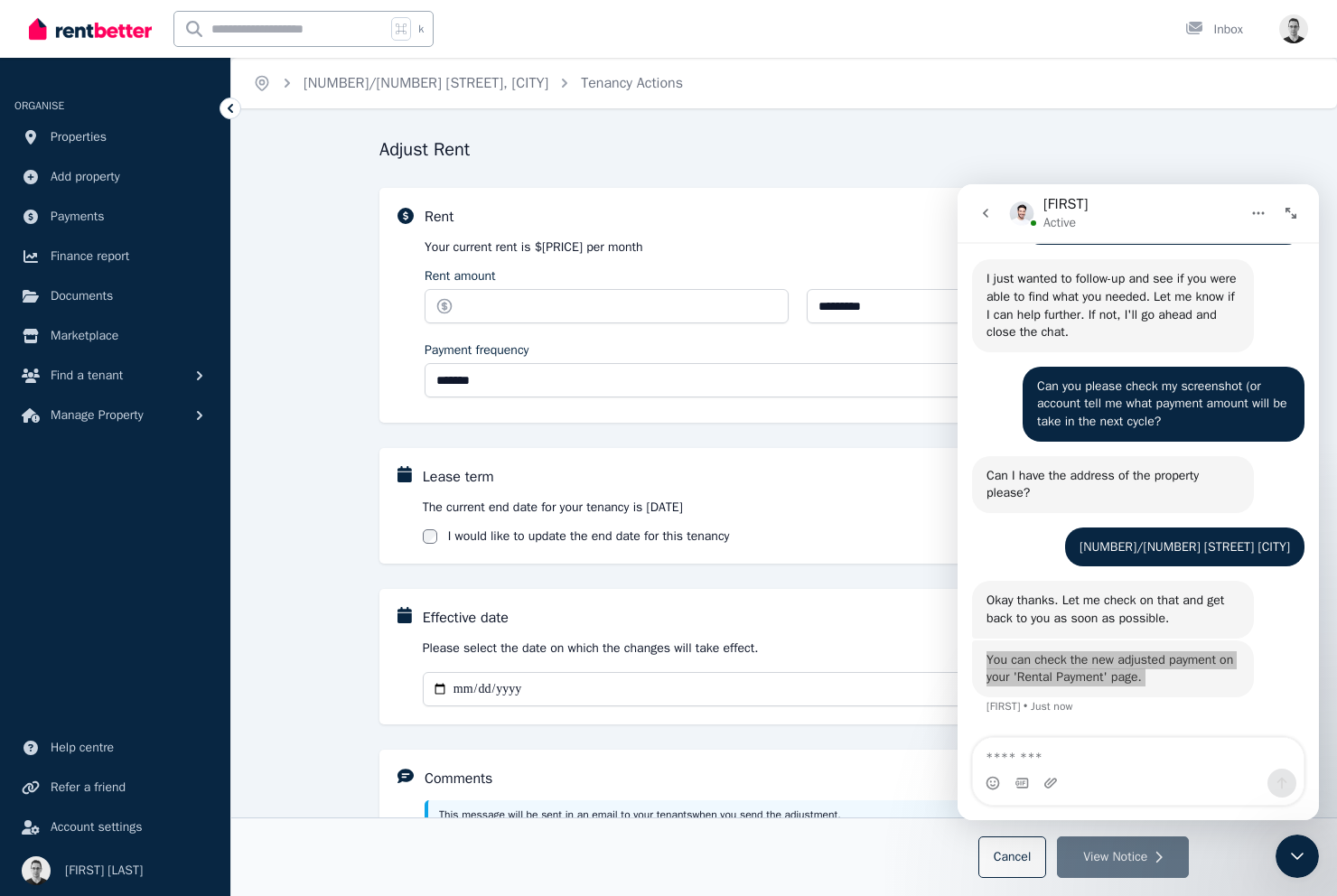 click on "**********" at bounding box center (784, 599) 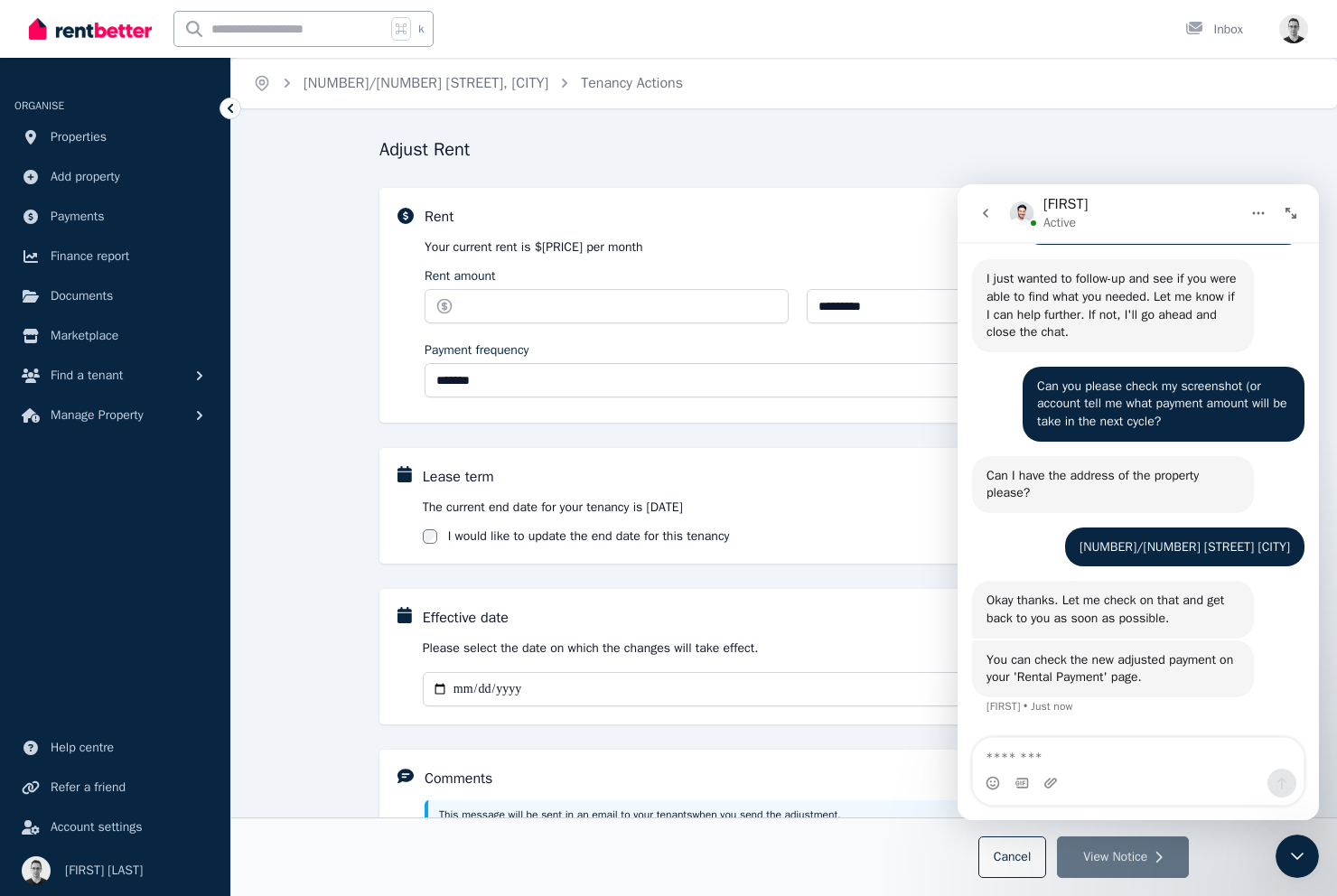click on "Okay thanks. Let me check on that and get back to you as soon as possible." at bounding box center (1113, 609) 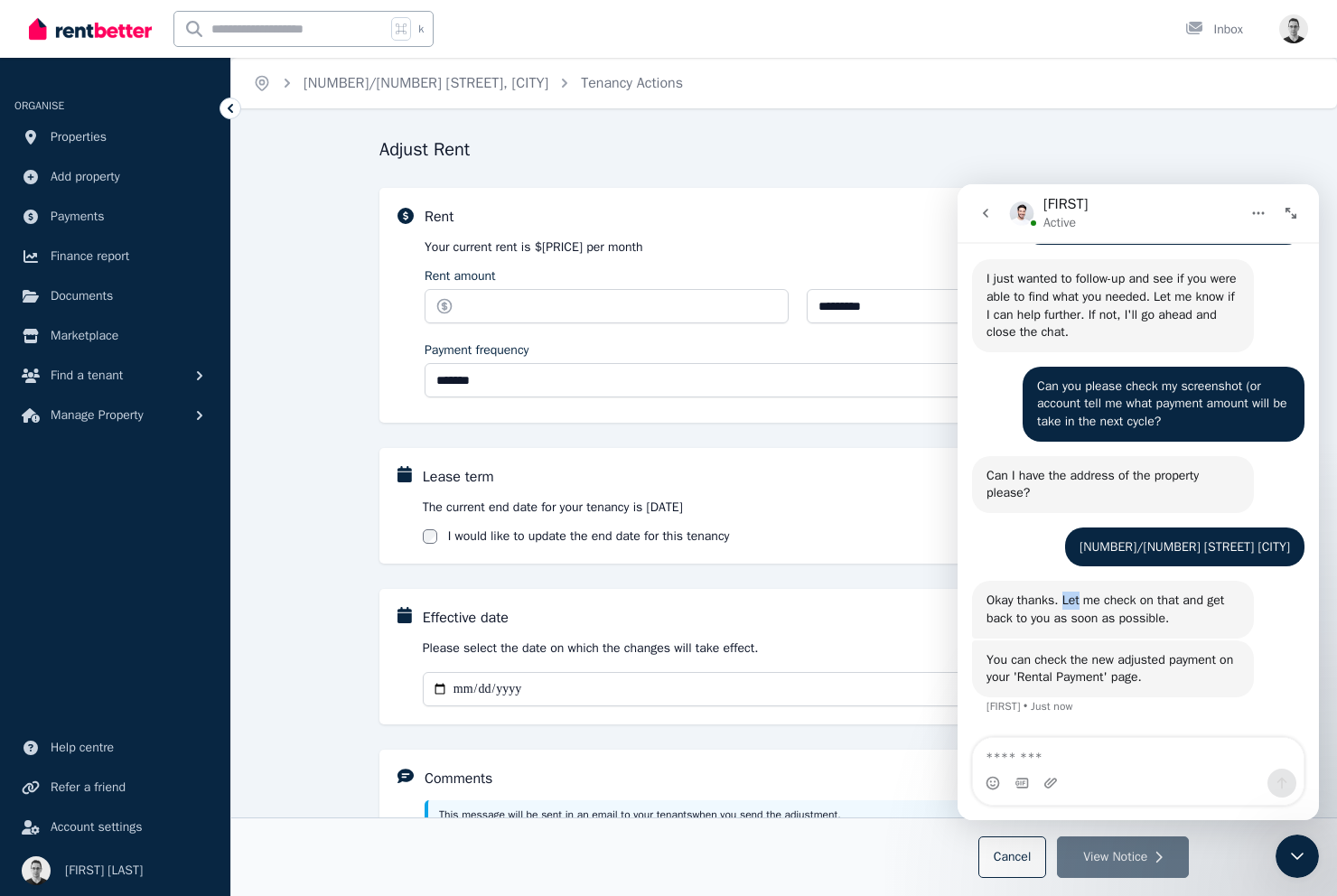 click on "Okay thanks. Let me check on that and get back to you as soon as possible." at bounding box center [1113, 609] 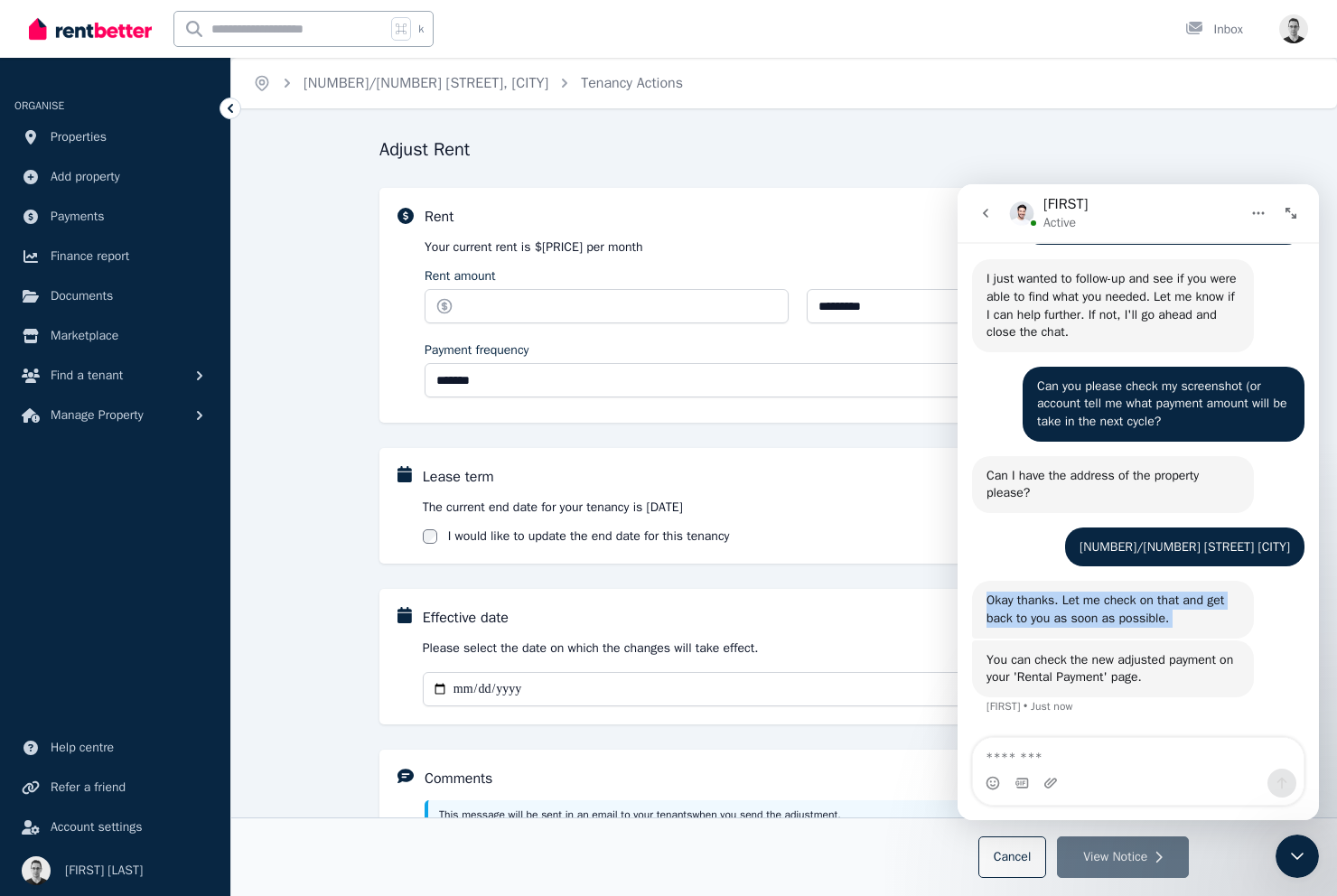 click on "Okay thanks. Let me check on that and get back to you as soon as possible." at bounding box center (1113, 609) 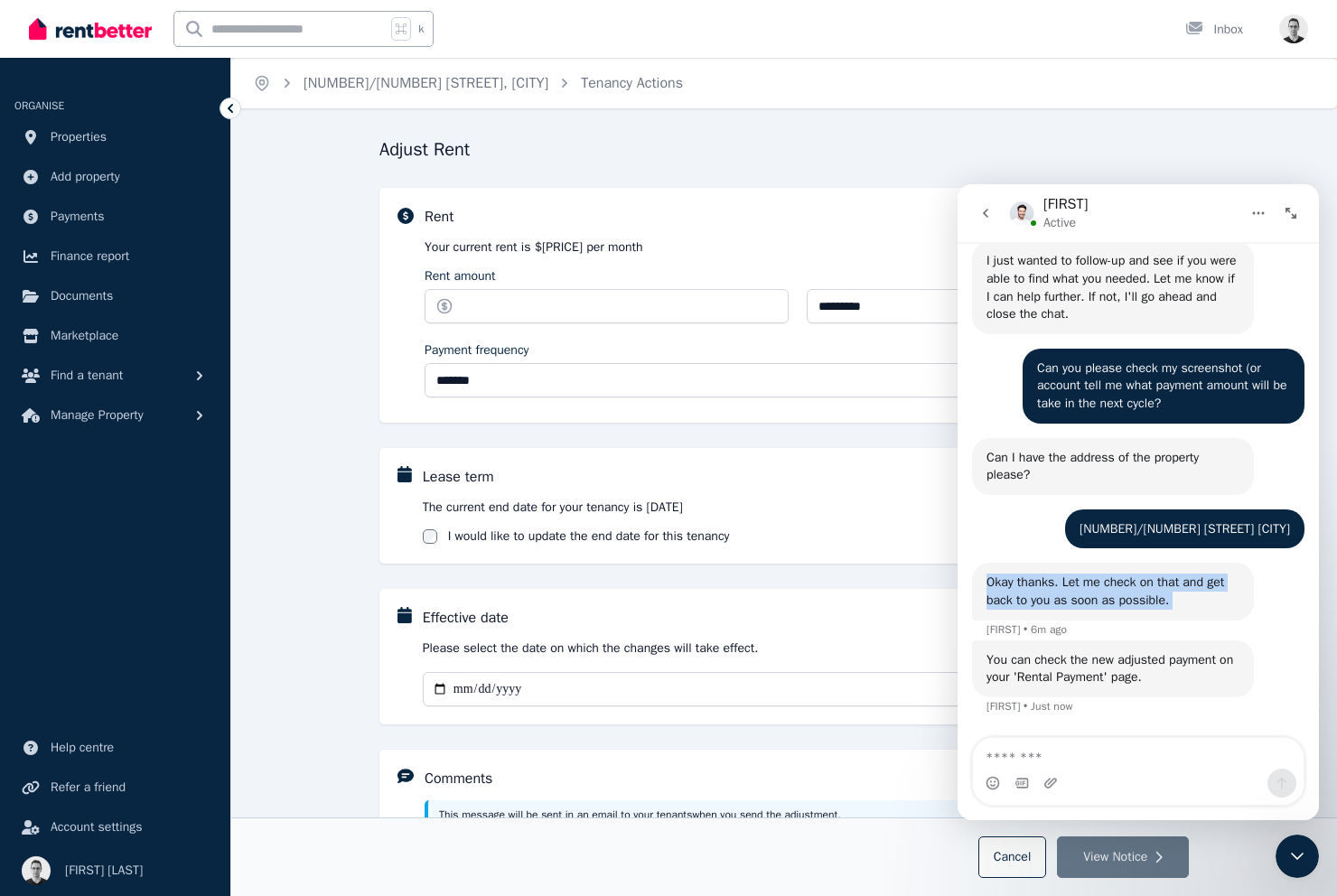scroll, scrollTop: 1774, scrollLeft: 0, axis: vertical 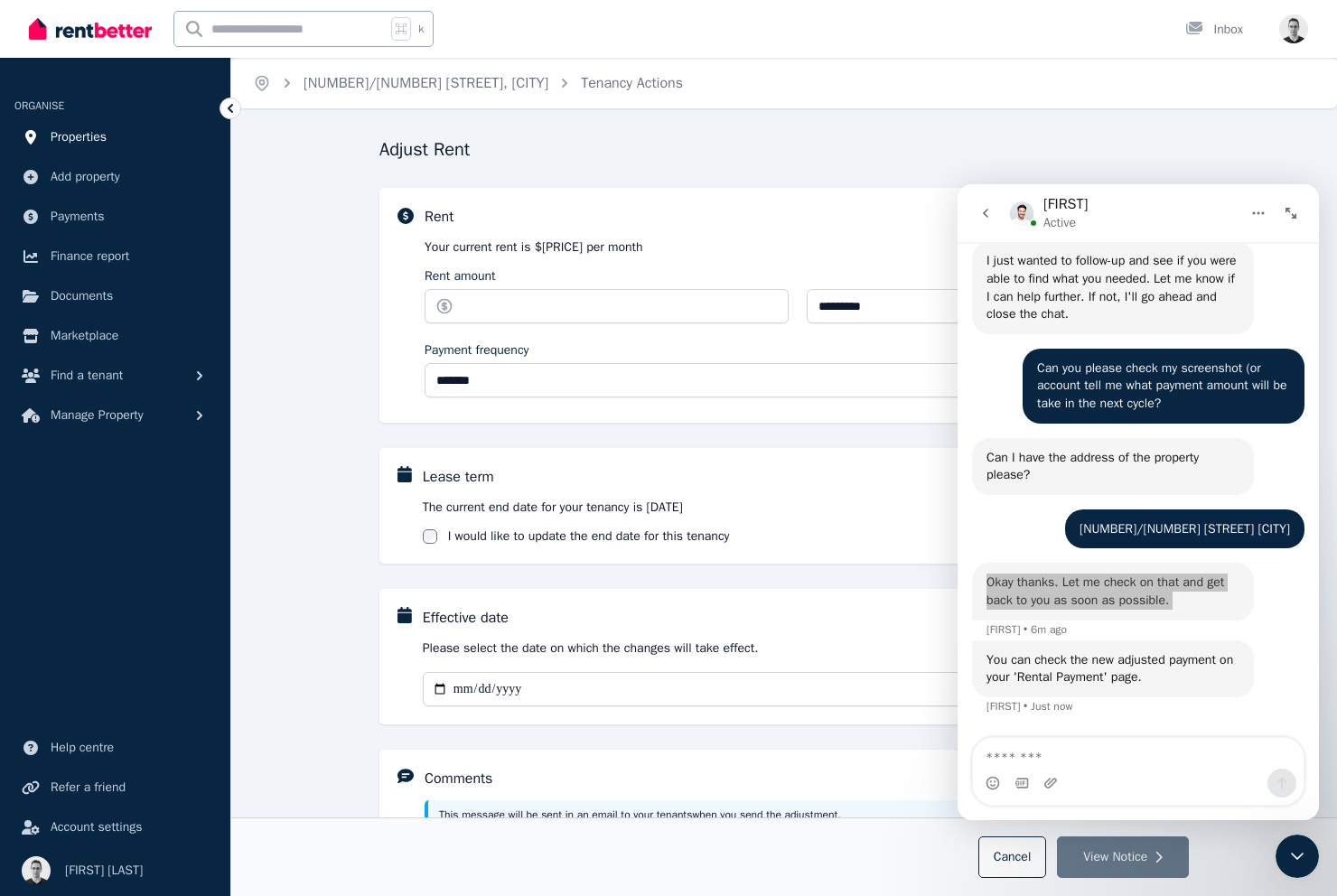 click on "Properties" at bounding box center (79, 137) 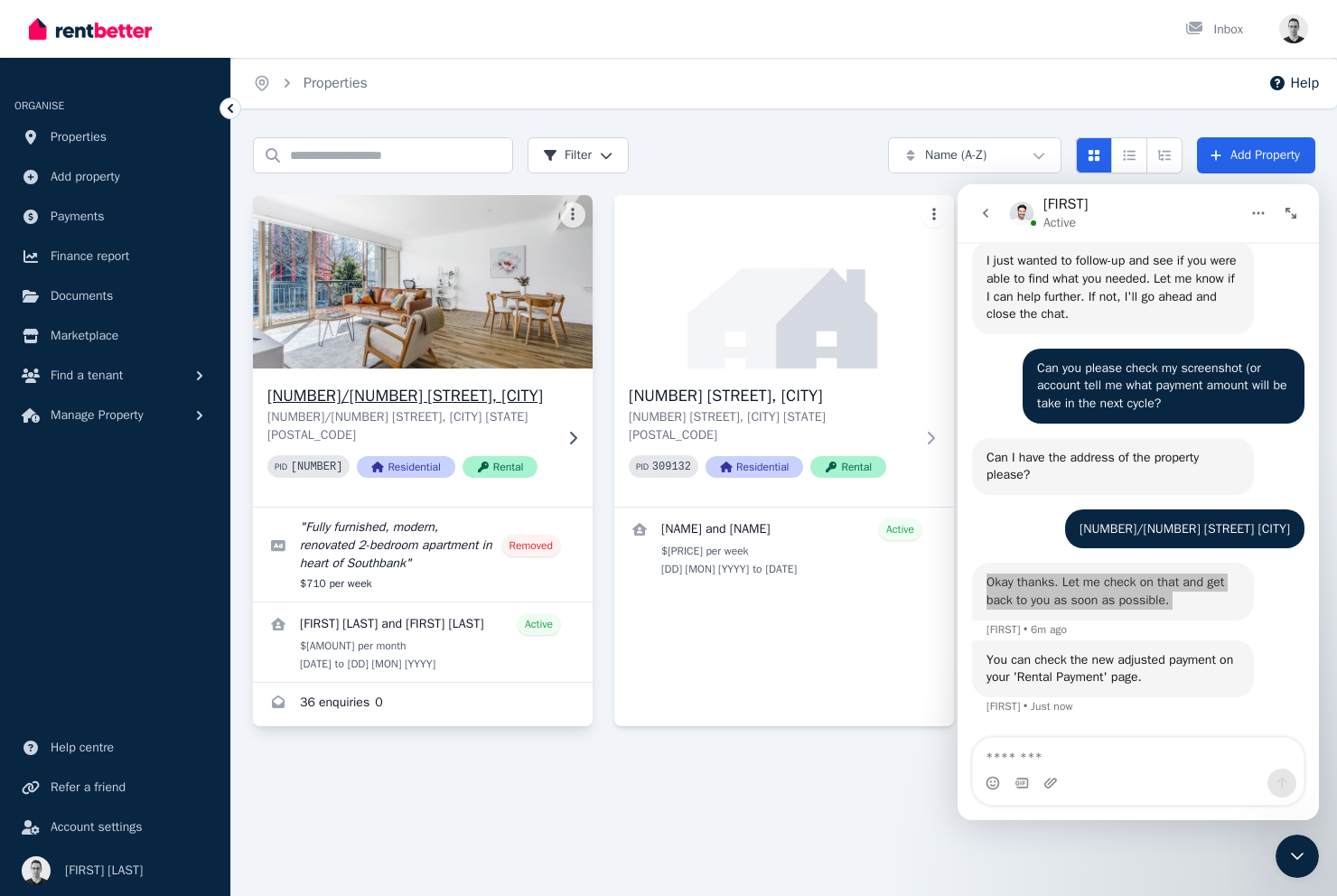 click 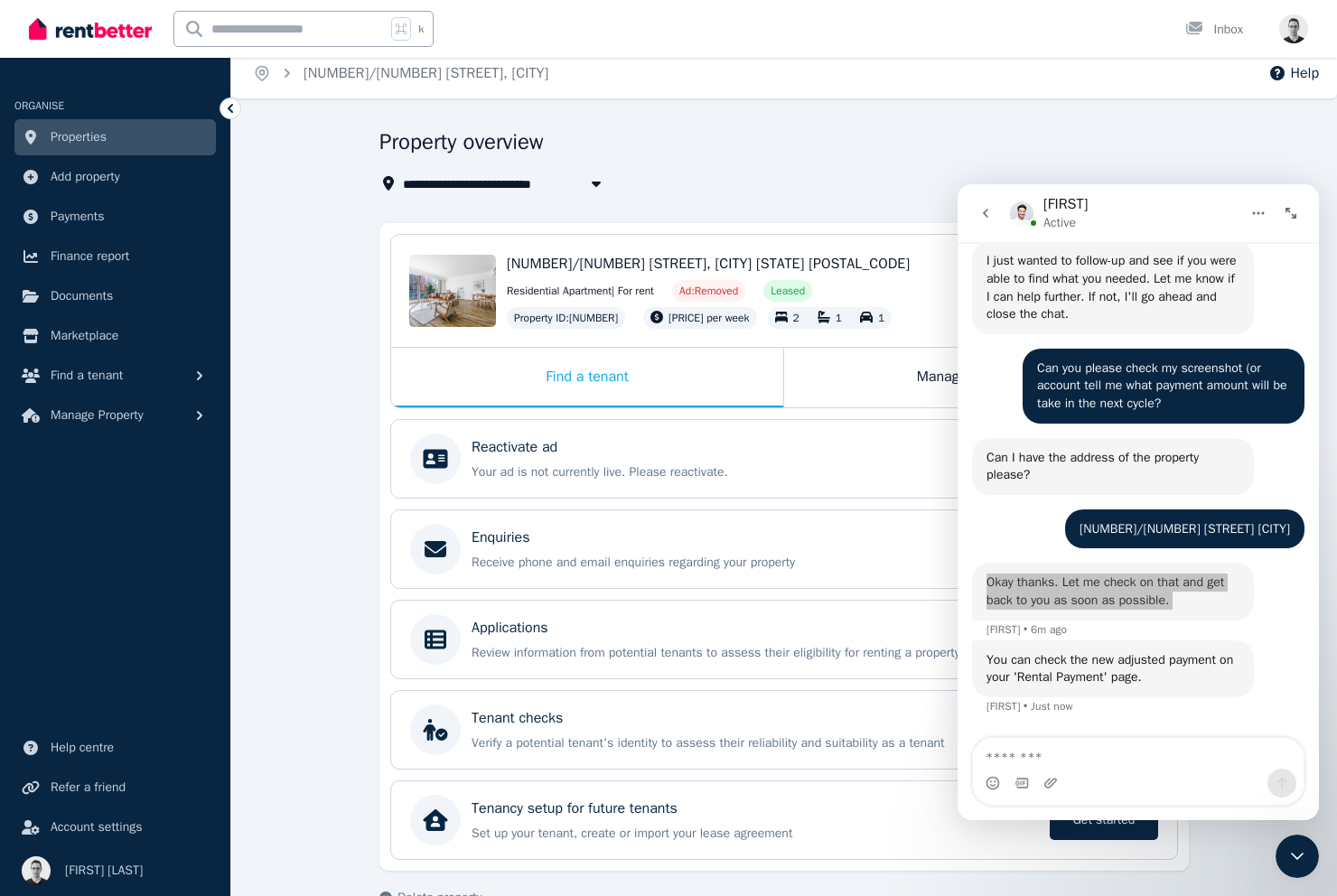 scroll, scrollTop: 0, scrollLeft: 0, axis: both 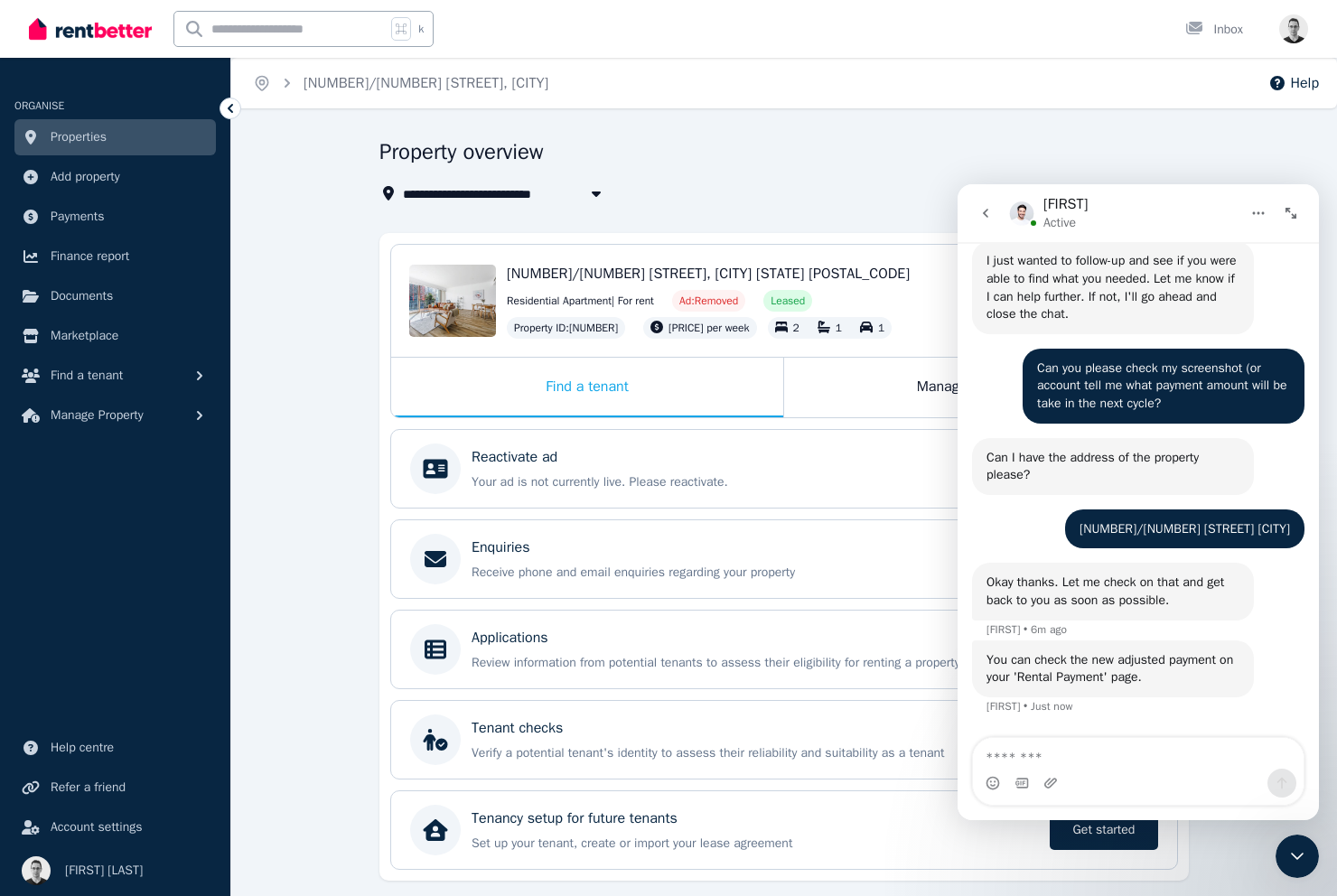 click on "You can check the new adjusted payment on your 'Rental Payment' page." at bounding box center (1113, 668) 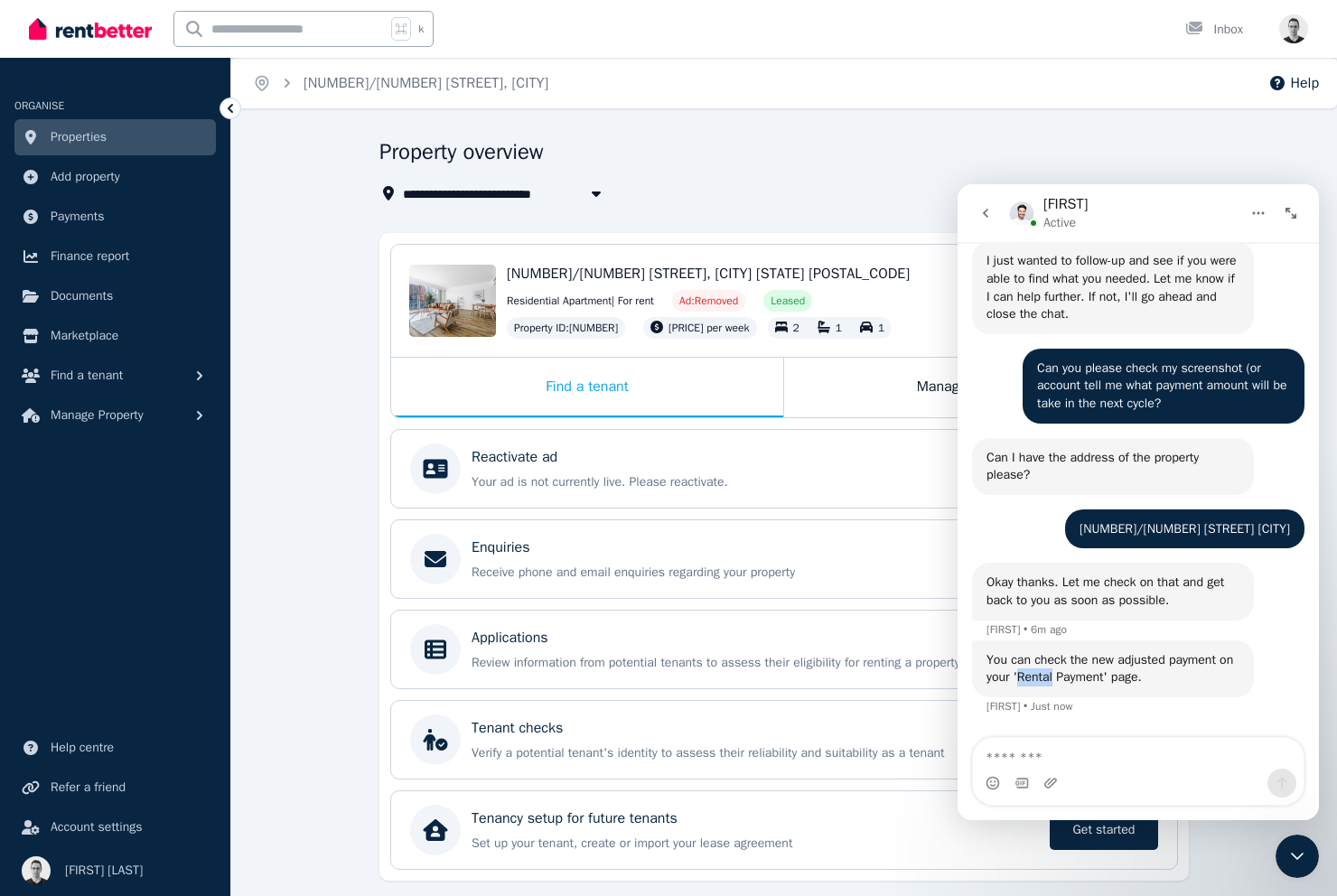 click on "You can check the new adjusted payment on your 'Rental Payment' page." at bounding box center (1113, 668) 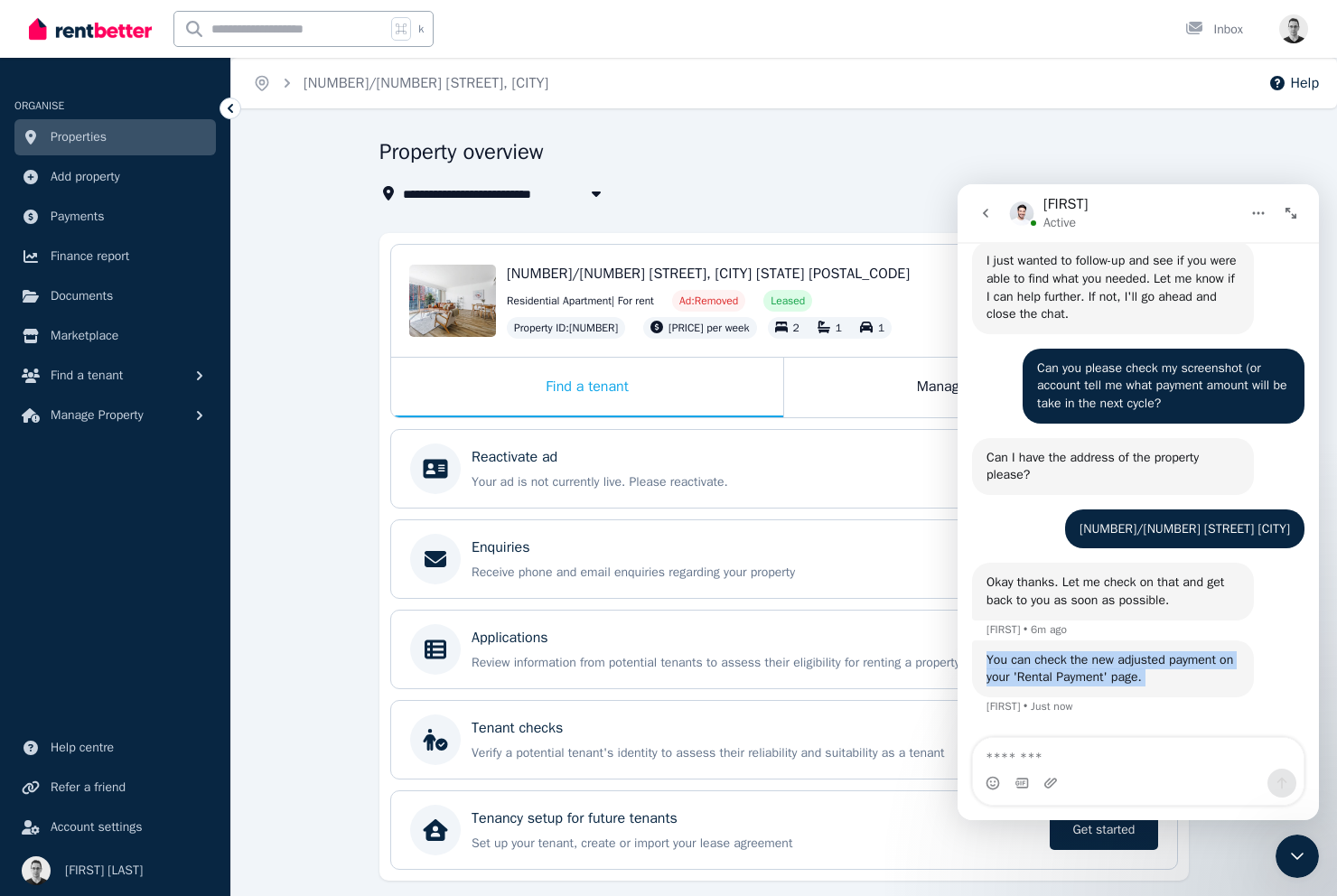 click on "You can check the new adjusted payment on your 'Rental Payment' page." at bounding box center (1113, 668) 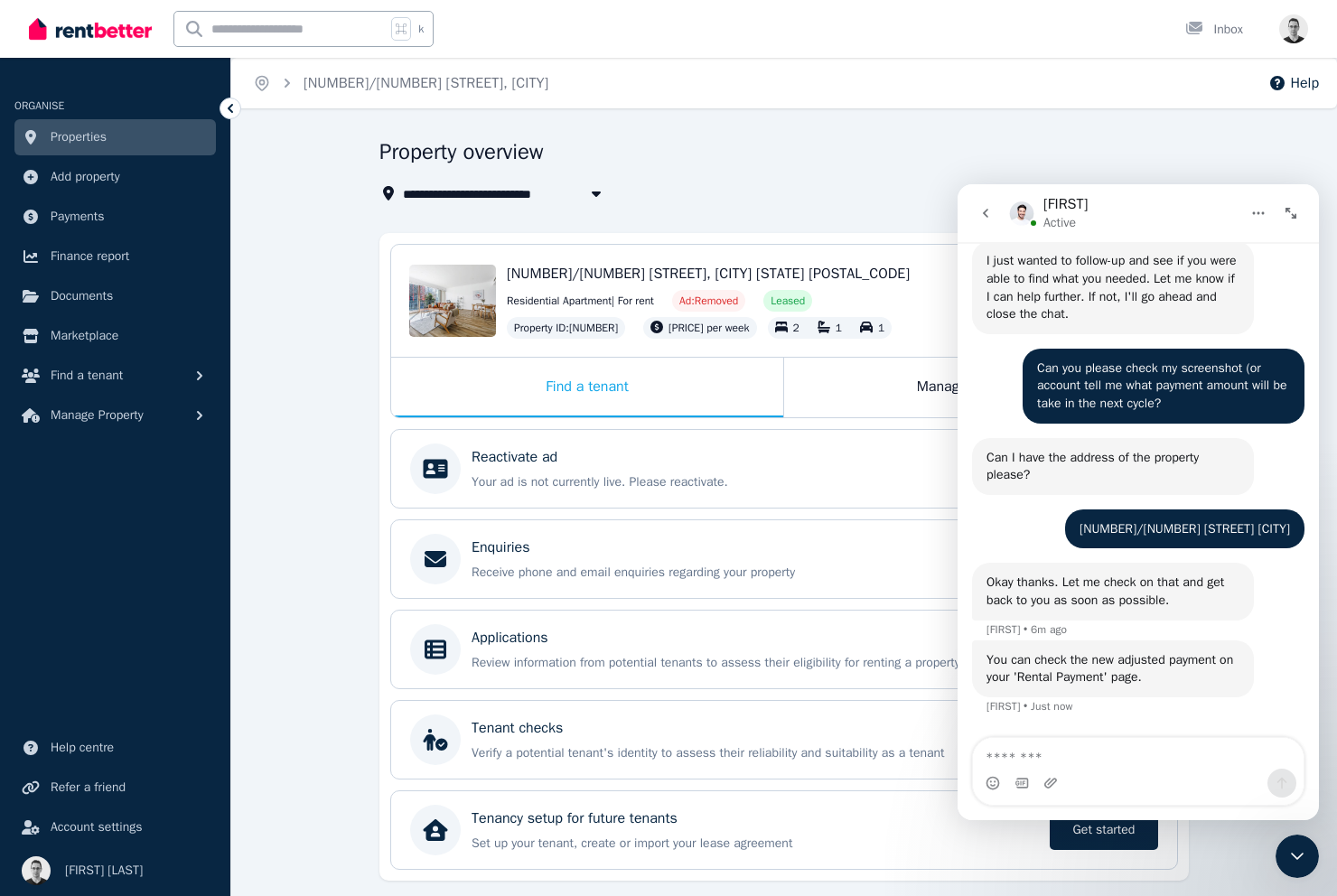 click on "You can check the new adjusted payment on your 'Rental Payment' page." at bounding box center (1113, 668) 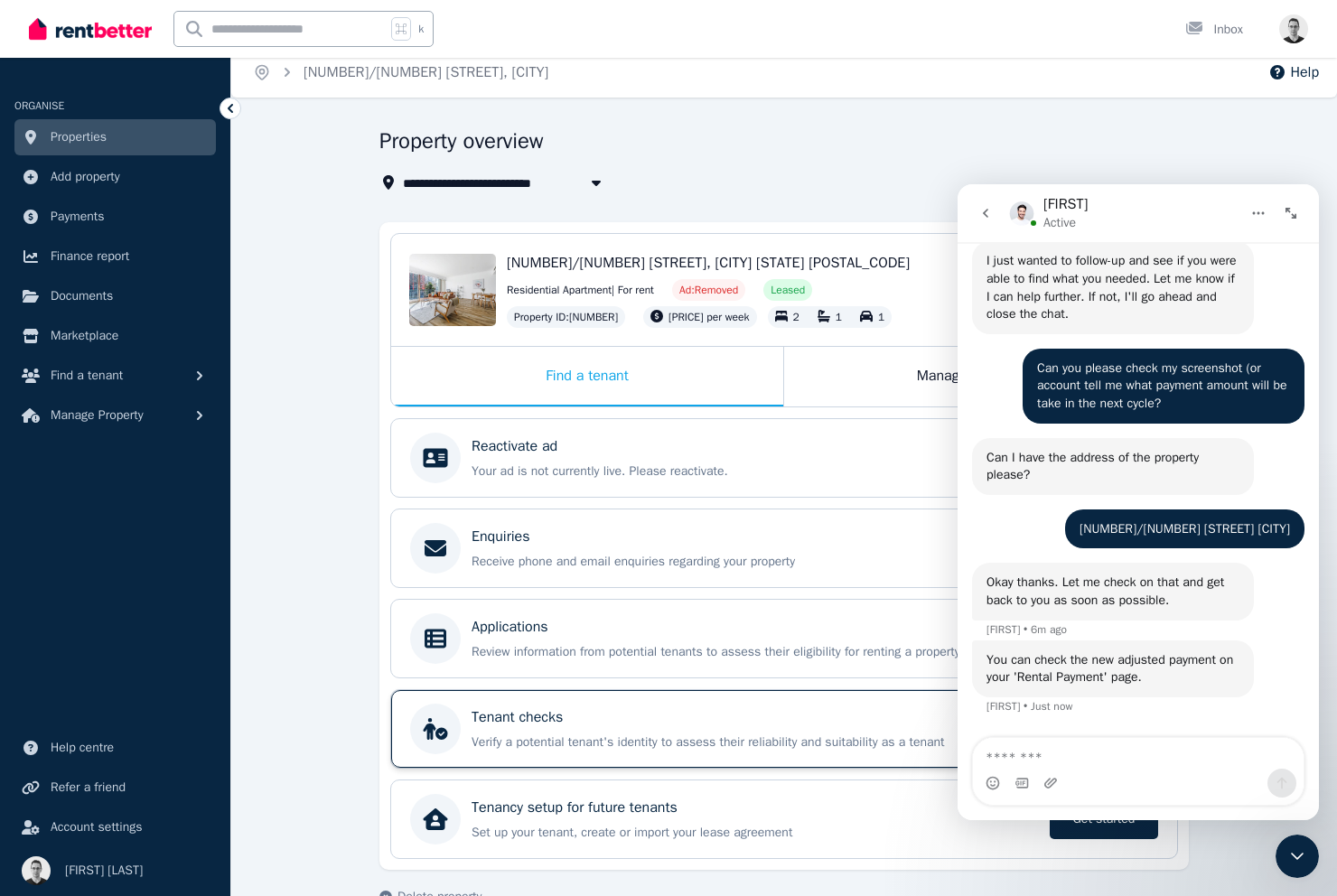 scroll, scrollTop: 0, scrollLeft: 0, axis: both 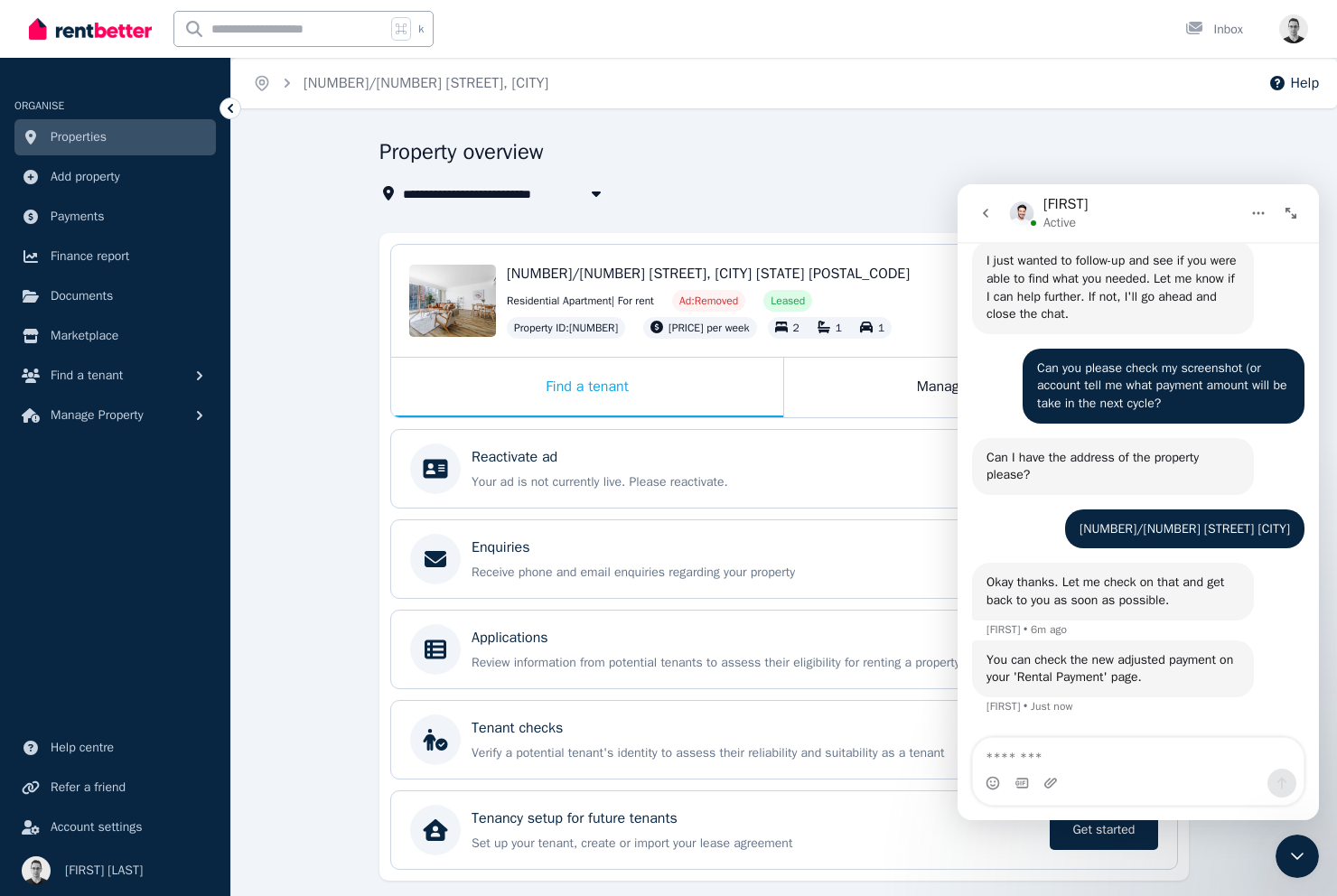 click 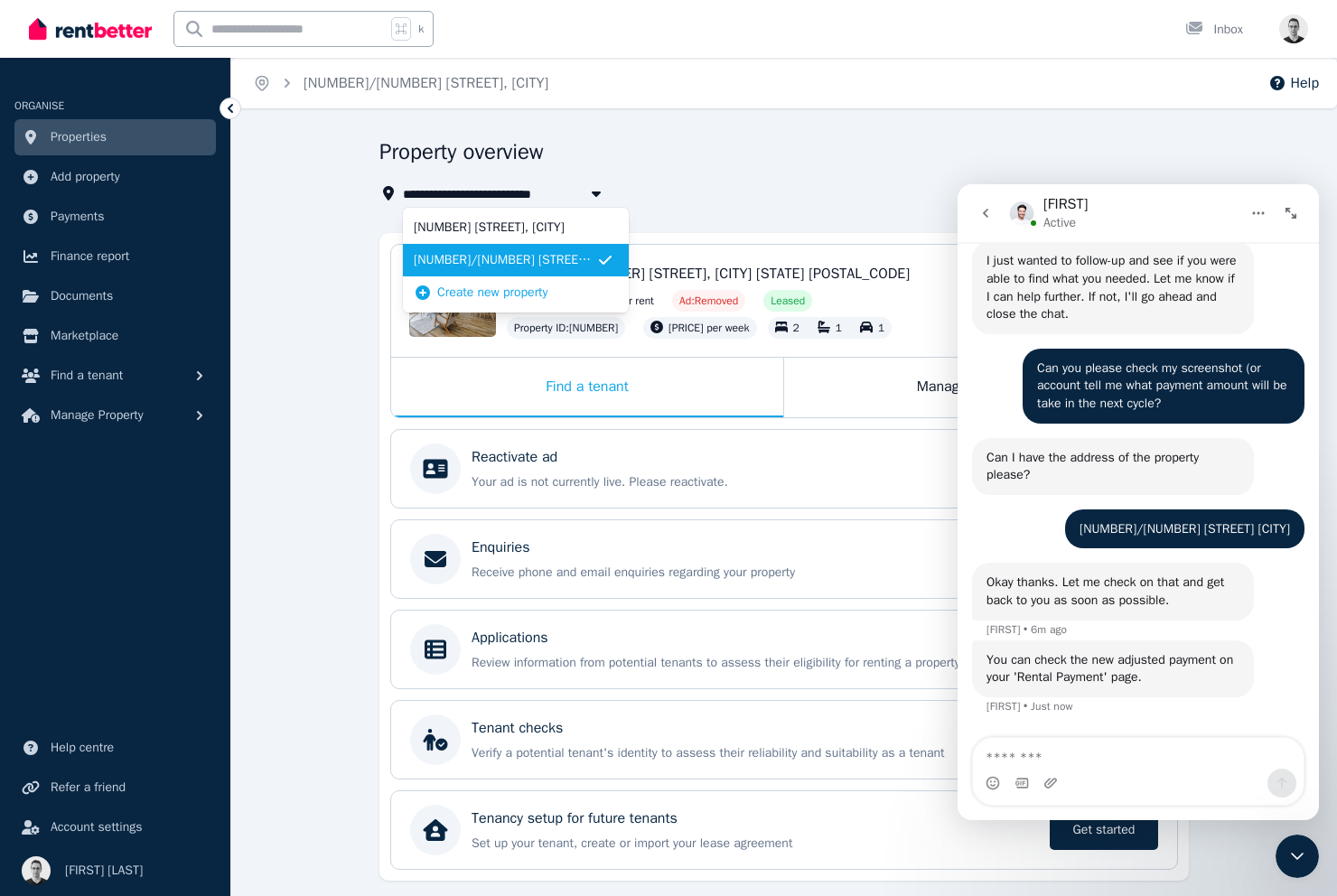 click on "**********" at bounding box center [779, 171] 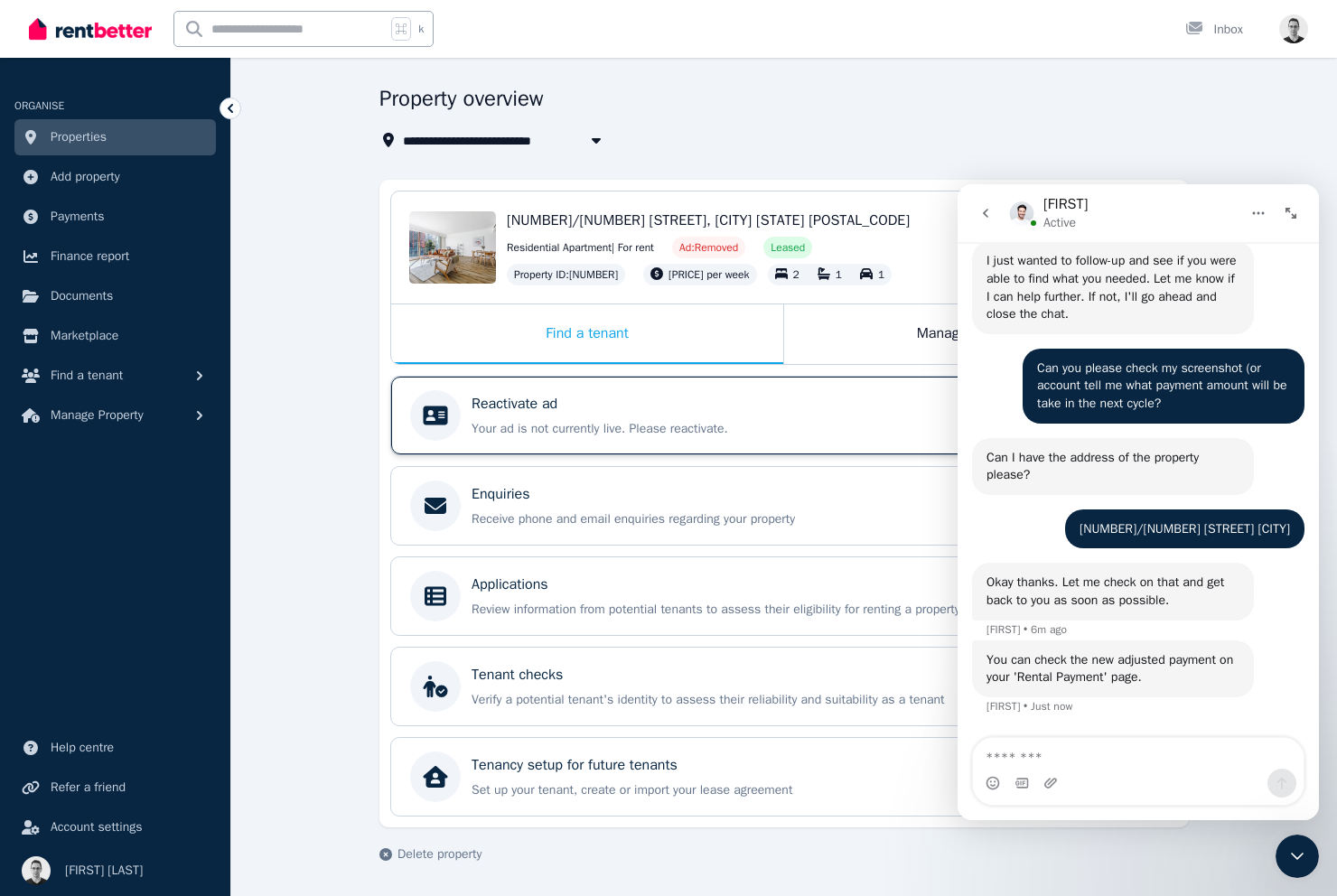 scroll, scrollTop: 0, scrollLeft: 0, axis: both 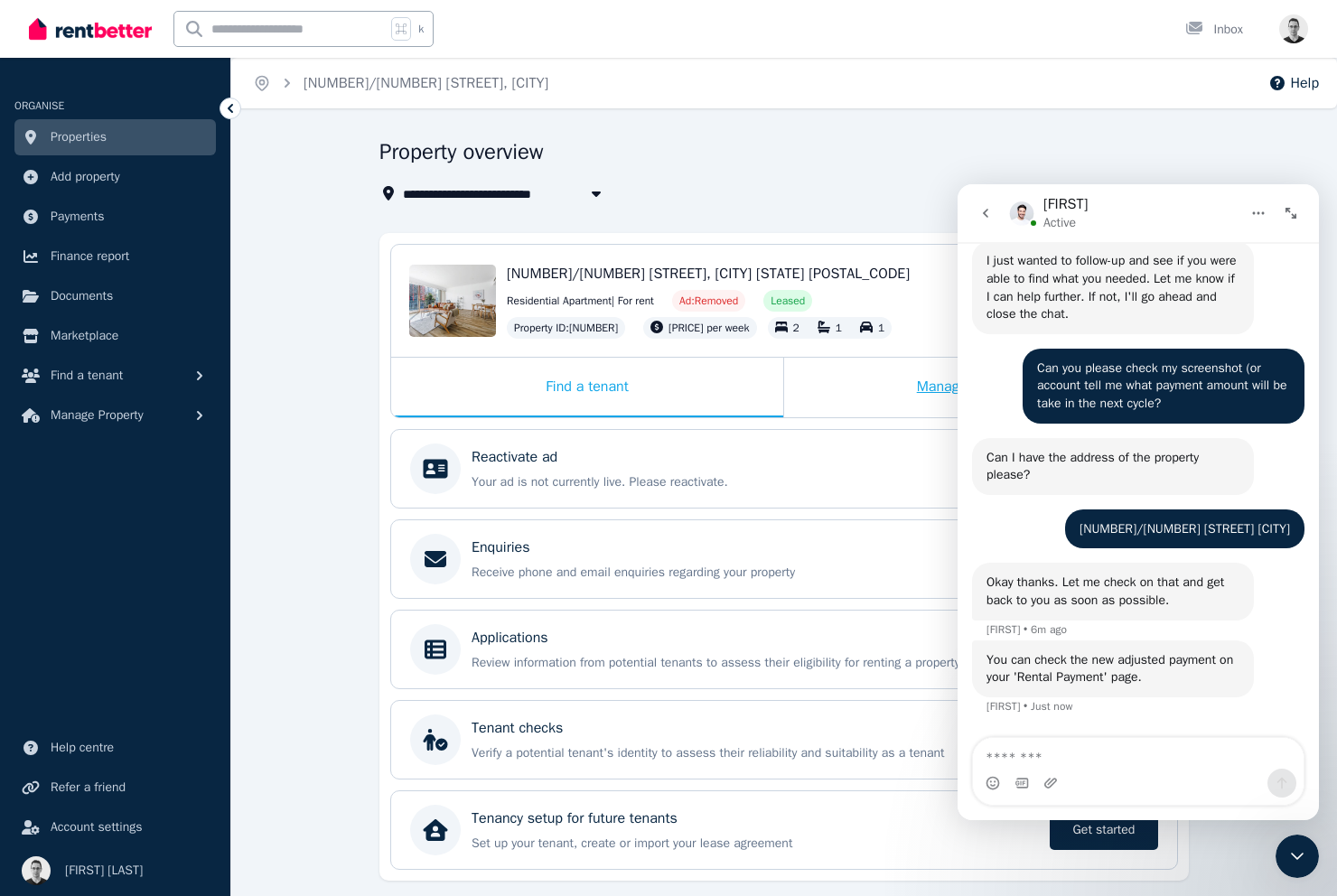click on "Manage my property" at bounding box center (980, 387) 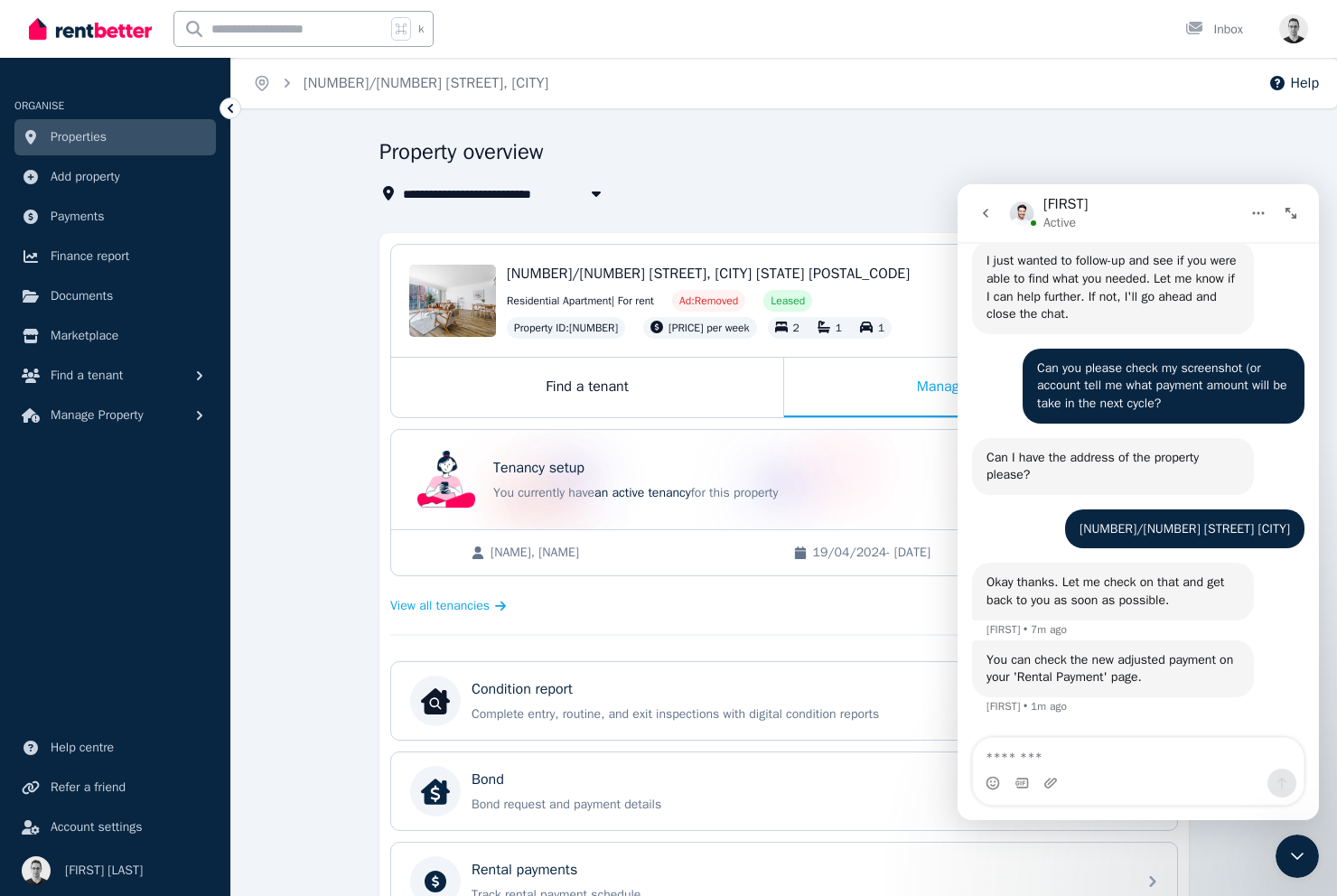 click 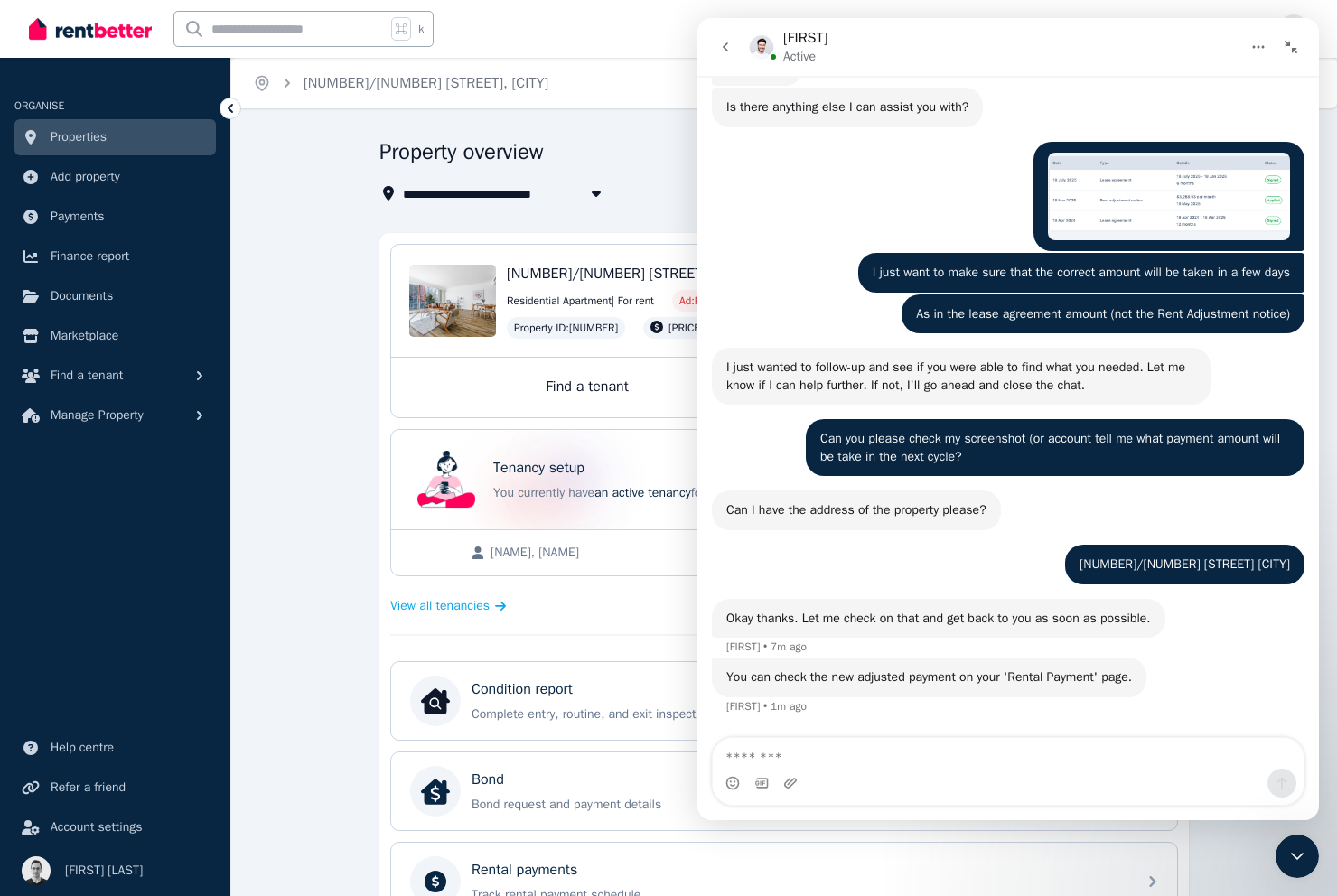 scroll, scrollTop: 1152, scrollLeft: 0, axis: vertical 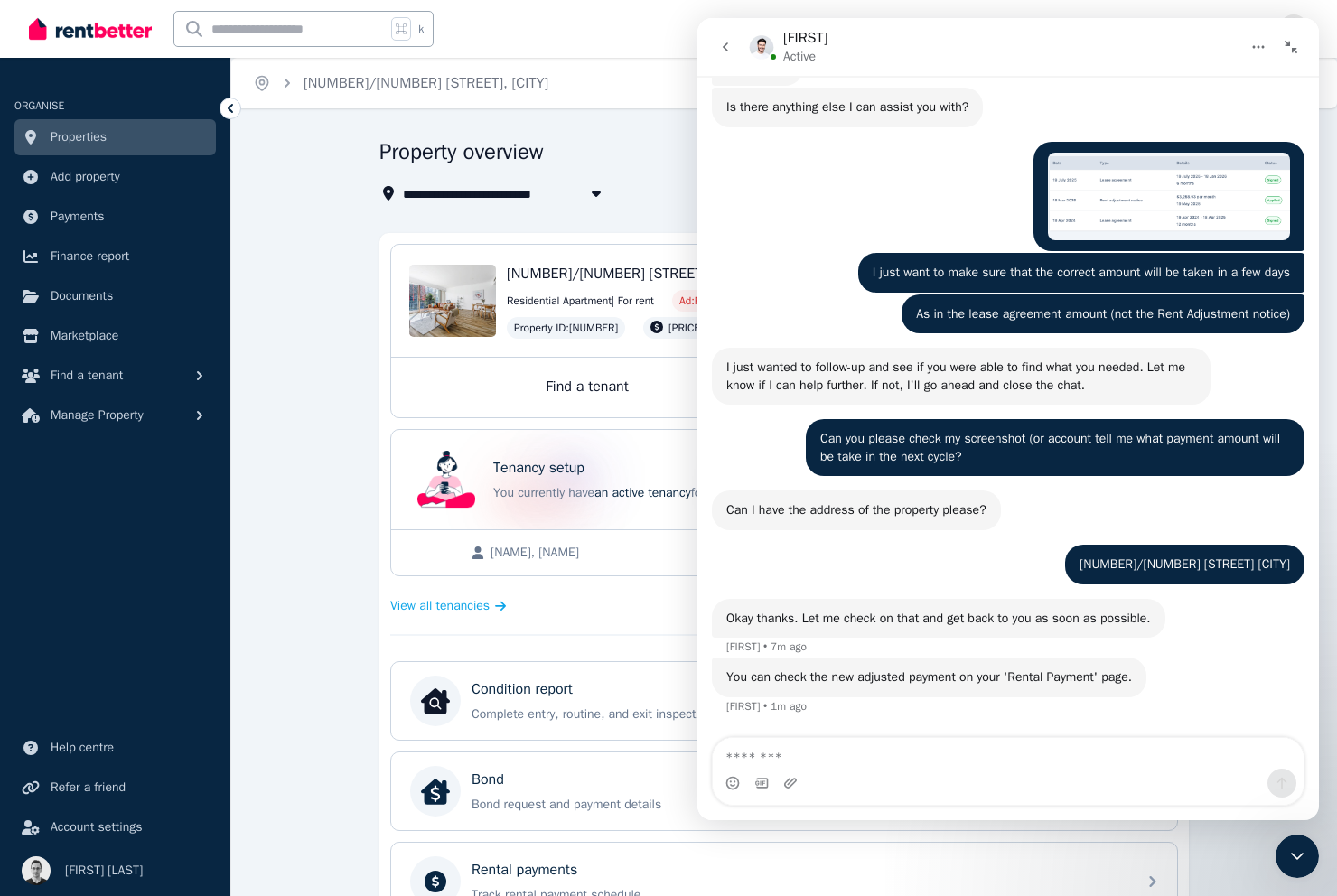 click at bounding box center (1291, 47) 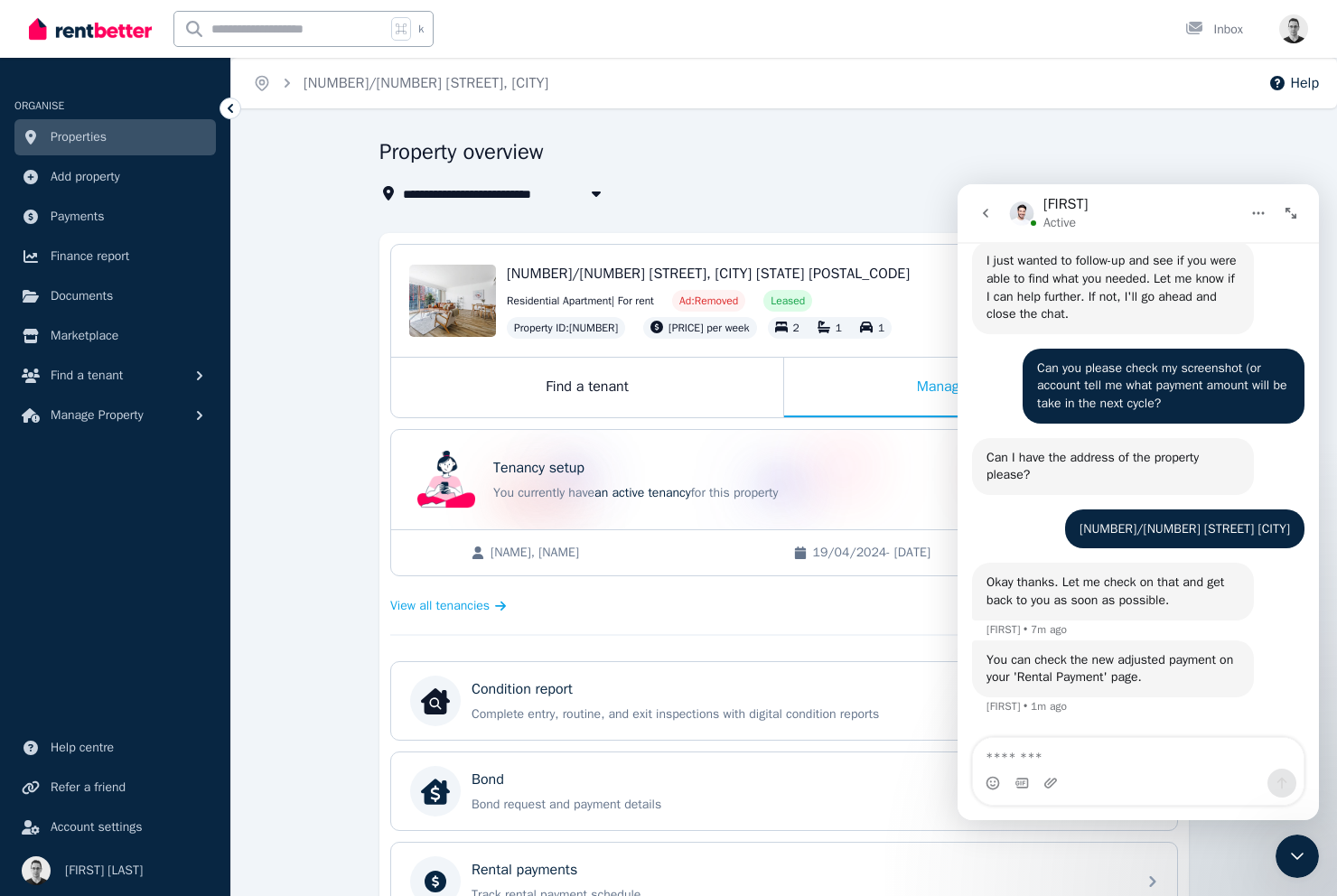 scroll, scrollTop: 1774, scrollLeft: 0, axis: vertical 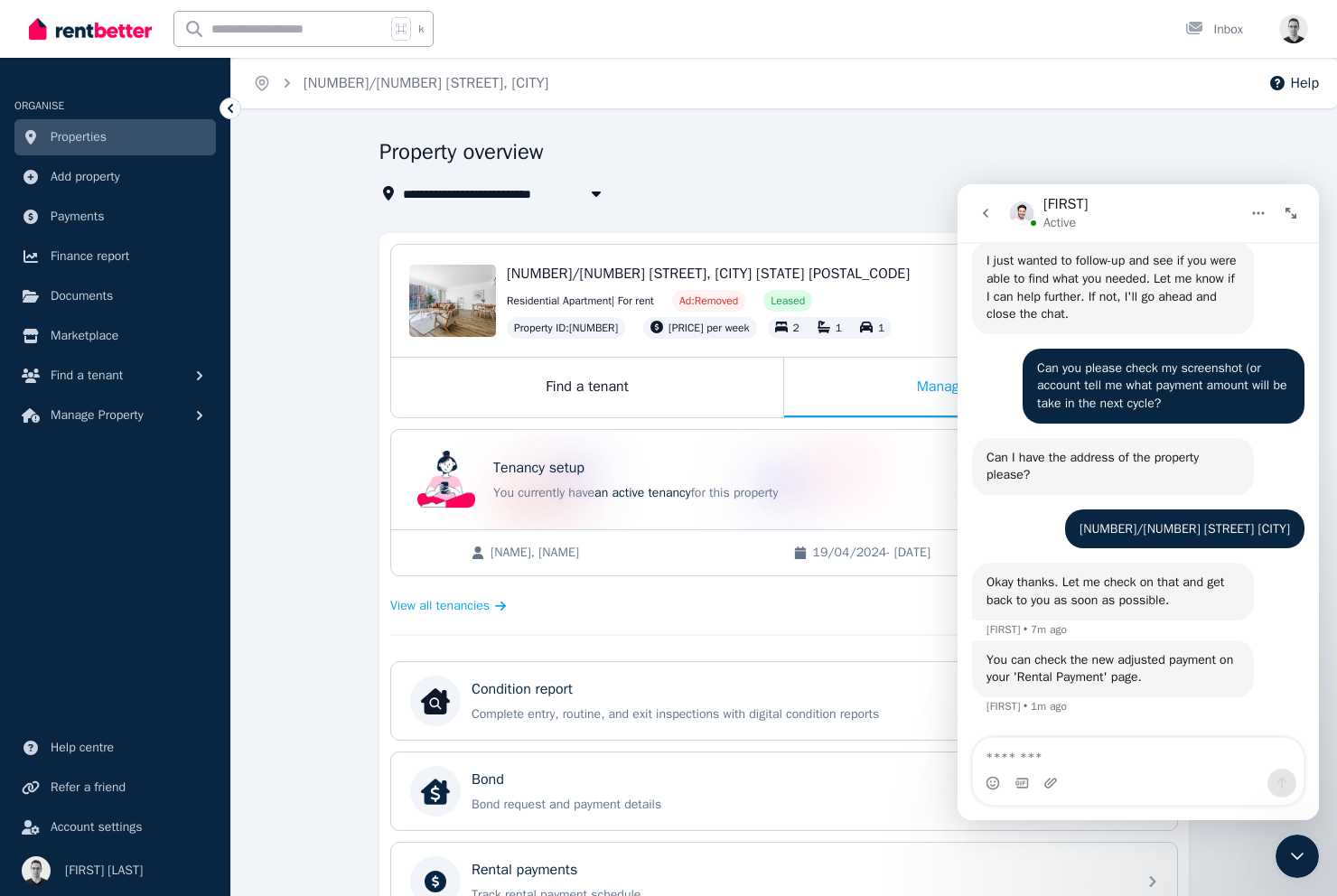 click 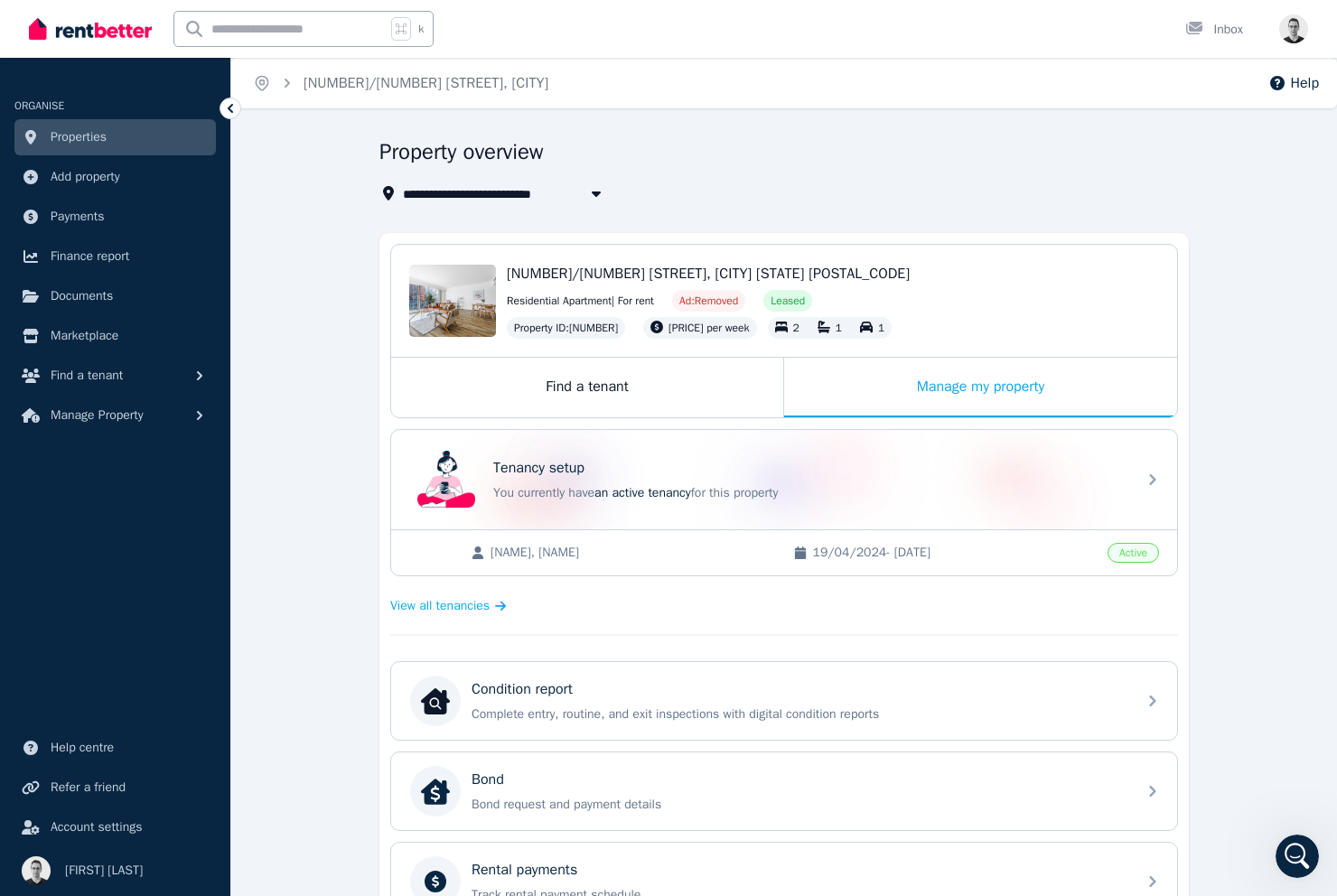 click on "[DD]/[MM]/[YYYY]  -   [DD]/[MM]/[YYYY]" at bounding box center (955, 553) 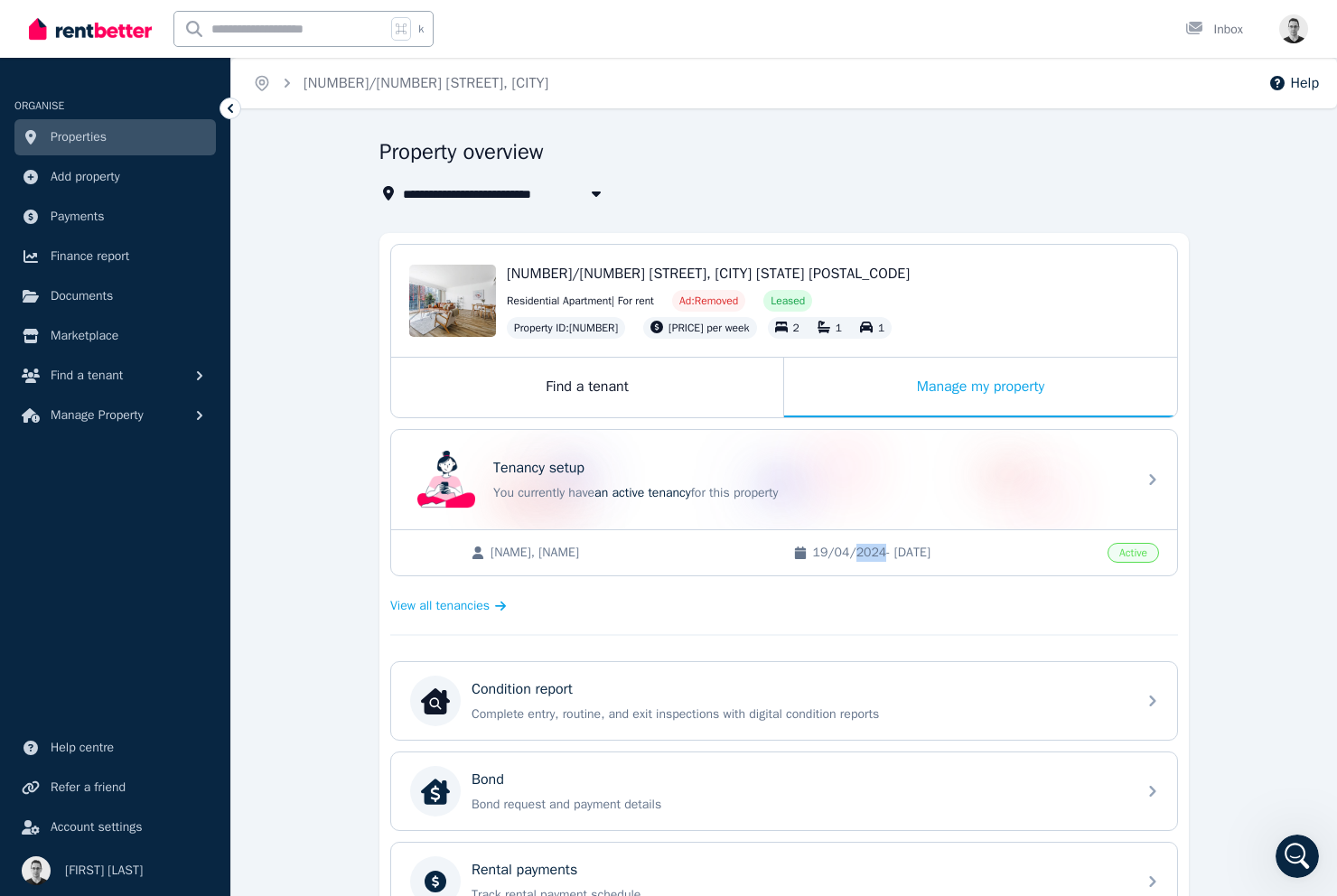 click on "[DD]/[MM]/[YYYY]  -   [DD]/[MM]/[YYYY]" at bounding box center [955, 553] 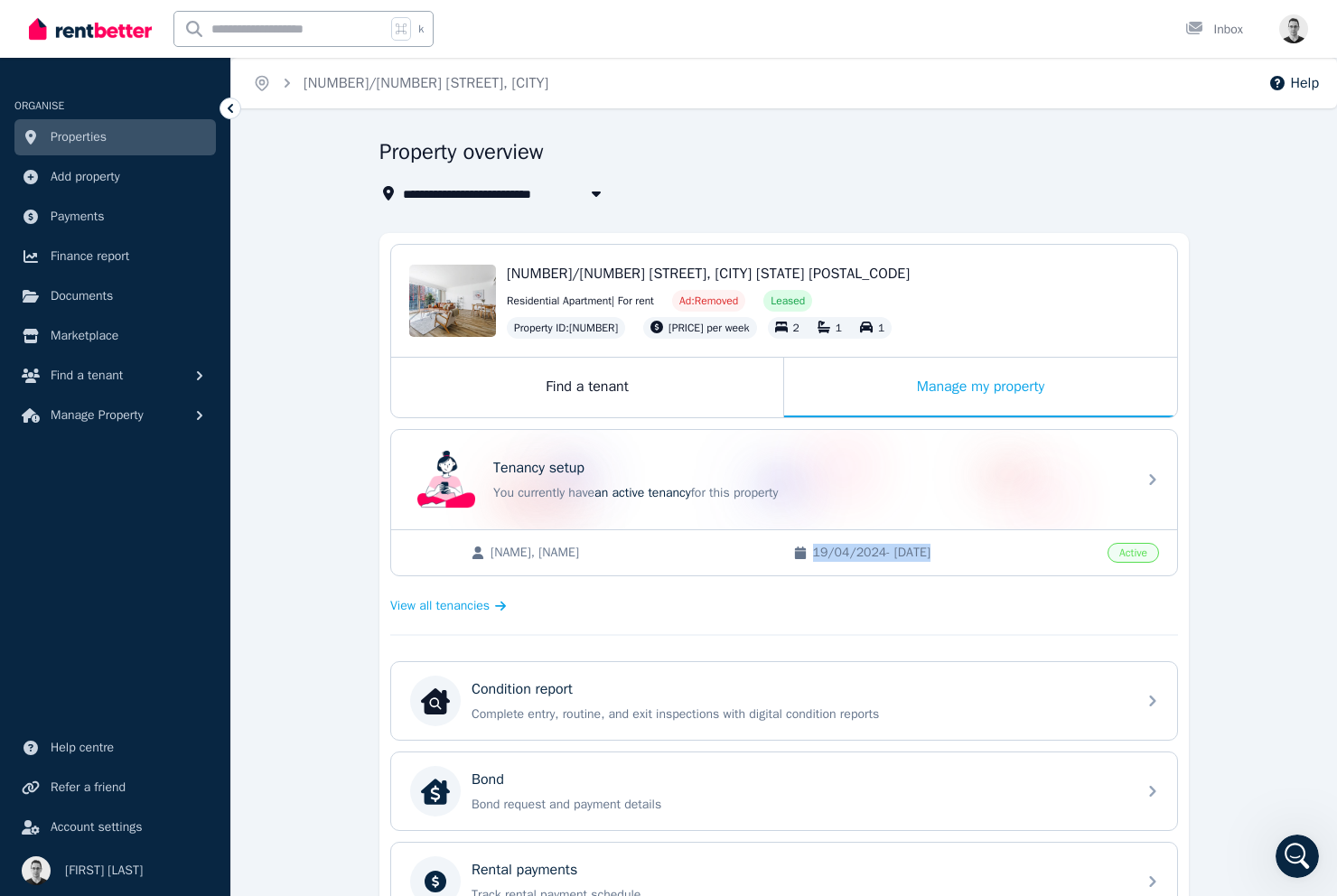 click on "[DD]/[MM]/[YYYY]  -   [DD]/[MM]/[YYYY]" at bounding box center [955, 553] 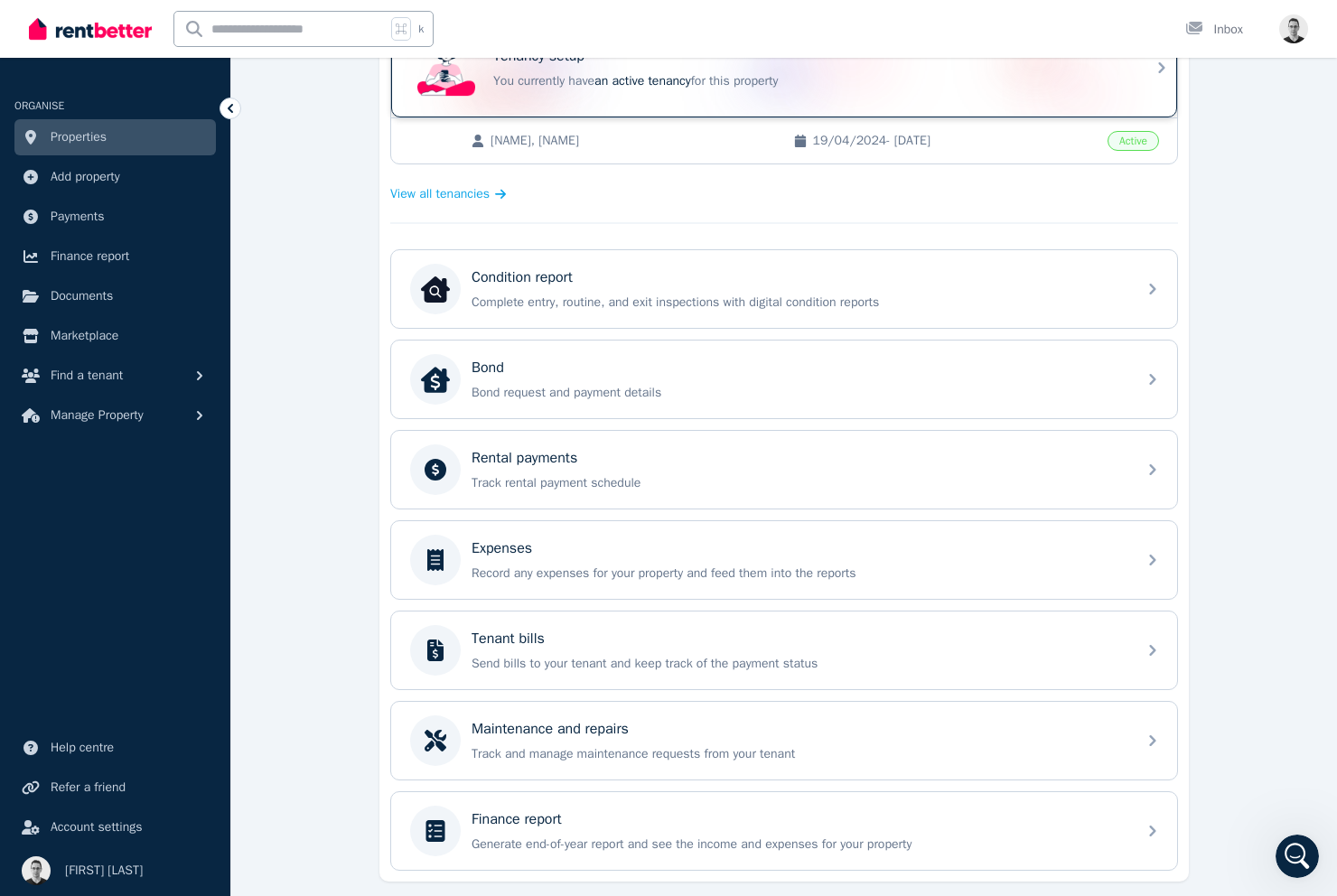 scroll, scrollTop: 425, scrollLeft: 0, axis: vertical 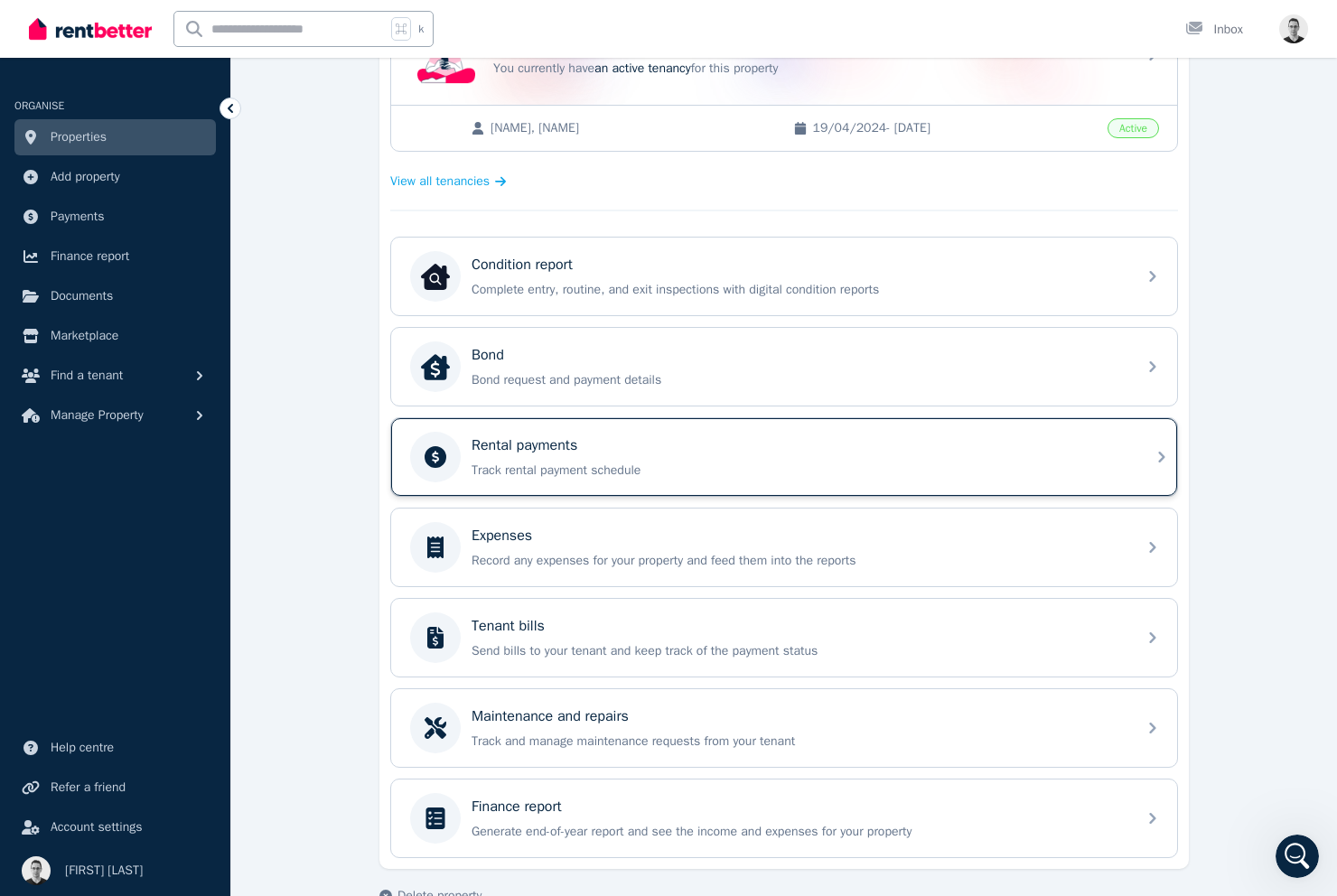 click on "Rental payments Track rental payment schedule" at bounding box center [799, 457] 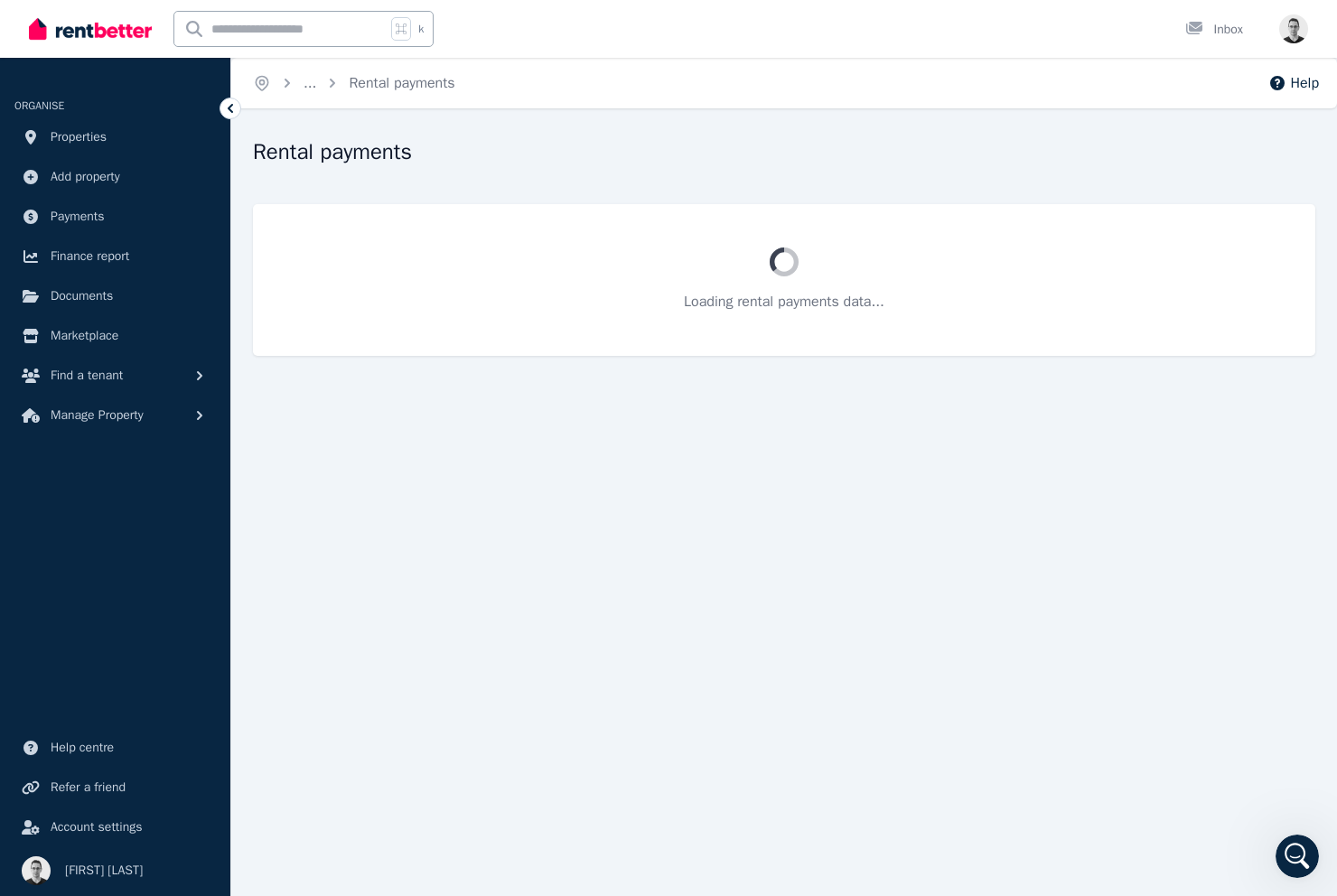 scroll, scrollTop: 0, scrollLeft: 0, axis: both 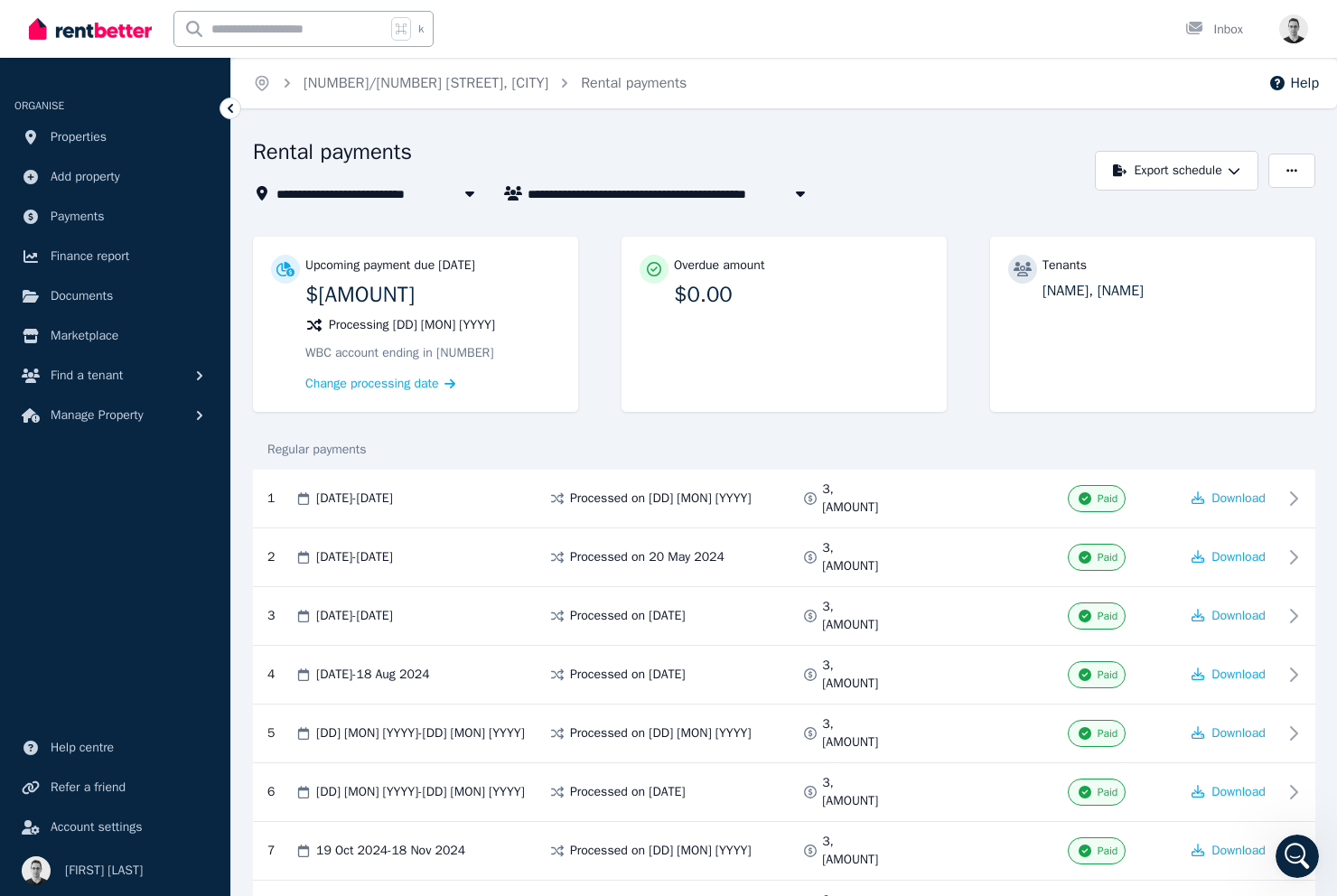 click 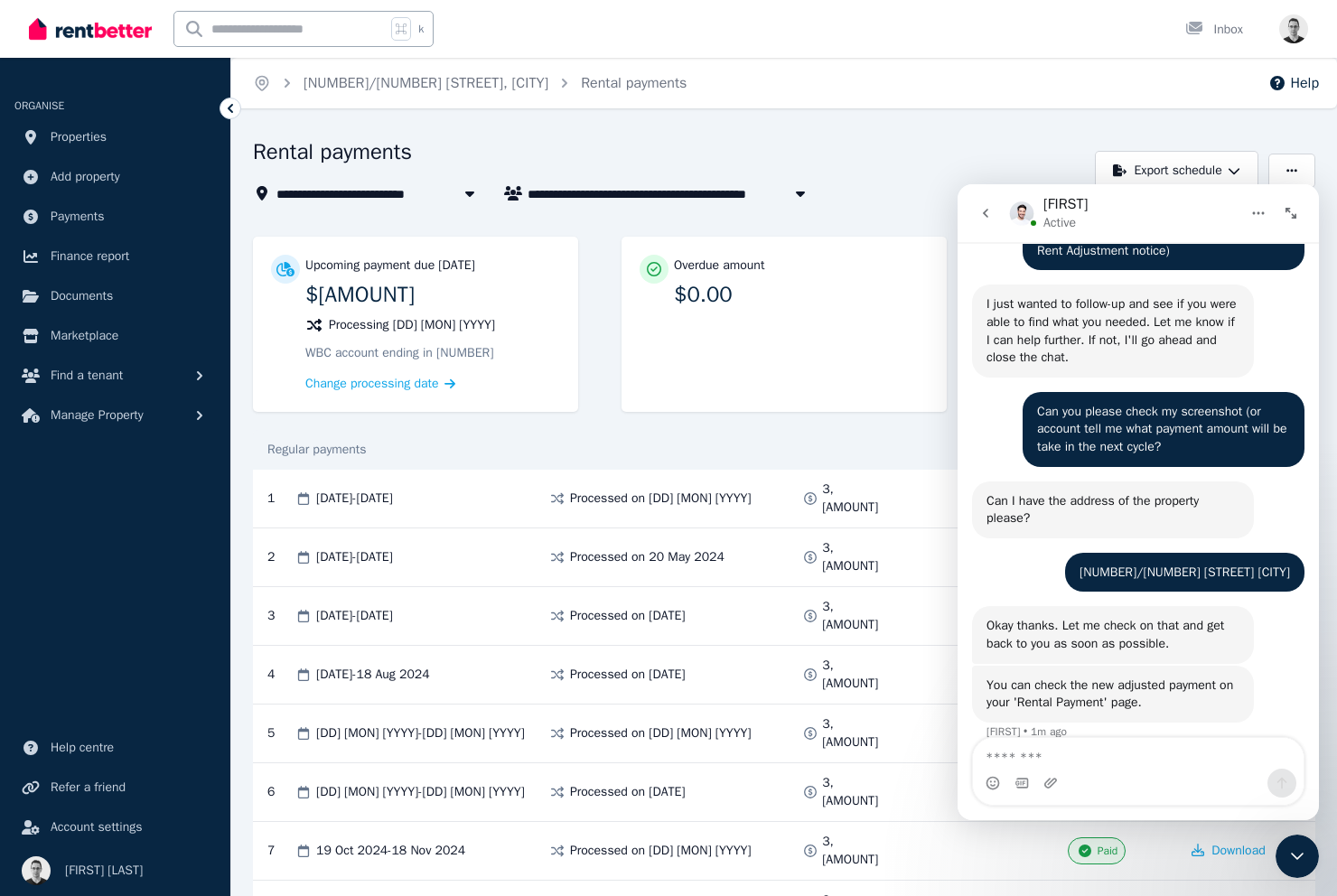 scroll, scrollTop: 1756, scrollLeft: 0, axis: vertical 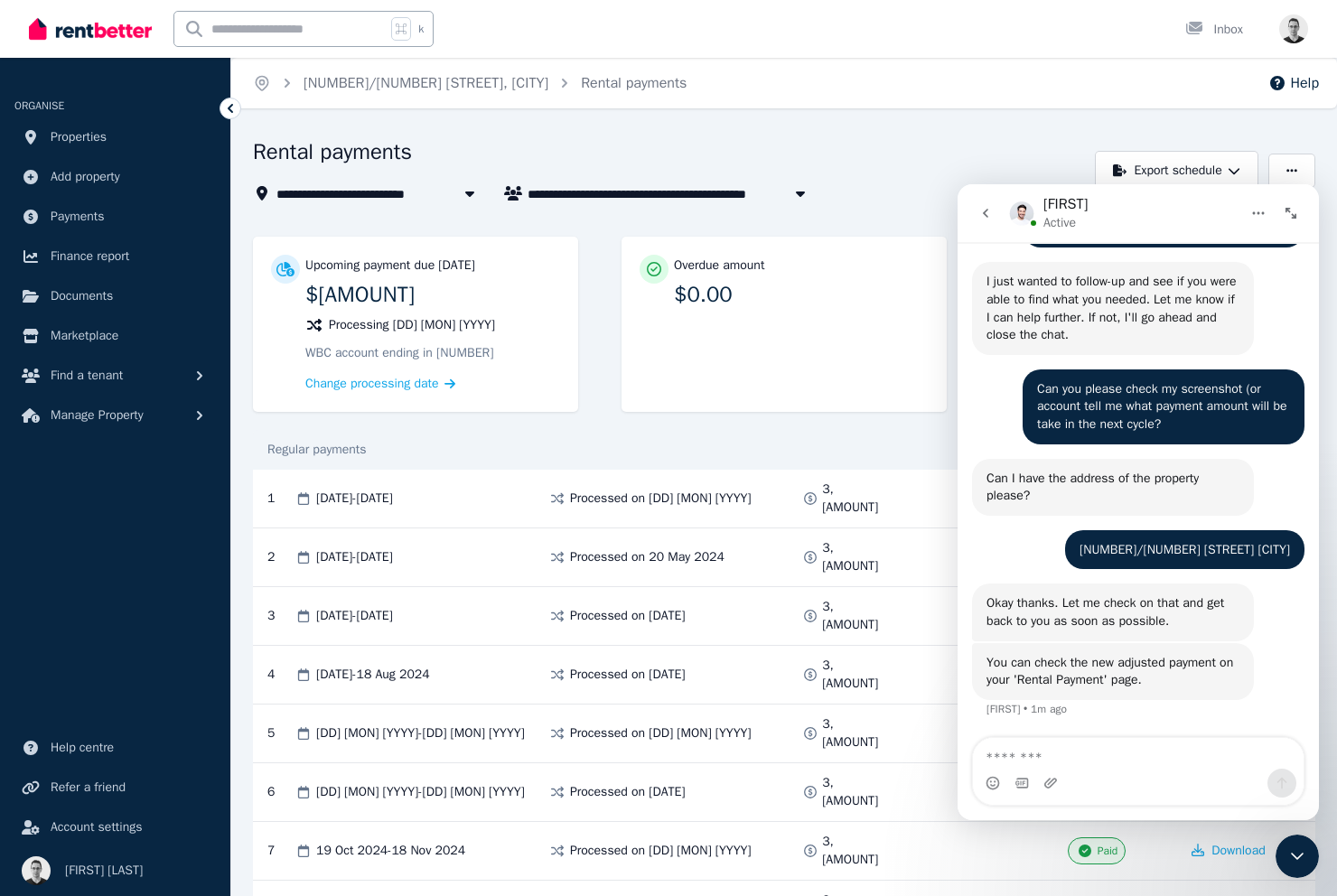 click at bounding box center [1138, 753] 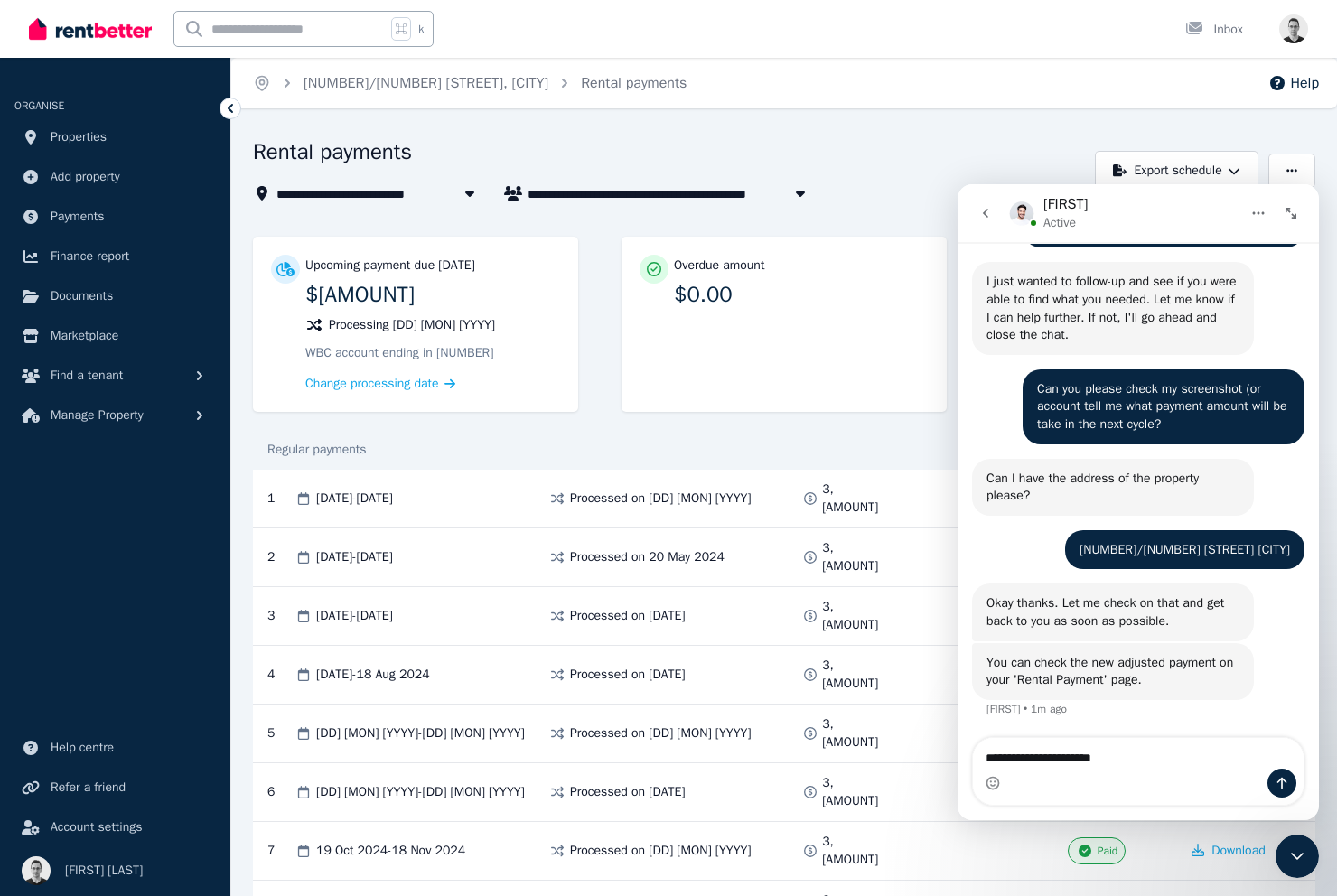 type on "**********" 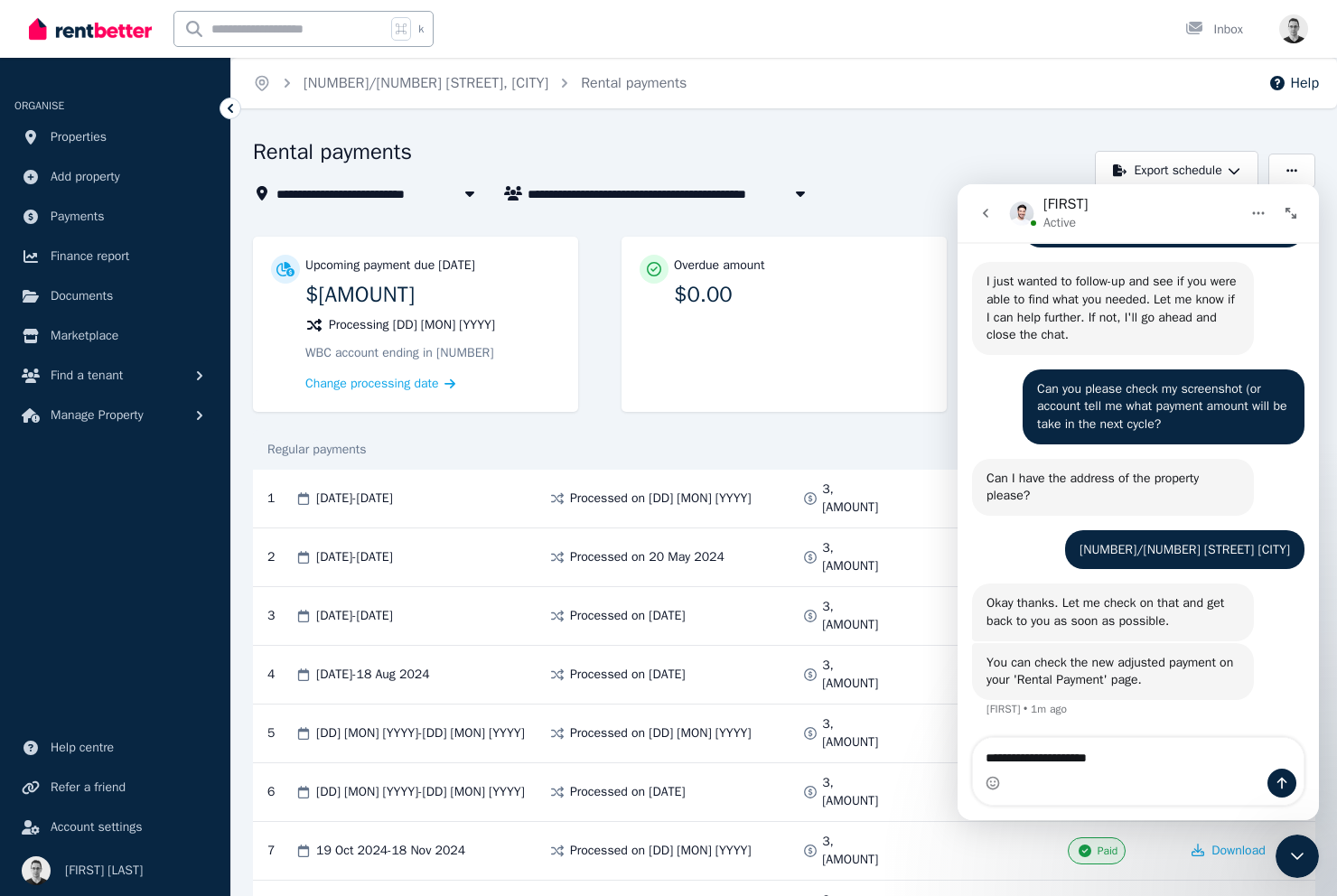 type 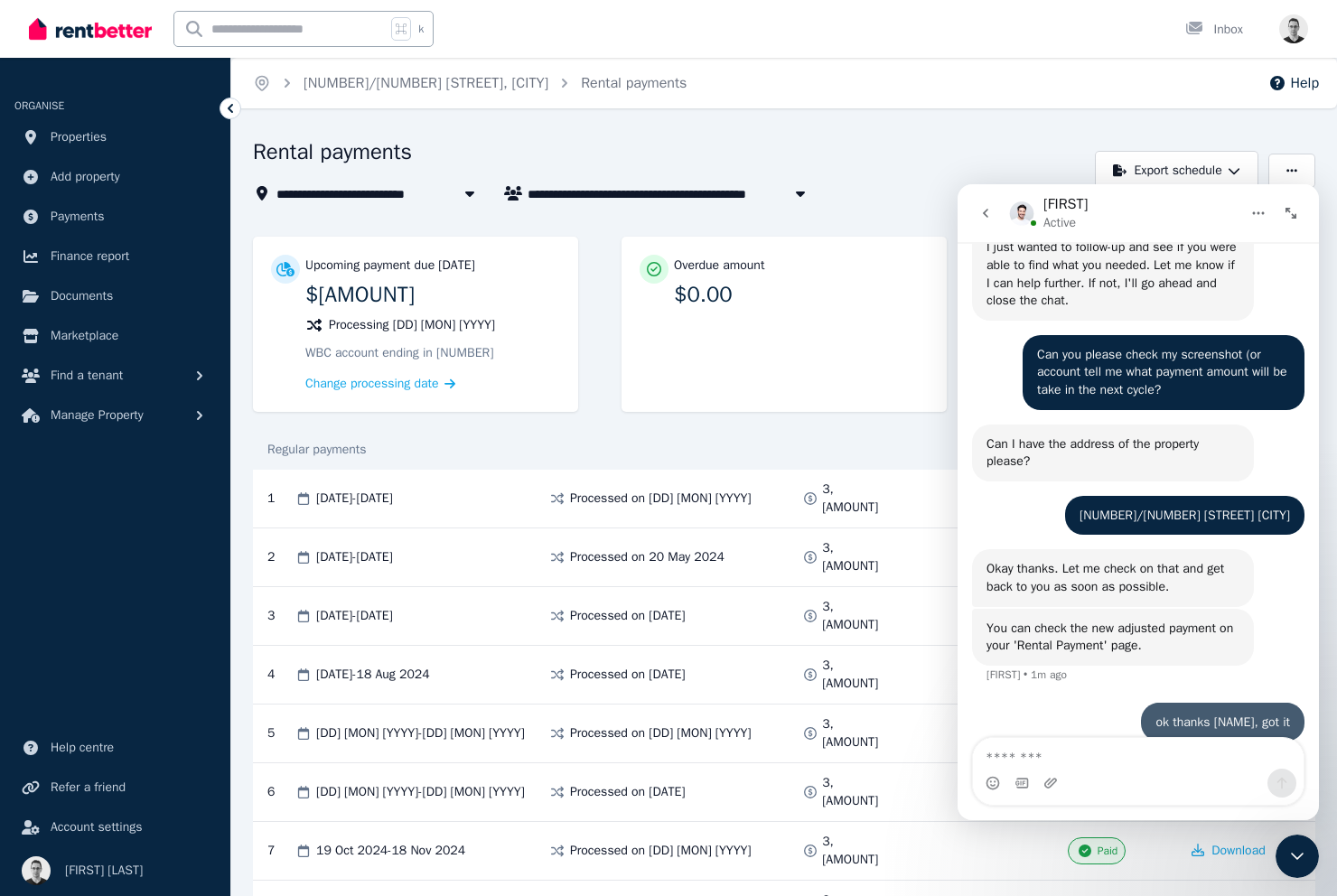 scroll, scrollTop: 1809, scrollLeft: 0, axis: vertical 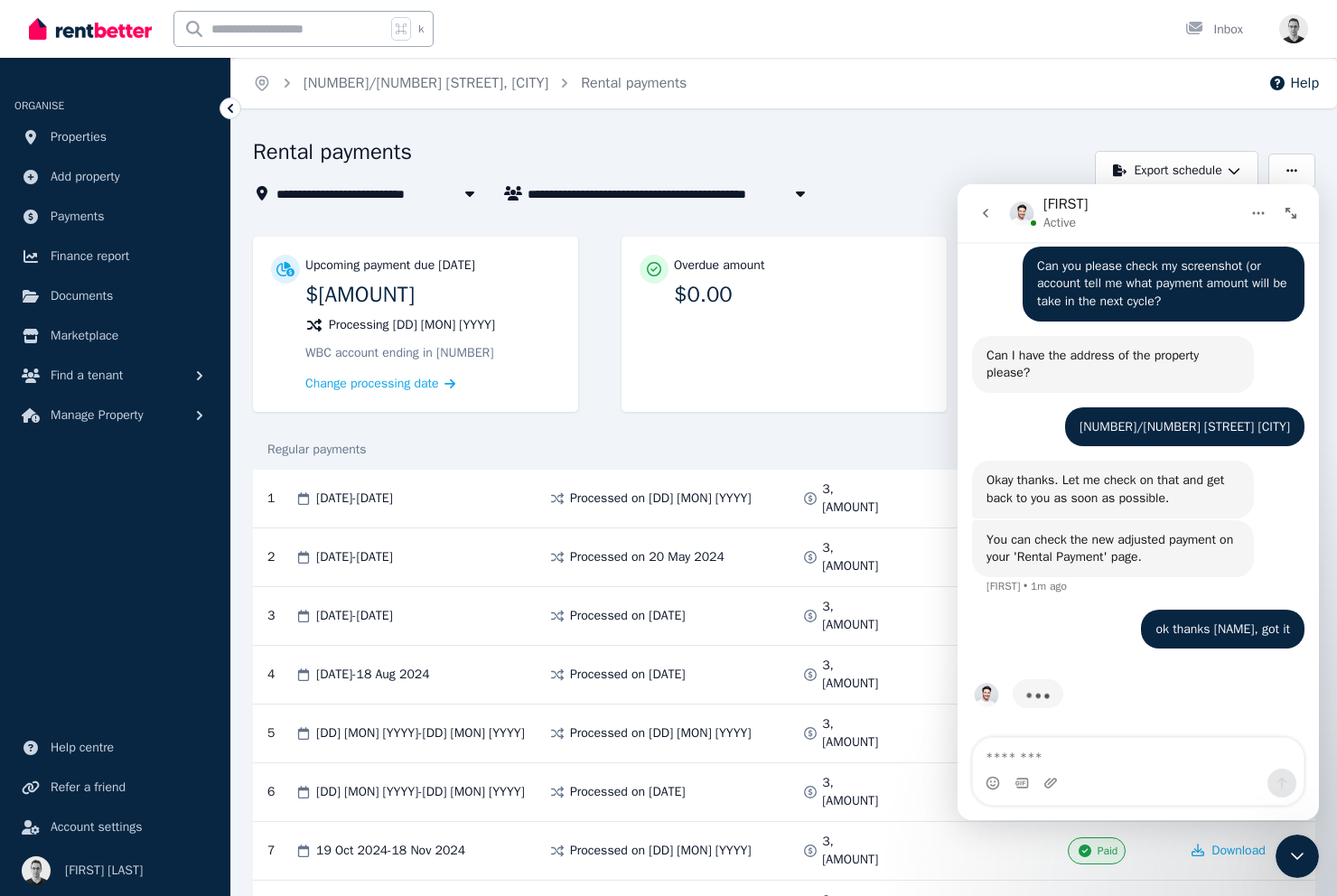 click 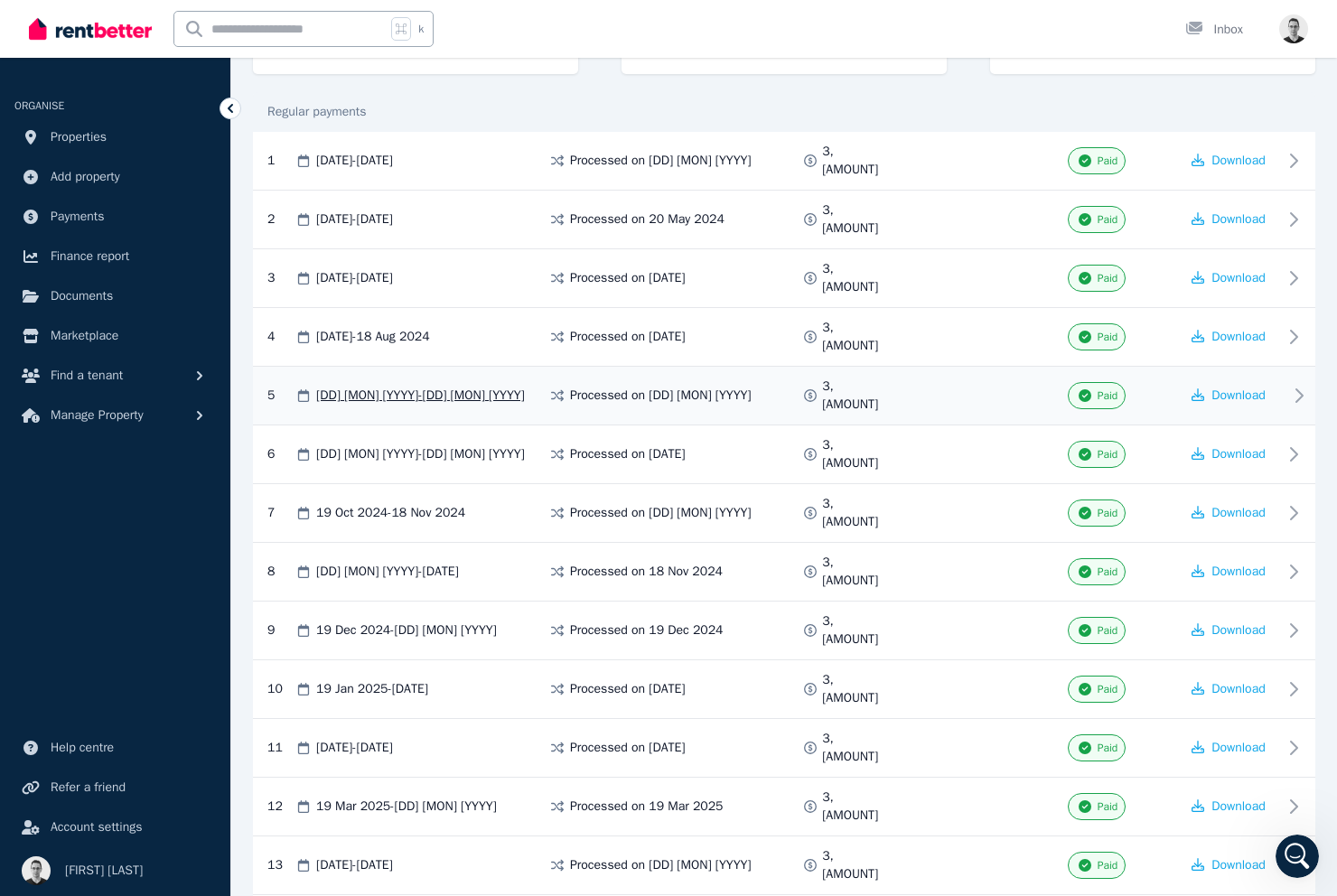 scroll, scrollTop: 667, scrollLeft: 0, axis: vertical 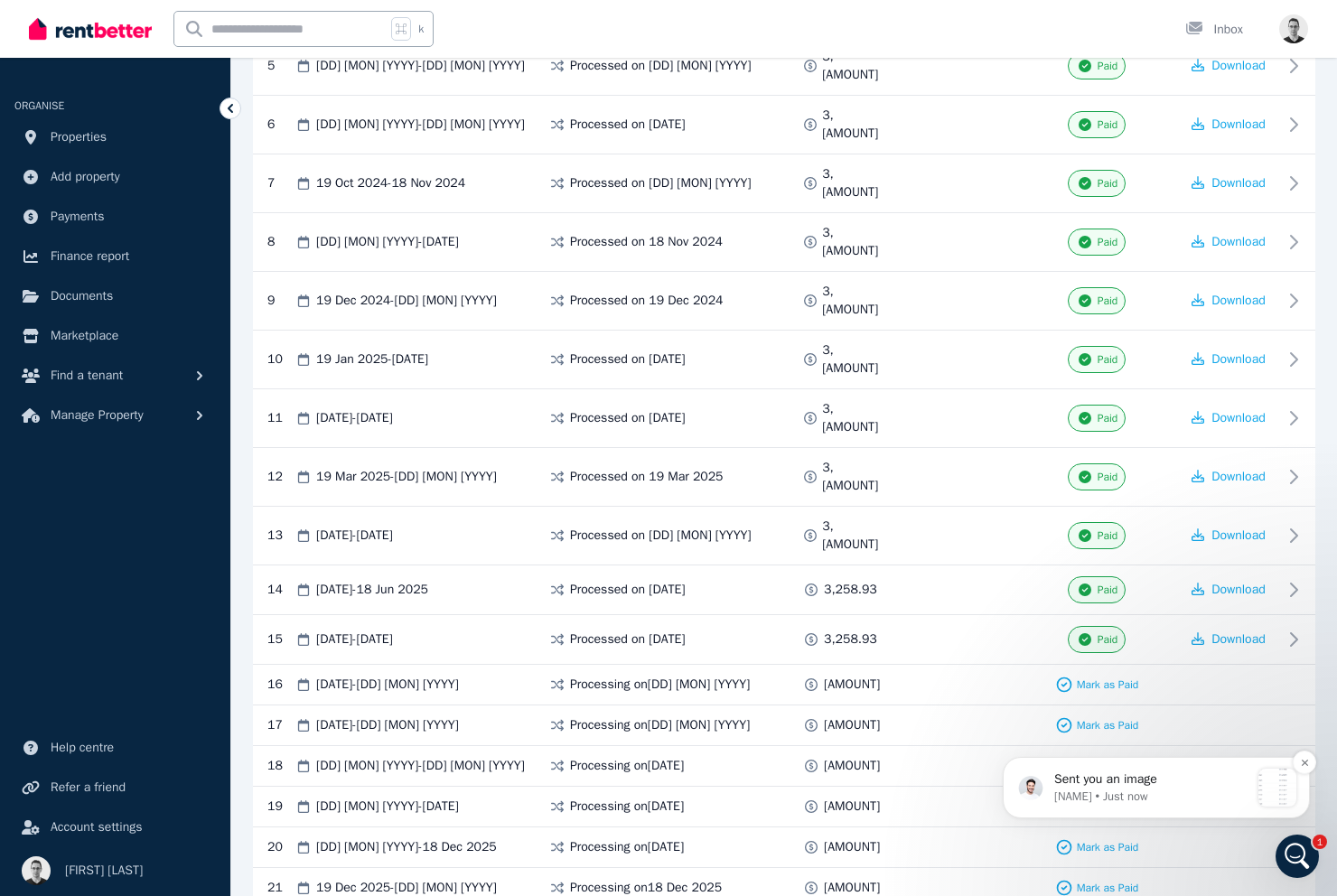 click on "Sent you an image" at bounding box center (1152, 779) 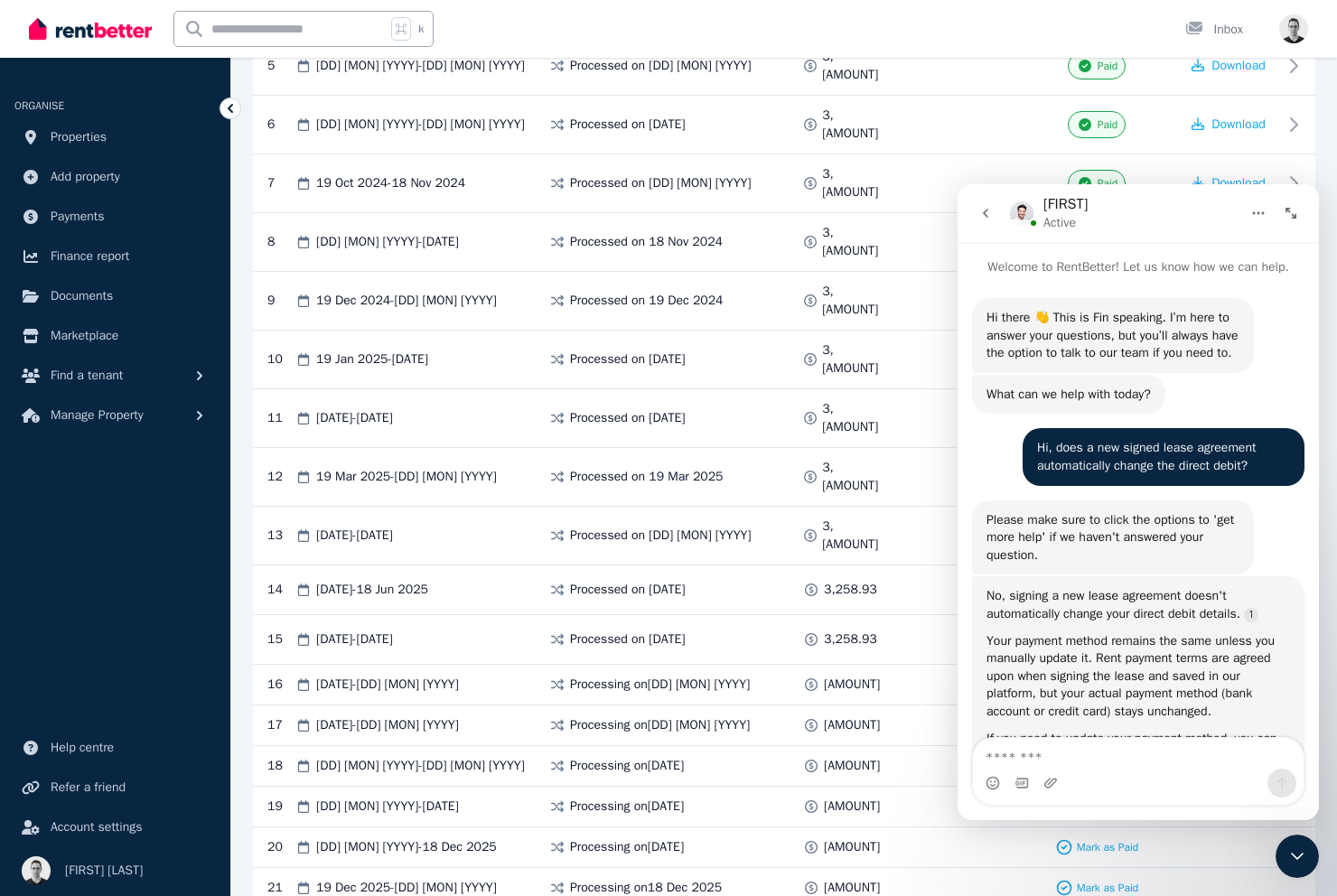 scroll, scrollTop: 3, scrollLeft: 0, axis: vertical 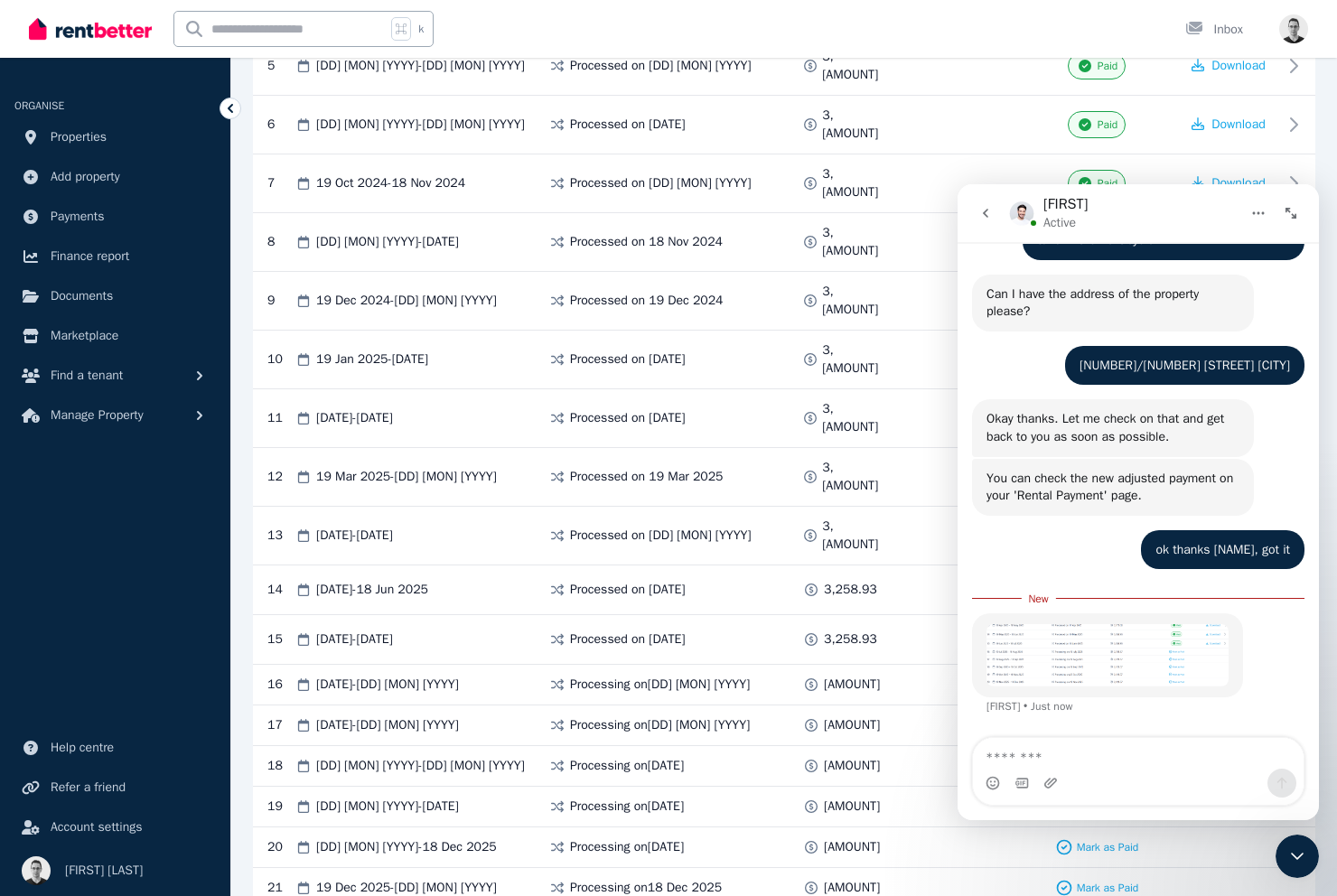 click at bounding box center [1108, 655] 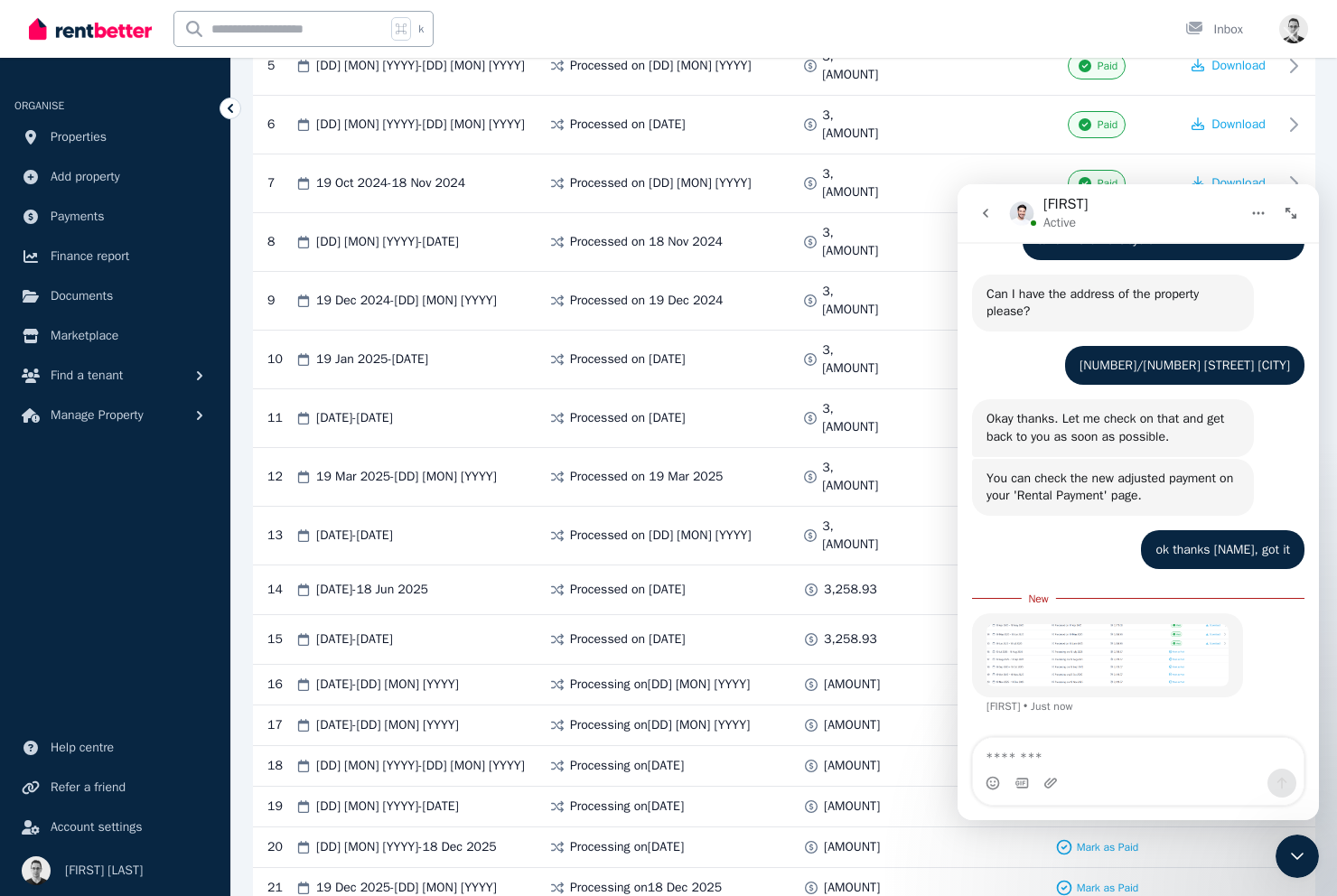 scroll, scrollTop: 0, scrollLeft: 0, axis: both 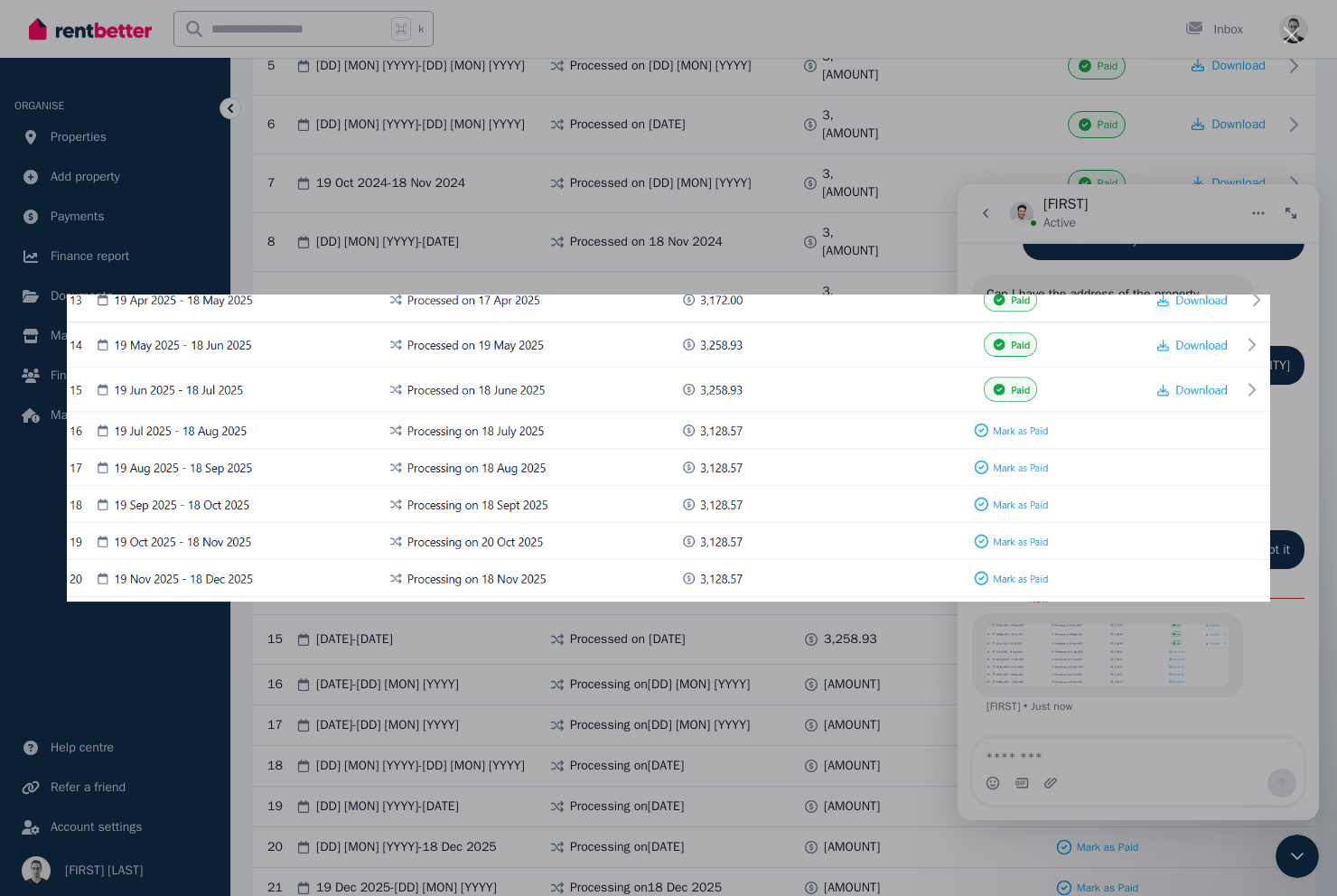 click at bounding box center [668, 448] 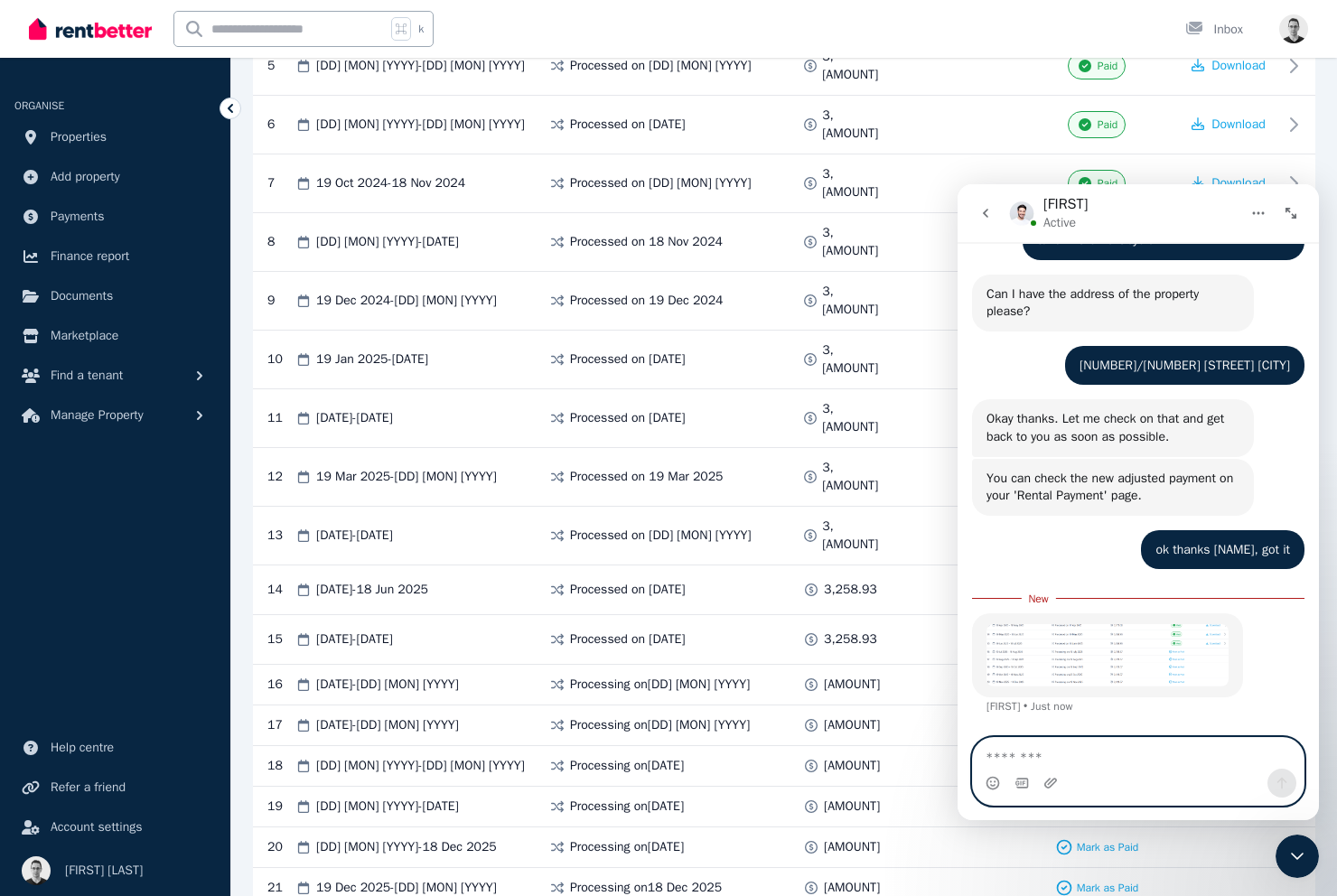 click at bounding box center [1138, 753] 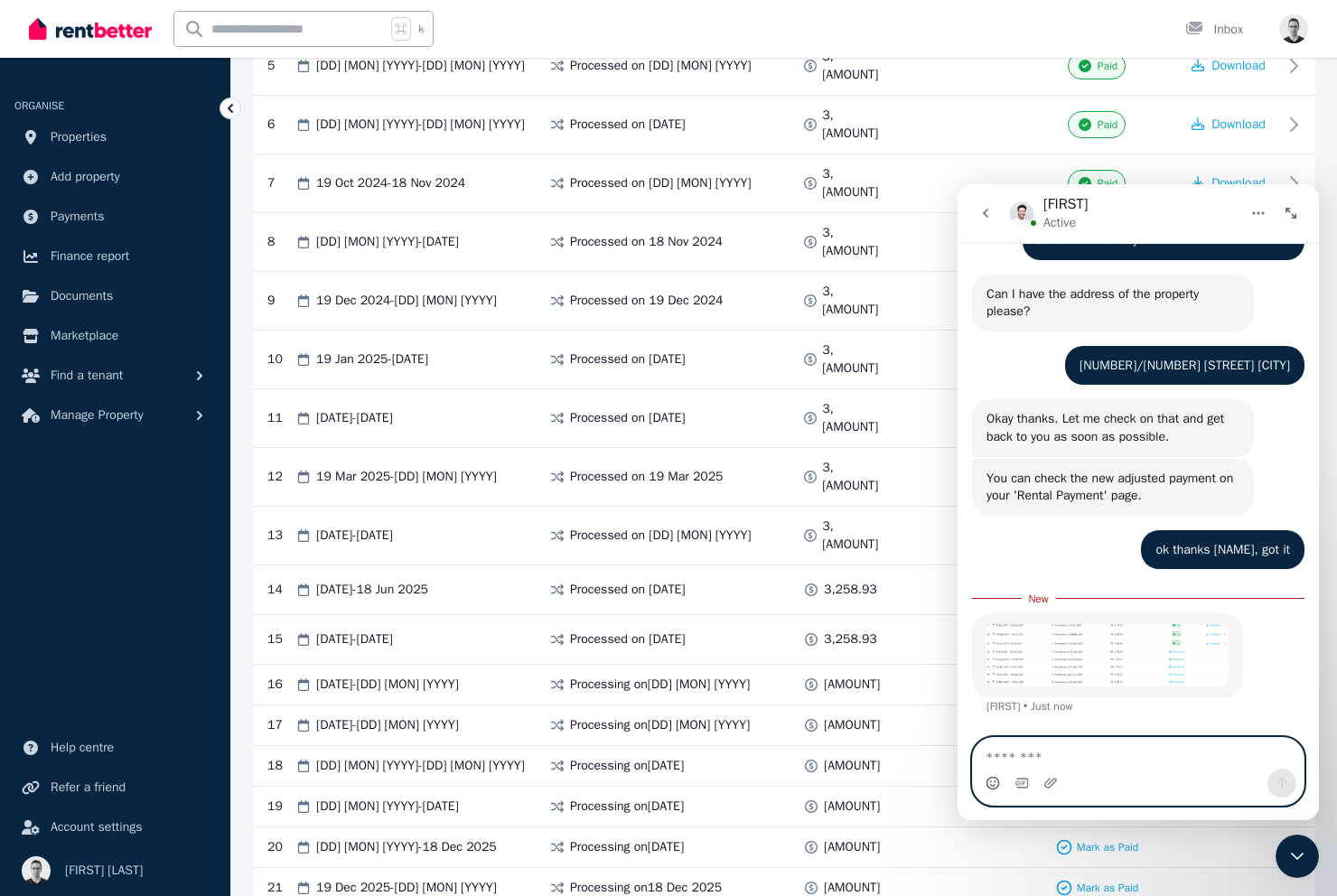 click 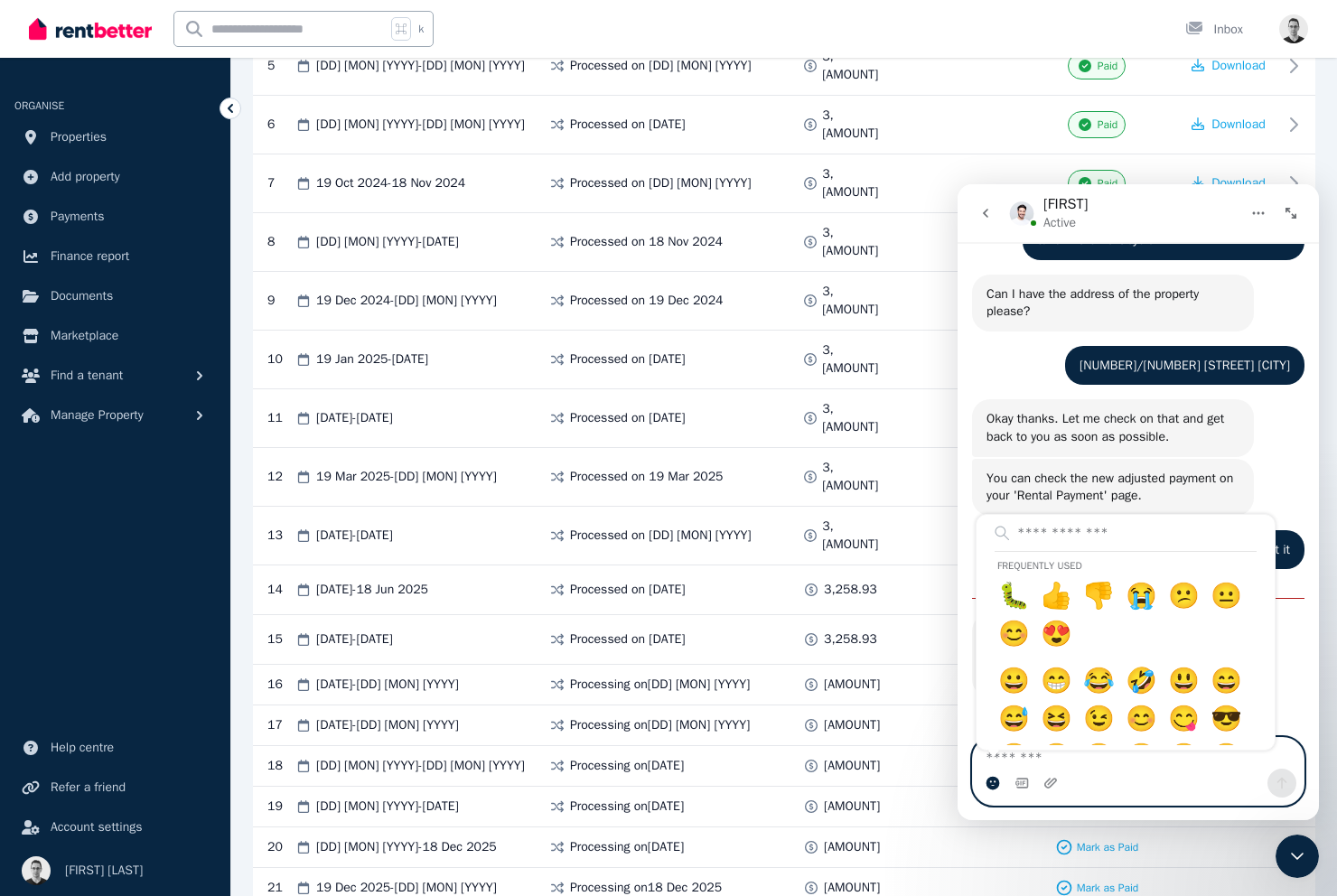 click 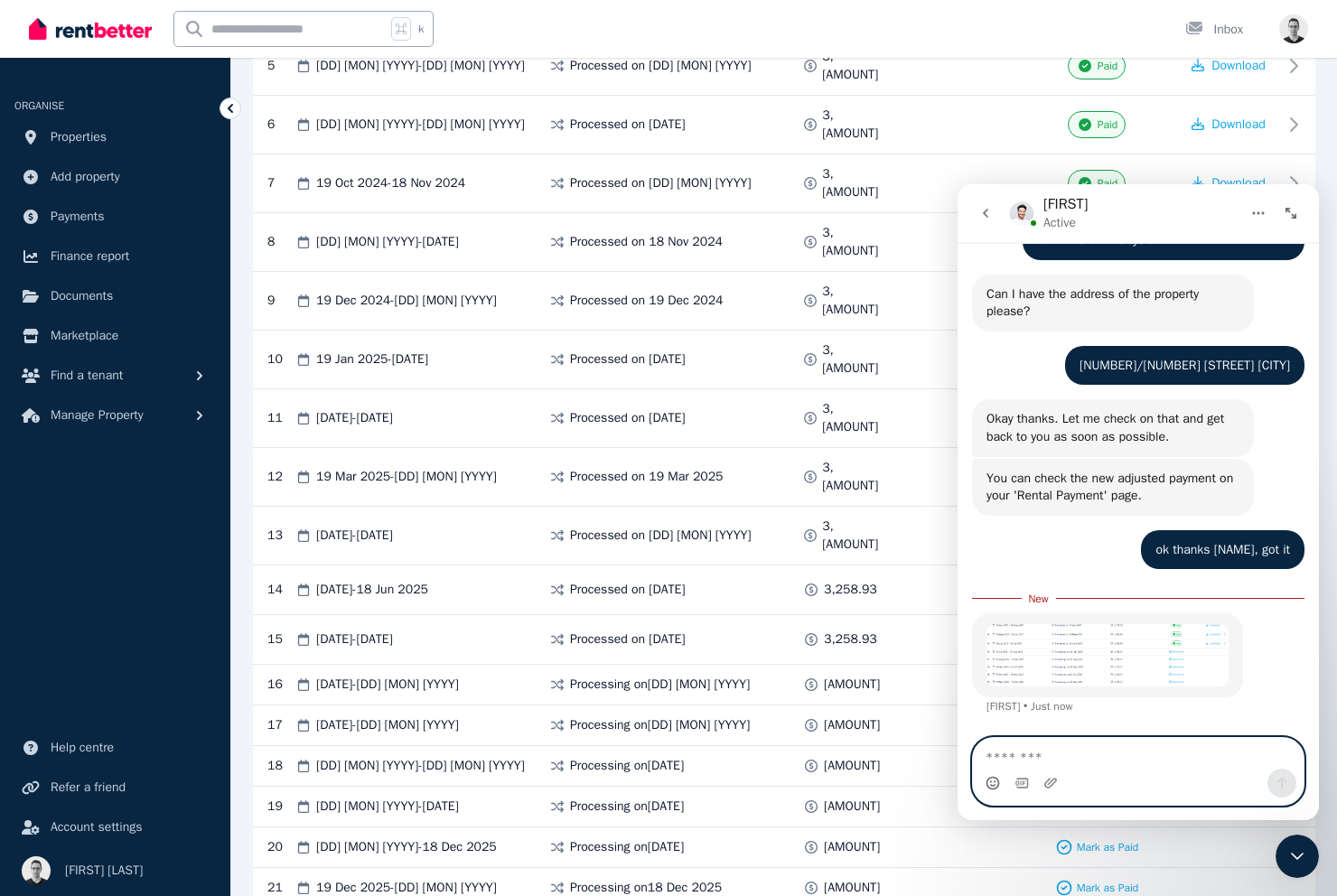 click 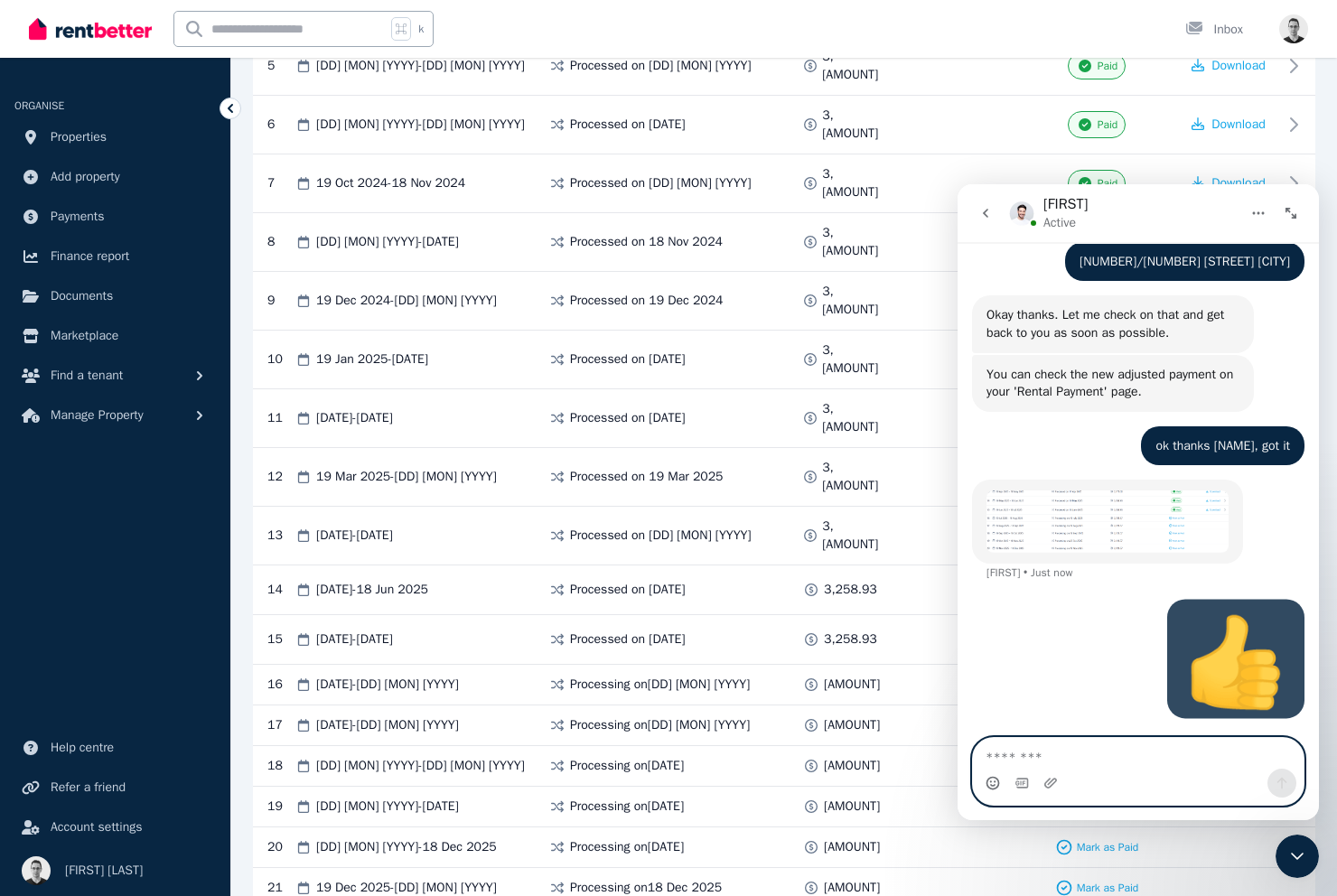 scroll, scrollTop: 2041, scrollLeft: 0, axis: vertical 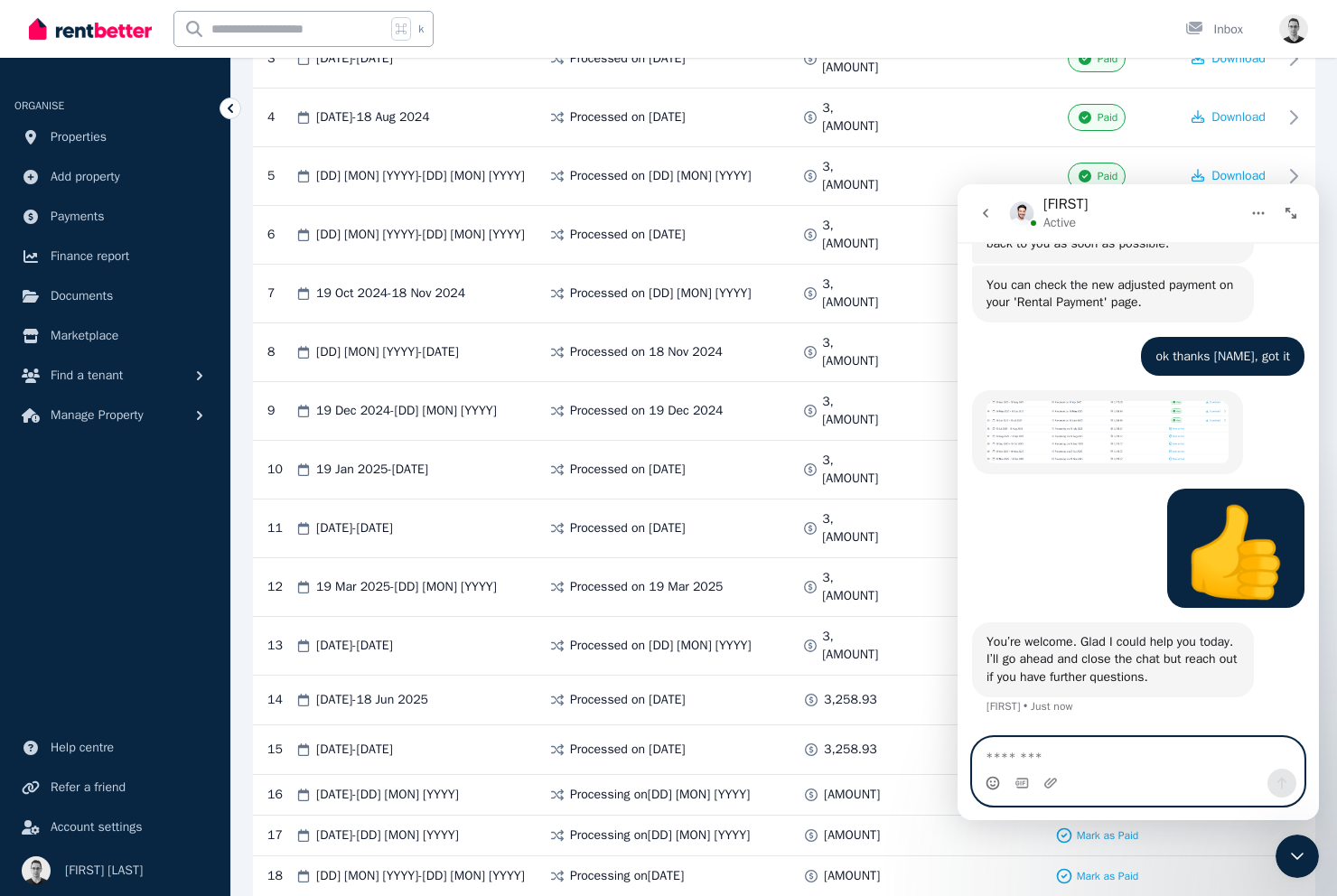 click at bounding box center (1138, 753) 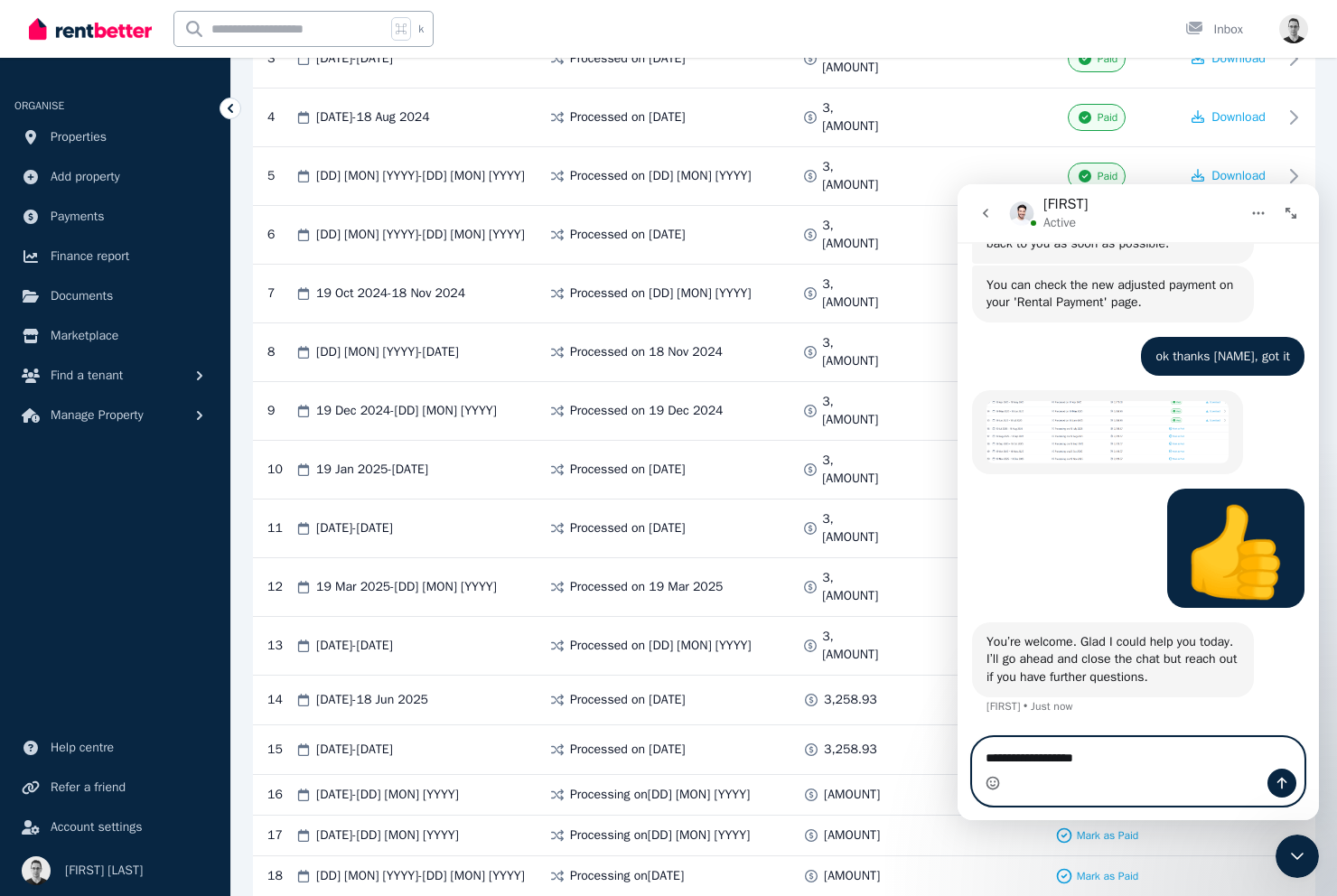 type on "**********" 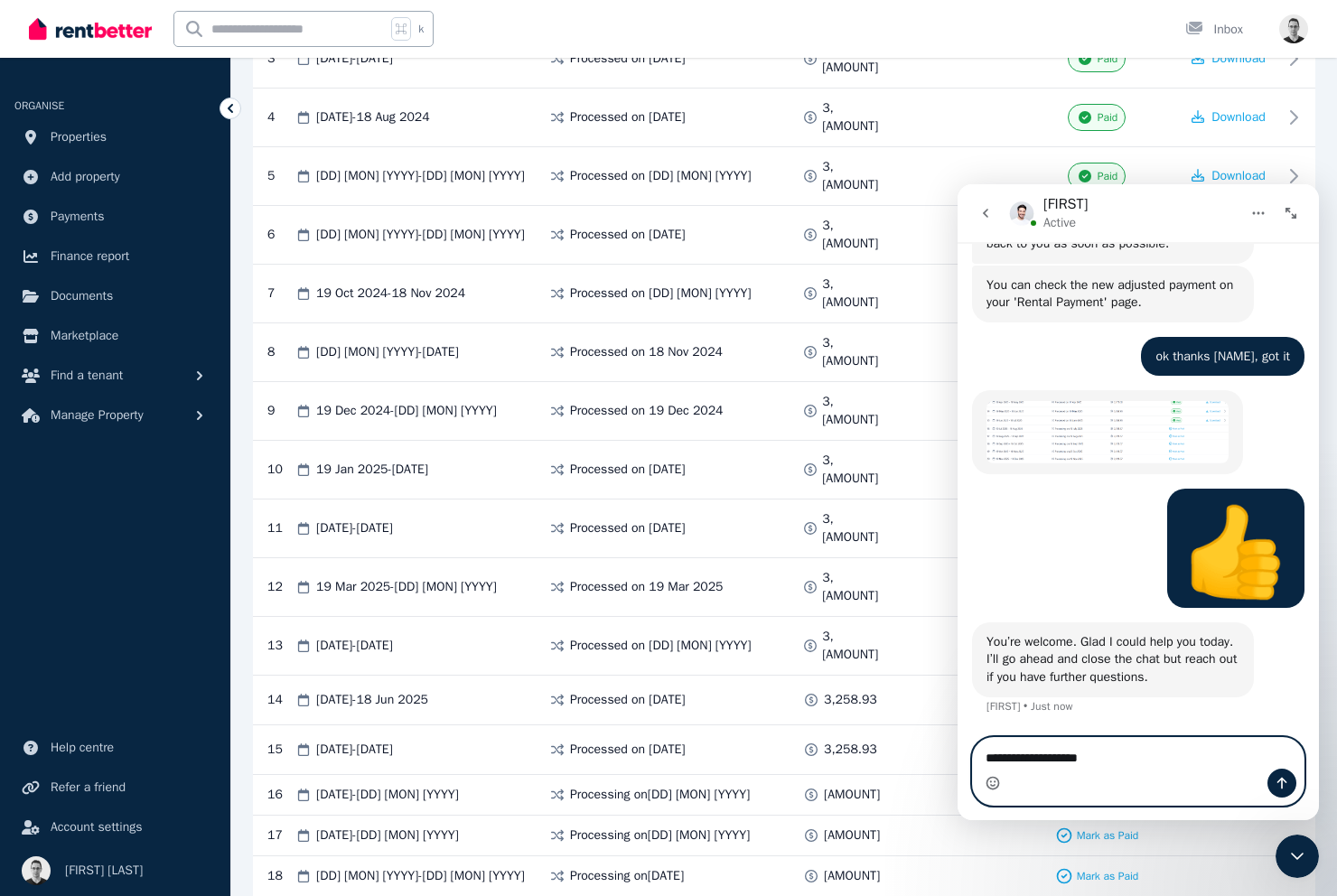 type 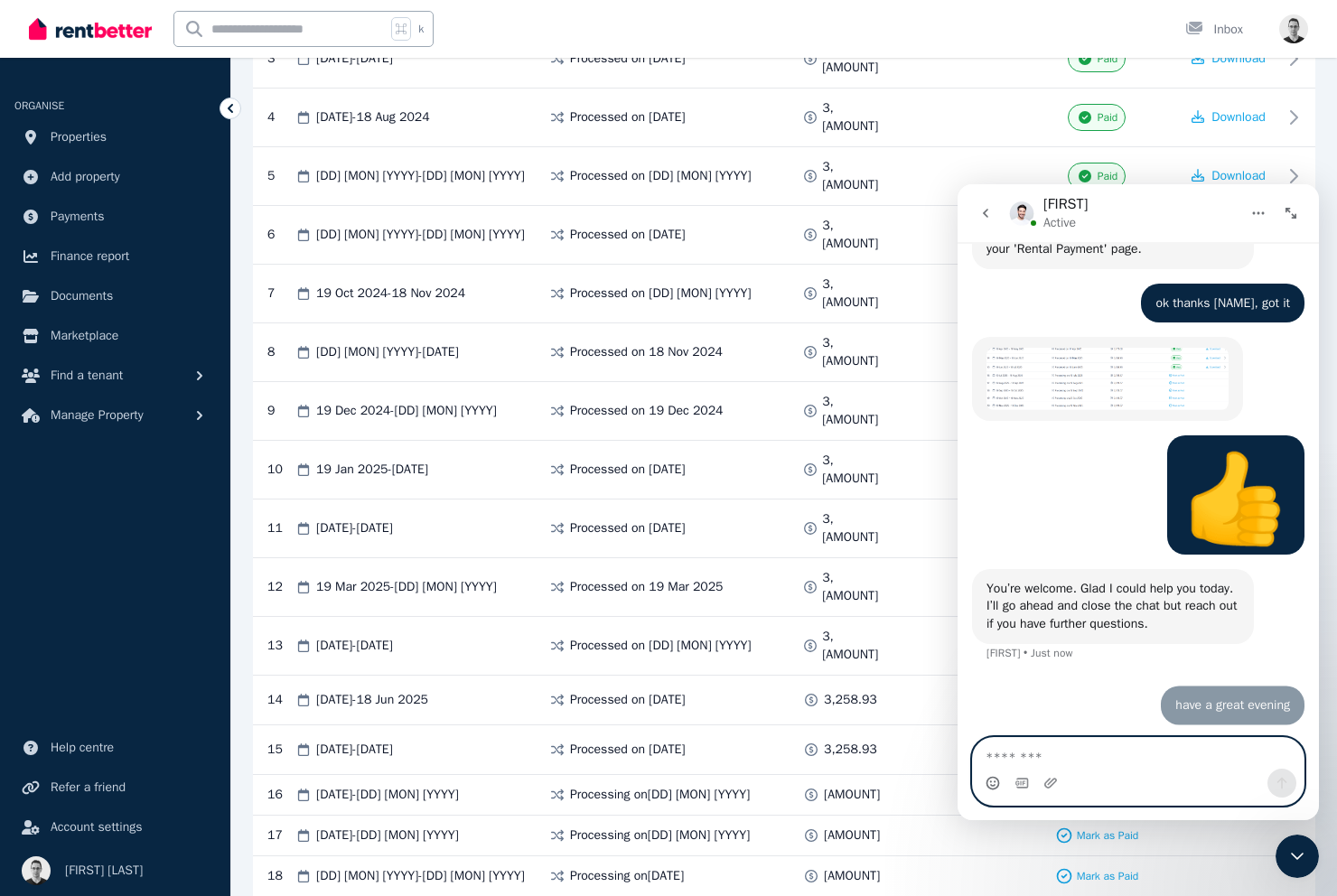 scroll, scrollTop: 2184, scrollLeft: 0, axis: vertical 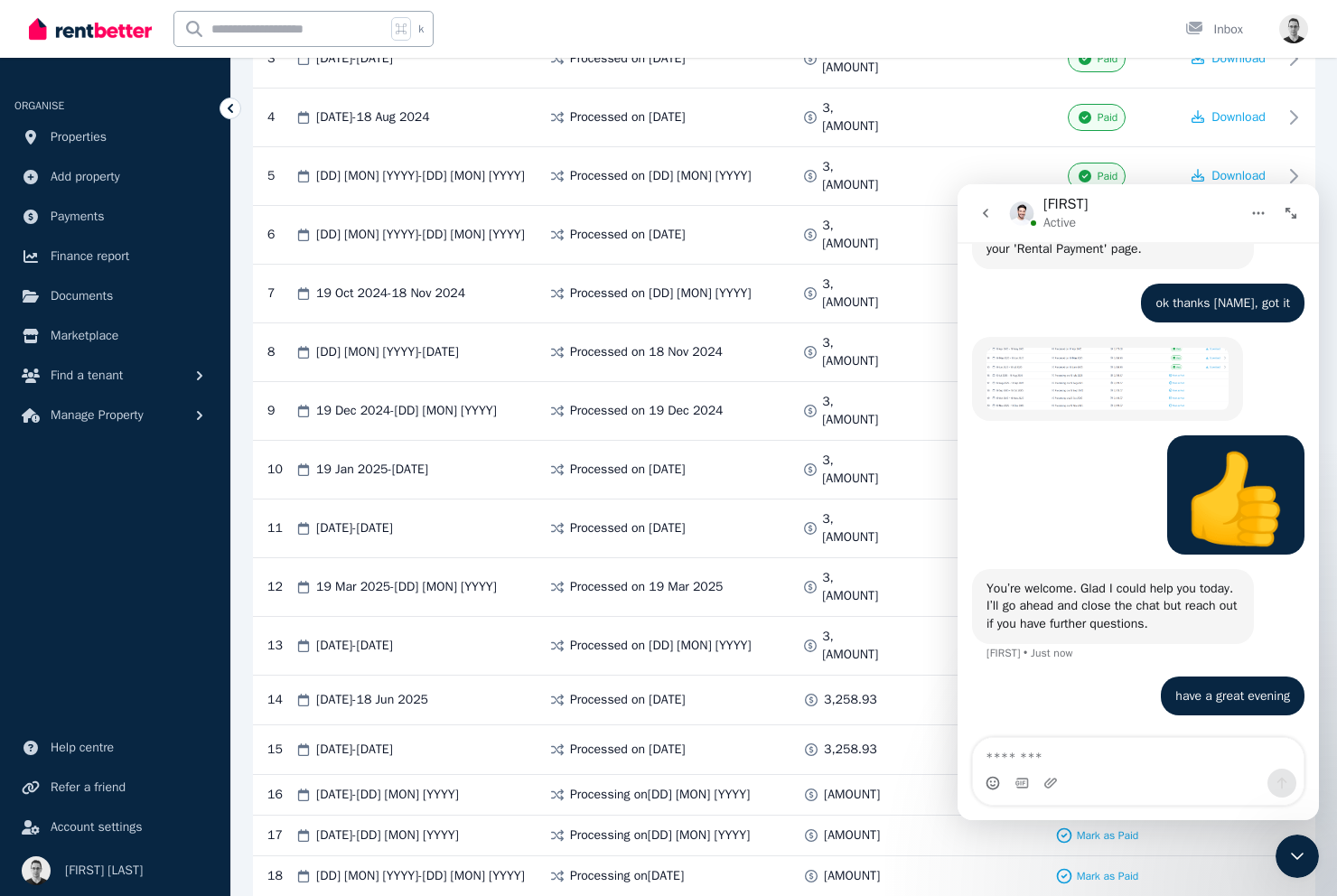 click at bounding box center (1297, 856) 